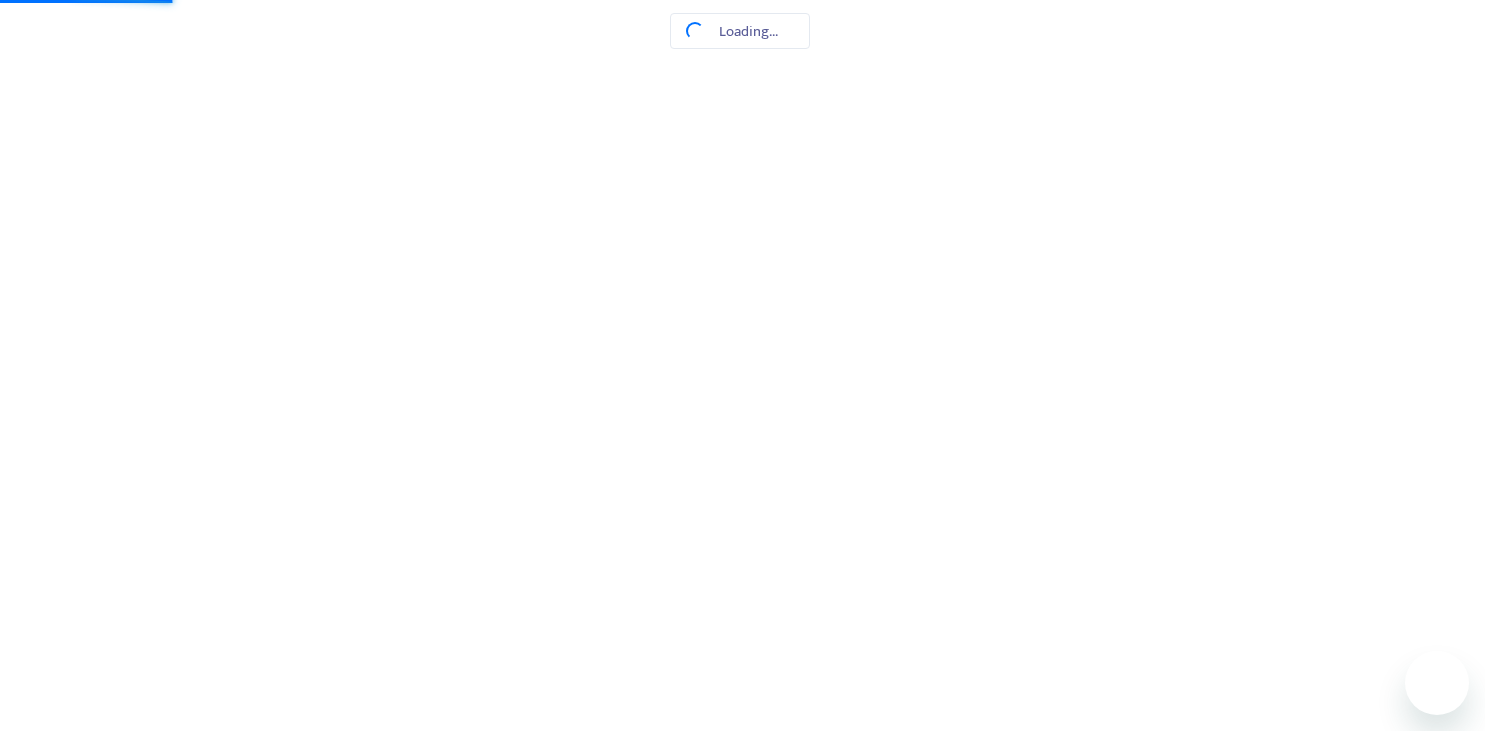 scroll, scrollTop: 0, scrollLeft: 0, axis: both 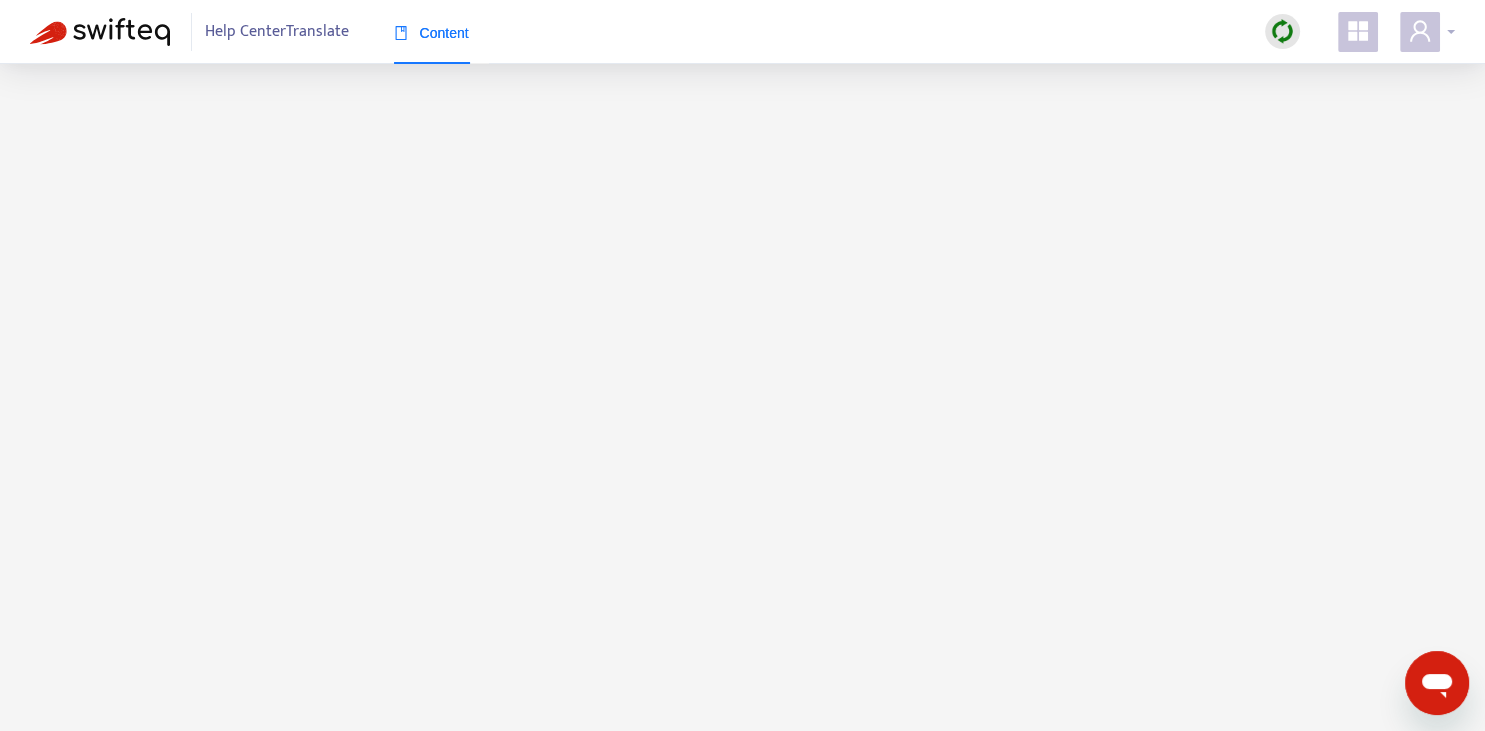 click at bounding box center (1427, 32) 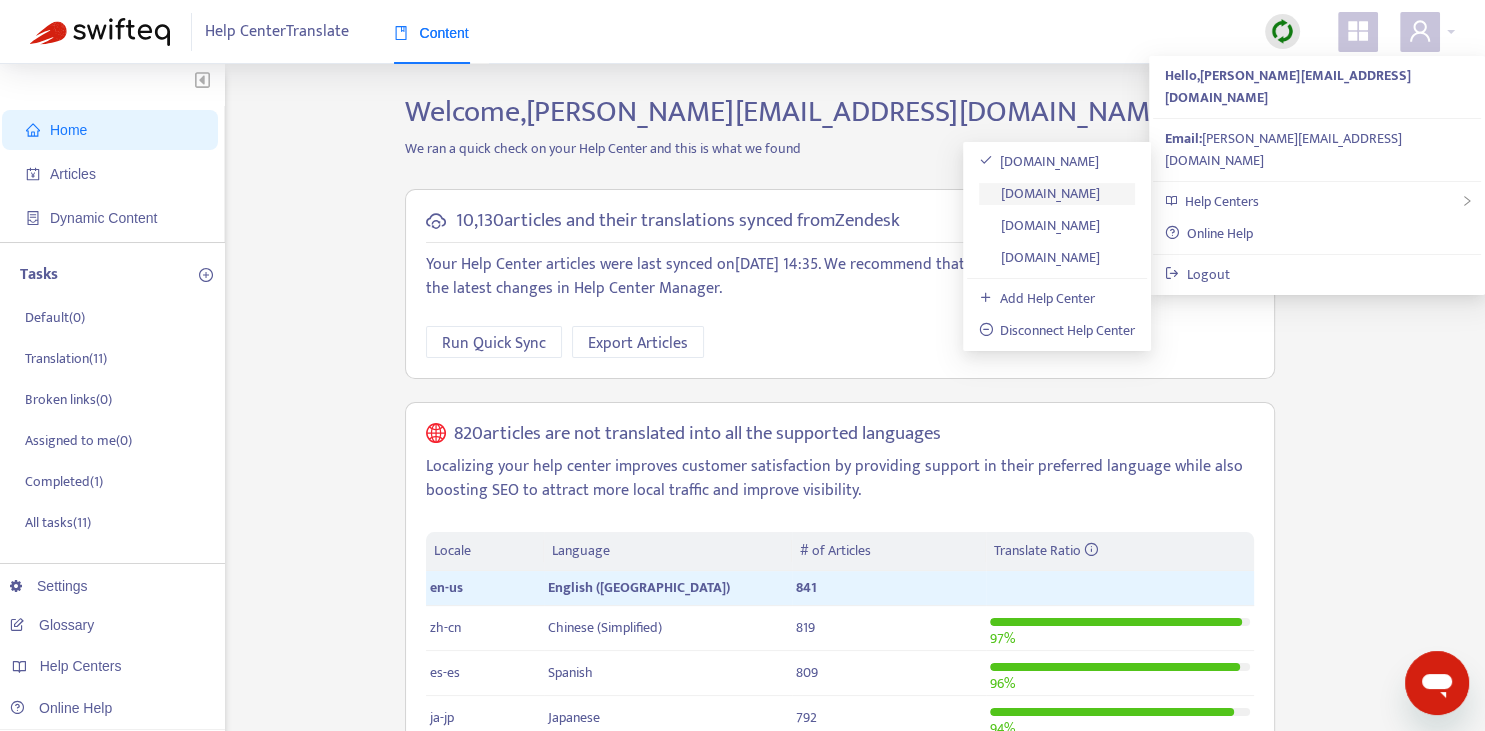 click on "[DOMAIN_NAME]" at bounding box center [1040, 193] 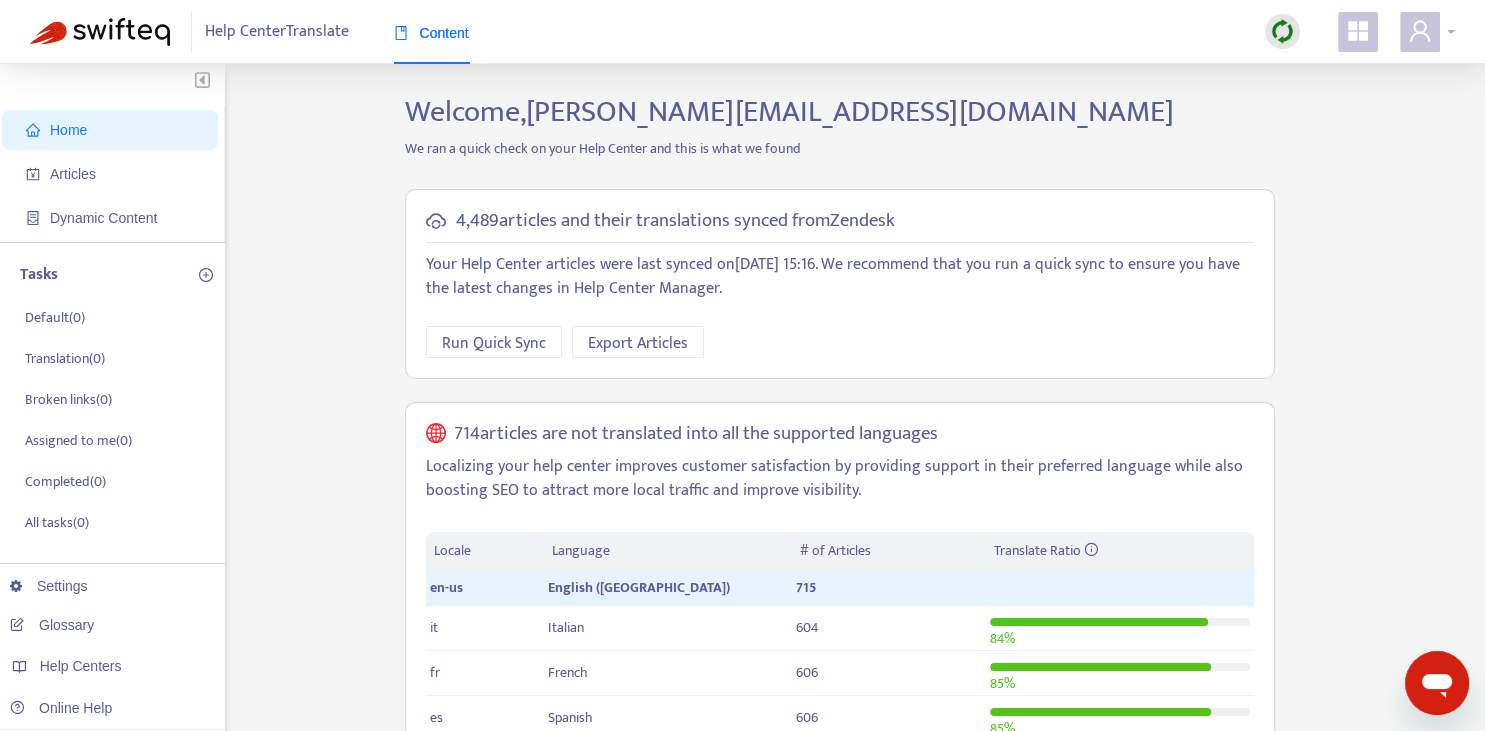 click 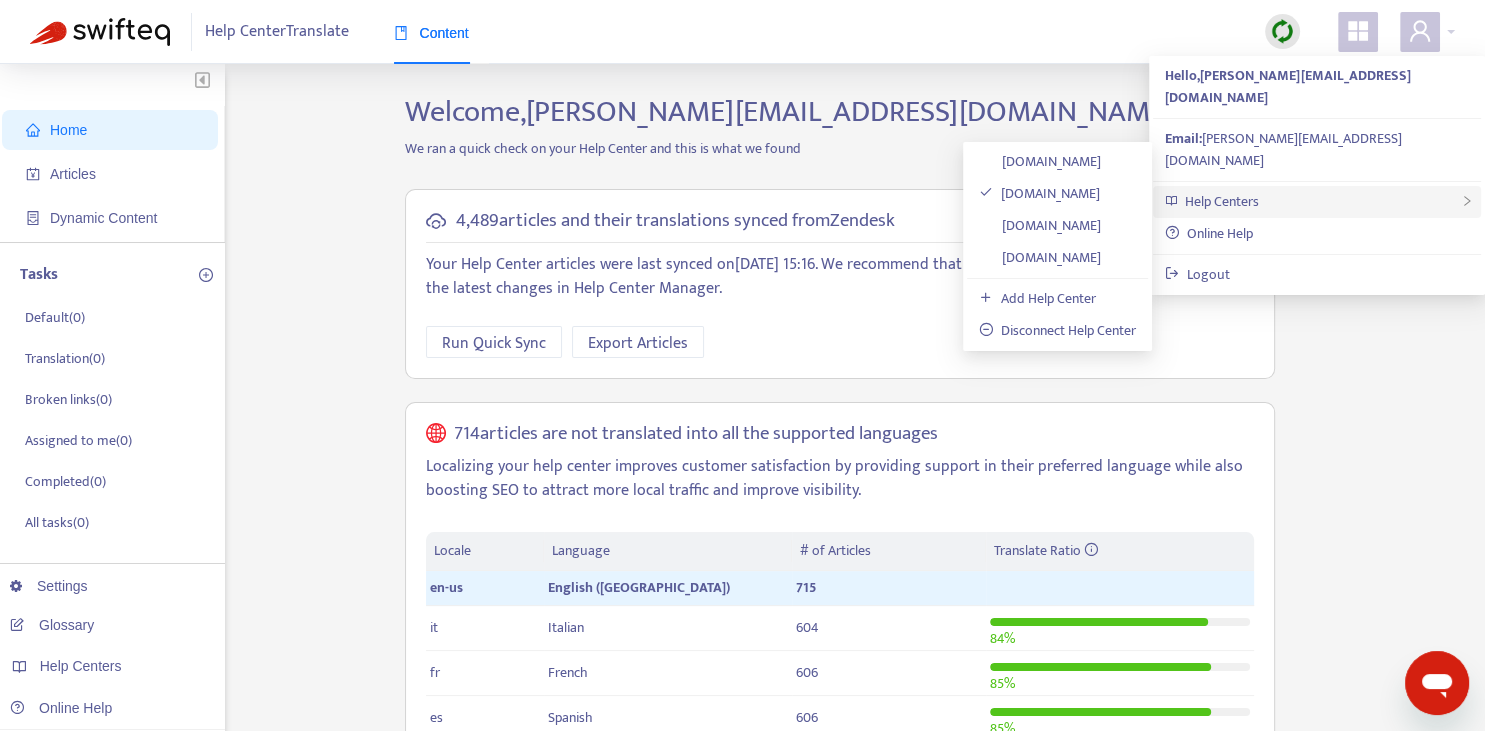 click on "Help Centers" at bounding box center [1317, 202] 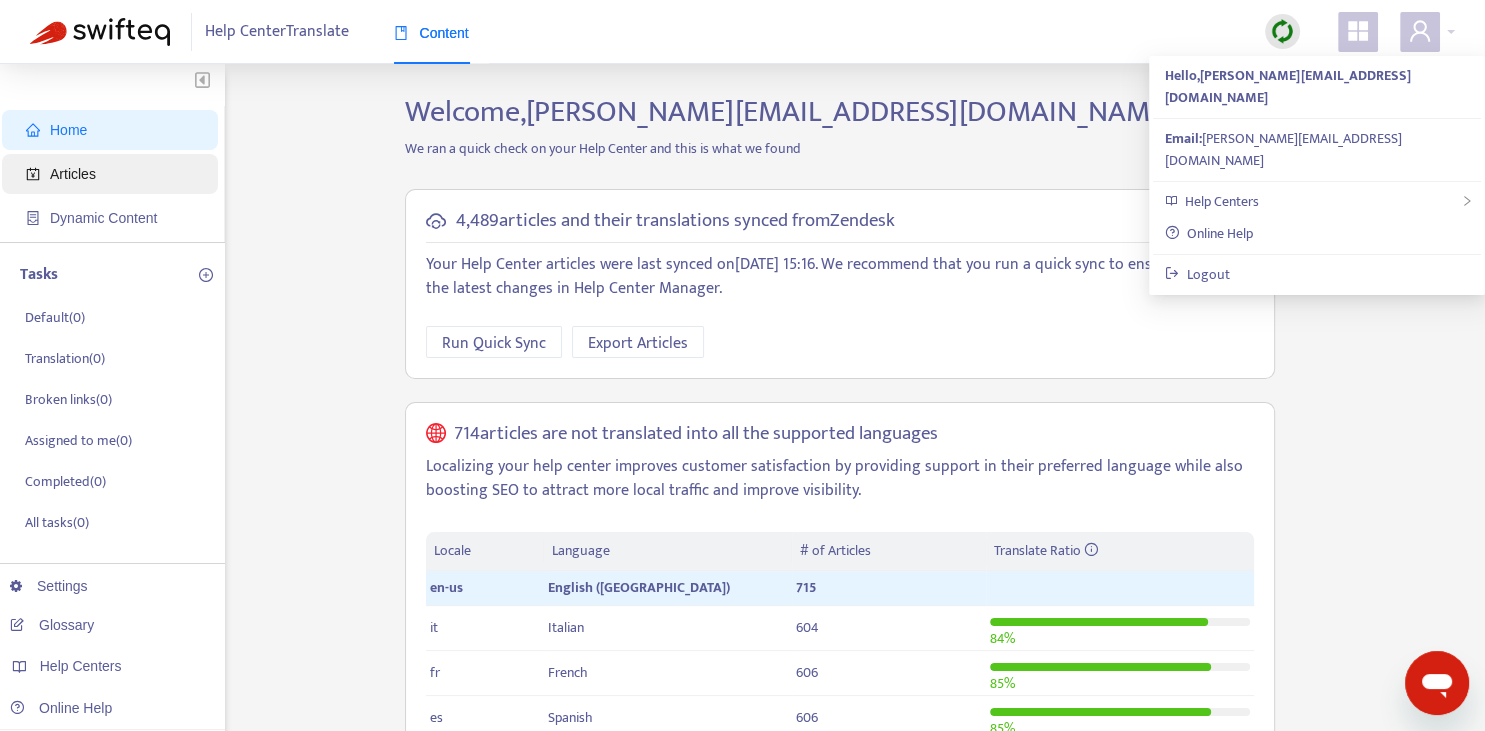 click on "Articles" at bounding box center [114, 174] 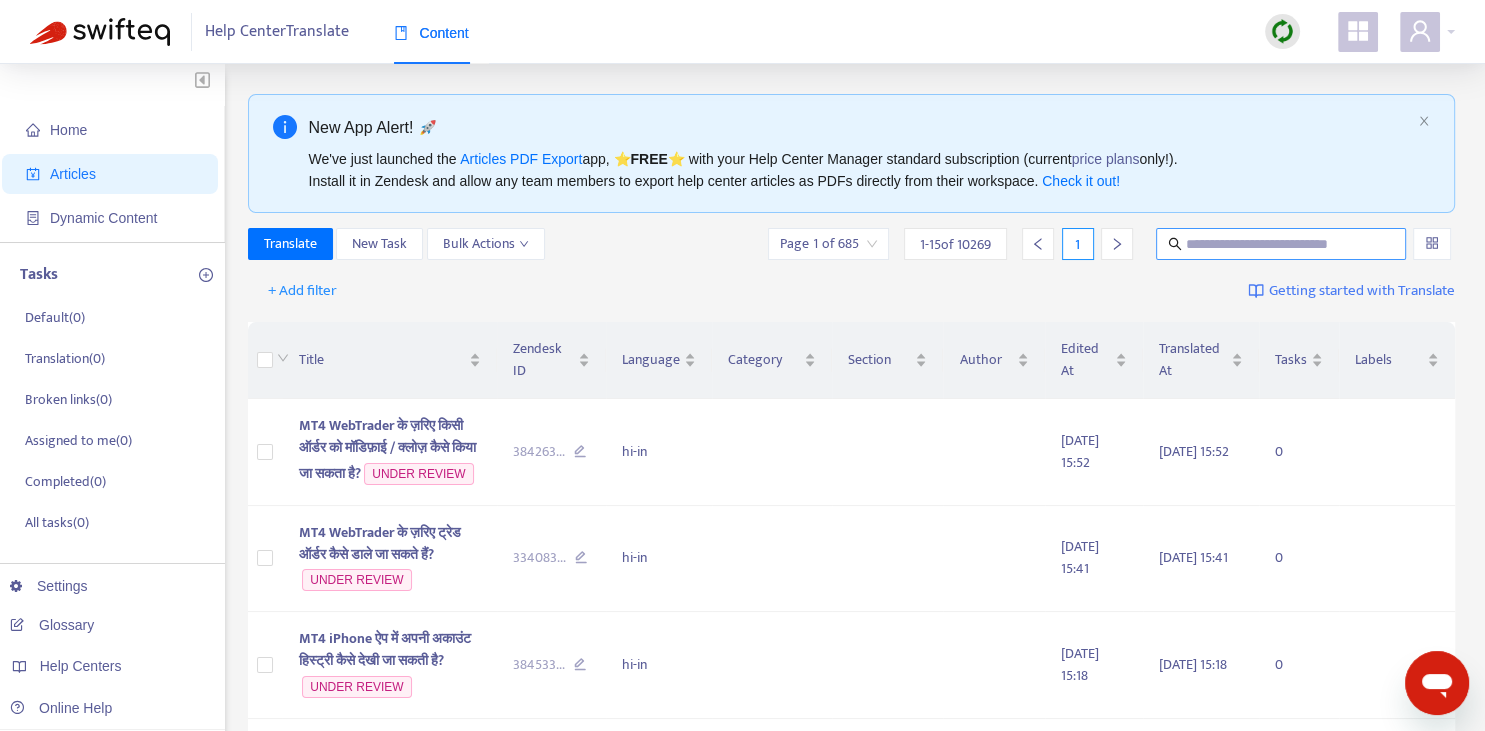 click at bounding box center [1282, 244] 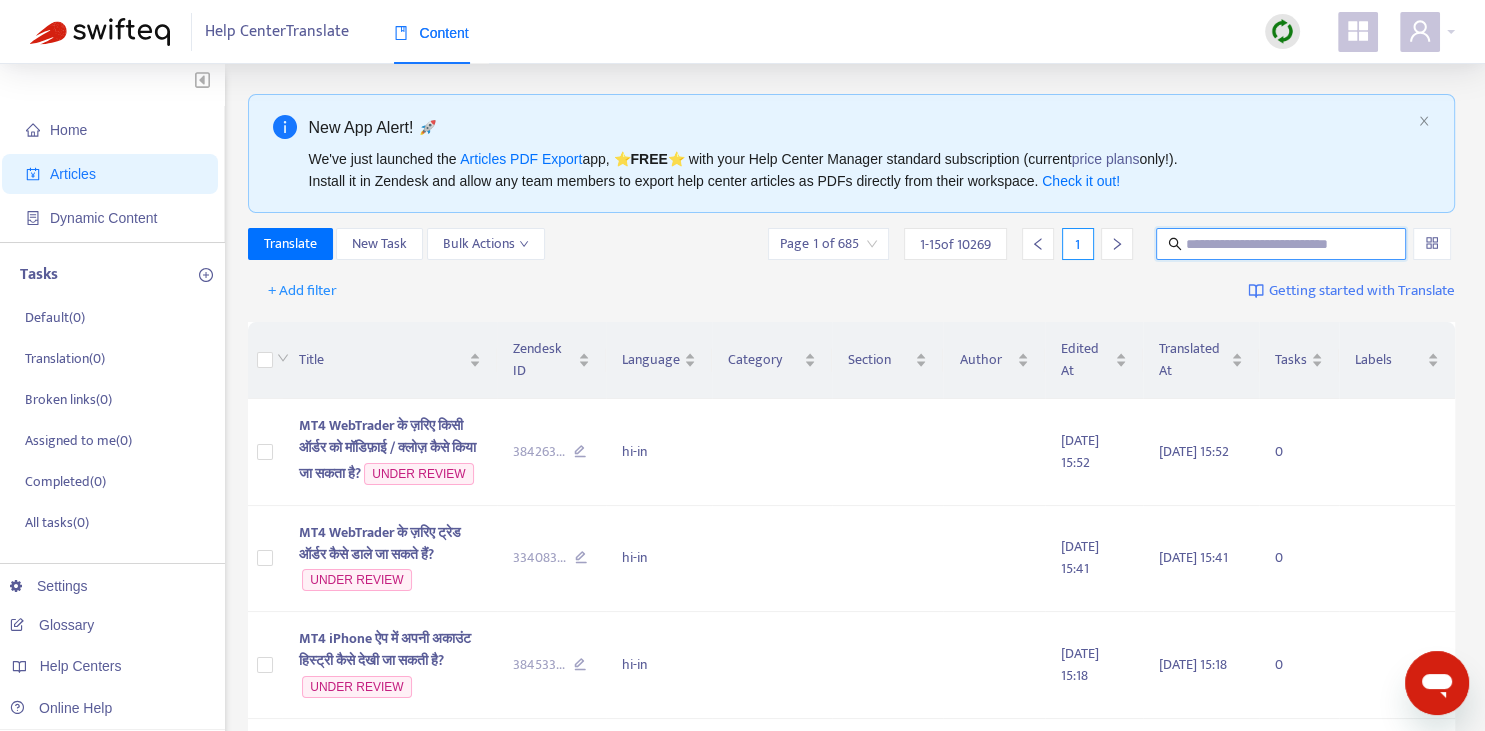 paste on "**********" 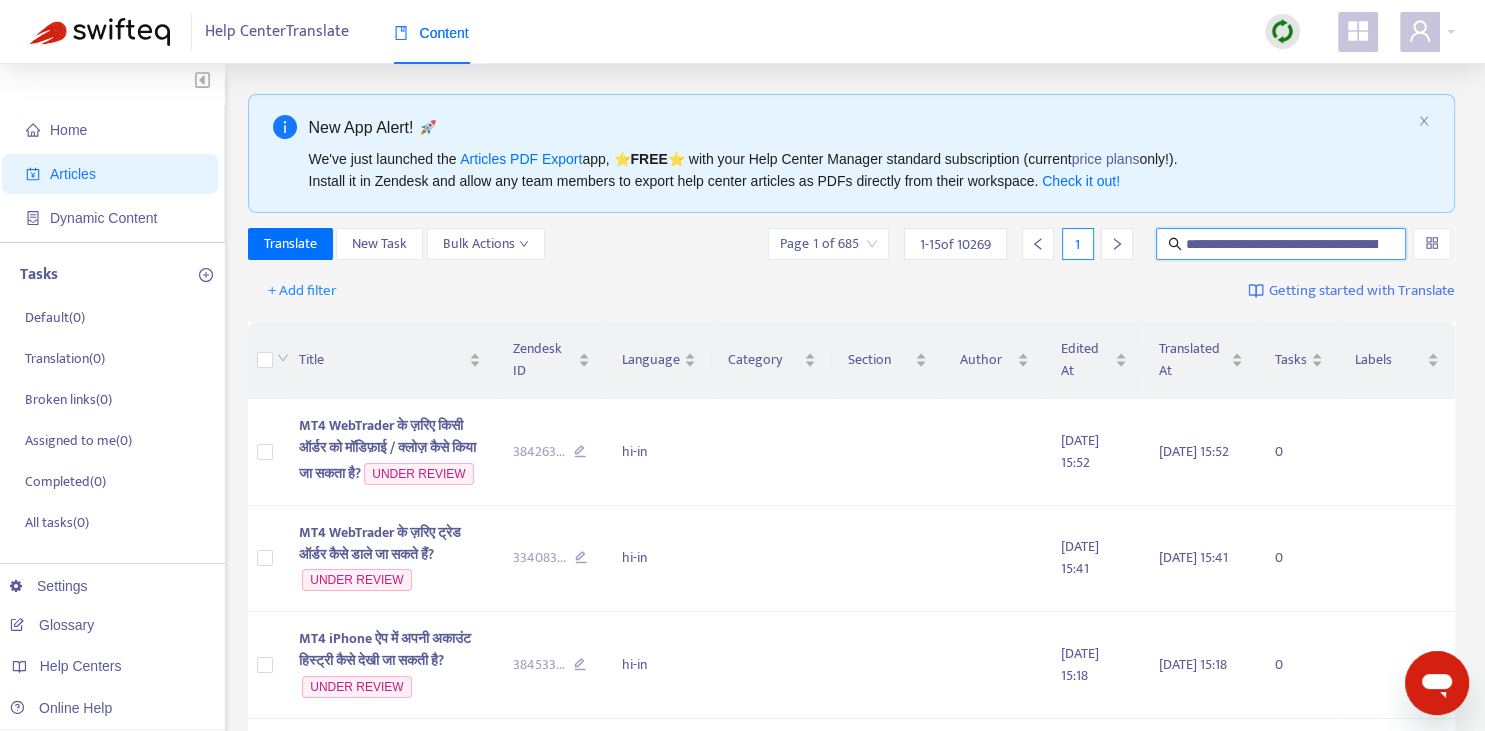 scroll, scrollTop: 0, scrollLeft: 189, axis: horizontal 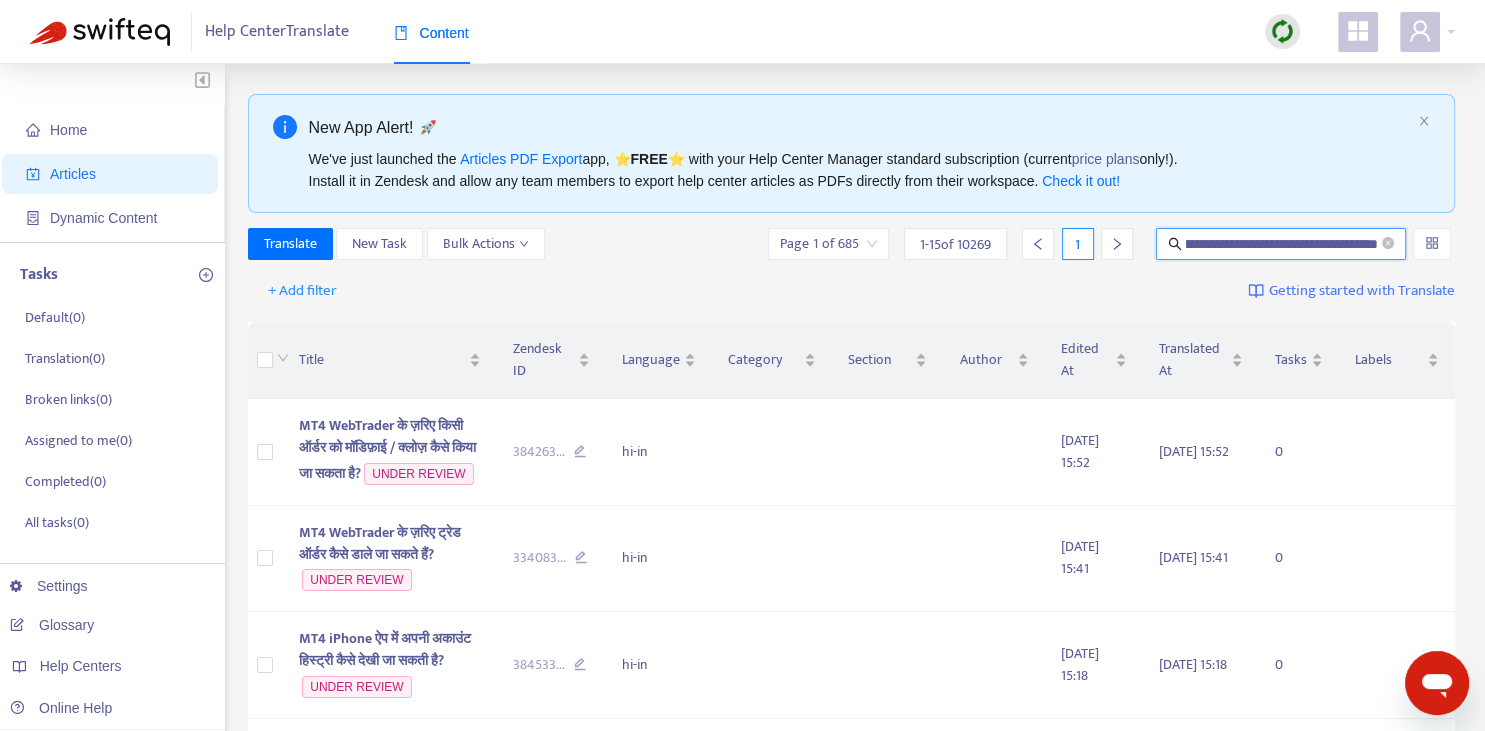 type on "**********" 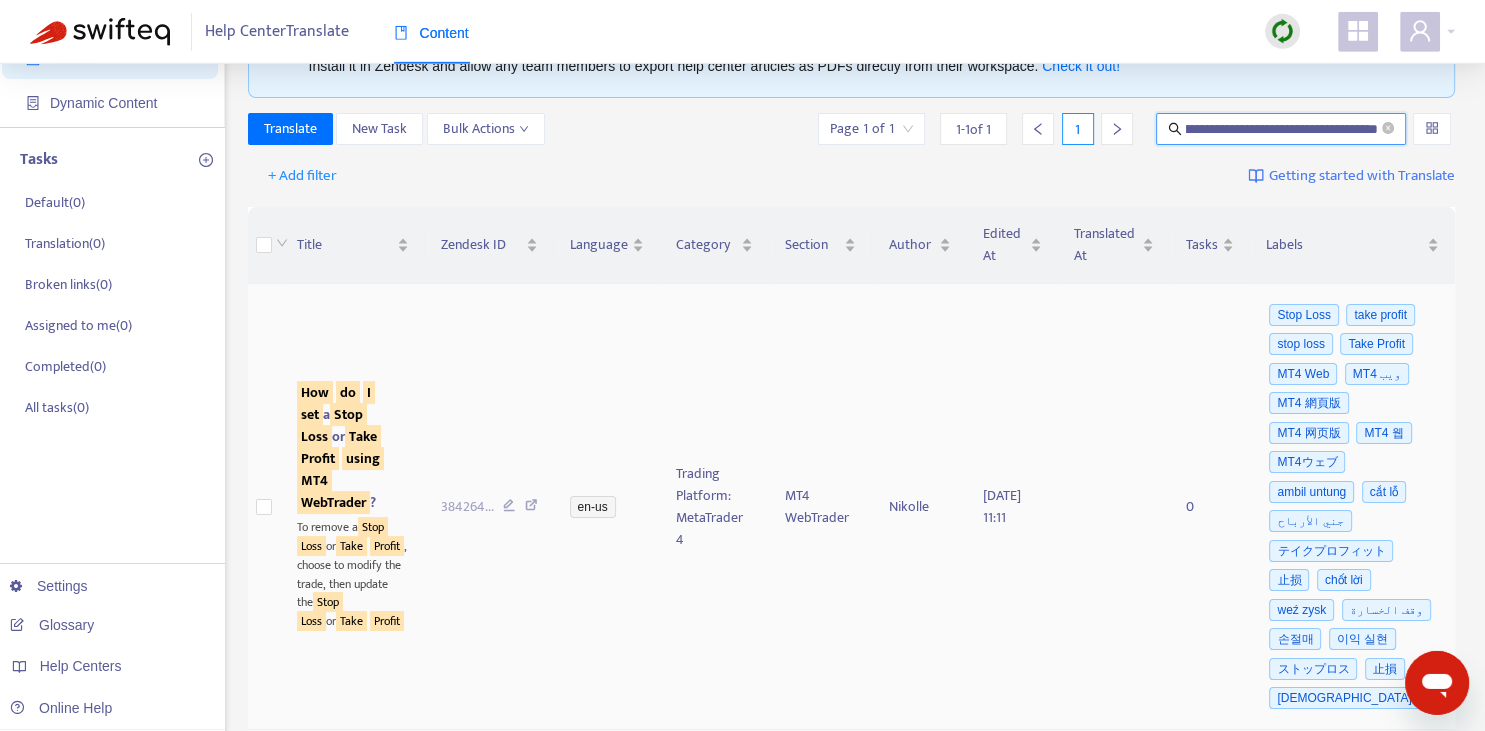 scroll, scrollTop: 110, scrollLeft: 0, axis: vertical 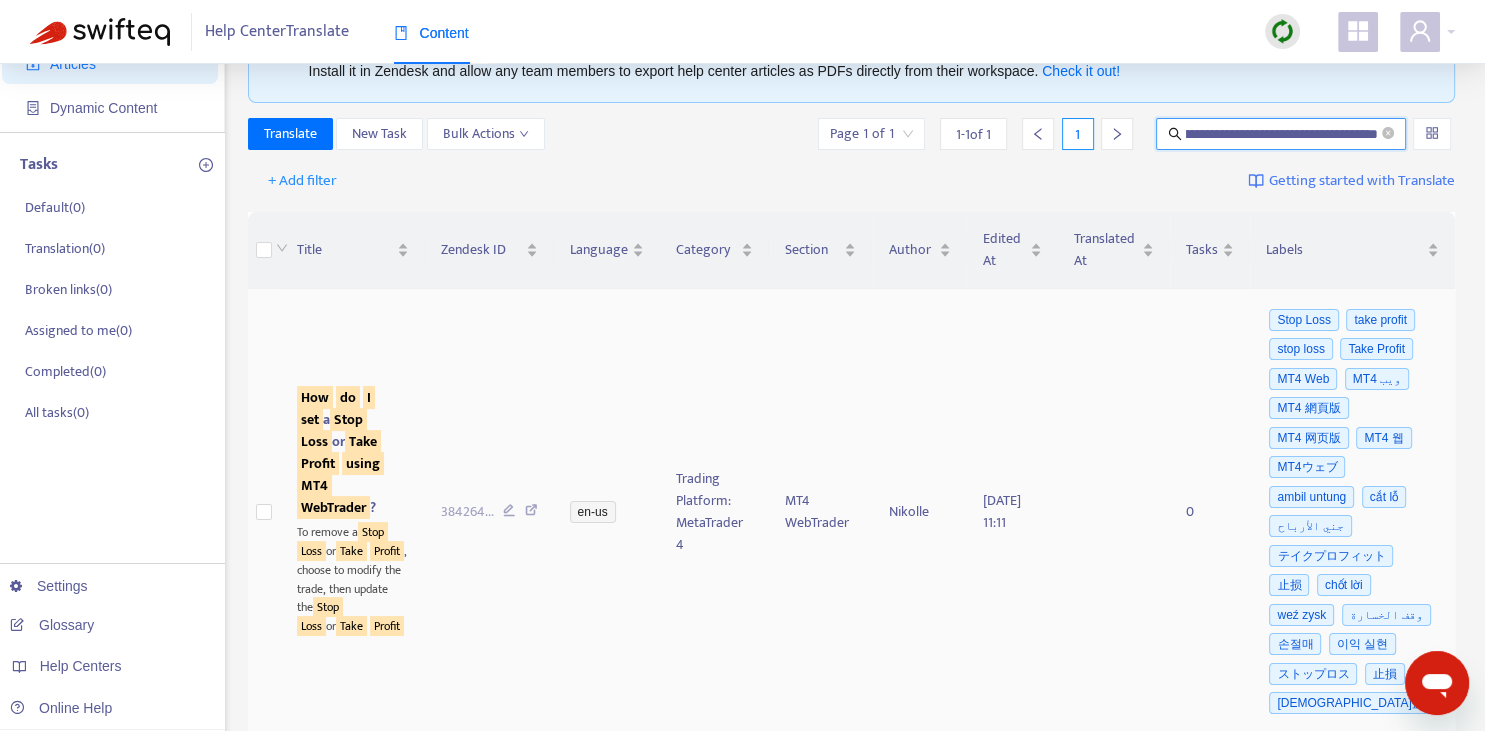 click on "Loss" at bounding box center [314, 441] 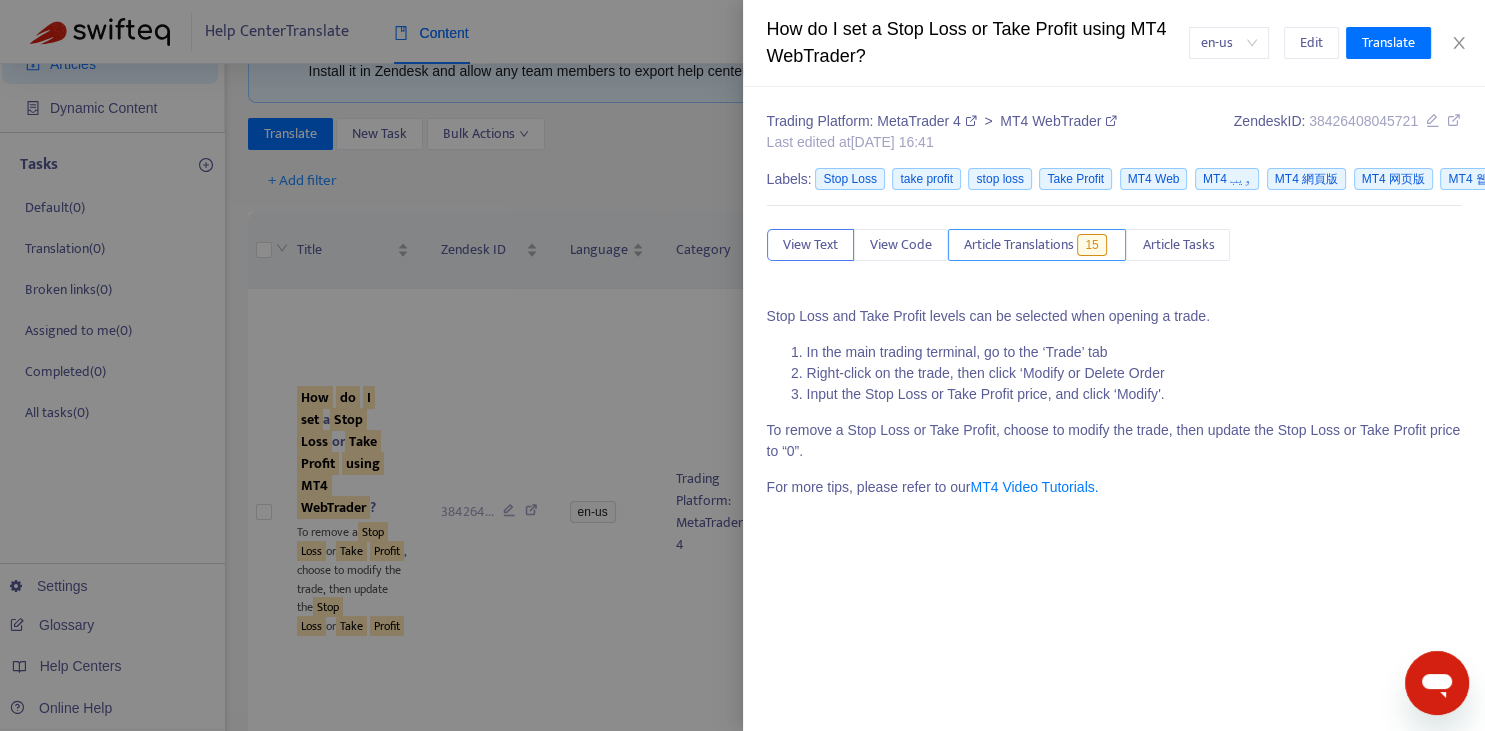 click on "Article Translations" at bounding box center (1019, 245) 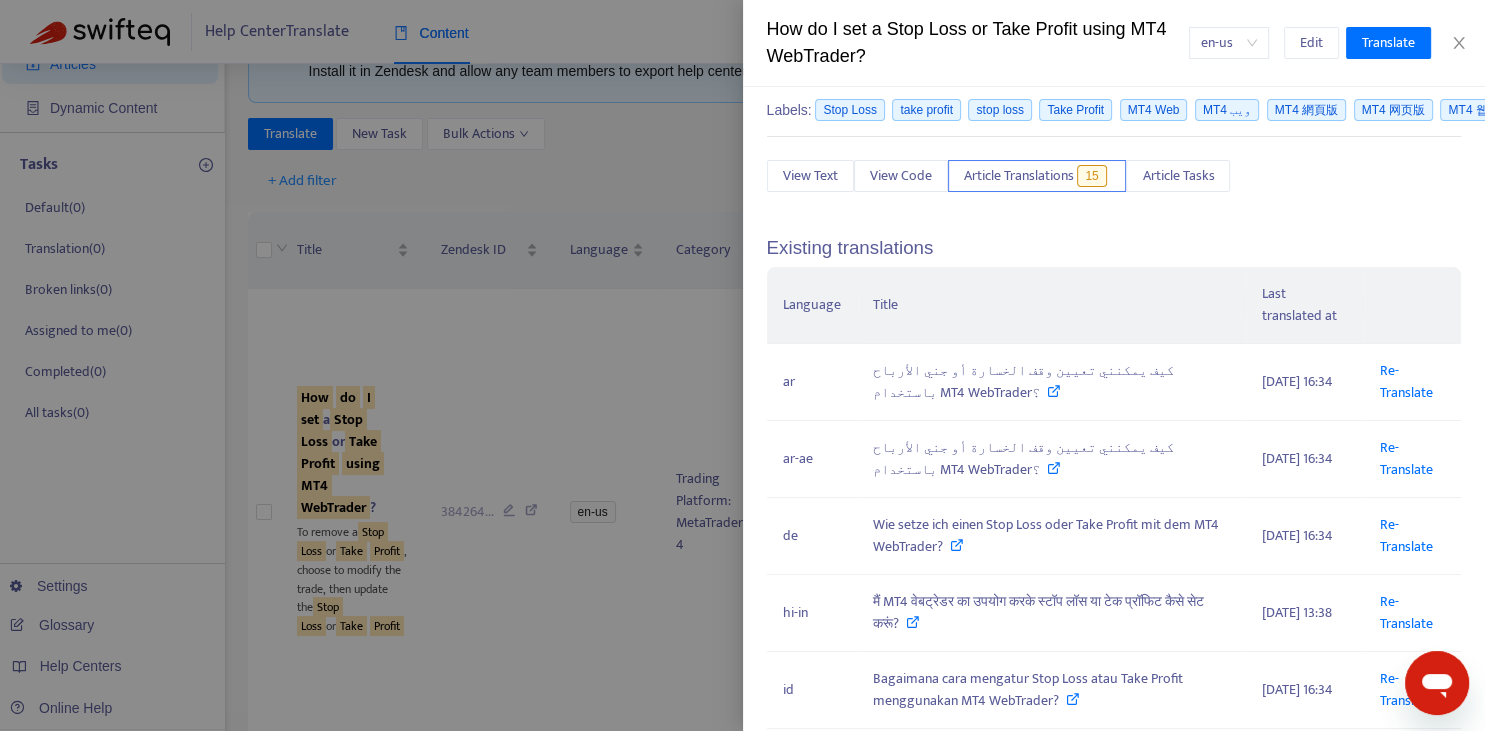 scroll, scrollTop: 147, scrollLeft: 0, axis: vertical 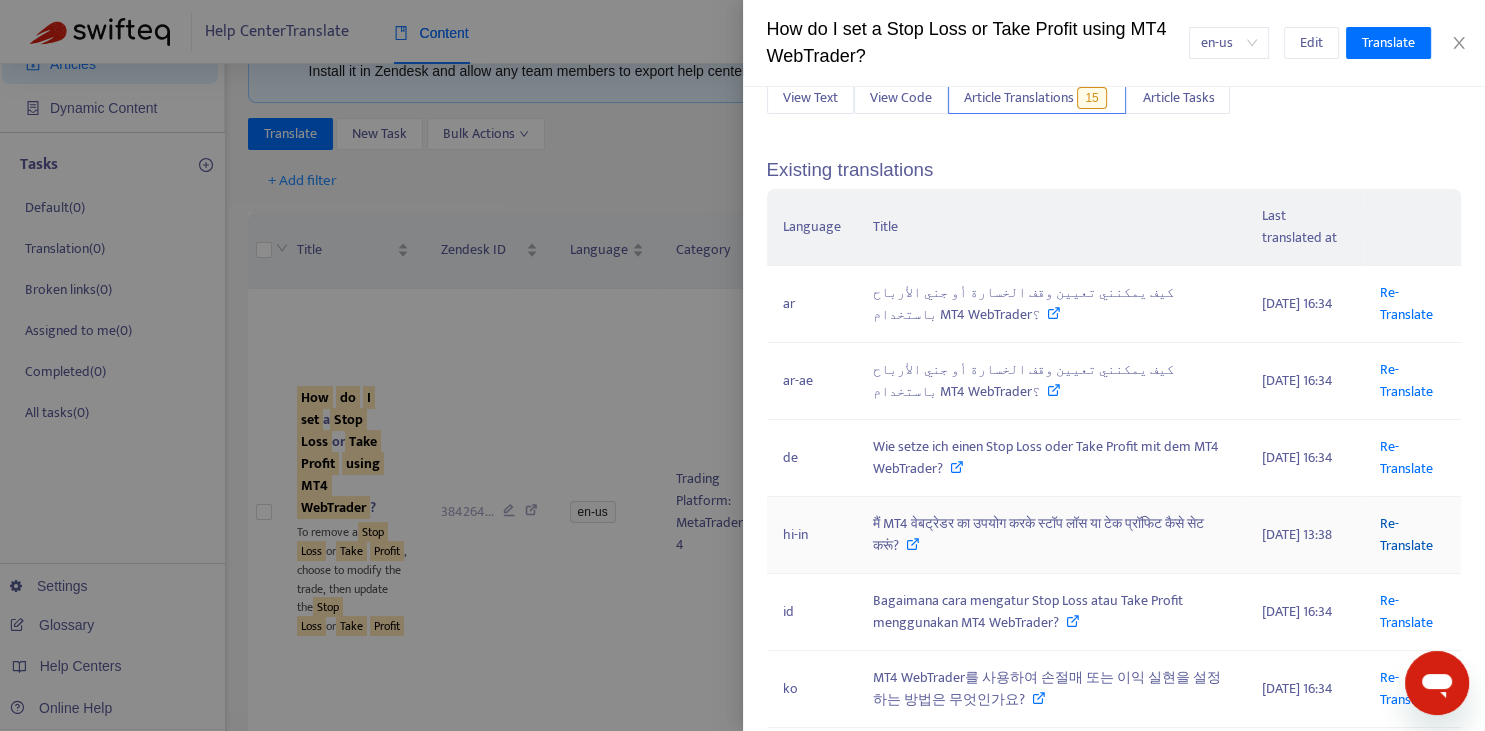 click on "Re-Translate" at bounding box center (1406, 534) 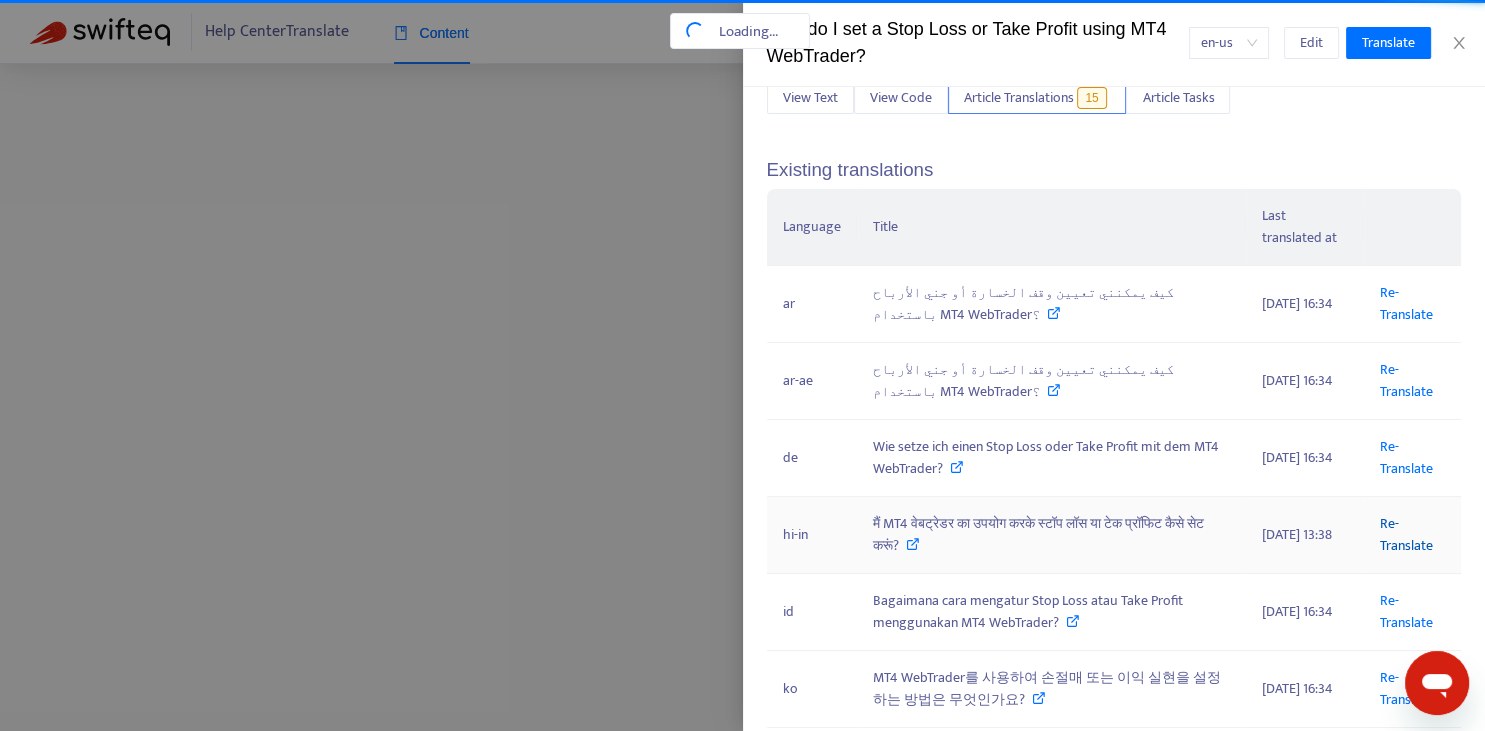scroll, scrollTop: 12, scrollLeft: 0, axis: vertical 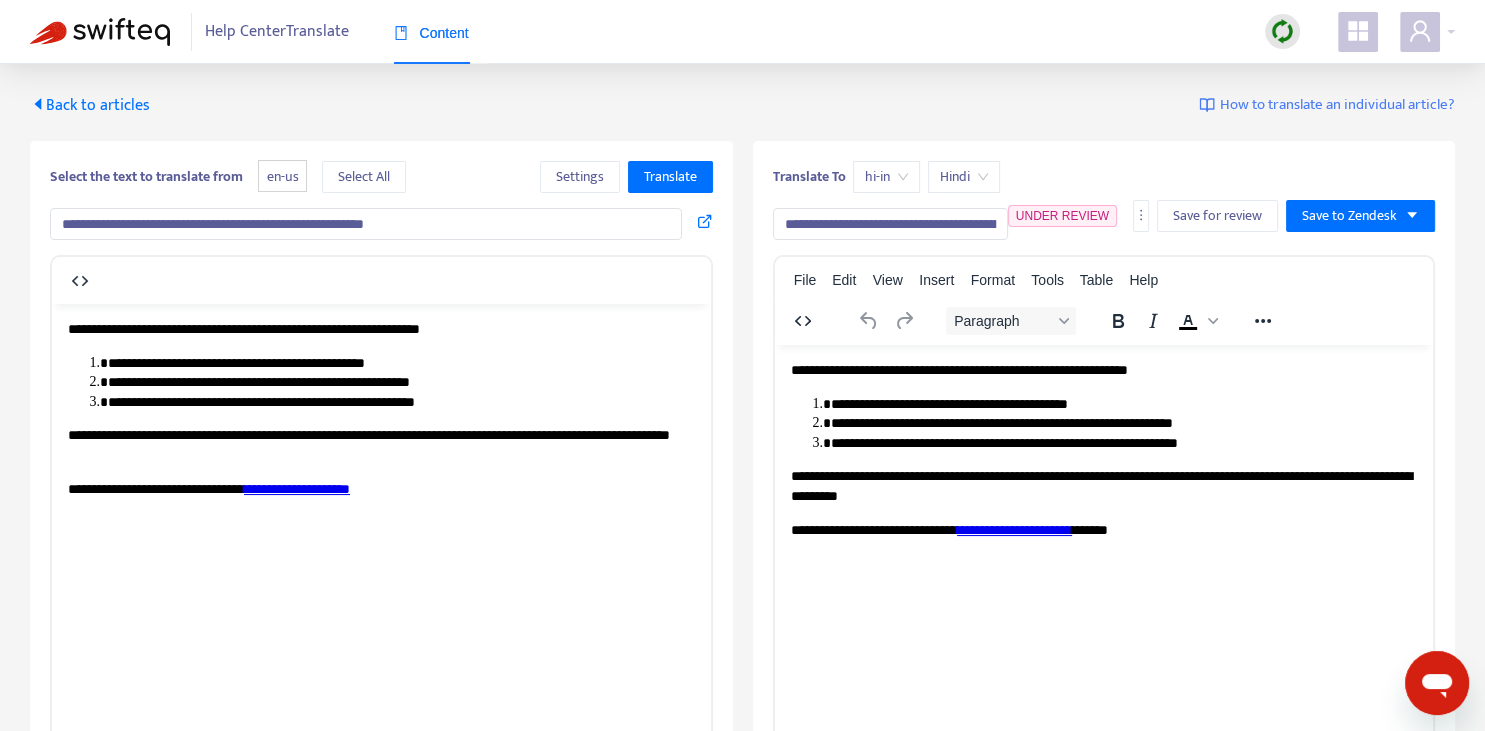 drag, startPoint x: 798, startPoint y: 214, endPoint x: 770, endPoint y: 208, distance: 28.635643 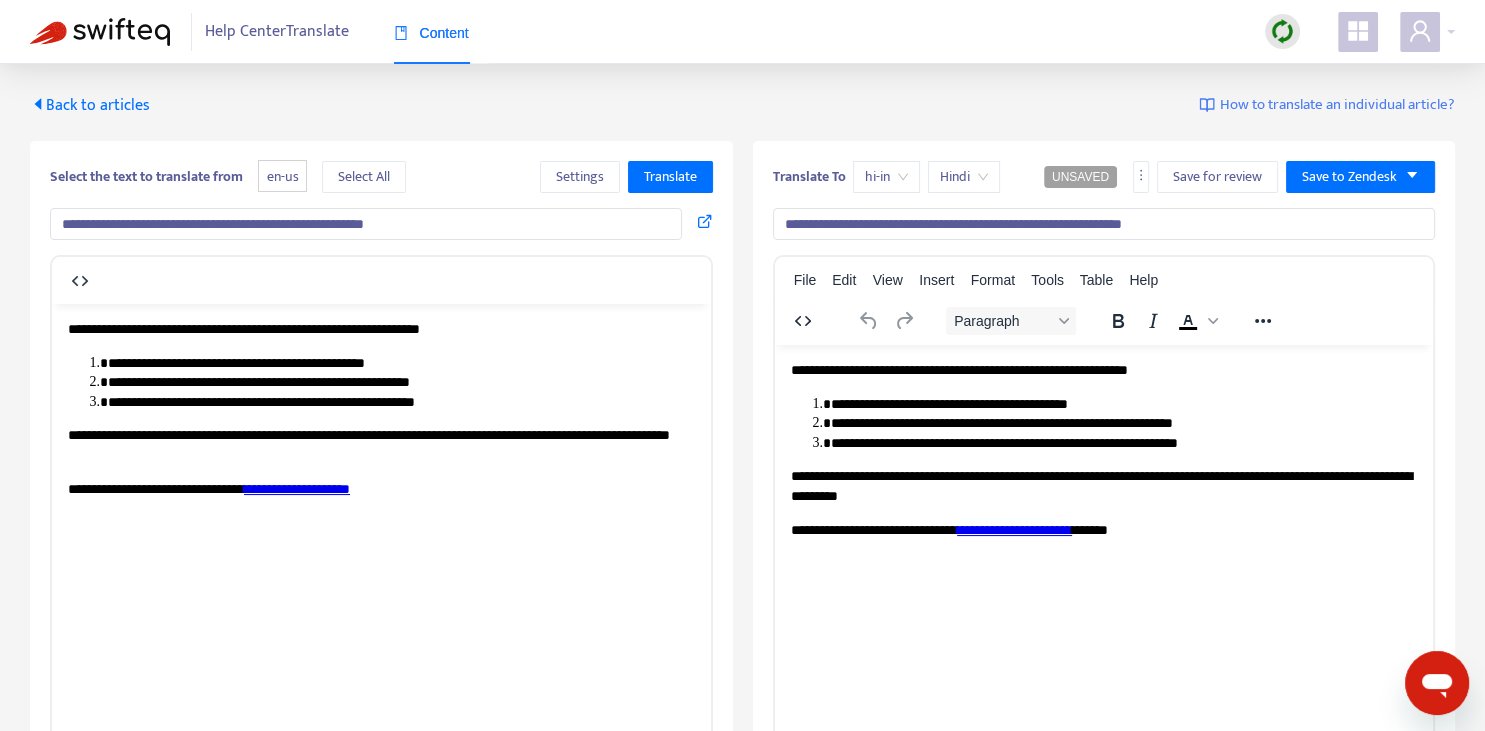 drag, startPoint x: 818, startPoint y: 220, endPoint x: 955, endPoint y: 235, distance: 137.81873 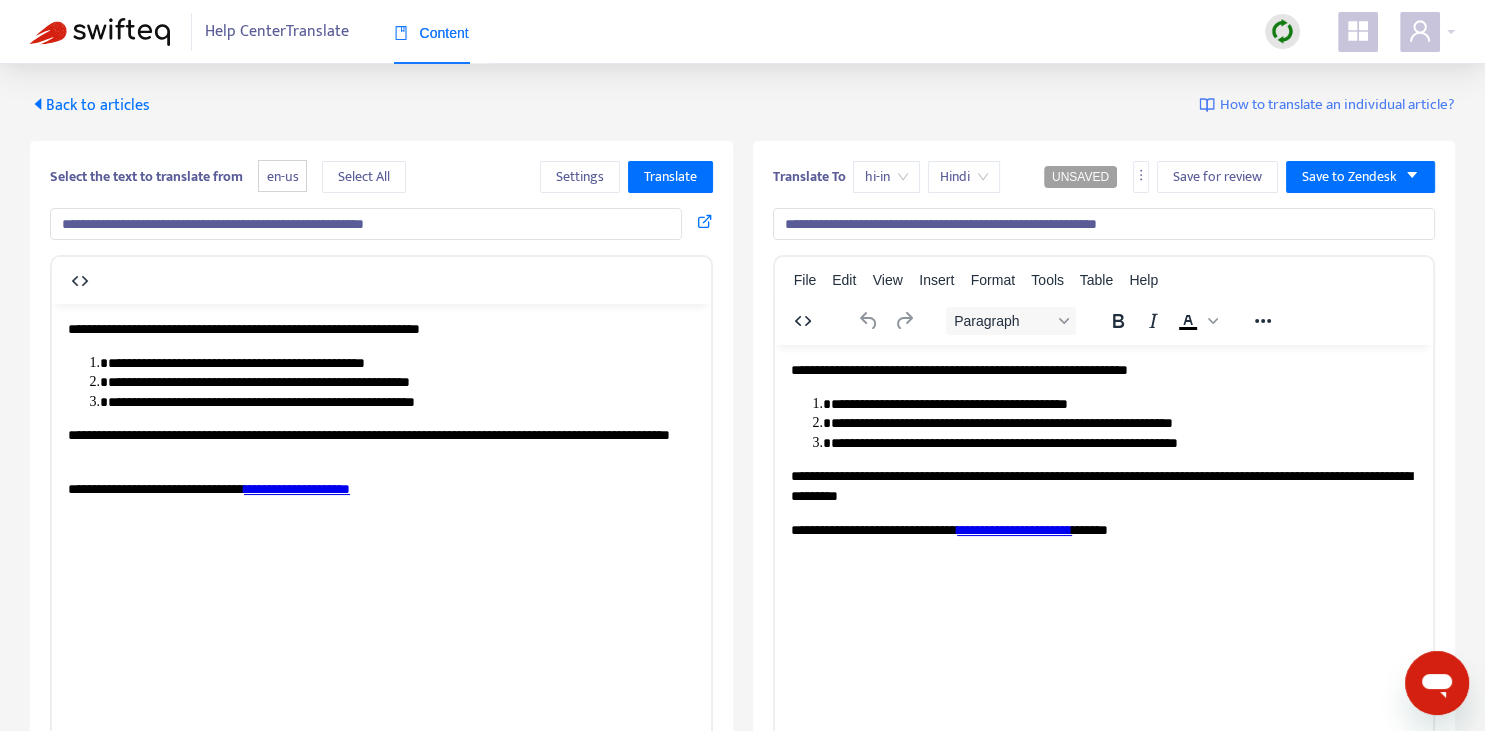 type on "**********" 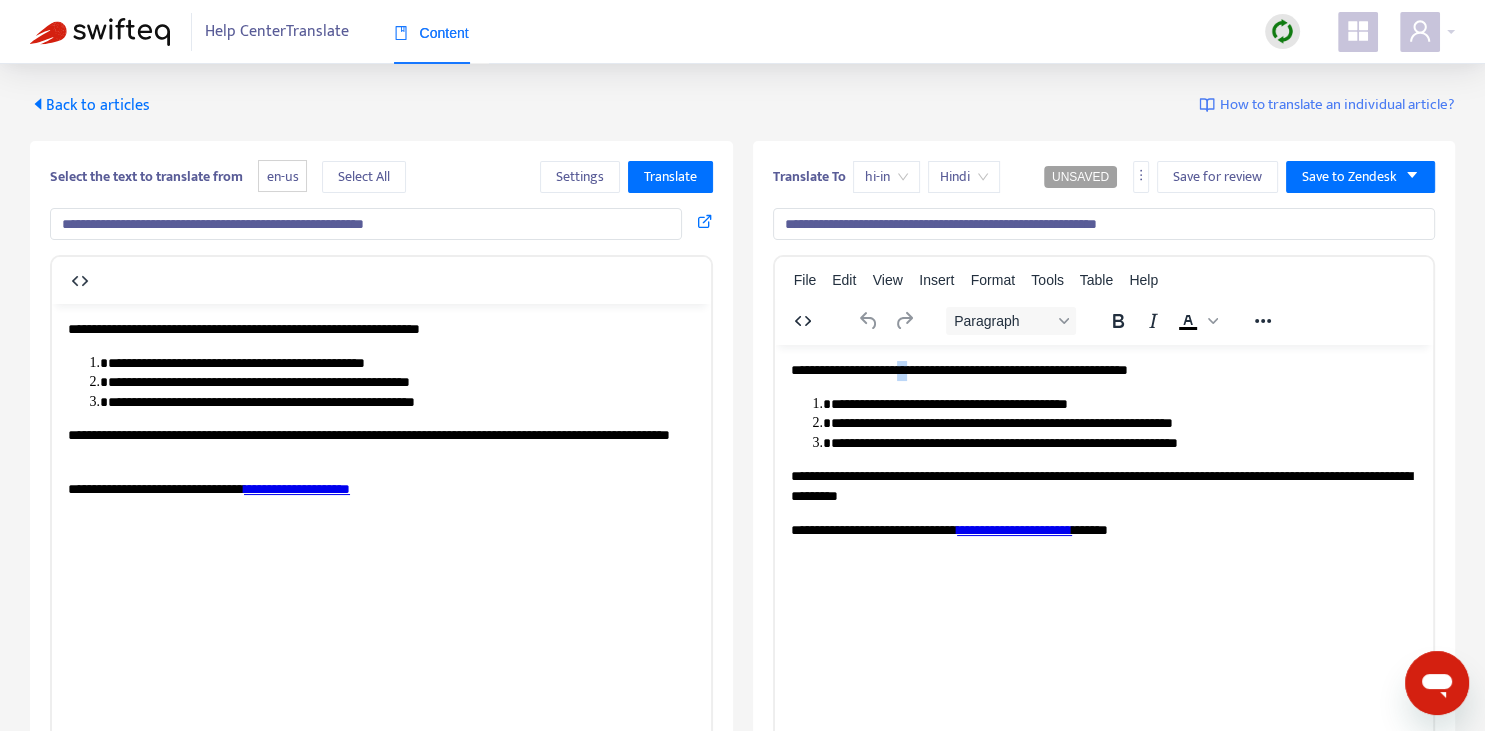 type 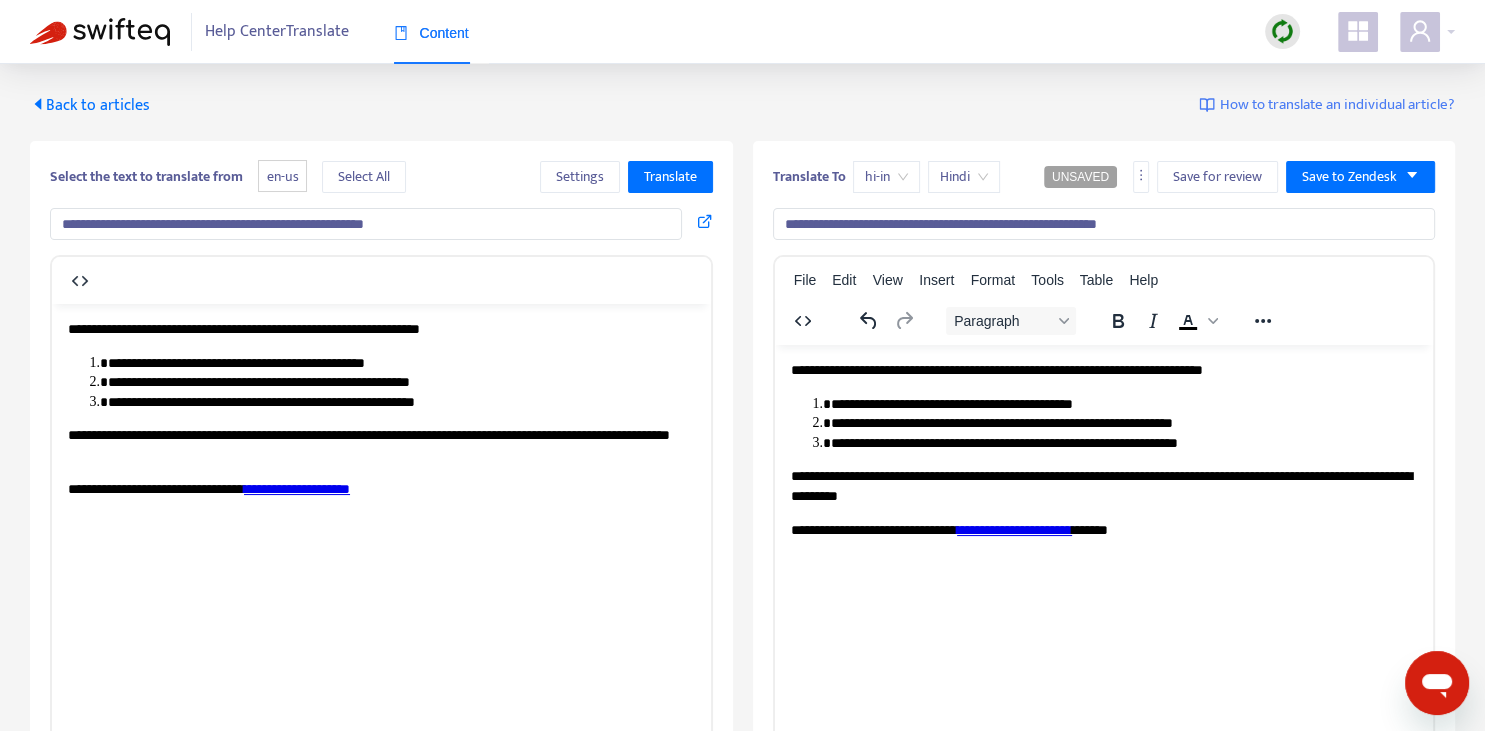 click on "**********" at bounding box center [1123, 443] 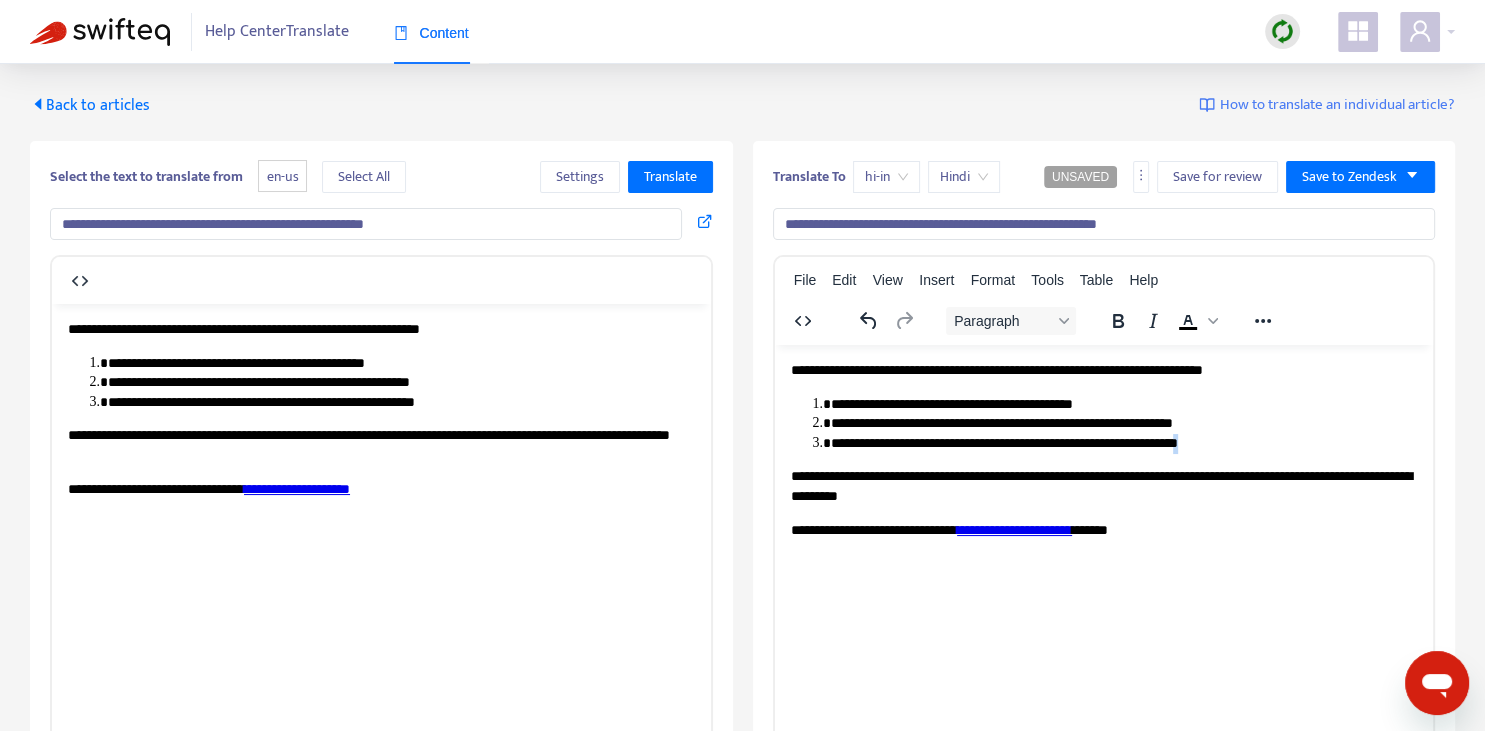 copy on "*" 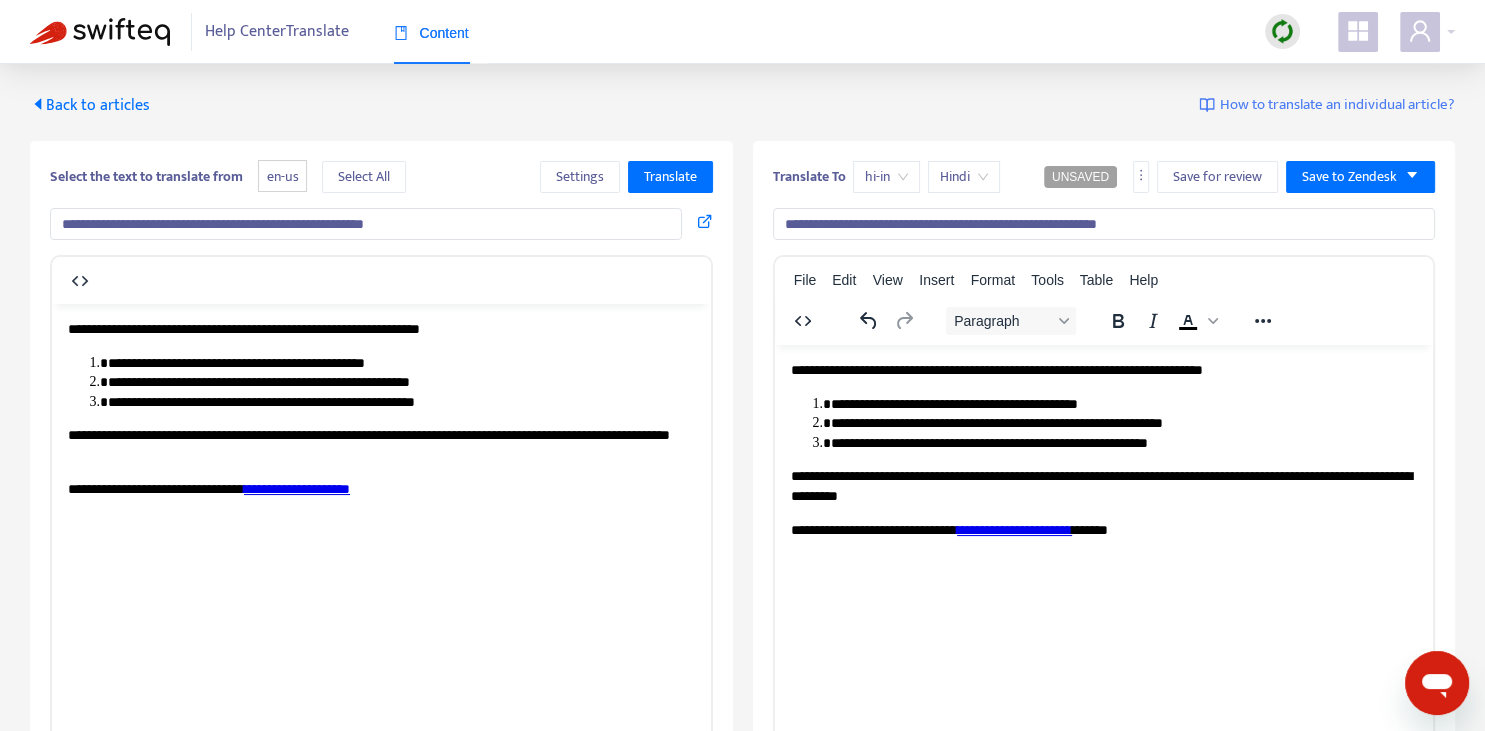 click on "**********" at bounding box center (1103, 485) 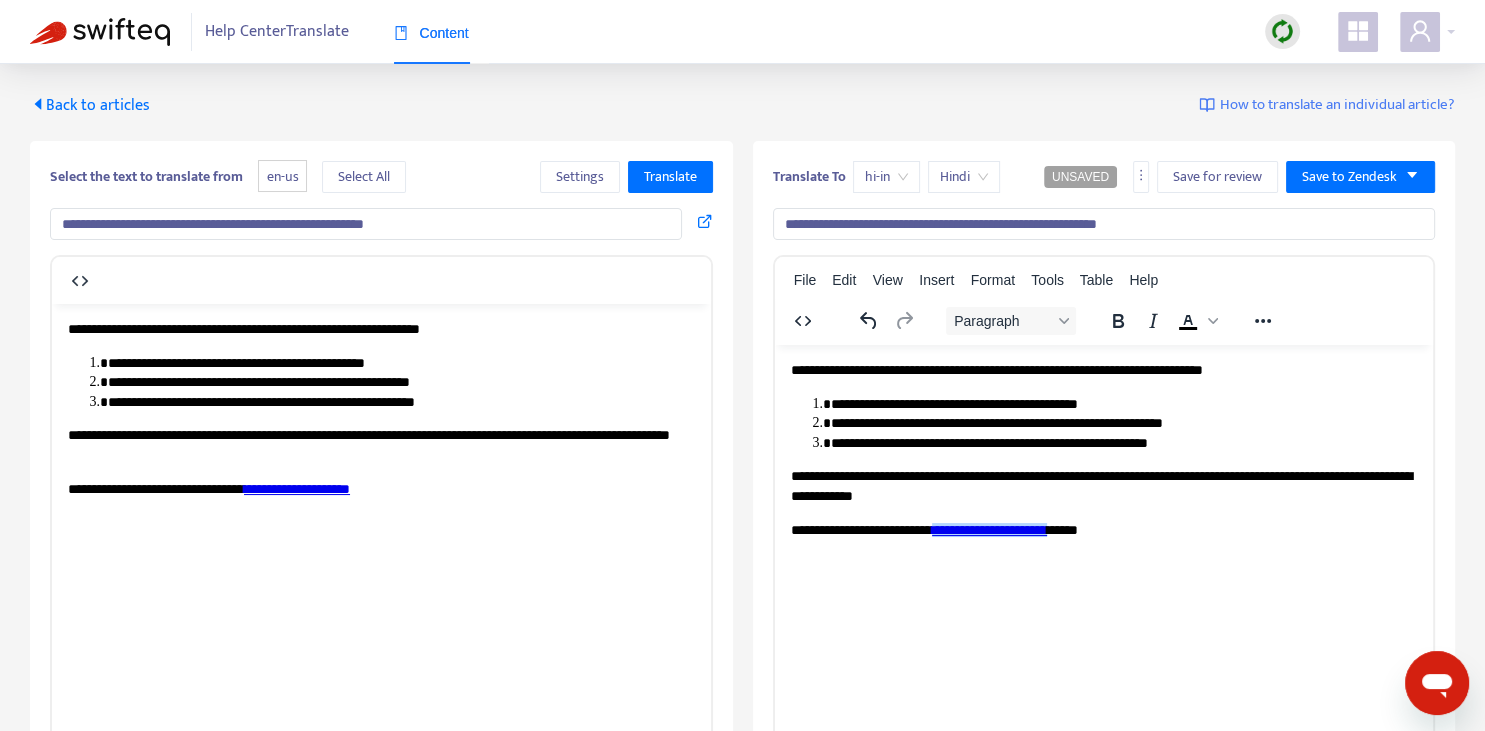 click on "**********" at bounding box center [988, 529] 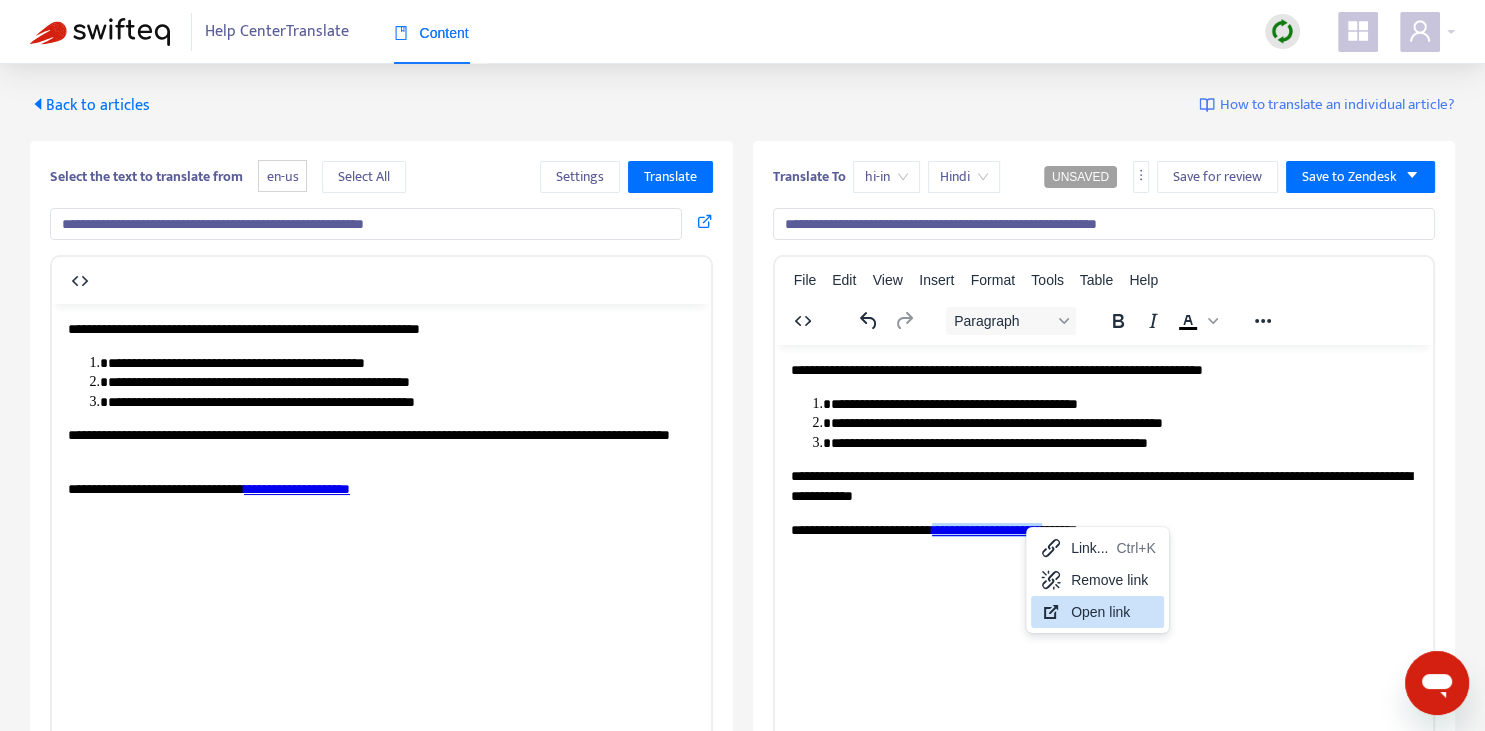 click on "Open link" at bounding box center [1113, 612] 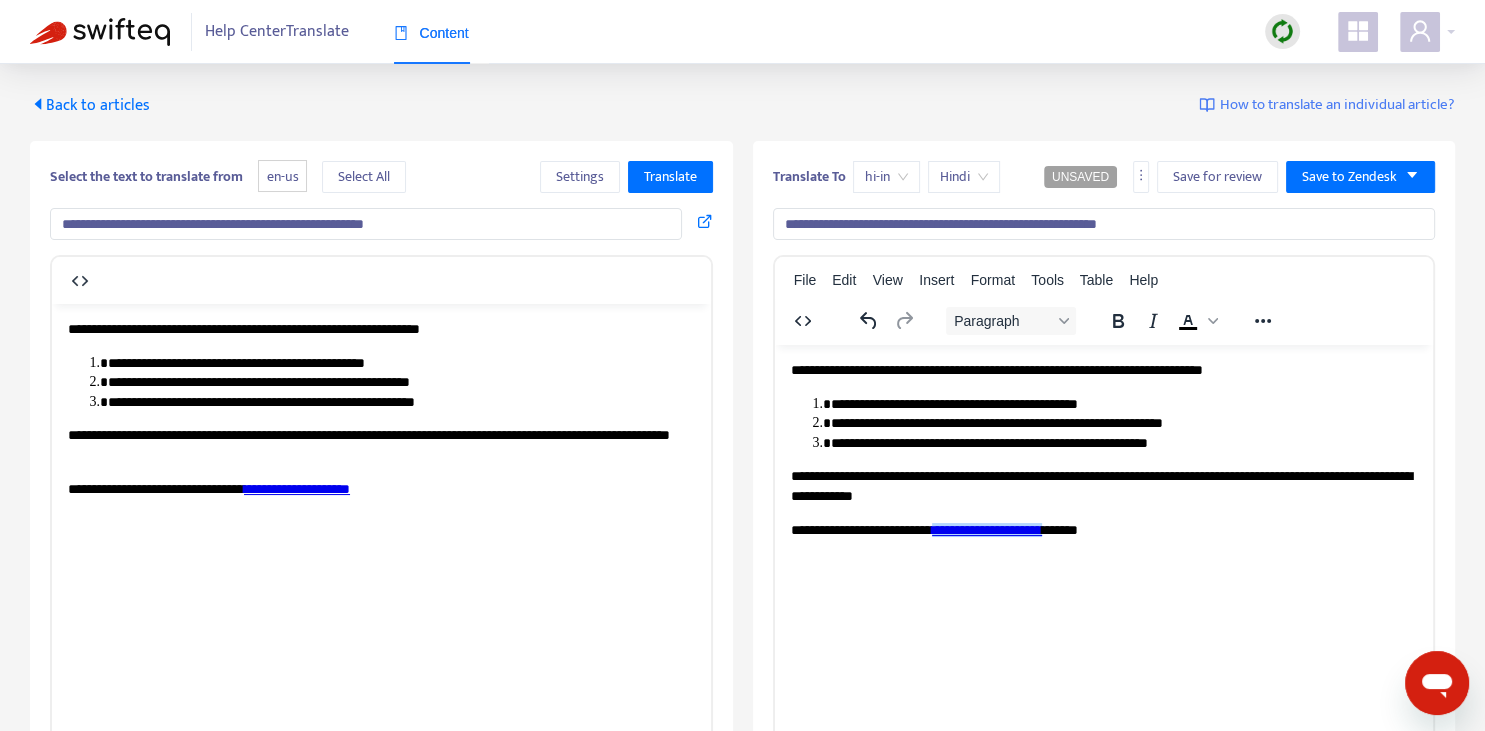 click on "**********" at bounding box center (297, 488) 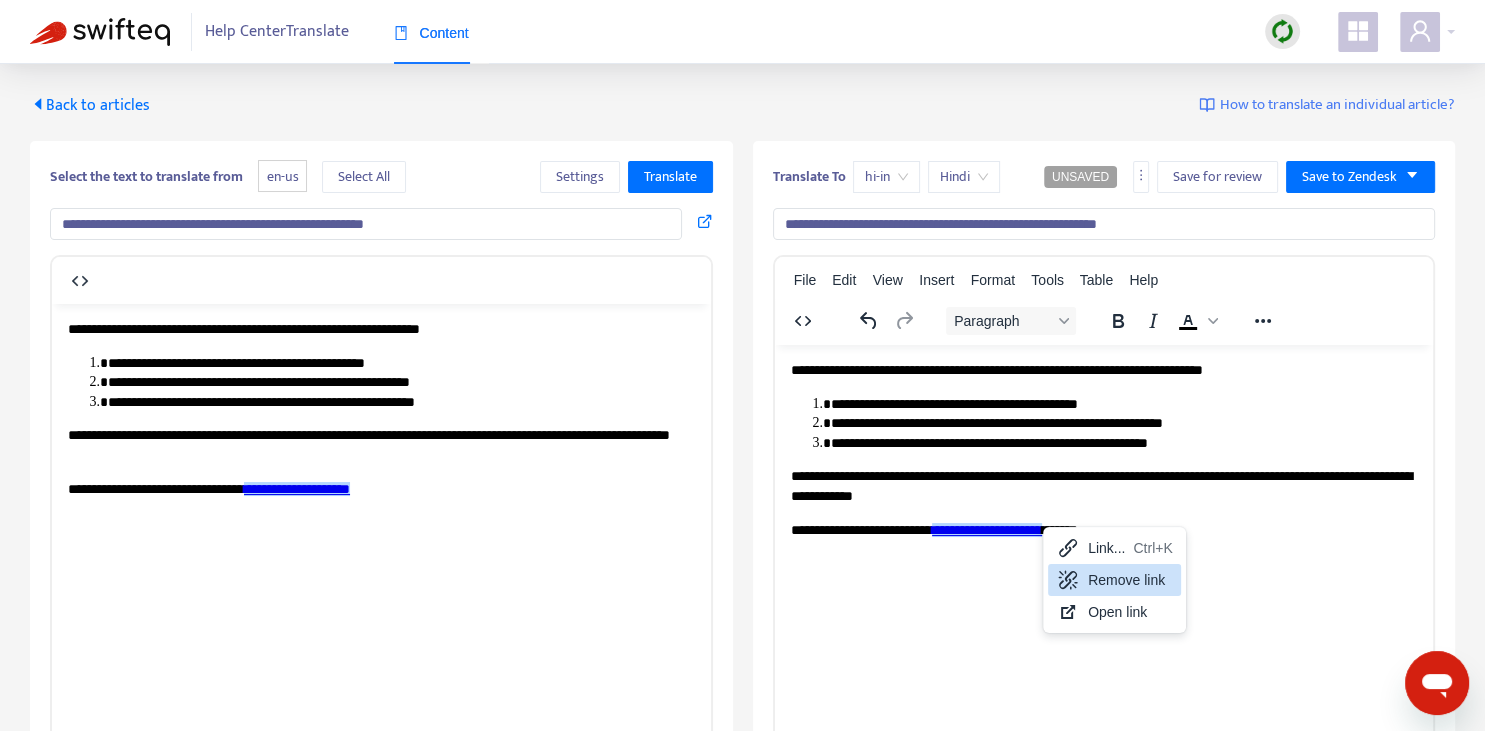 click on "Remove link" at bounding box center (1114, 580) 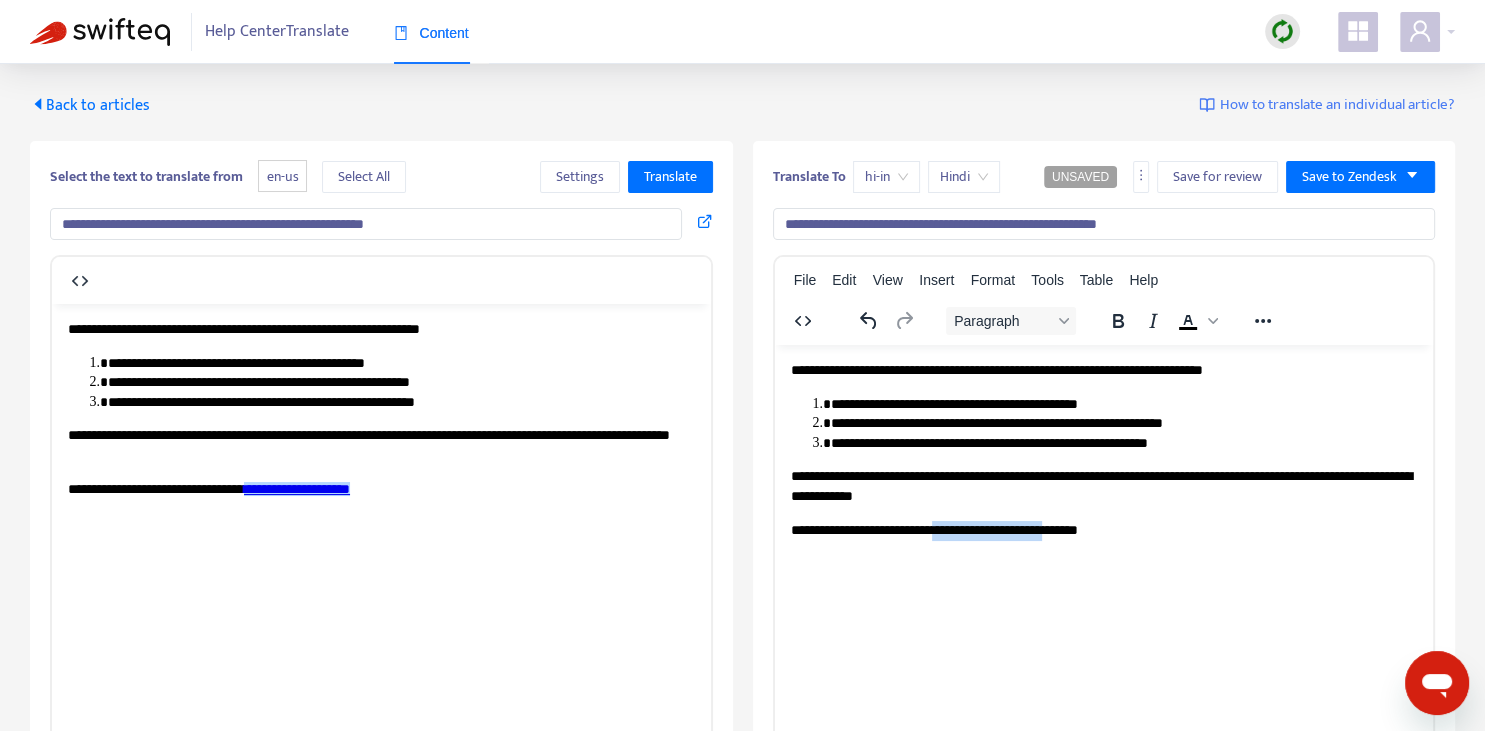 drag, startPoint x: 953, startPoint y: 521, endPoint x: 1079, endPoint y: 524, distance: 126.035706 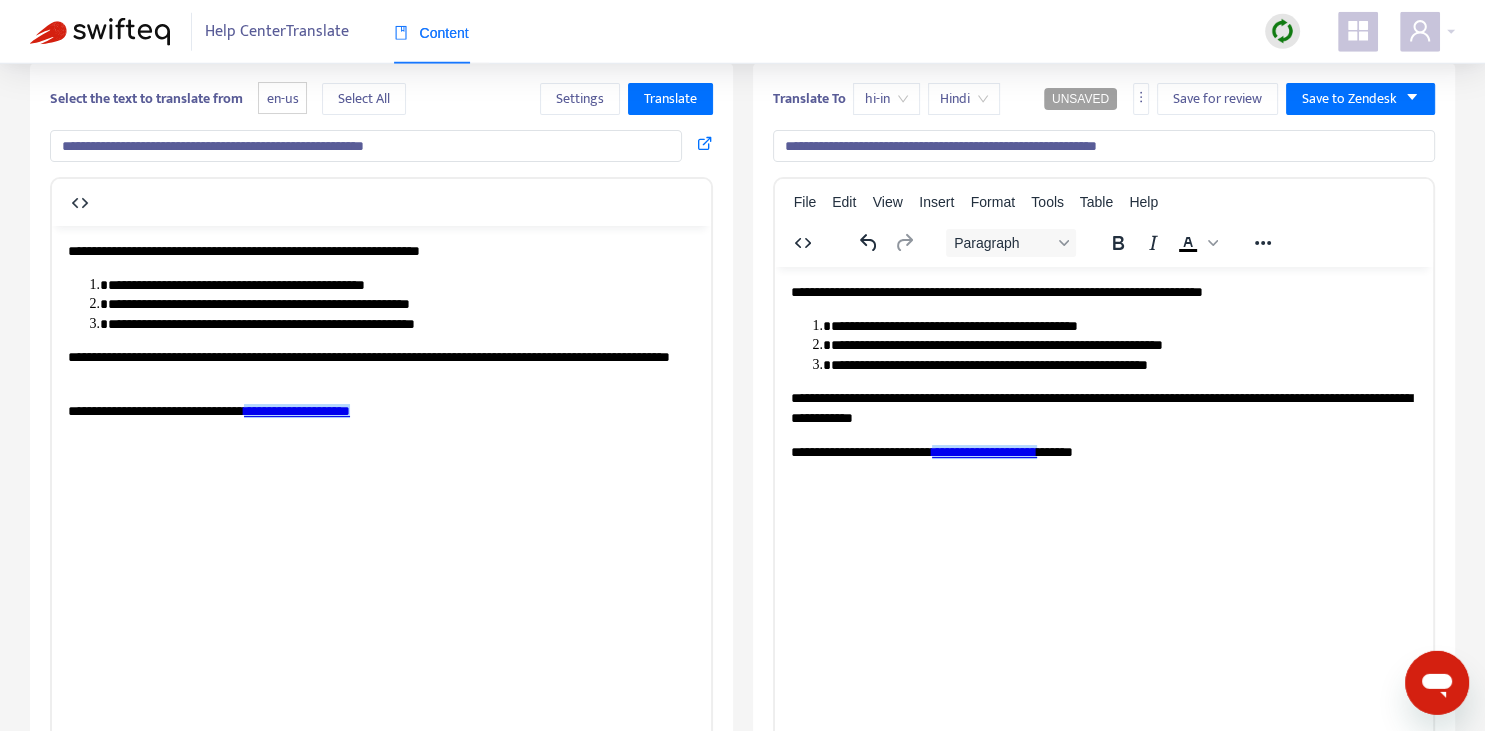 scroll, scrollTop: 0, scrollLeft: 0, axis: both 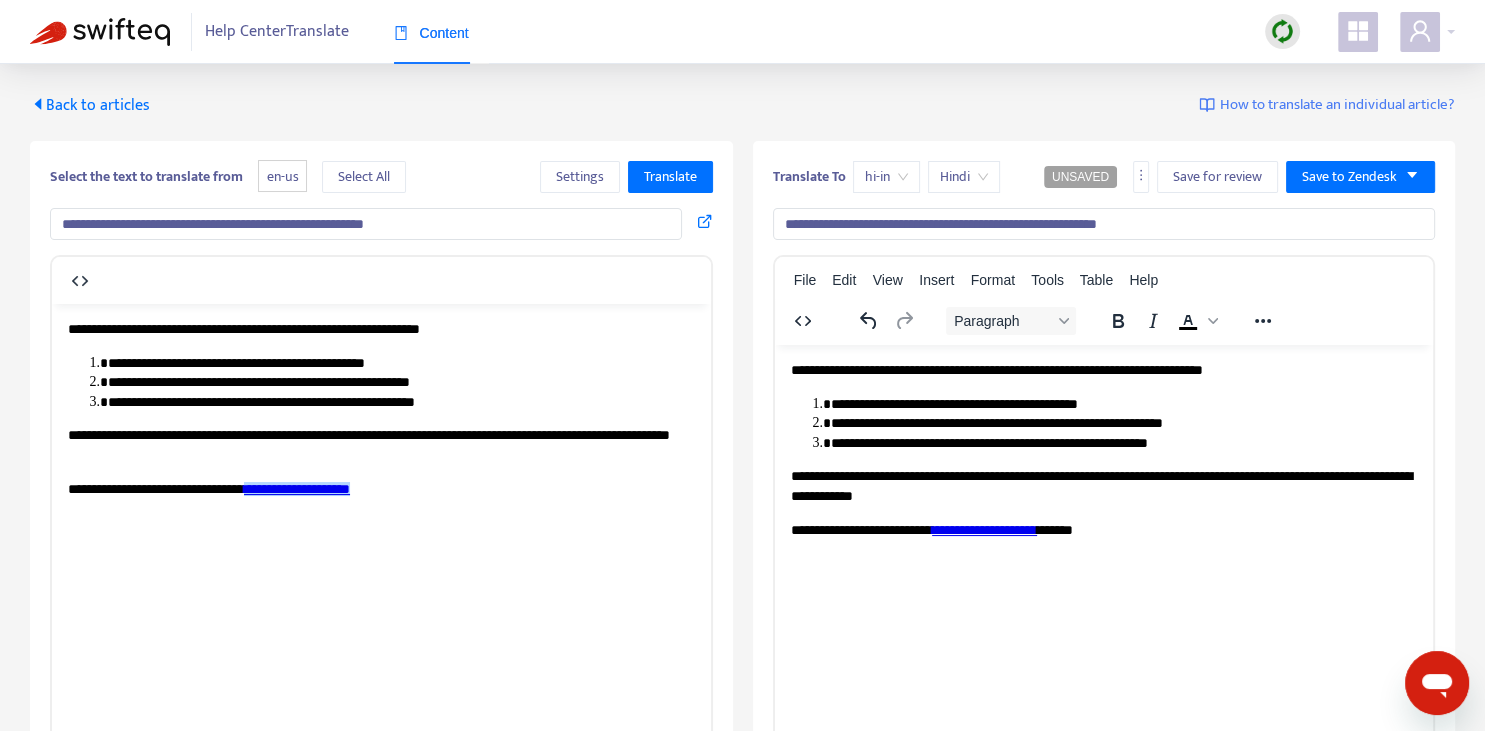 click on "**********" at bounding box center [1103, 449] 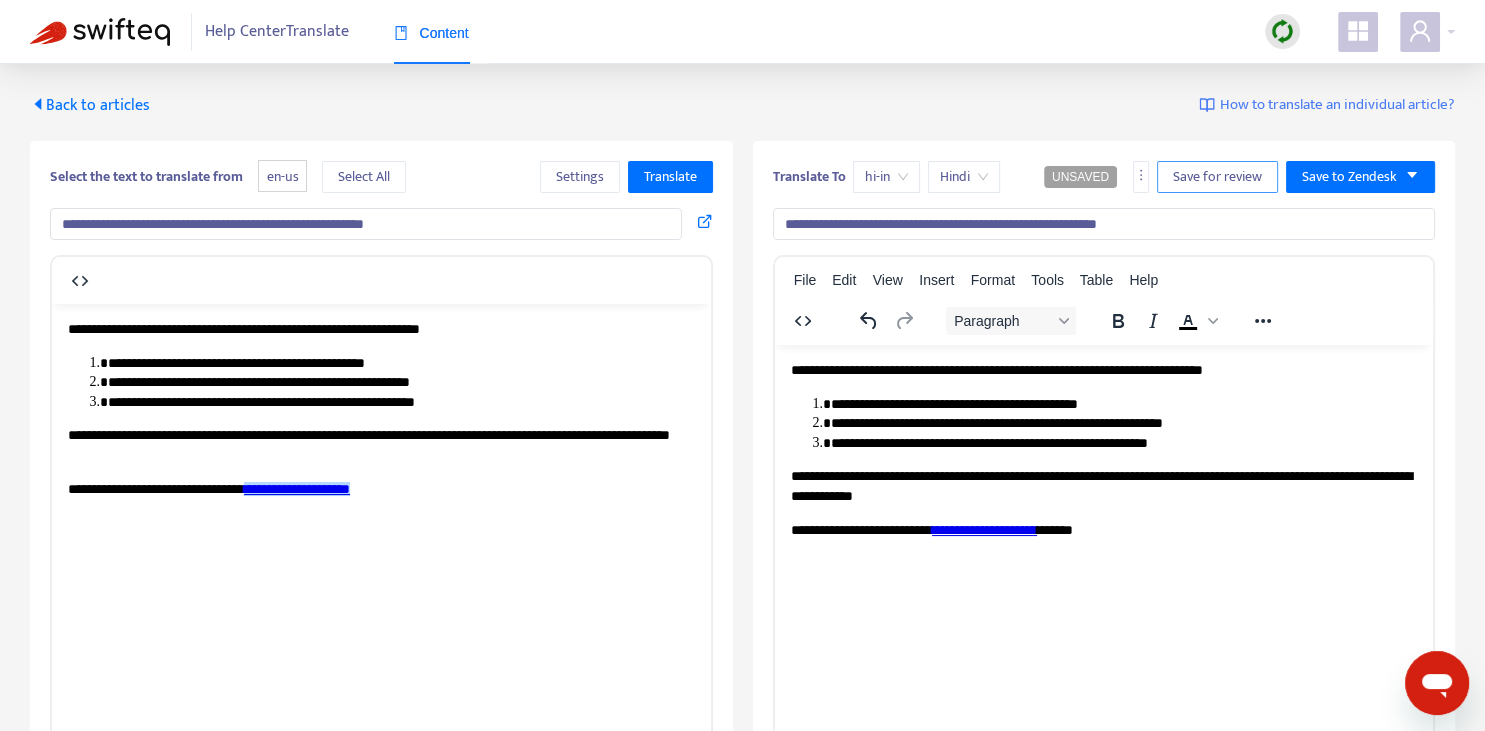 click on "Save for review" at bounding box center (1217, 177) 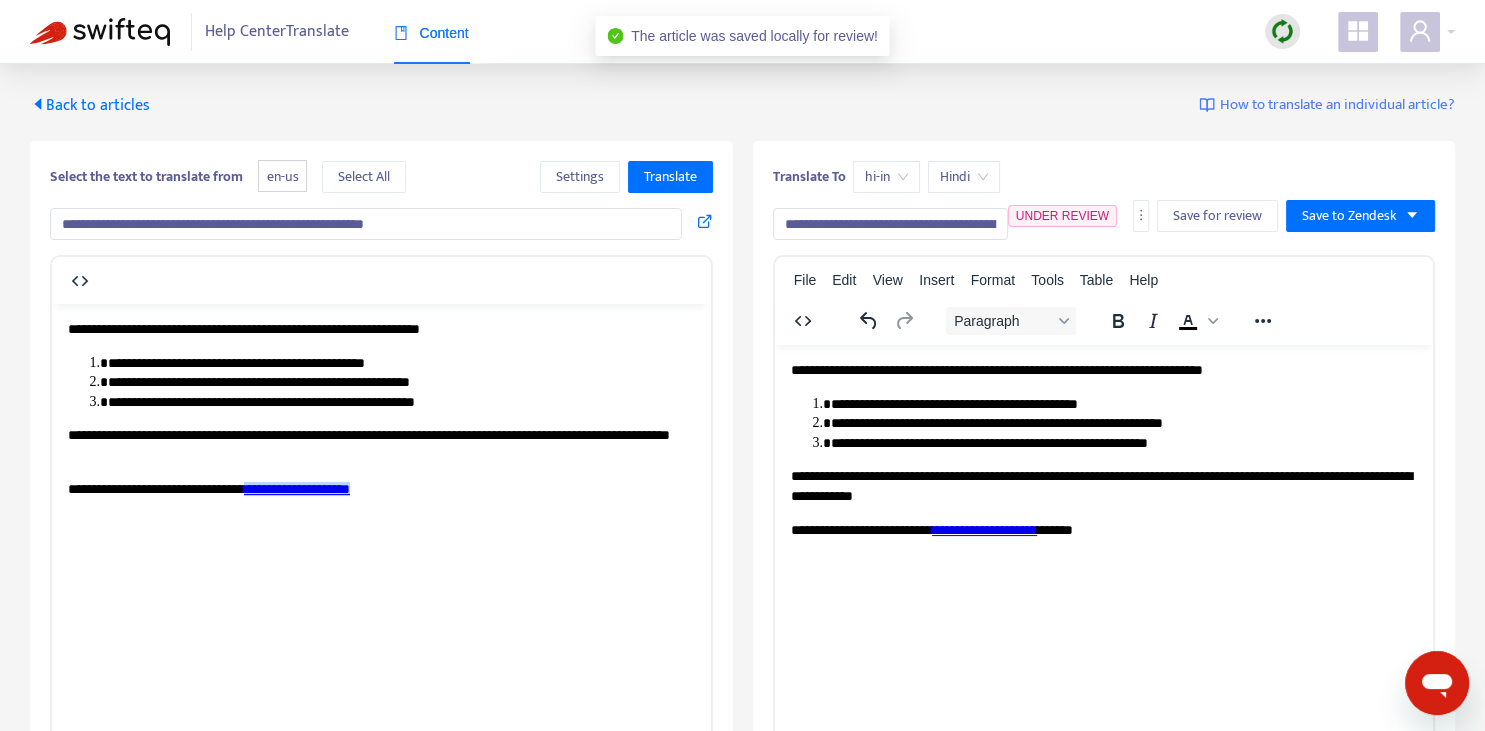 click on "Back to articles" at bounding box center [90, 105] 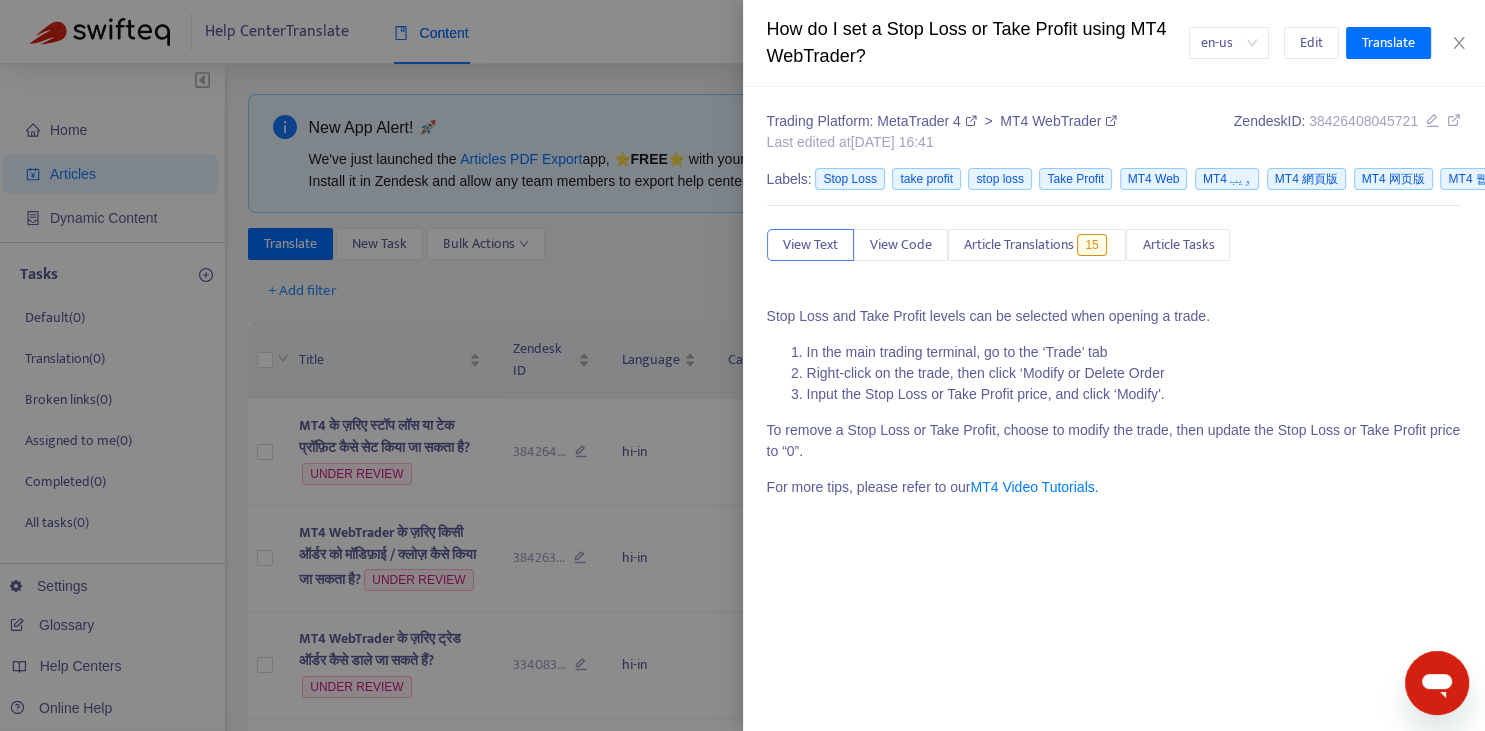 click at bounding box center [742, 365] 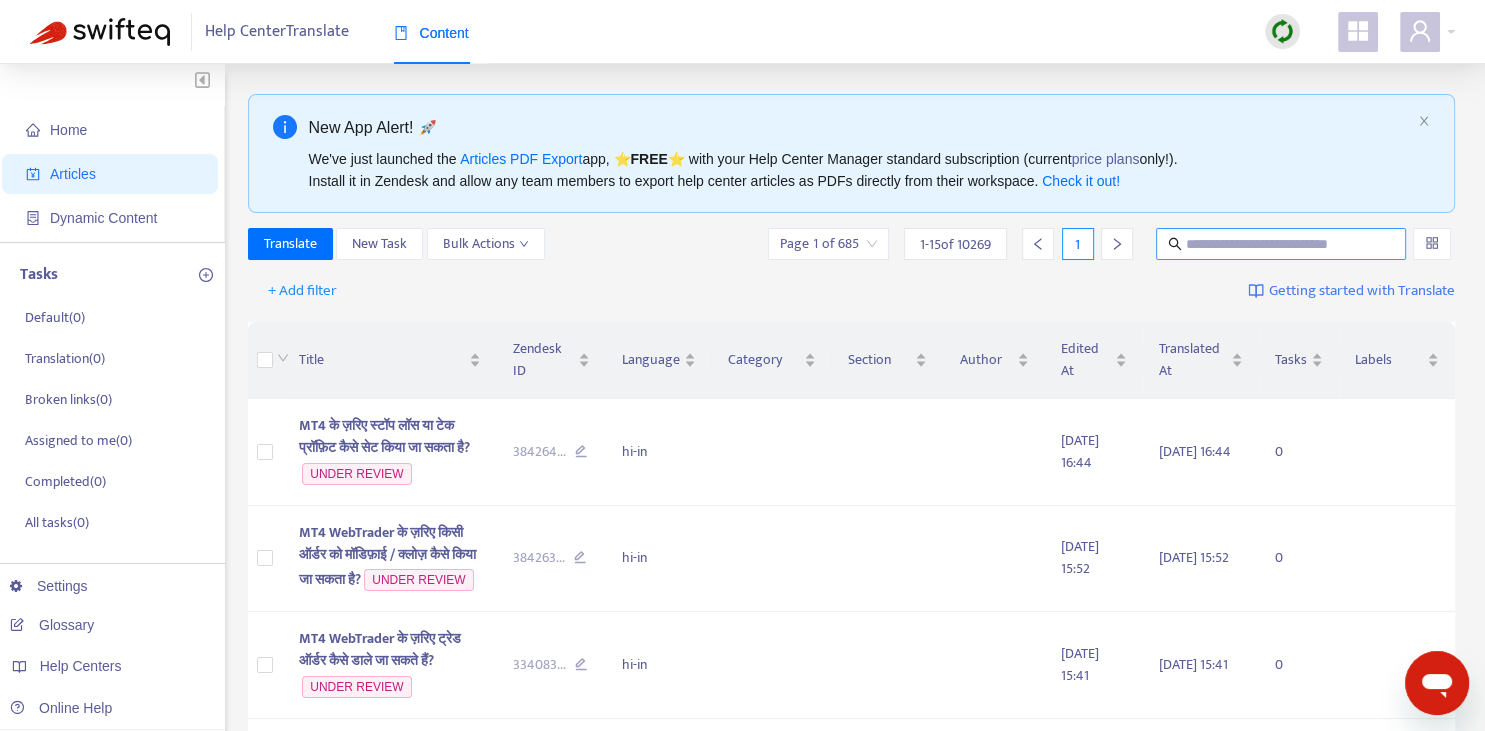 click at bounding box center (1281, 244) 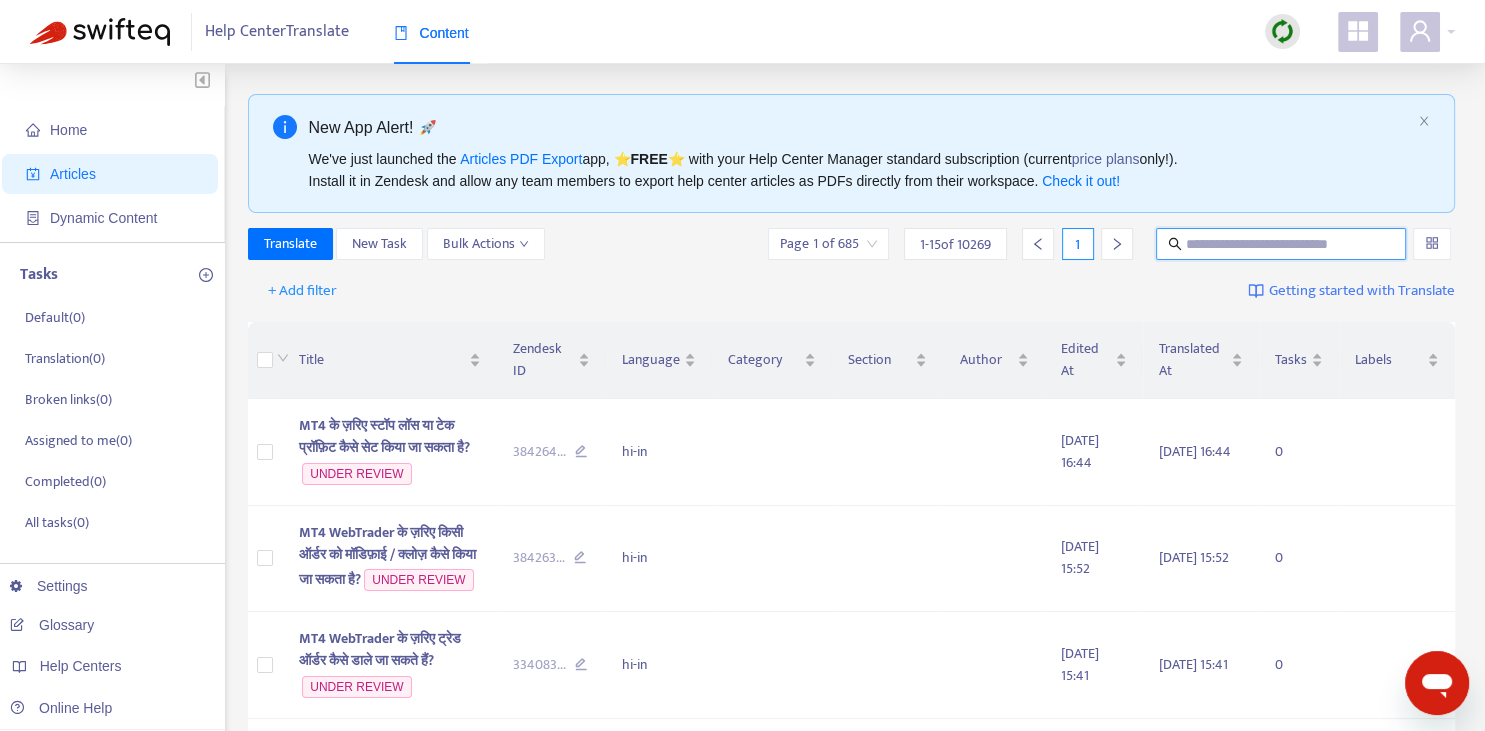 paste on "**********" 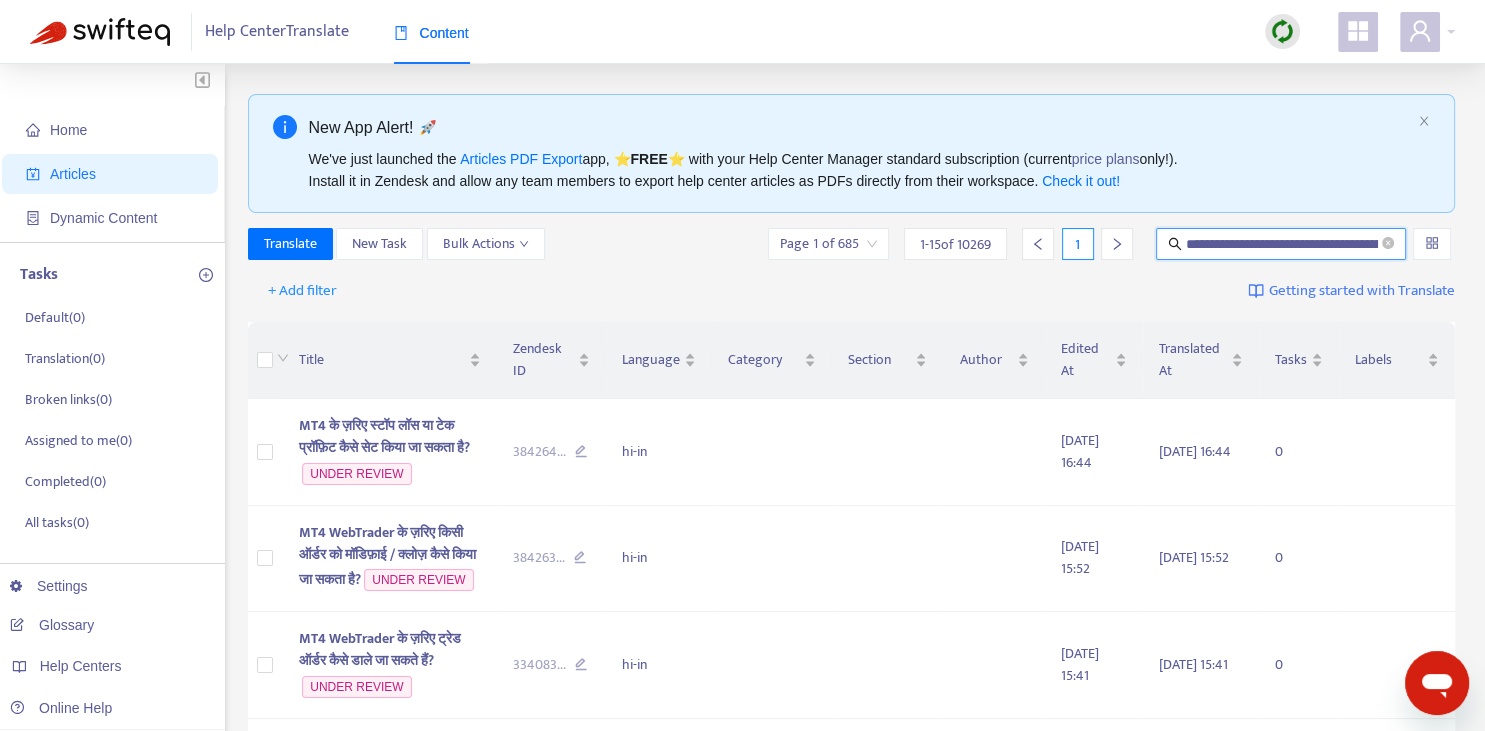 scroll, scrollTop: 0, scrollLeft: 178, axis: horizontal 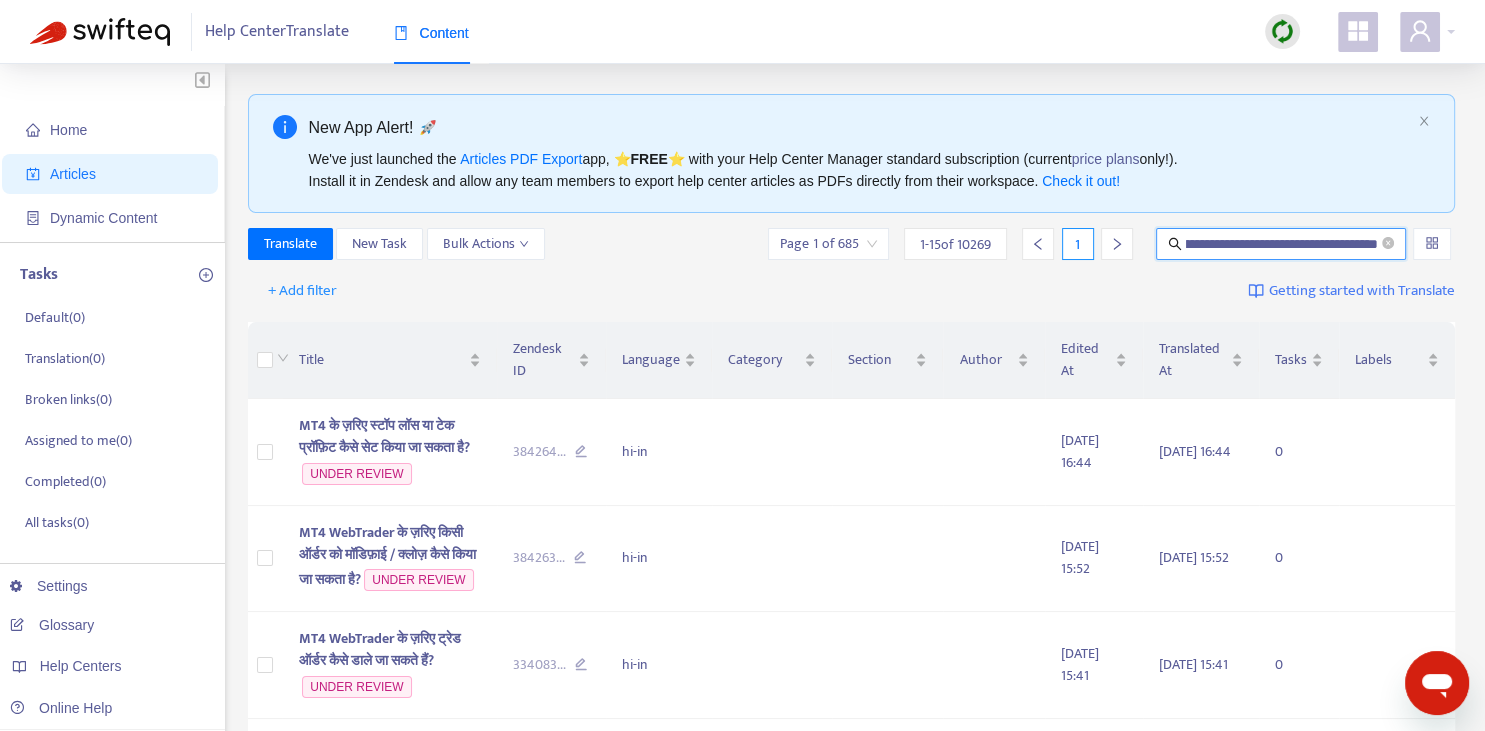 type on "**********" 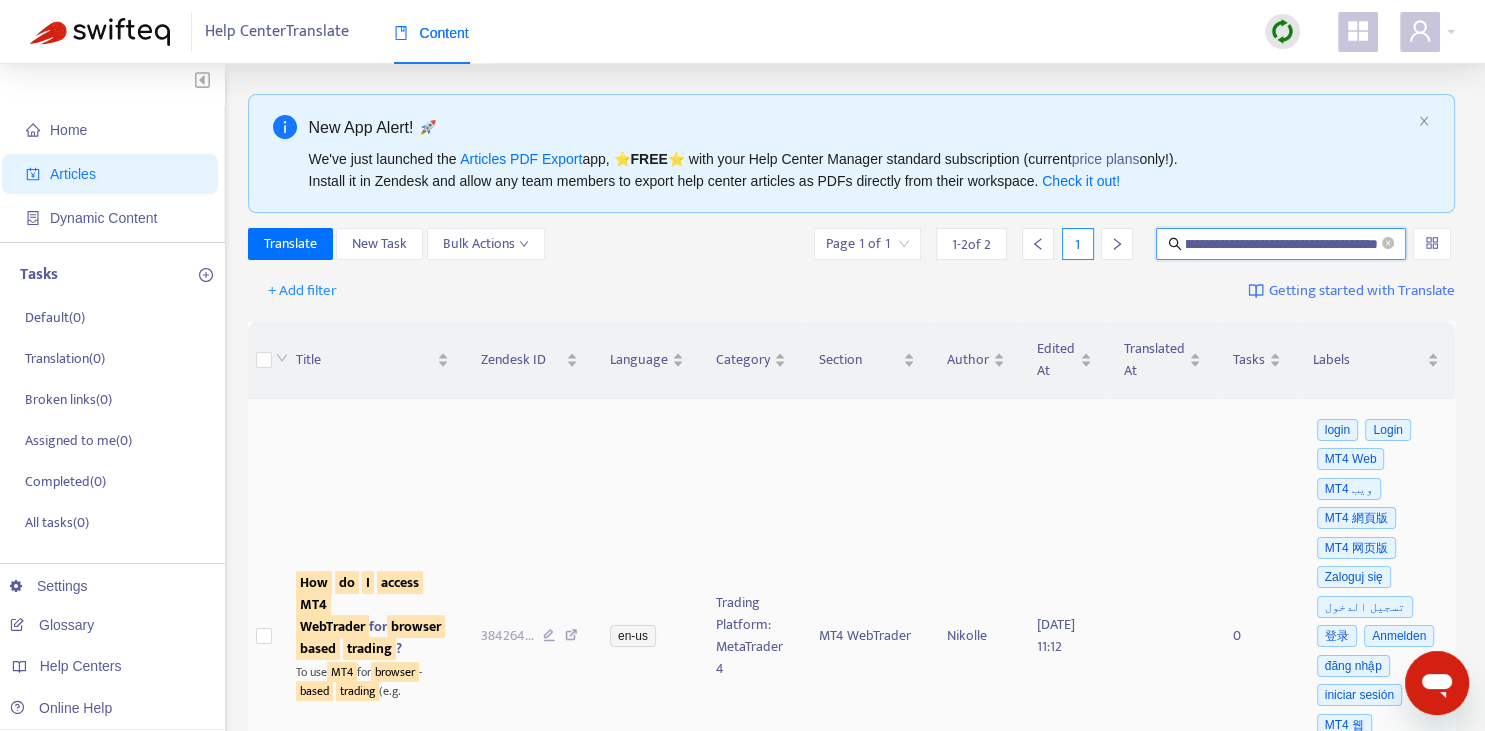 click on "based" at bounding box center (318, 648) 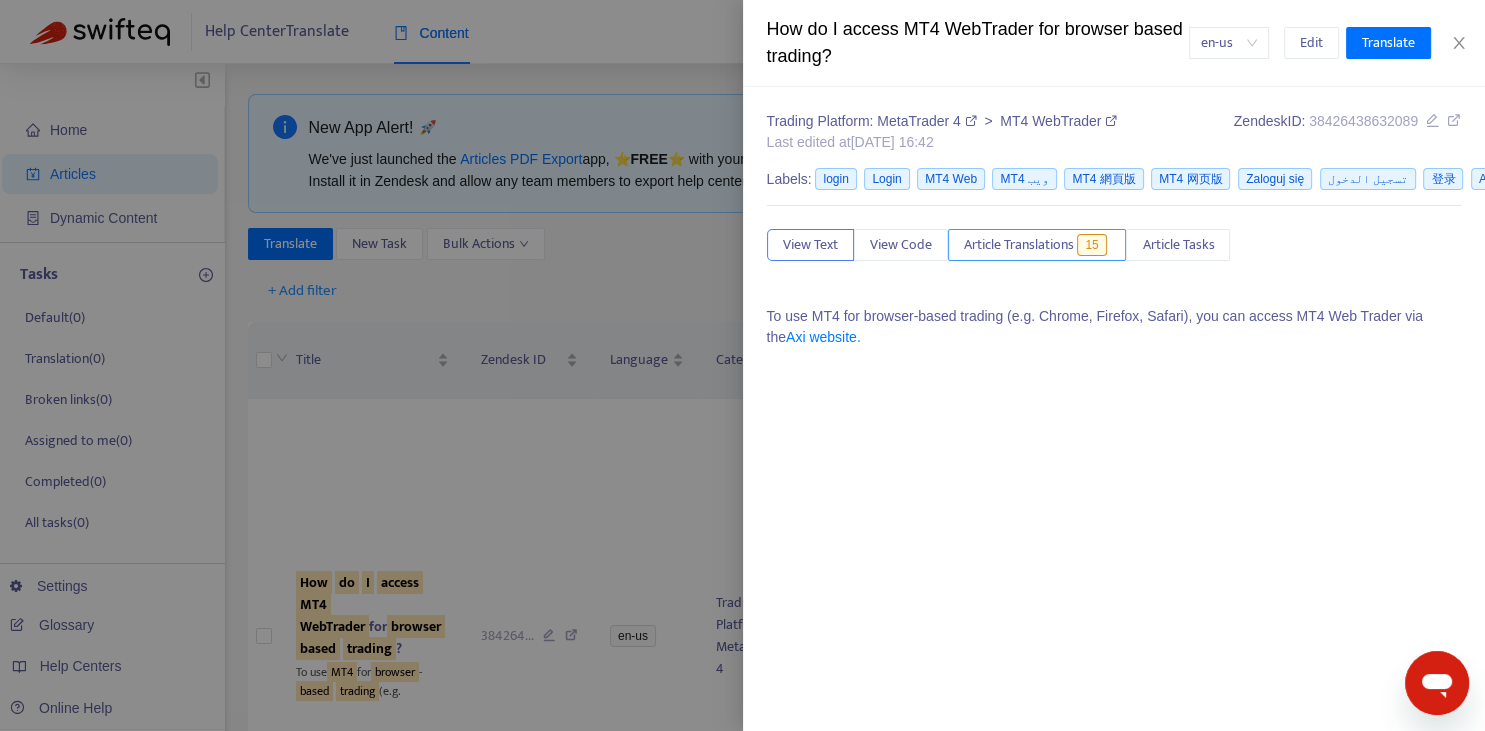 click on "Article Translations" at bounding box center (1019, 245) 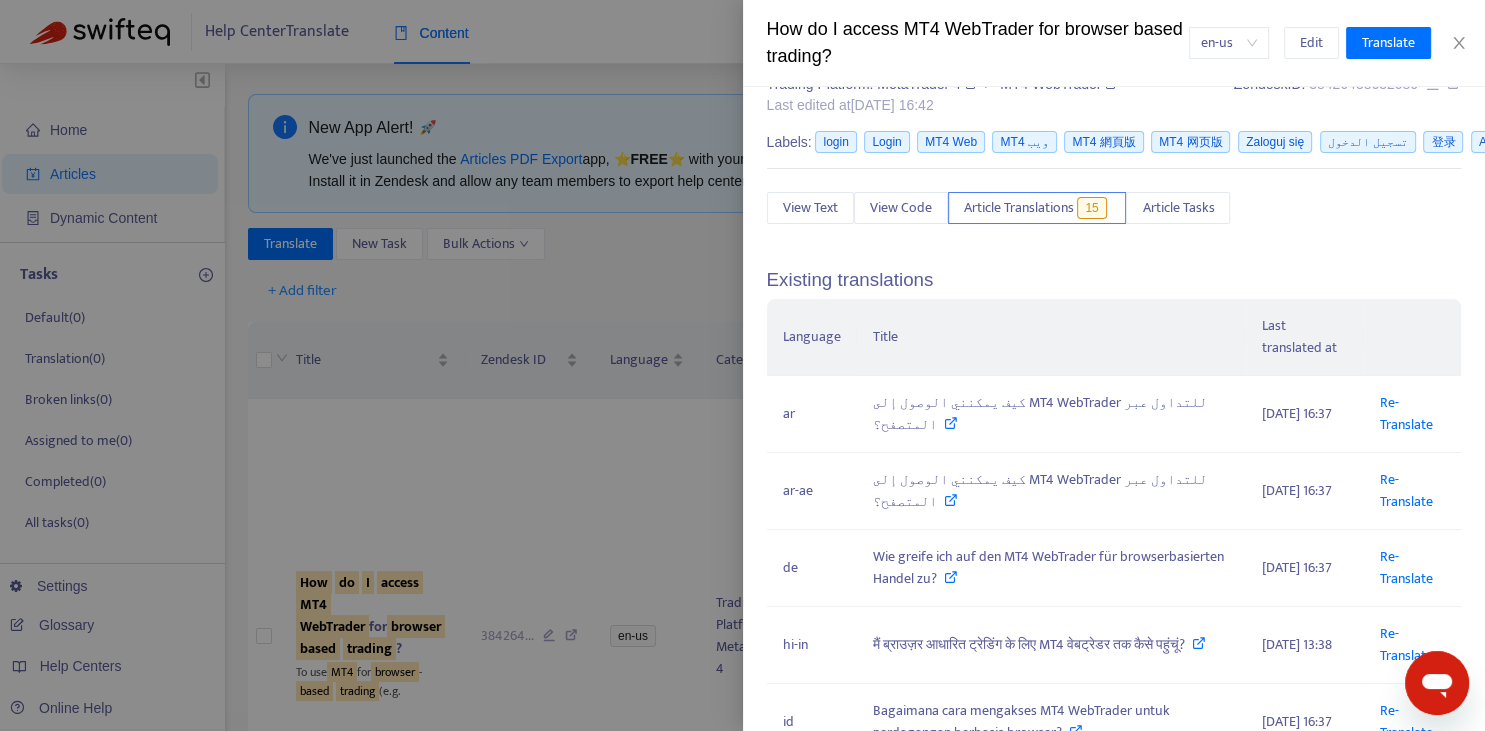 scroll, scrollTop: 74, scrollLeft: 0, axis: vertical 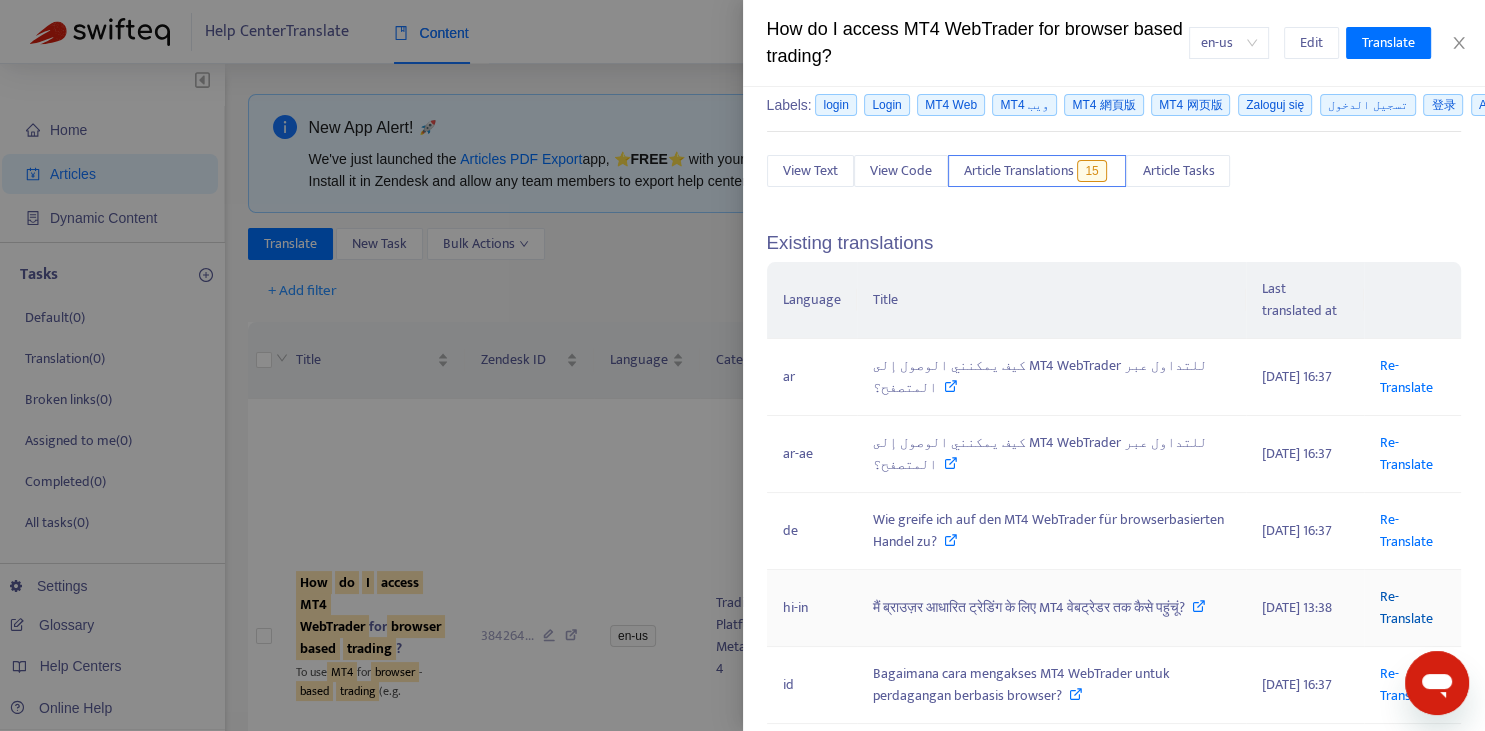 click on "Re-Translate" at bounding box center (1406, 607) 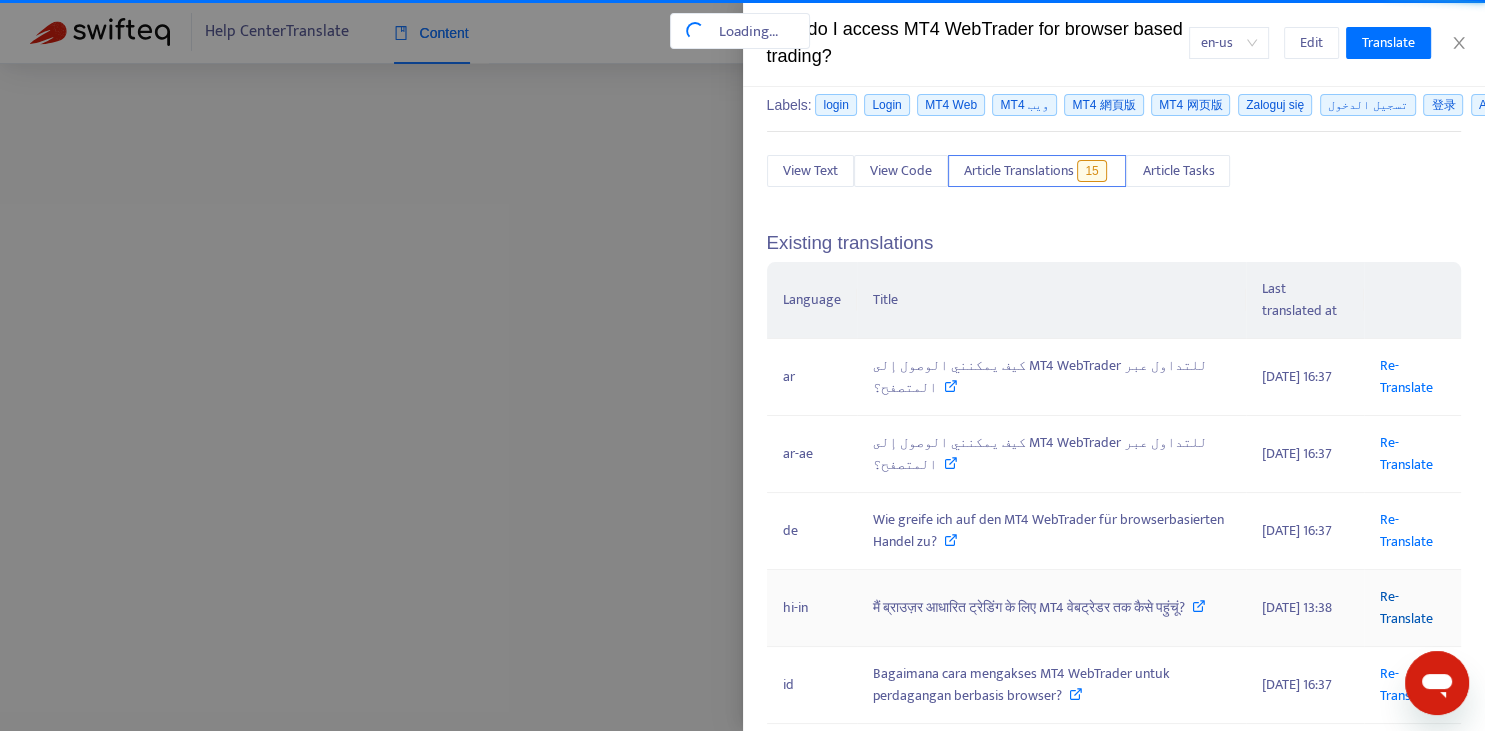 scroll, scrollTop: 0, scrollLeft: 178, axis: horizontal 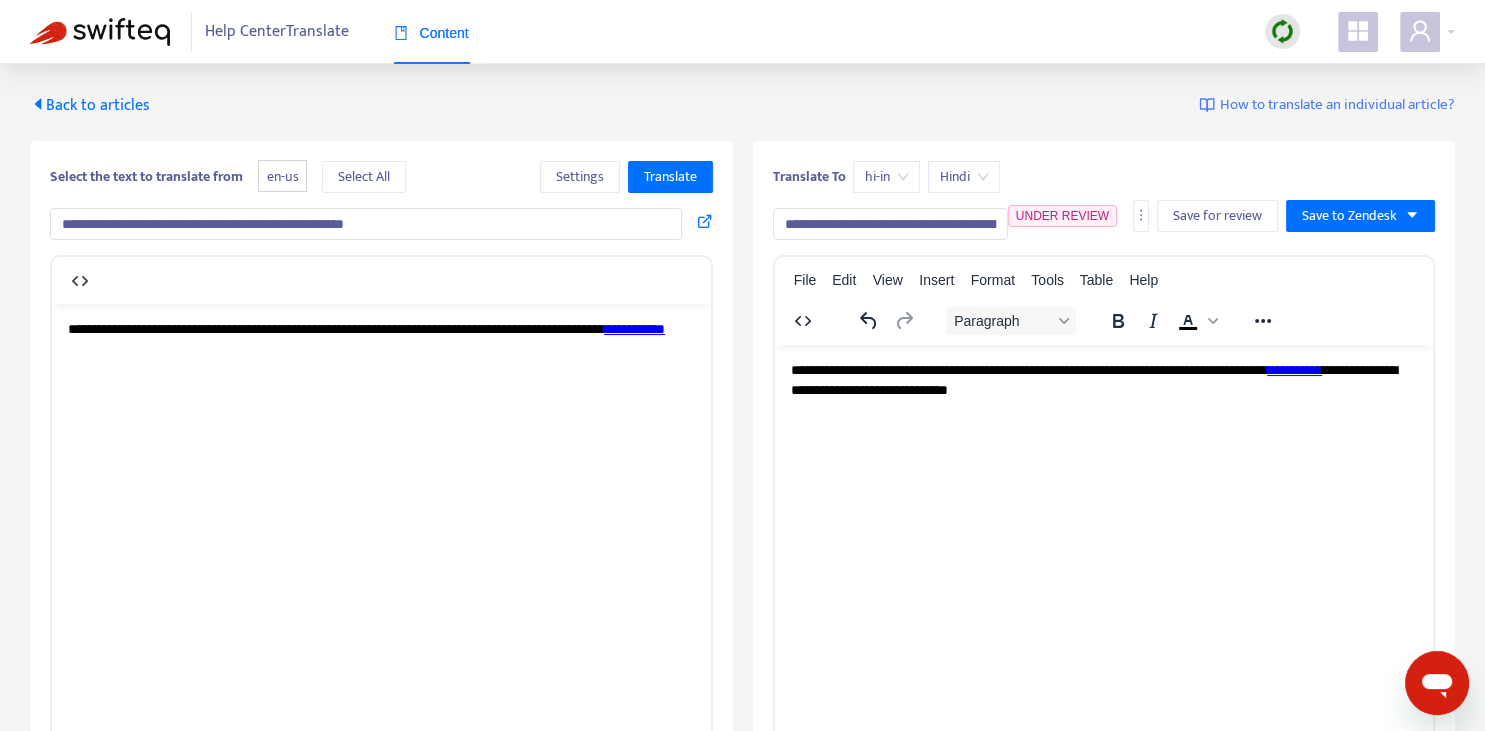 drag, startPoint x: 801, startPoint y: 218, endPoint x: 778, endPoint y: 215, distance: 23.194826 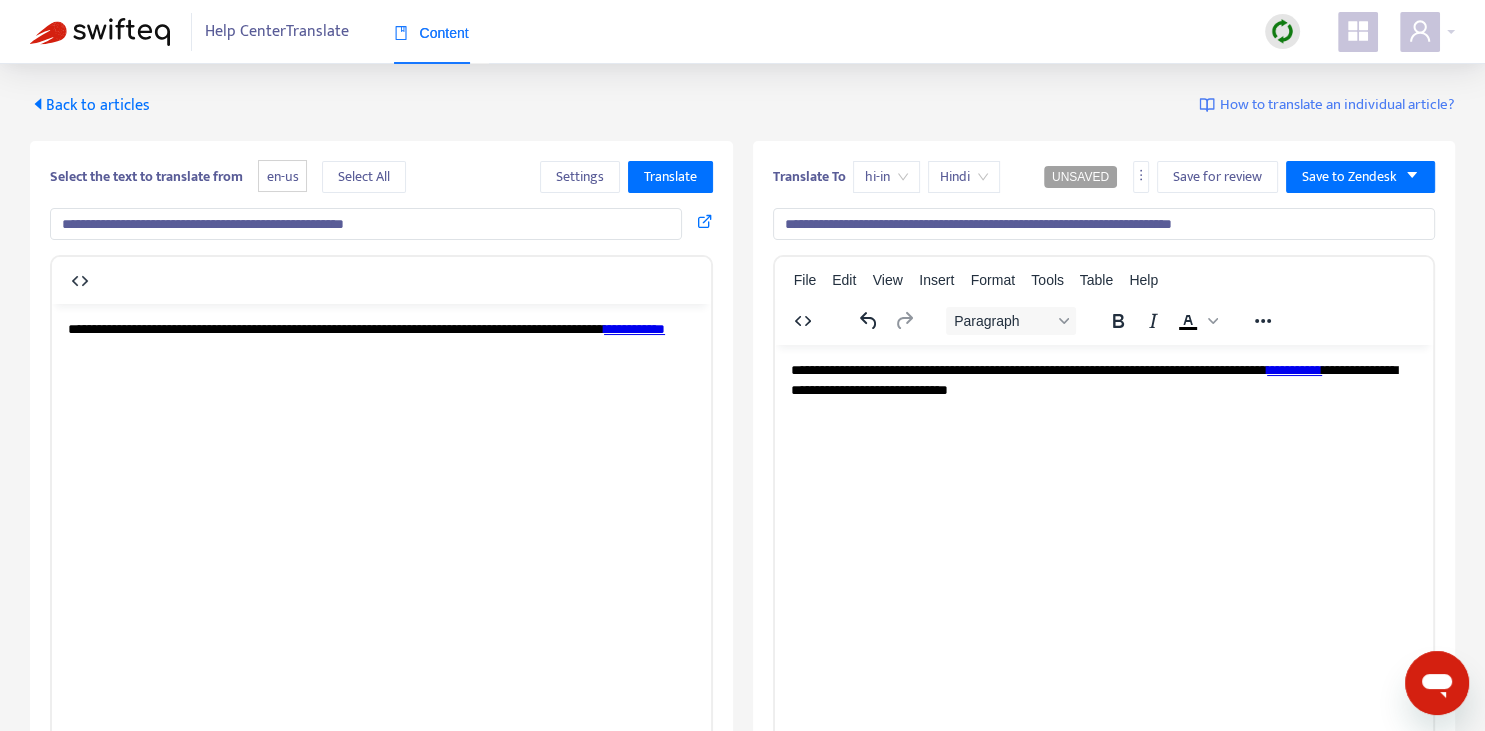 type on "**********" 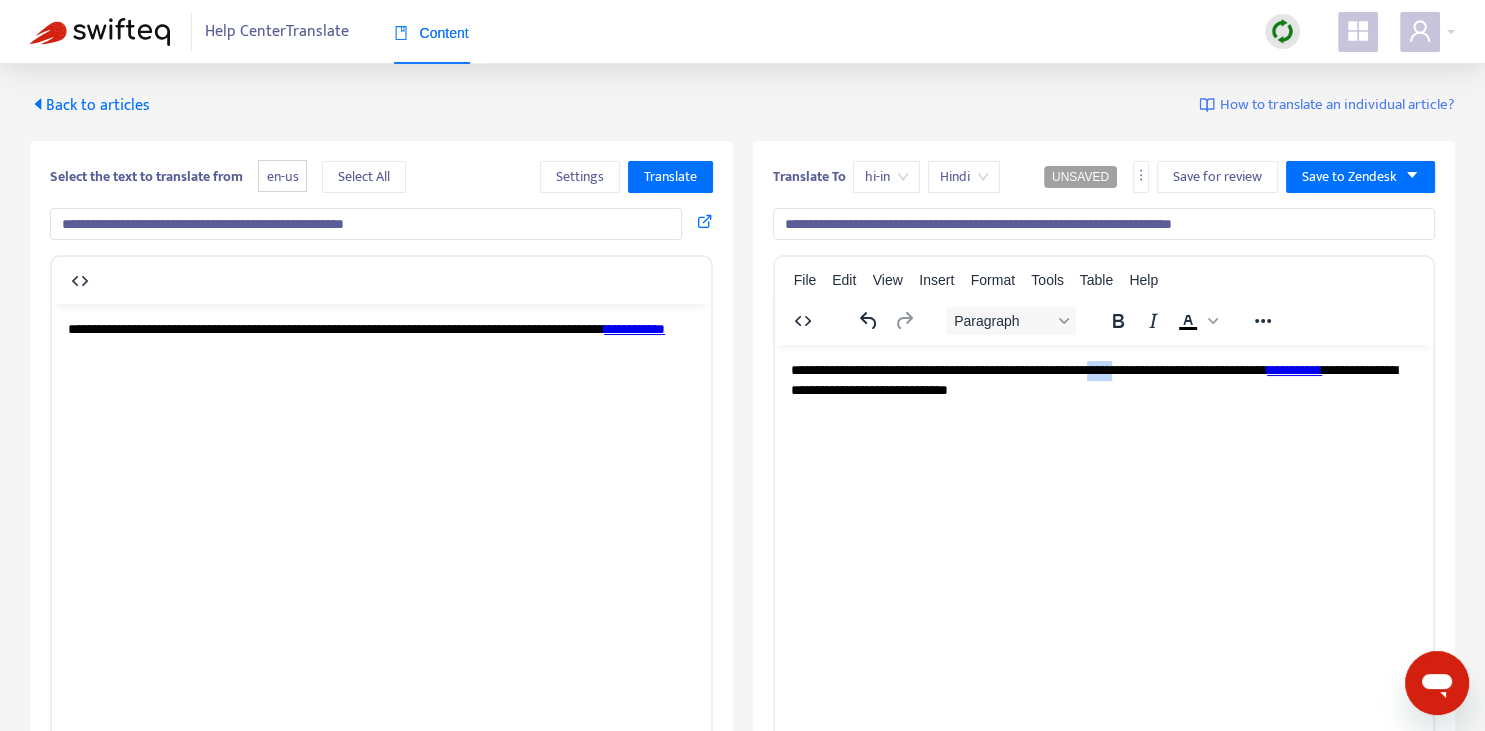 drag, startPoint x: 1125, startPoint y: 367, endPoint x: 1151, endPoint y: 368, distance: 26.019224 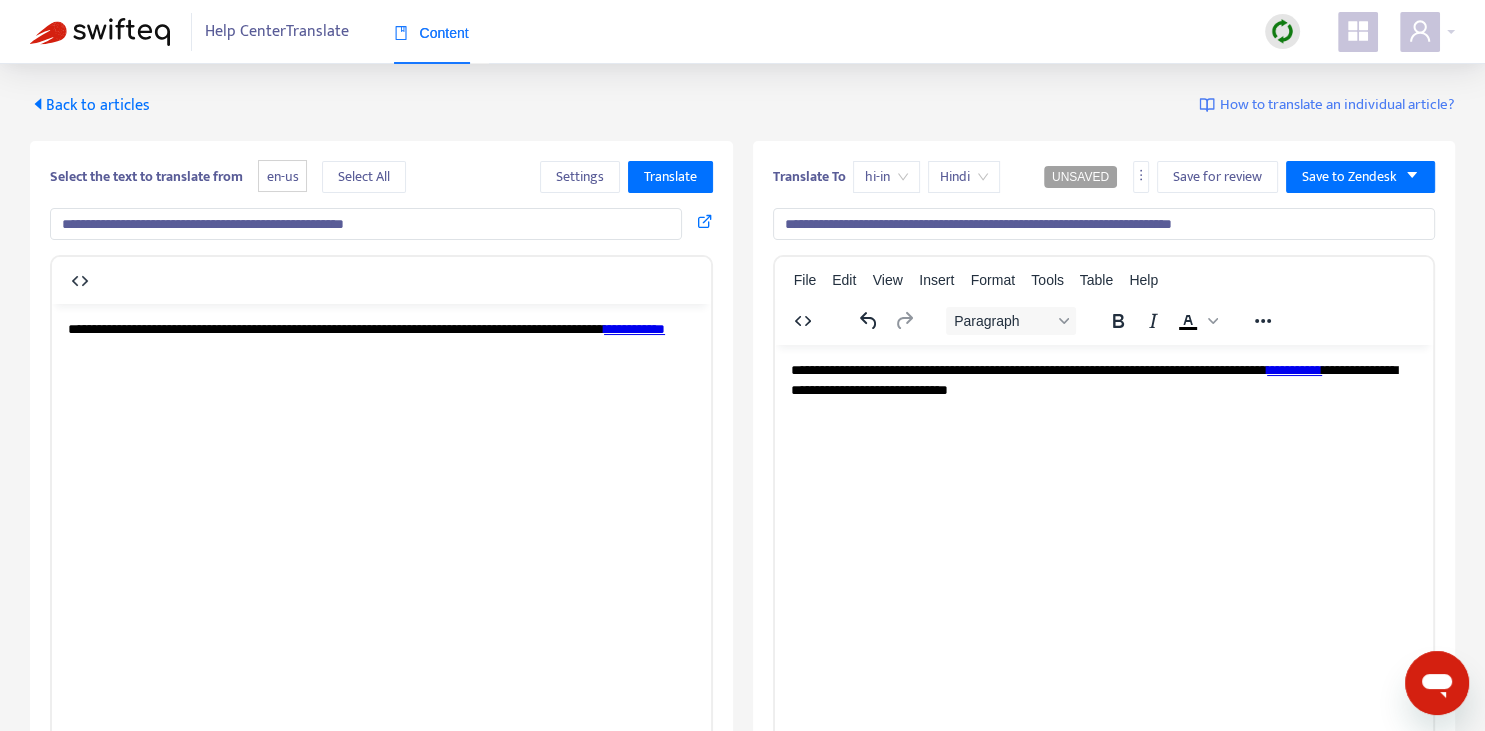 click on "**********" at bounding box center (1103, 379) 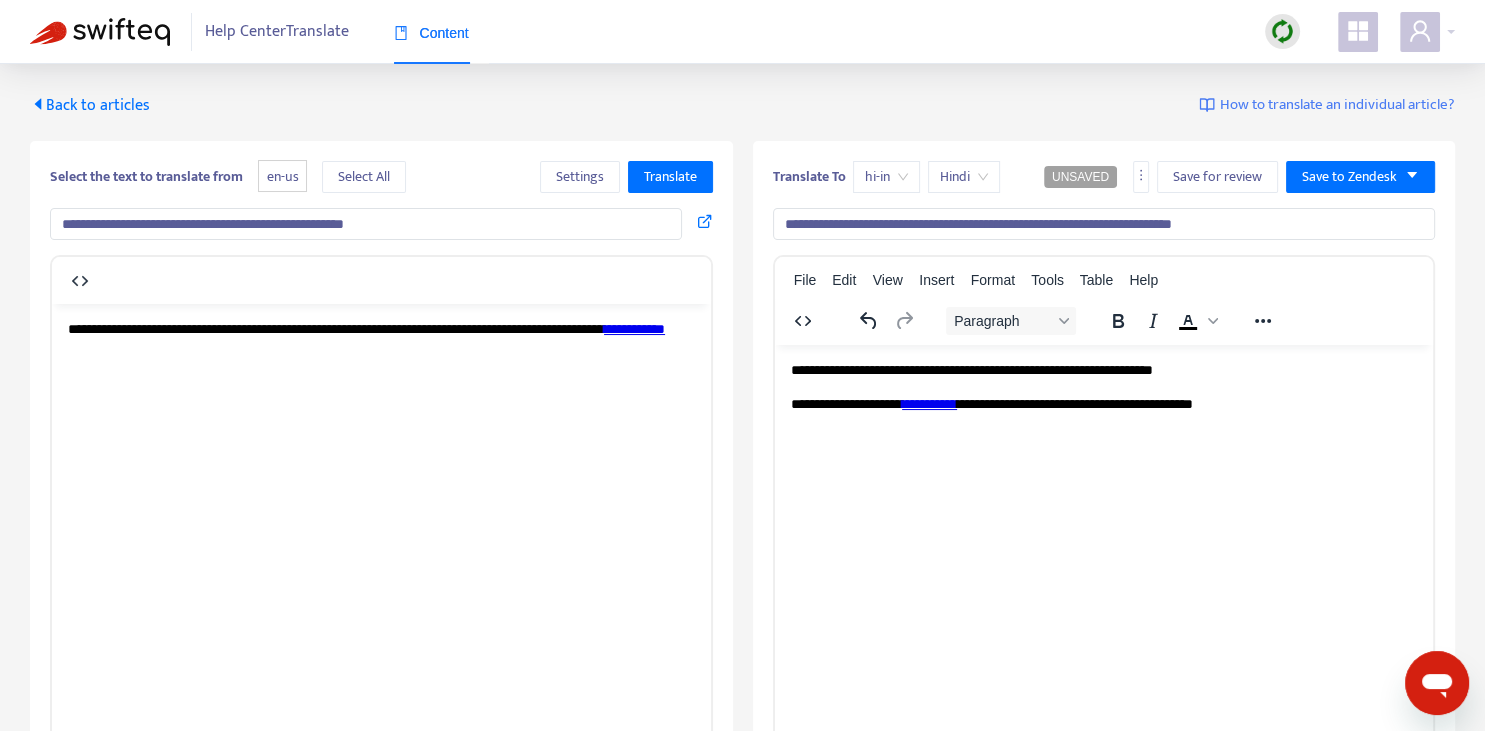 type 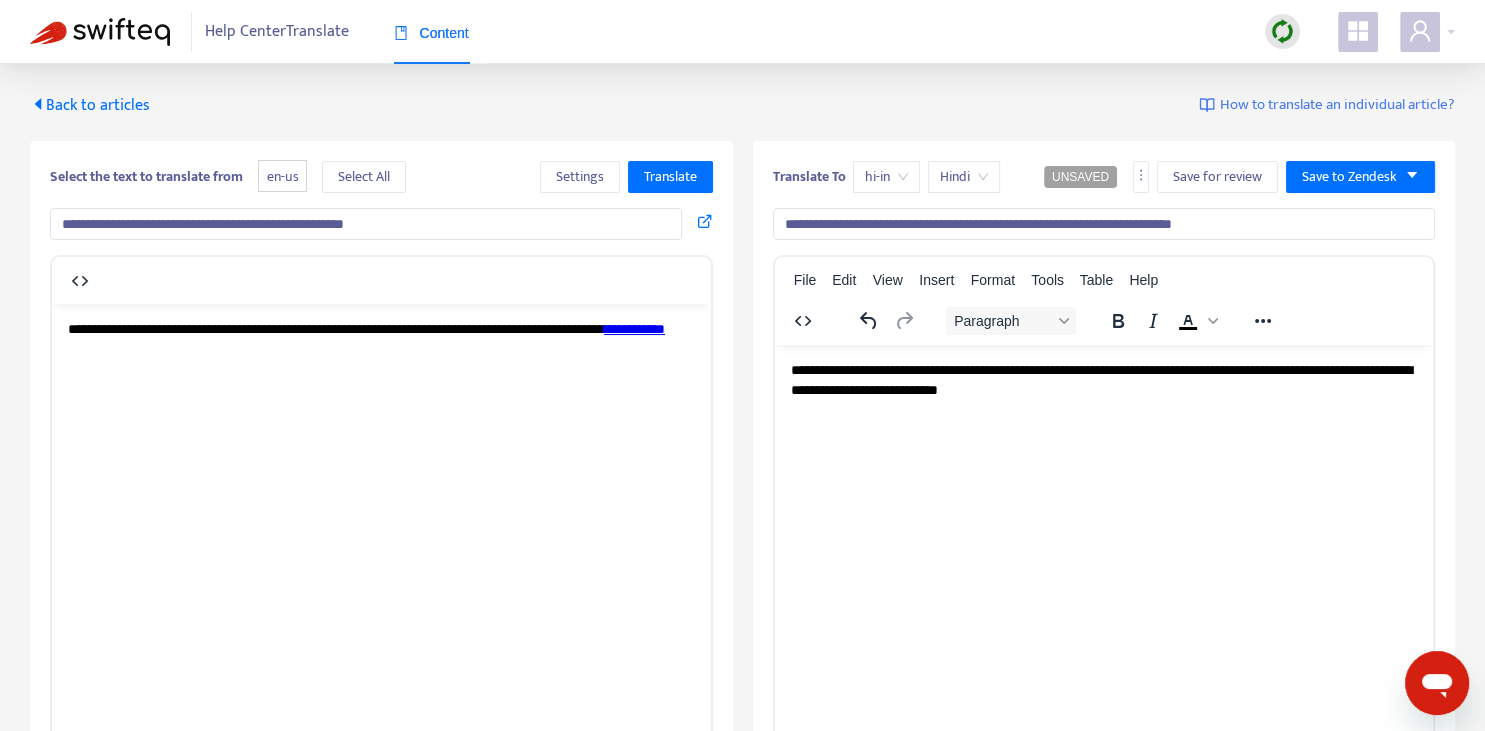 click on "**********" at bounding box center [634, 328] 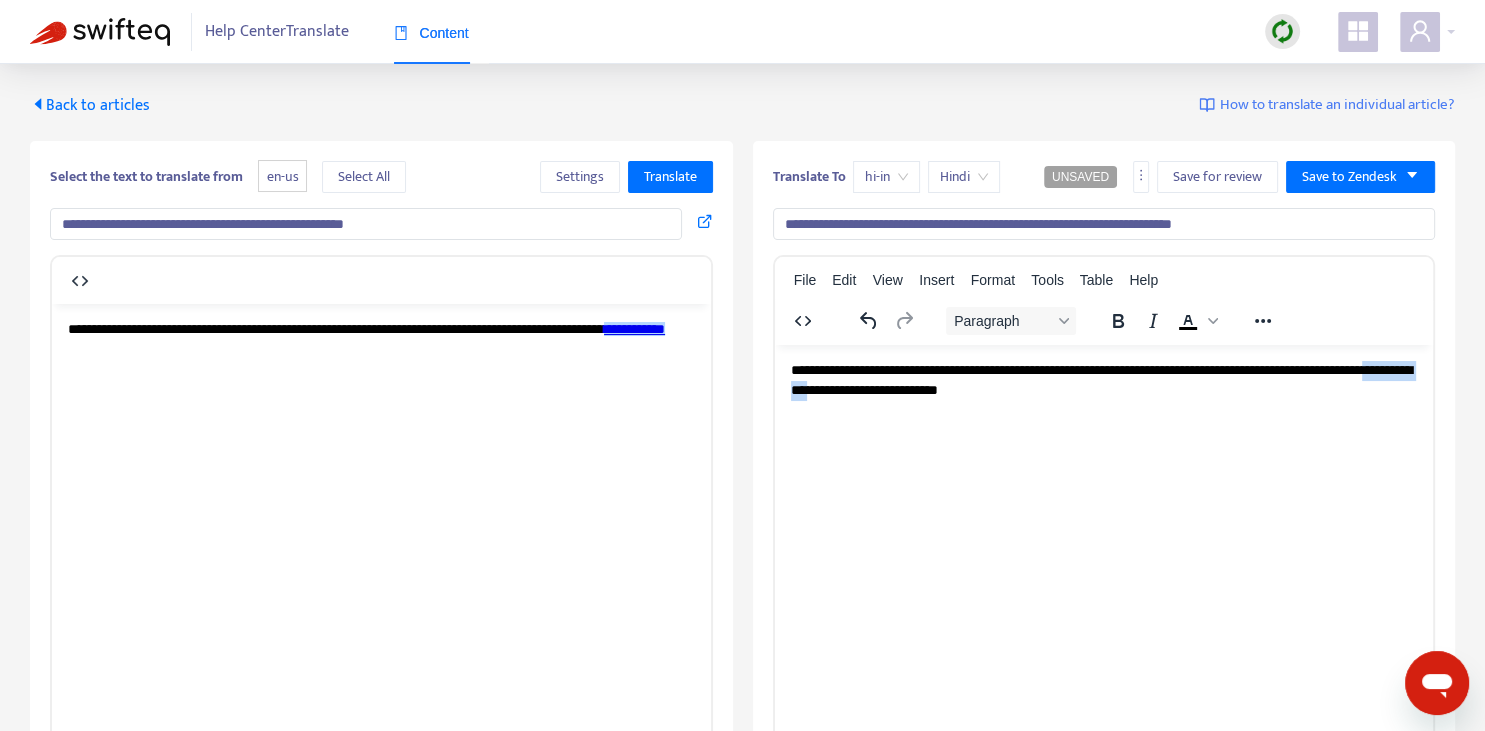 drag, startPoint x: 842, startPoint y: 391, endPoint x: 944, endPoint y: 391, distance: 102 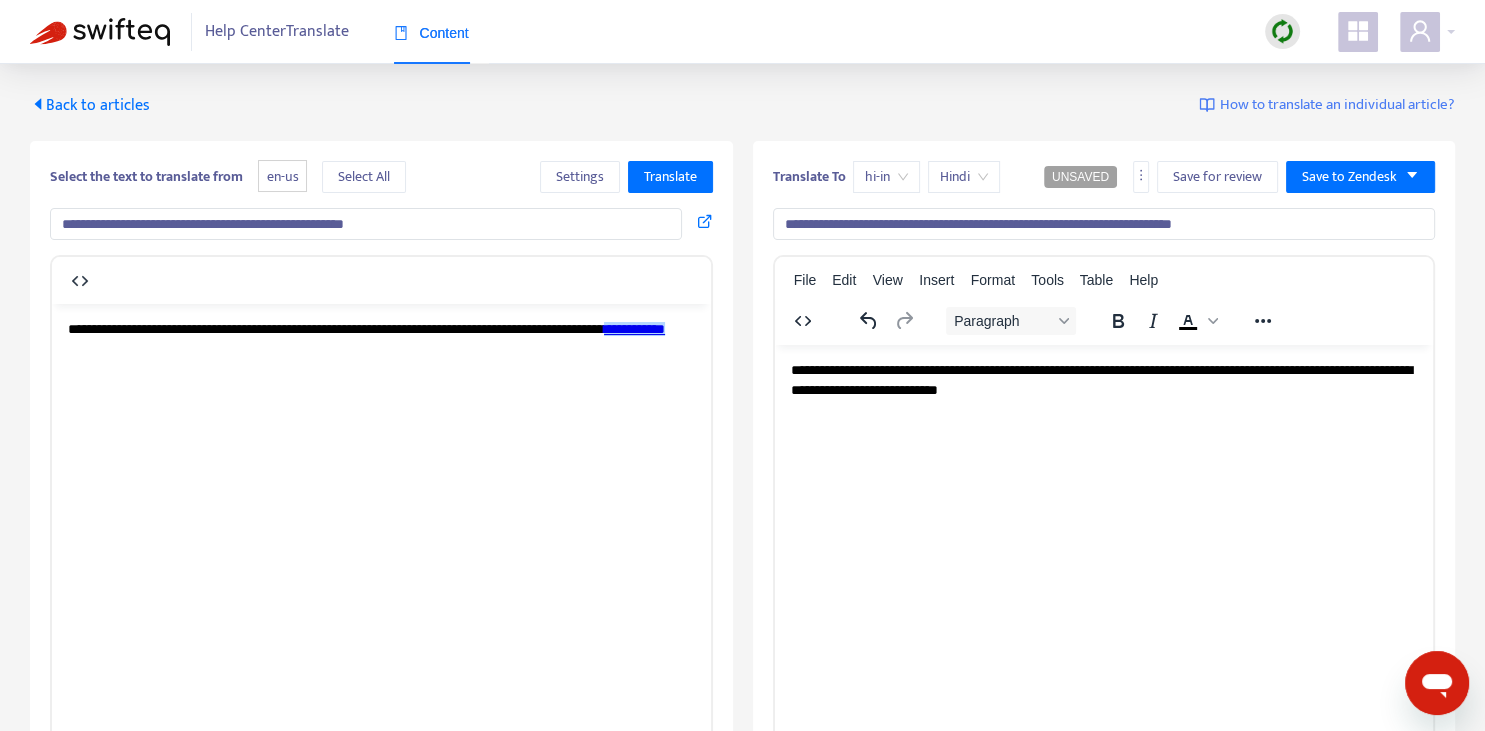 click on "**********" at bounding box center [1103, 379] 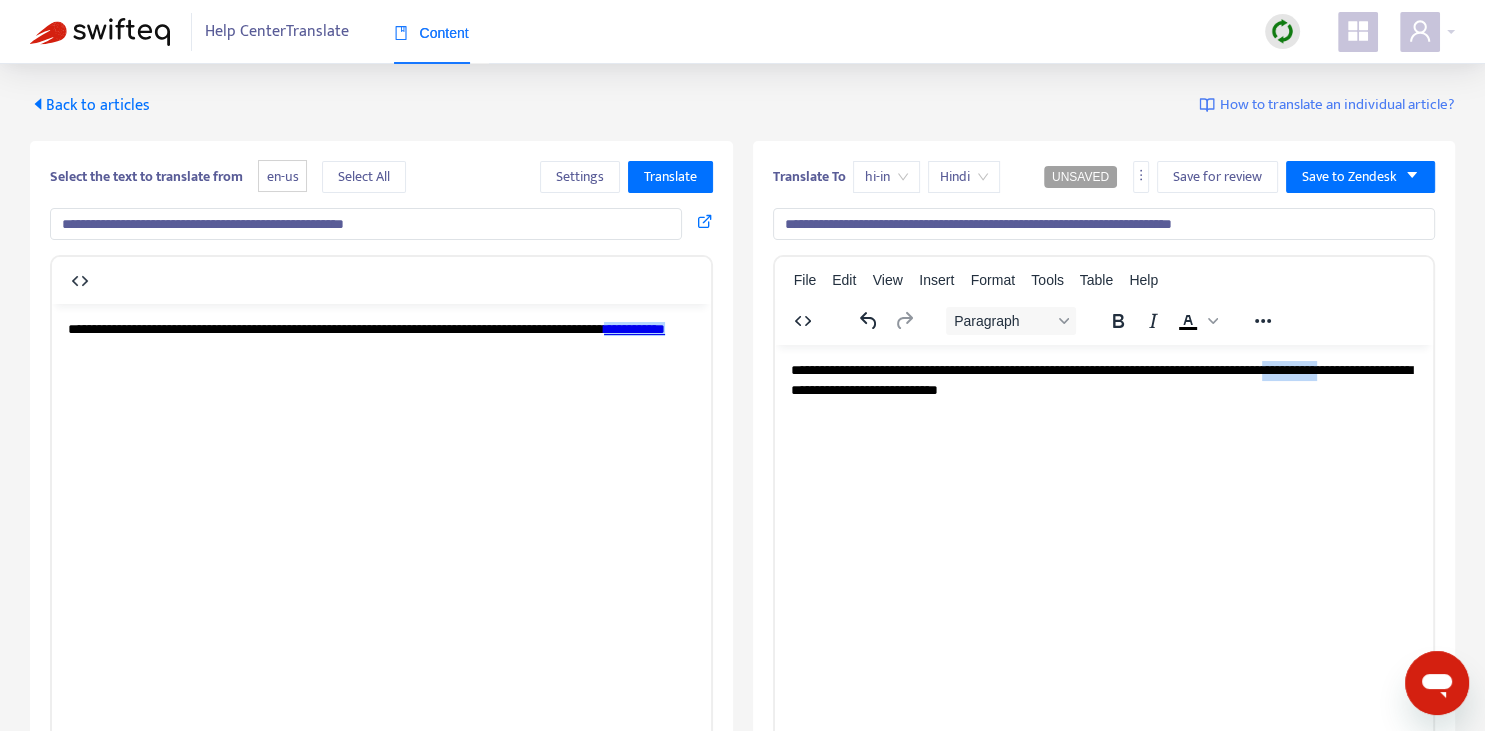 drag, startPoint x: 1339, startPoint y: 366, endPoint x: 1407, endPoint y: 366, distance: 68 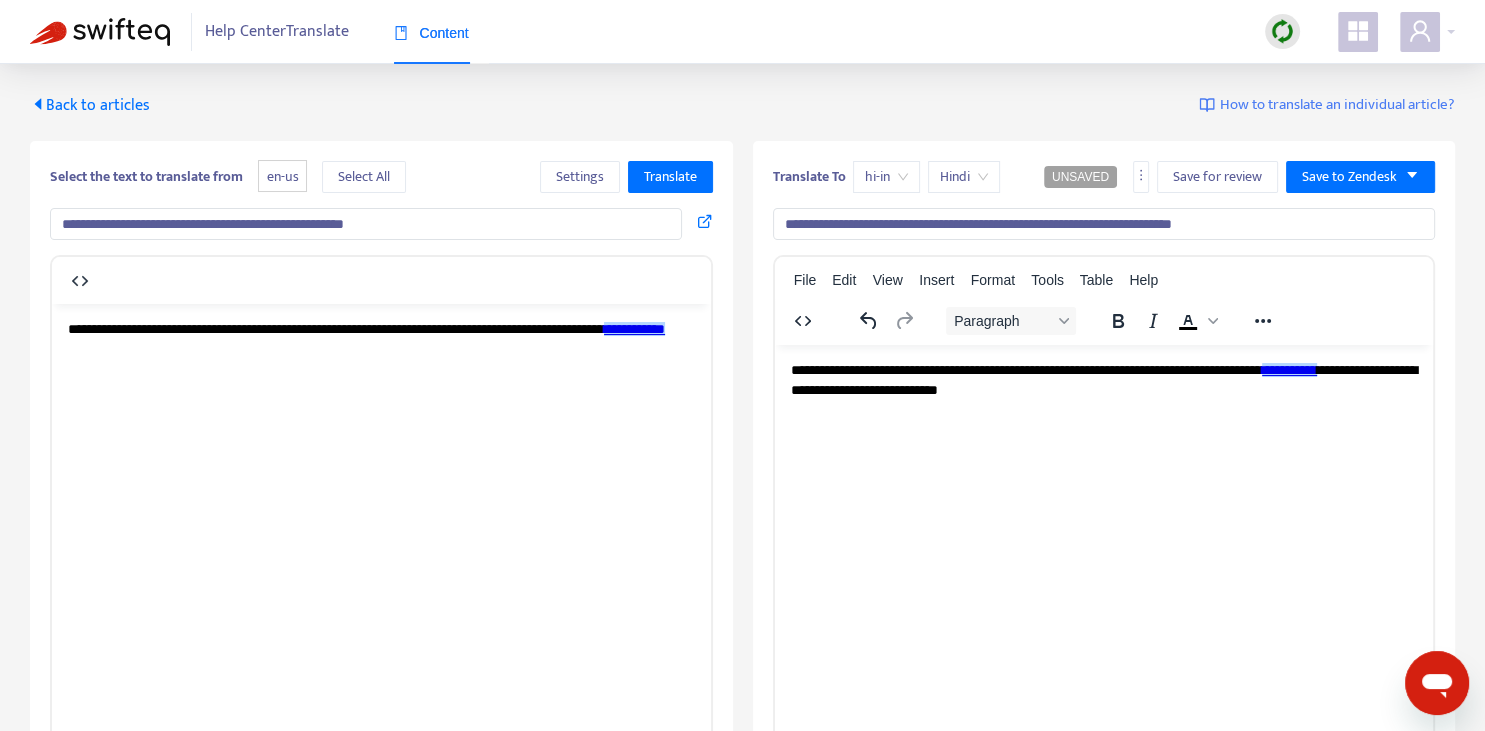 click on "**********" at bounding box center [1103, 379] 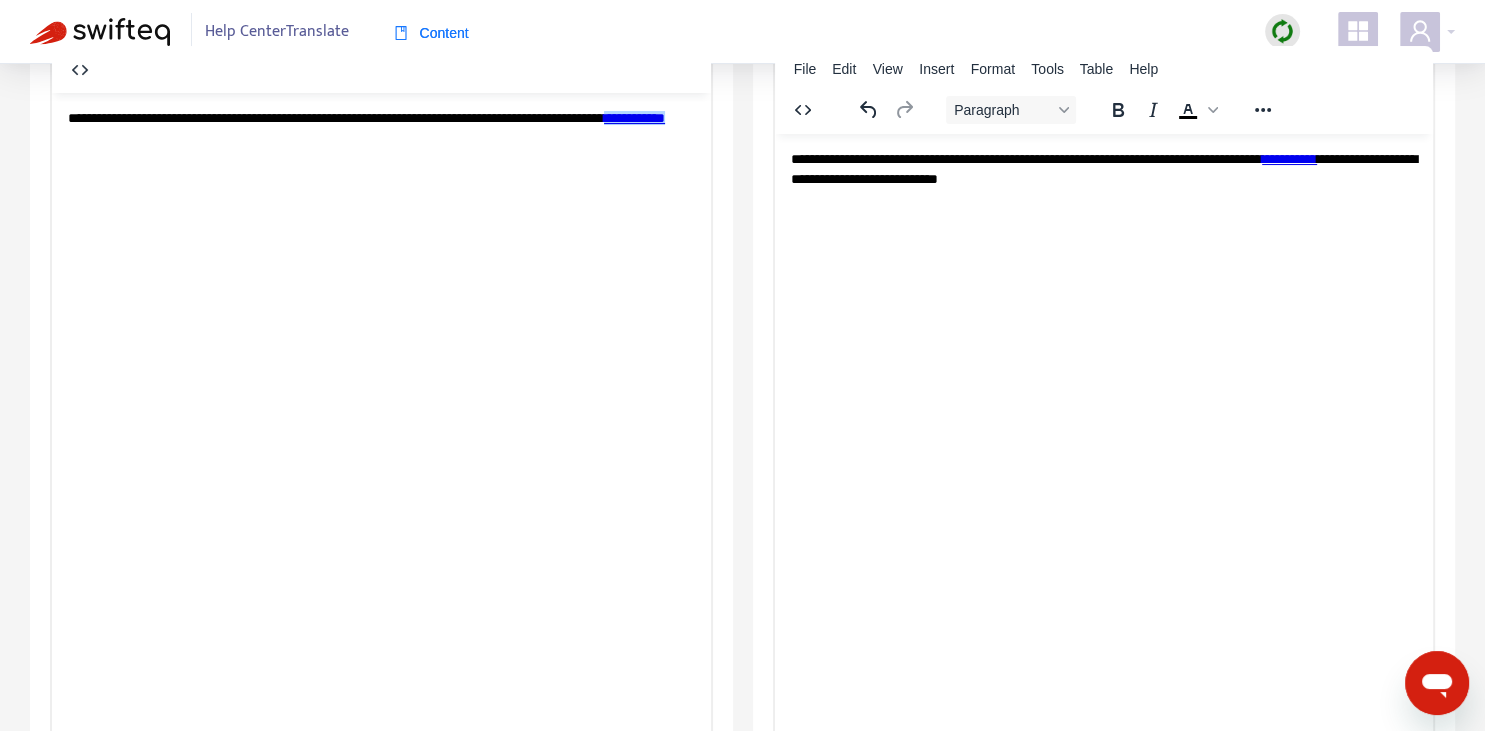 scroll, scrollTop: 0, scrollLeft: 0, axis: both 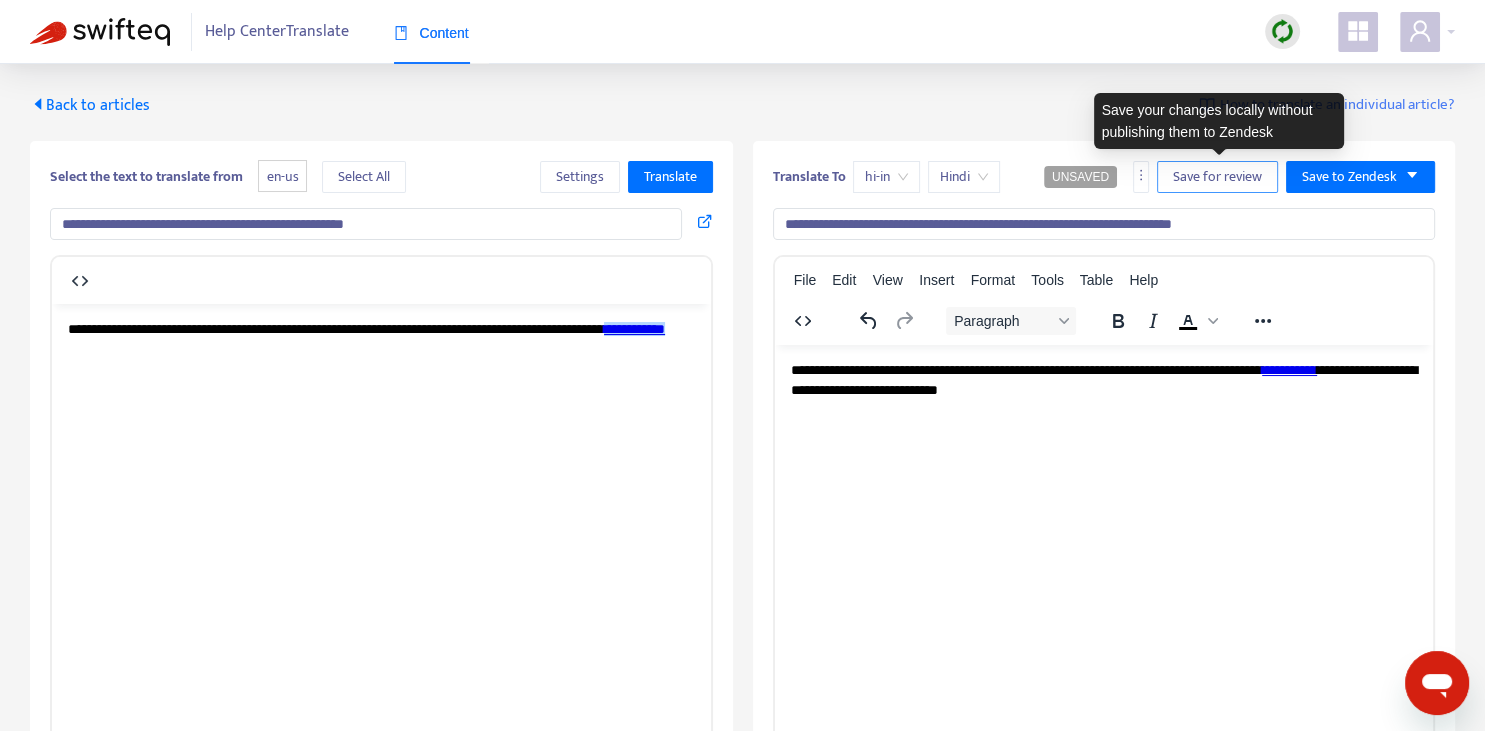 click on "Save for review" at bounding box center (1217, 177) 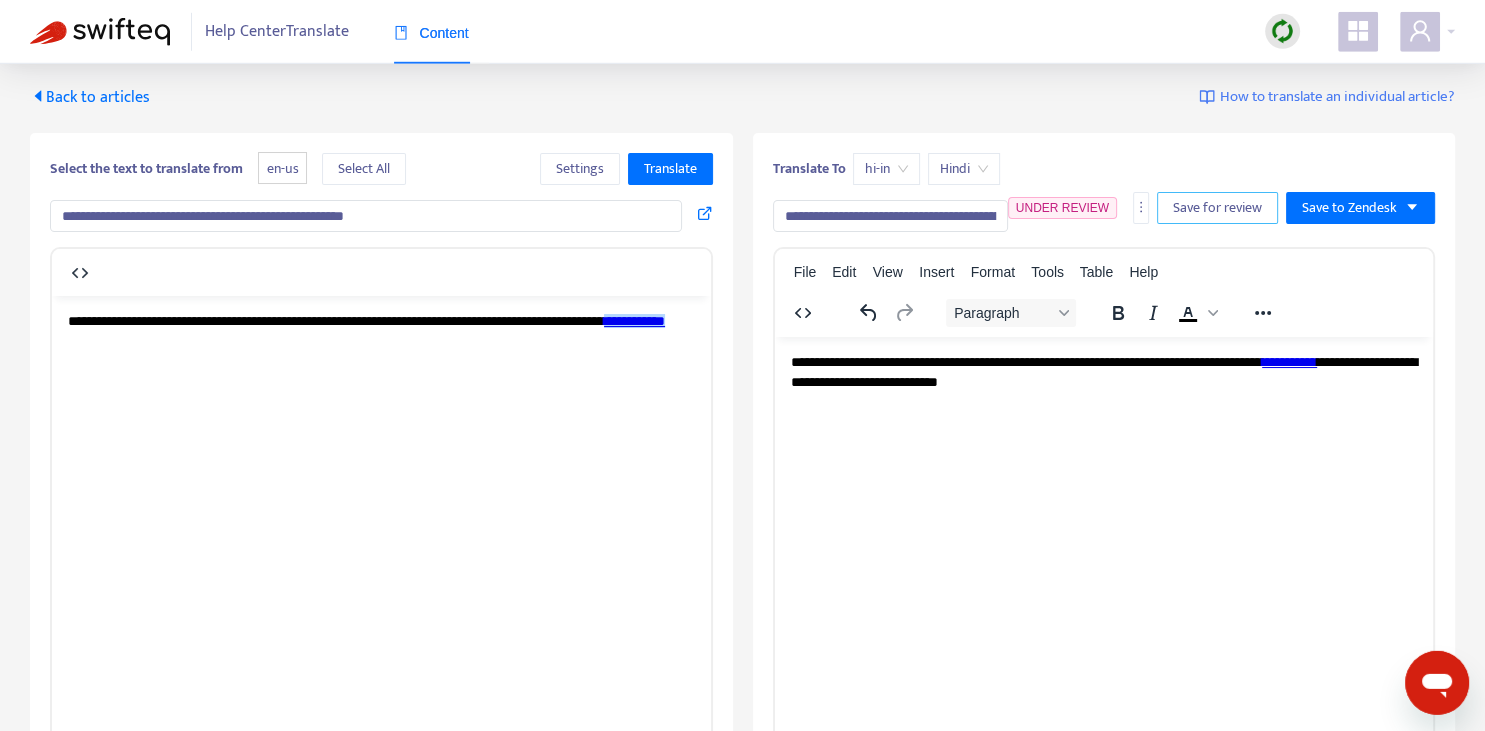scroll, scrollTop: 0, scrollLeft: 0, axis: both 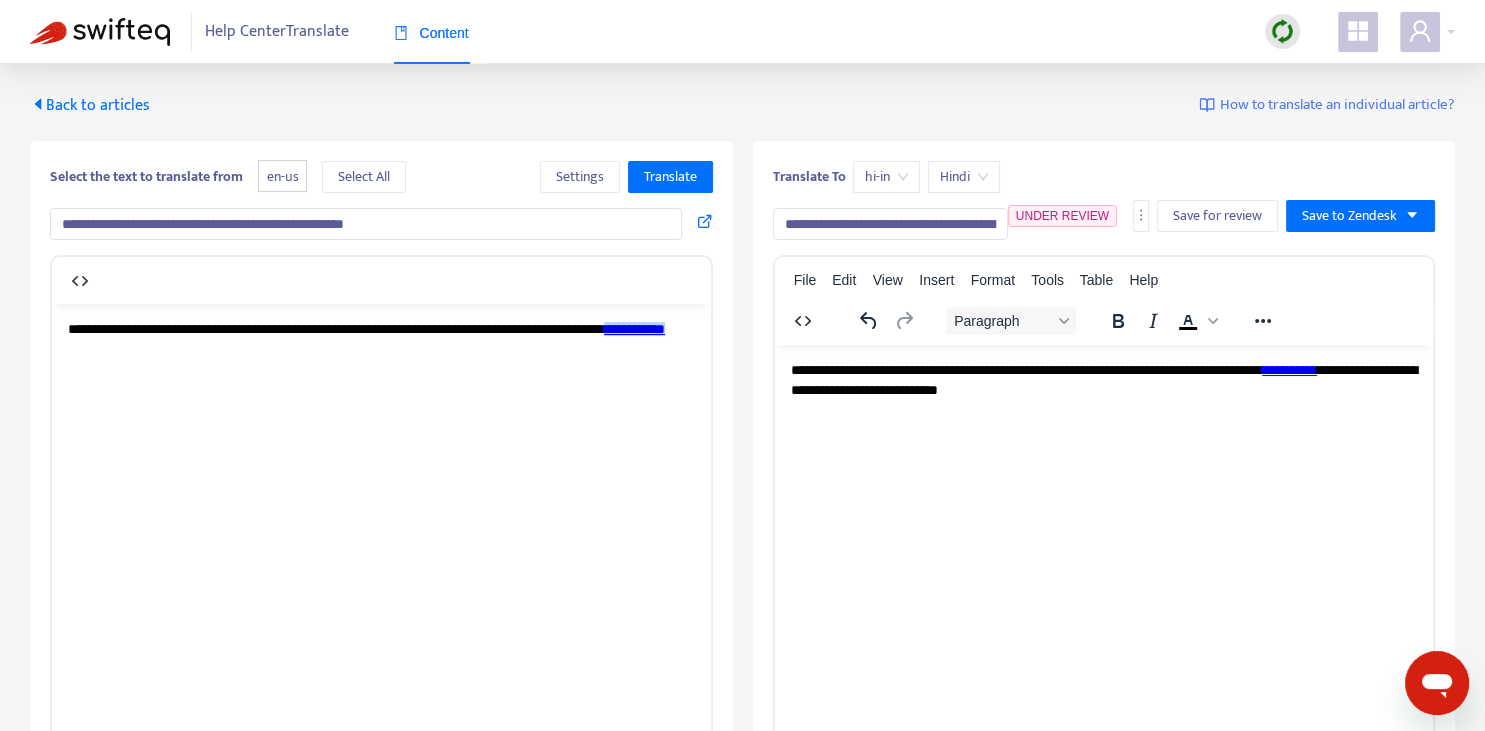 click on "Back to articles" at bounding box center (90, 105) 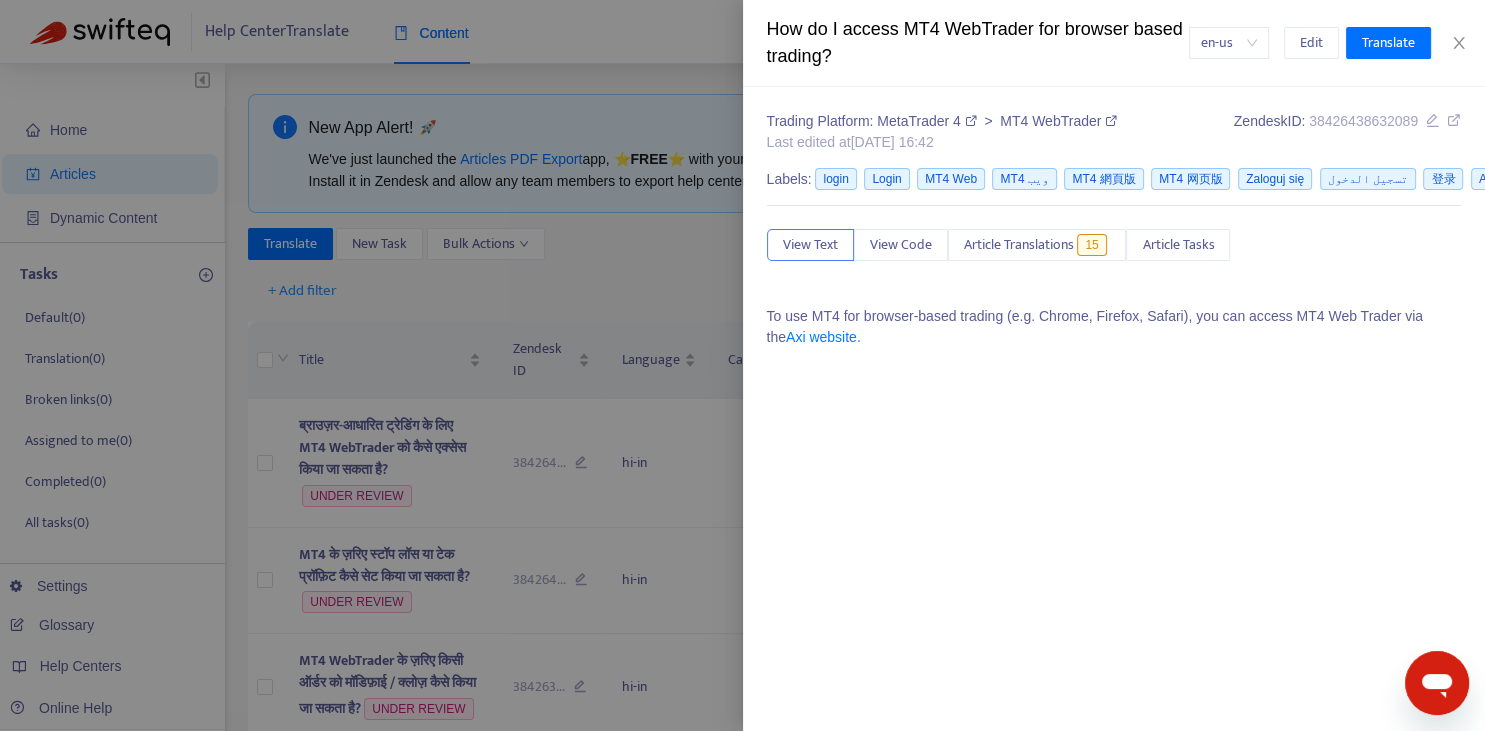 click at bounding box center [742, 365] 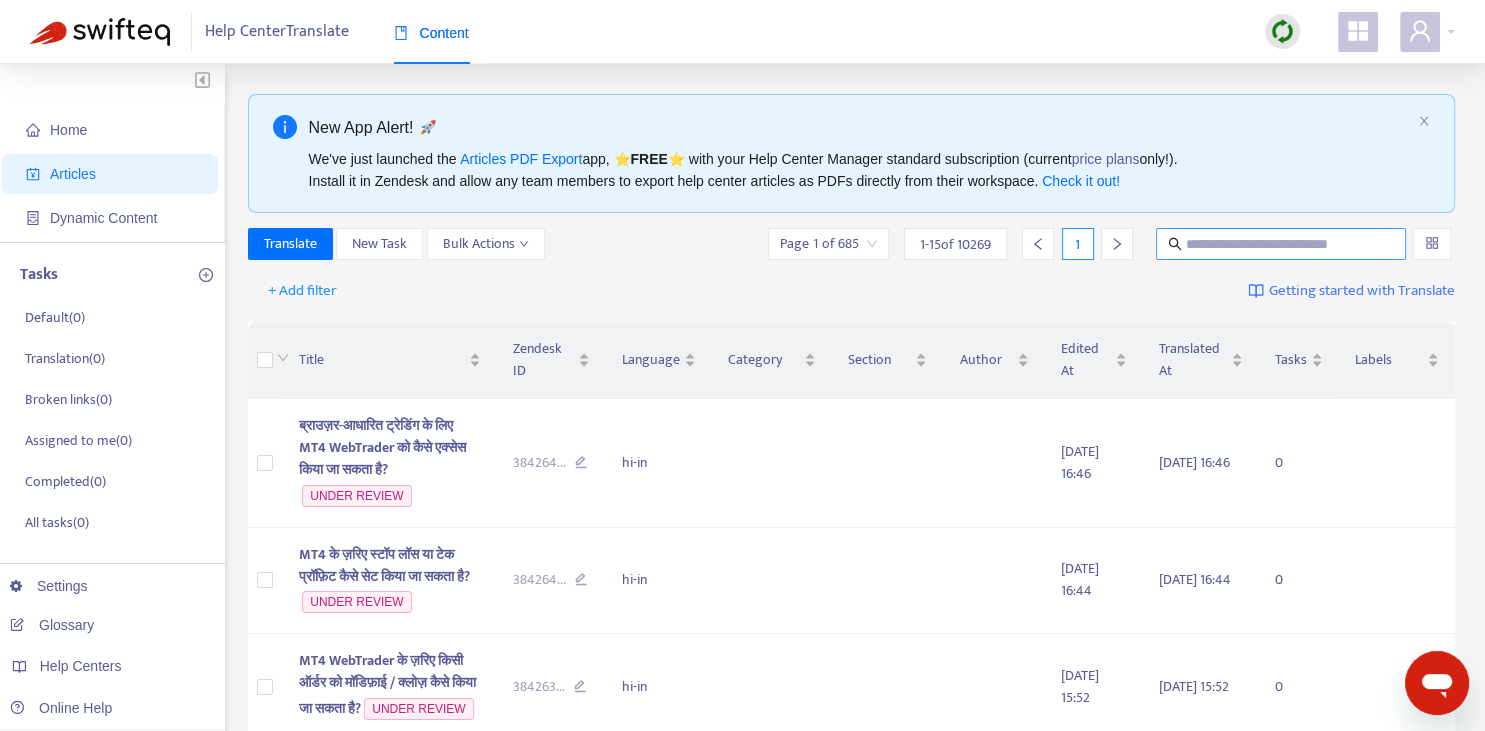 click at bounding box center (1281, 244) 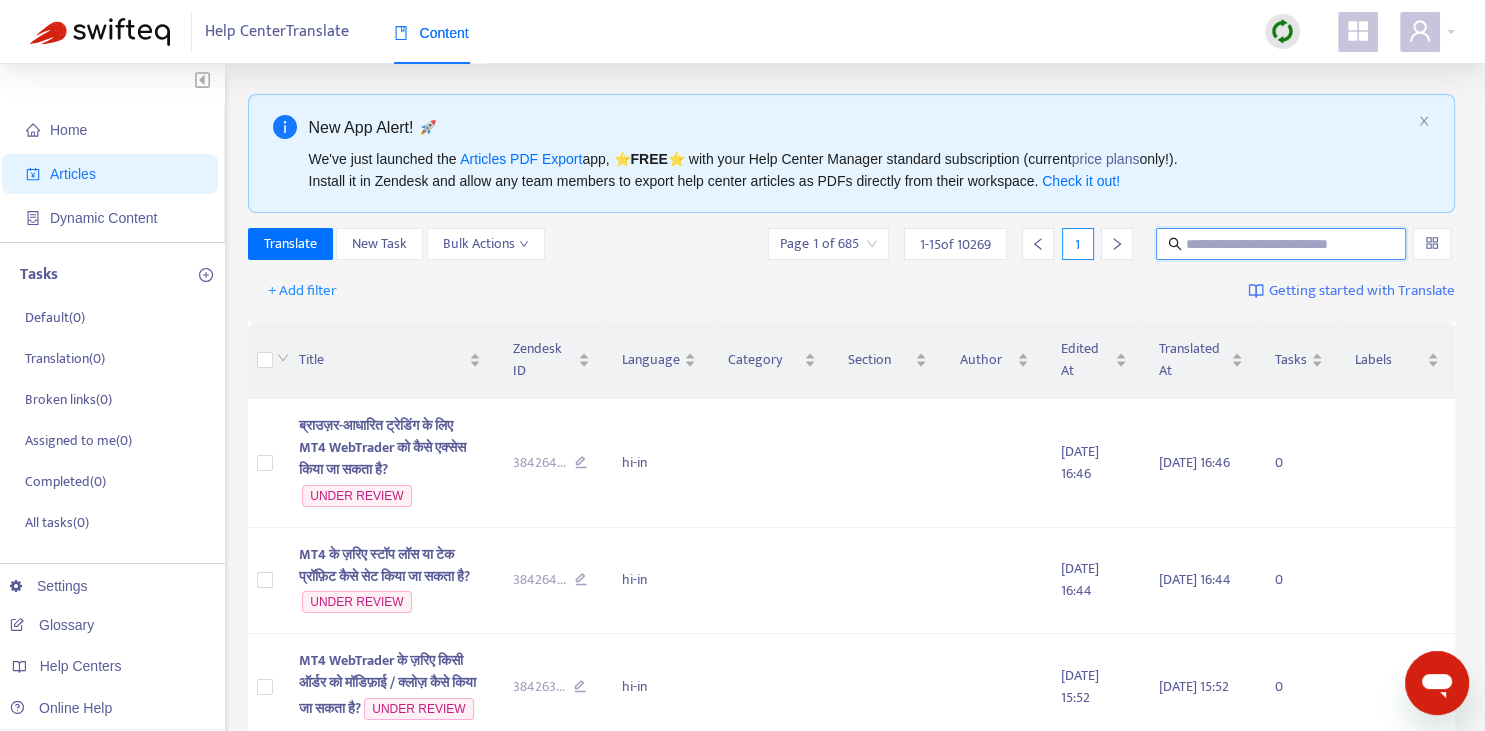 paste on "**********" 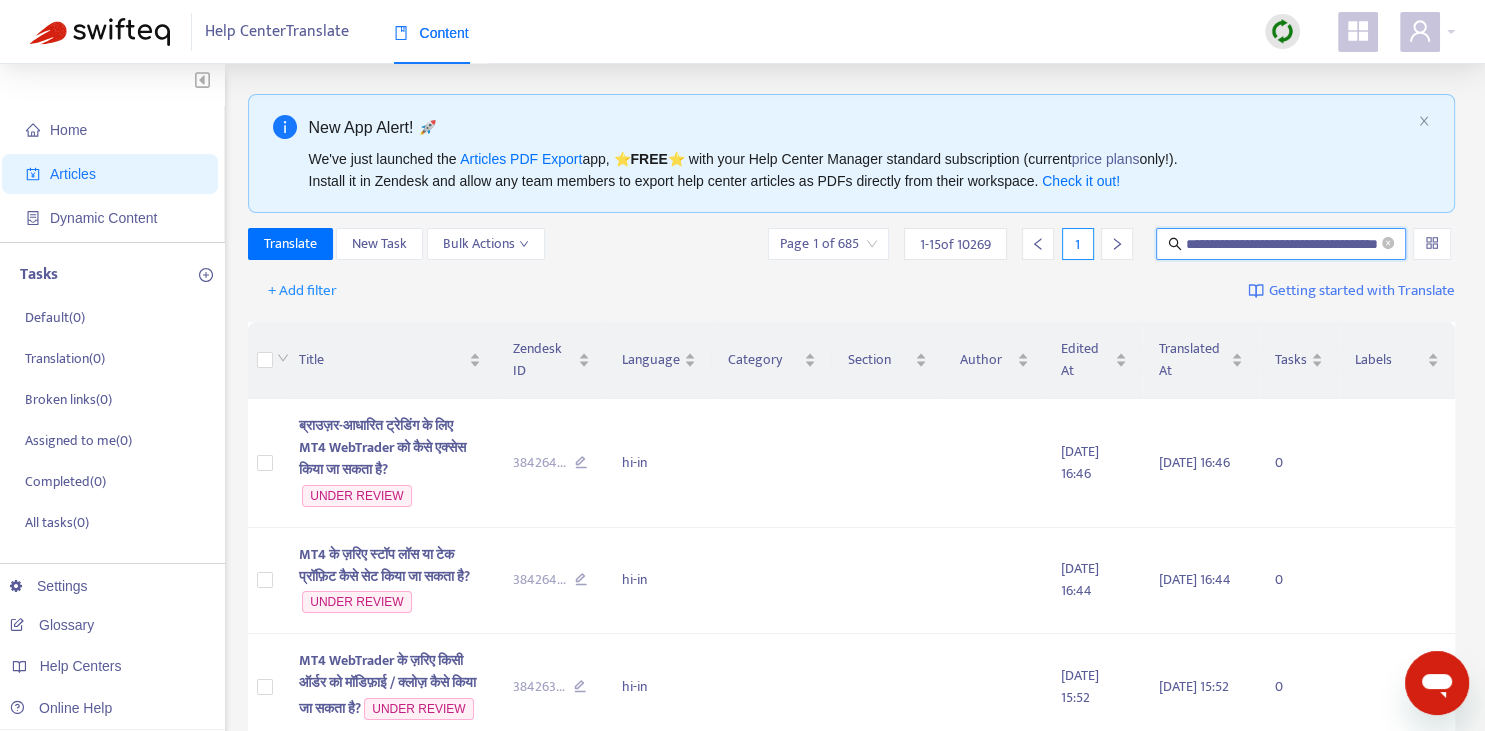 scroll, scrollTop: 0, scrollLeft: 70, axis: horizontal 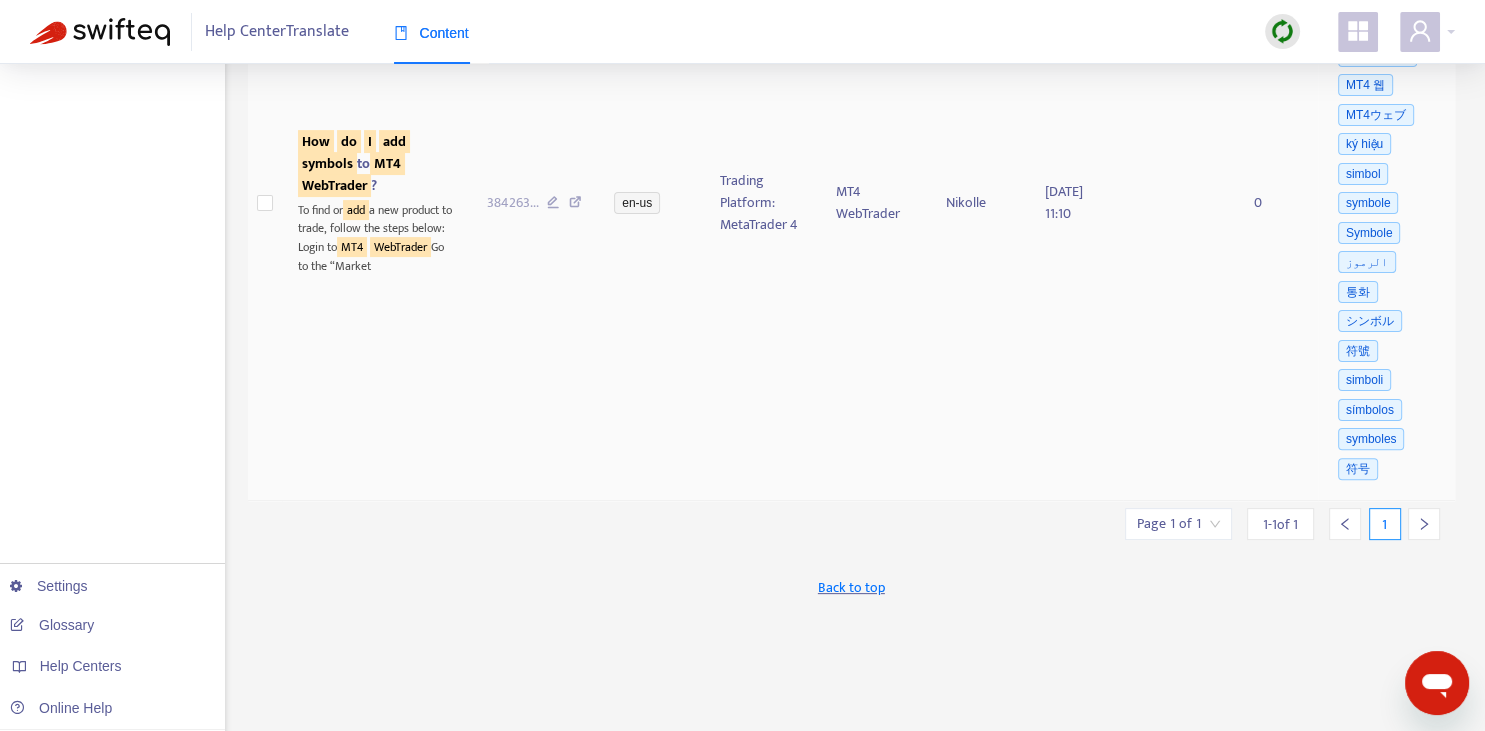 click on "symbols" at bounding box center (327, 163) 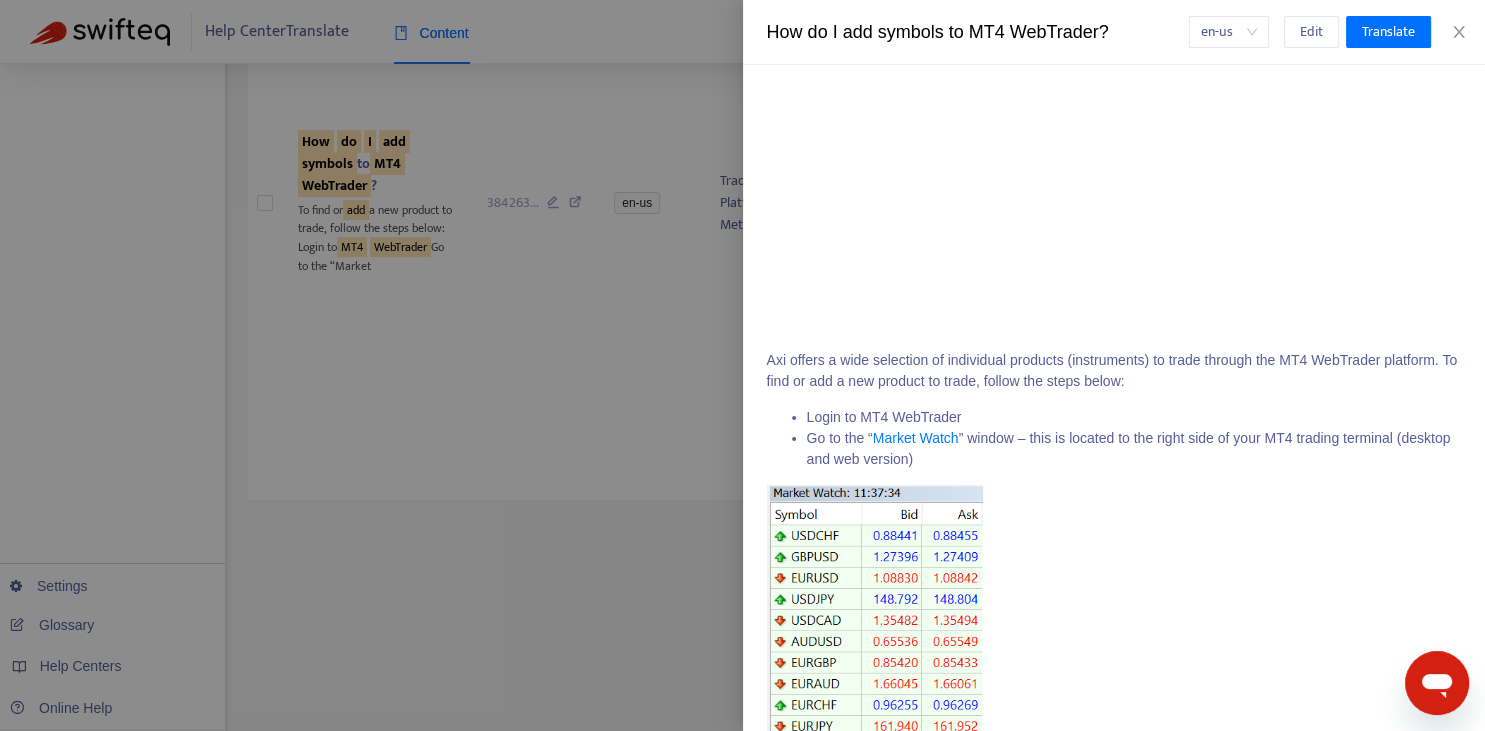 scroll, scrollTop: 0, scrollLeft: 0, axis: both 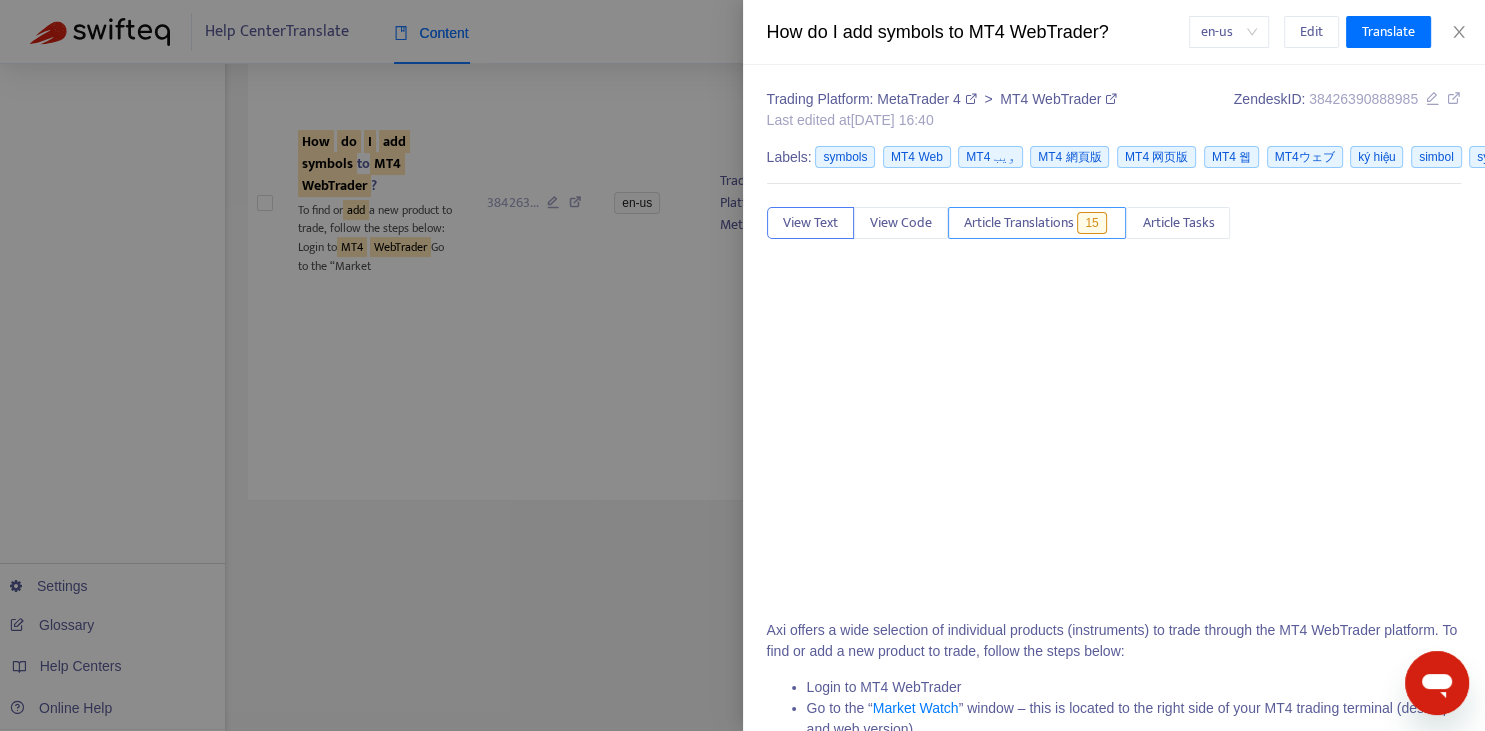 click on "Article Translations 15" at bounding box center (1037, 223) 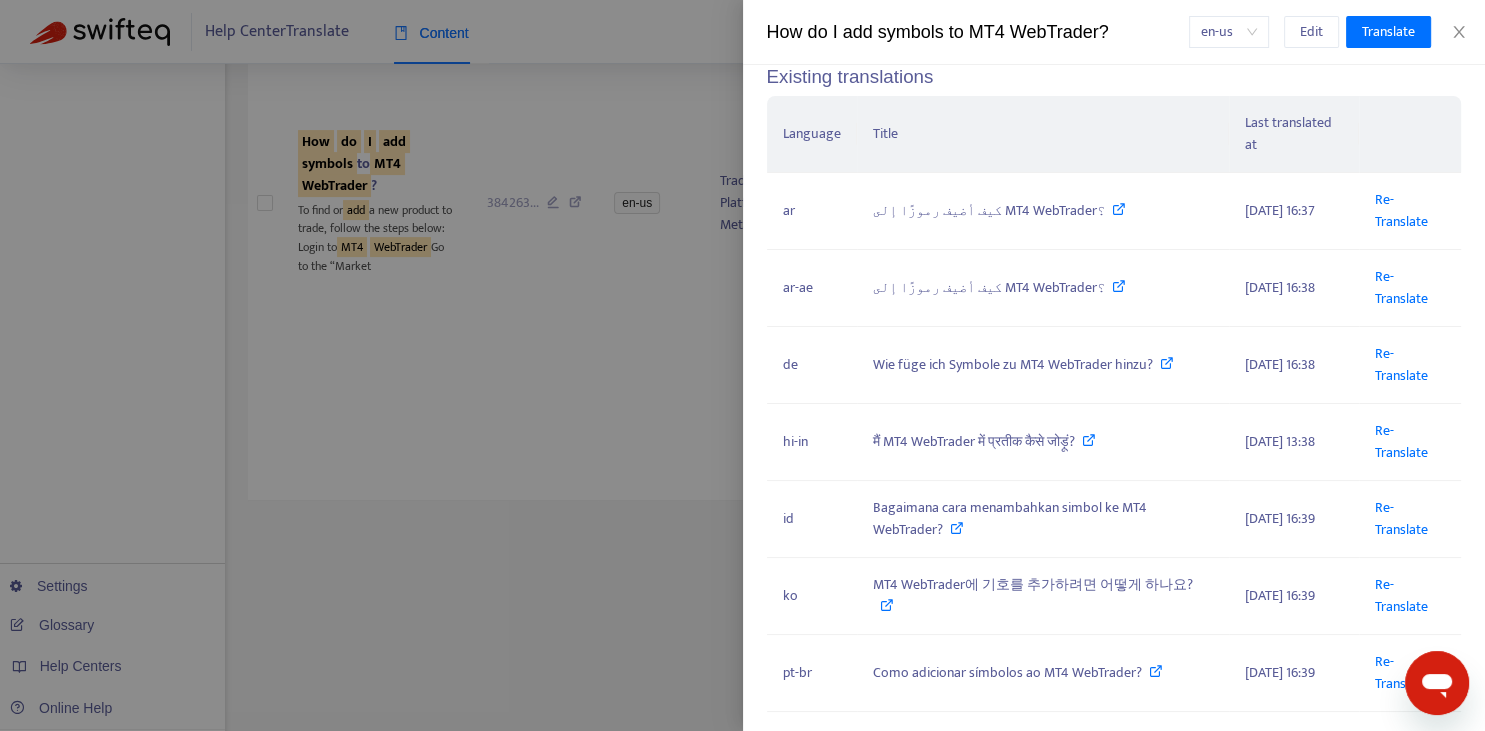 scroll, scrollTop: 368, scrollLeft: 0, axis: vertical 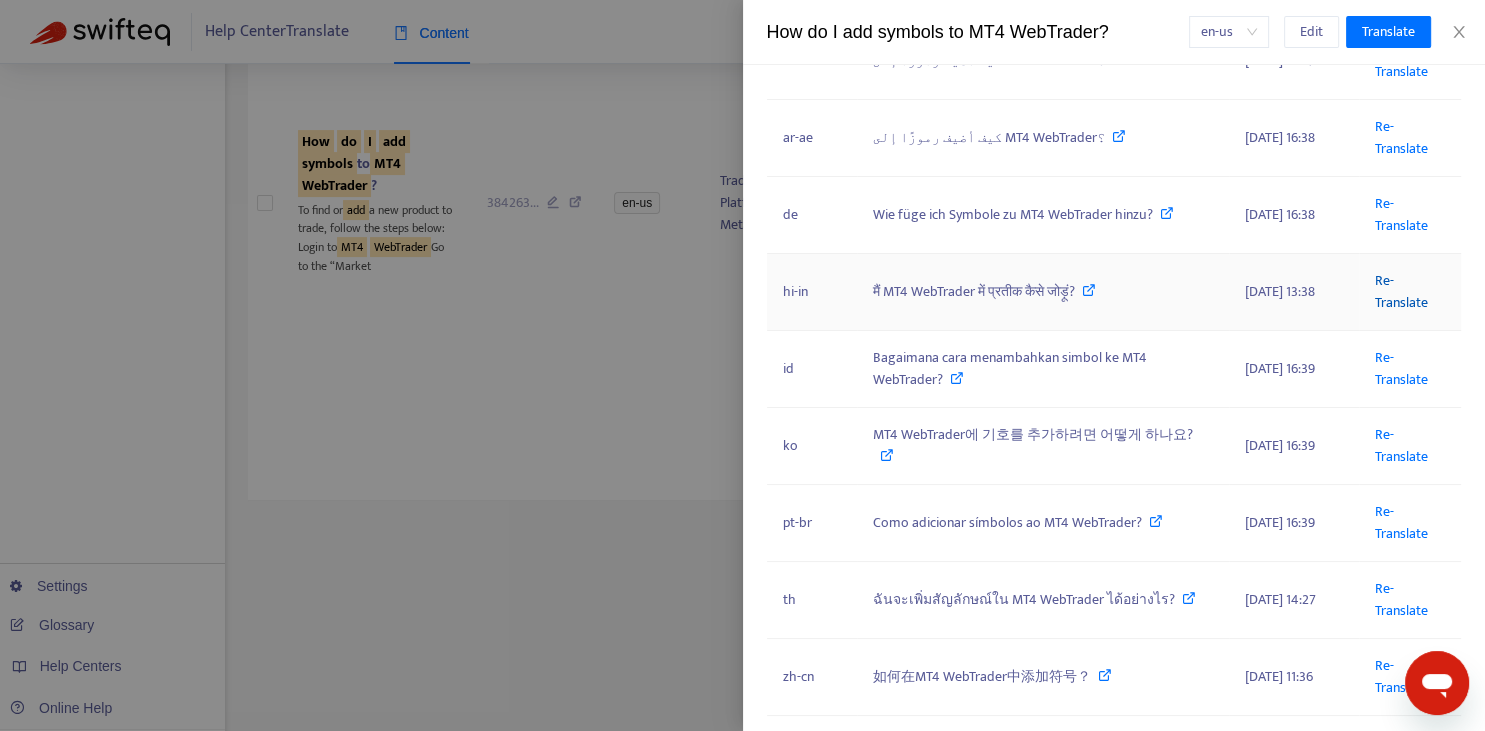 click on "Re-Translate" at bounding box center (1401, 291) 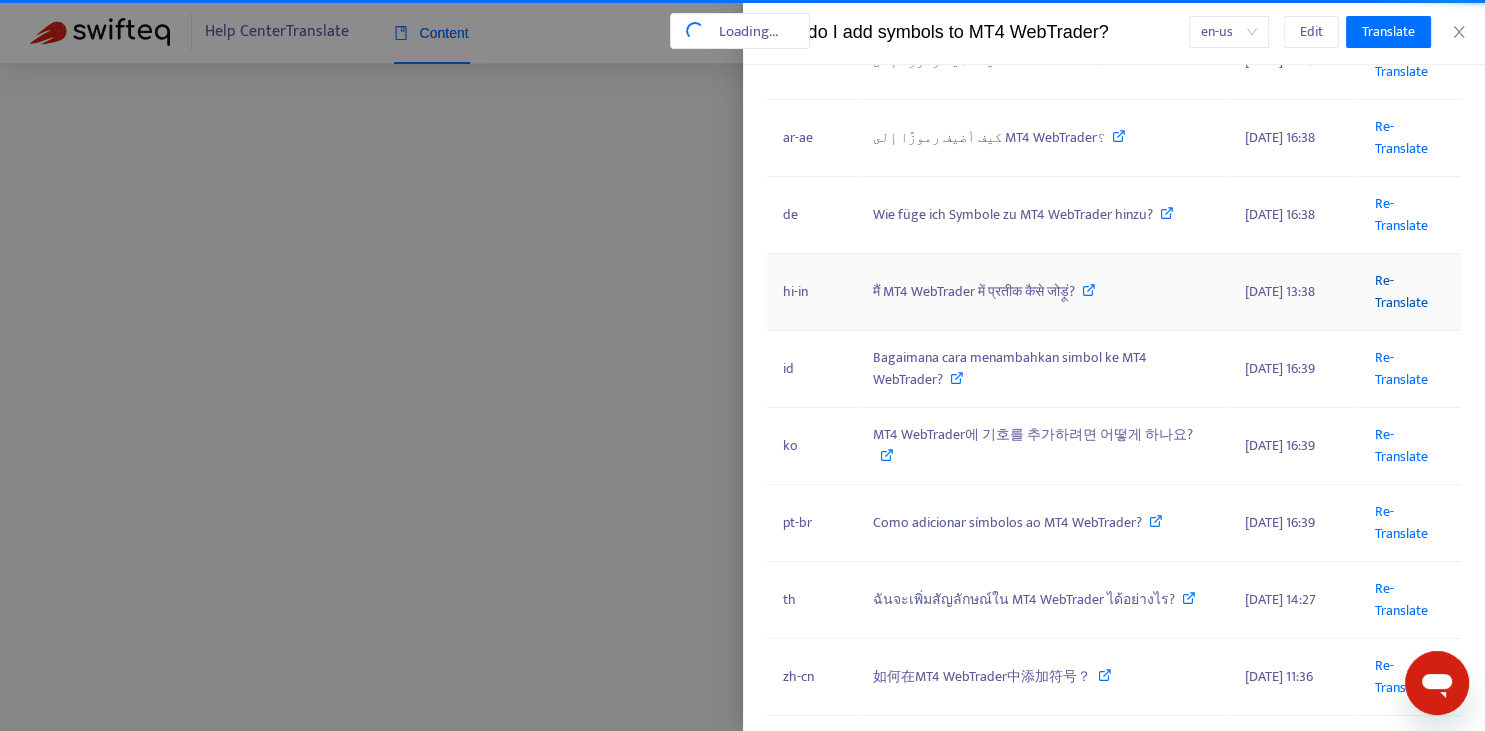scroll, scrollTop: 0, scrollLeft: 70, axis: horizontal 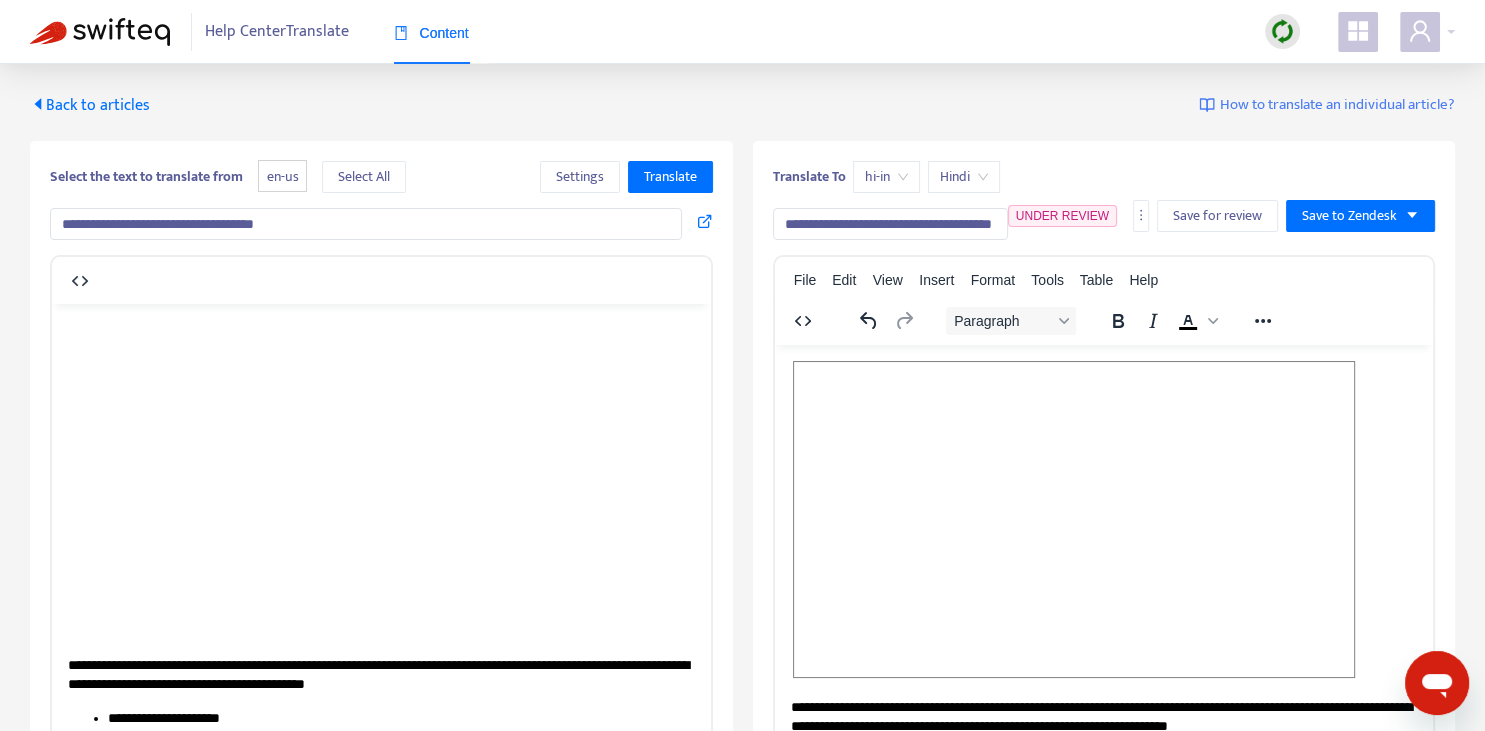 drag, startPoint x: 798, startPoint y: 221, endPoint x: 760, endPoint y: 213, distance: 38.832977 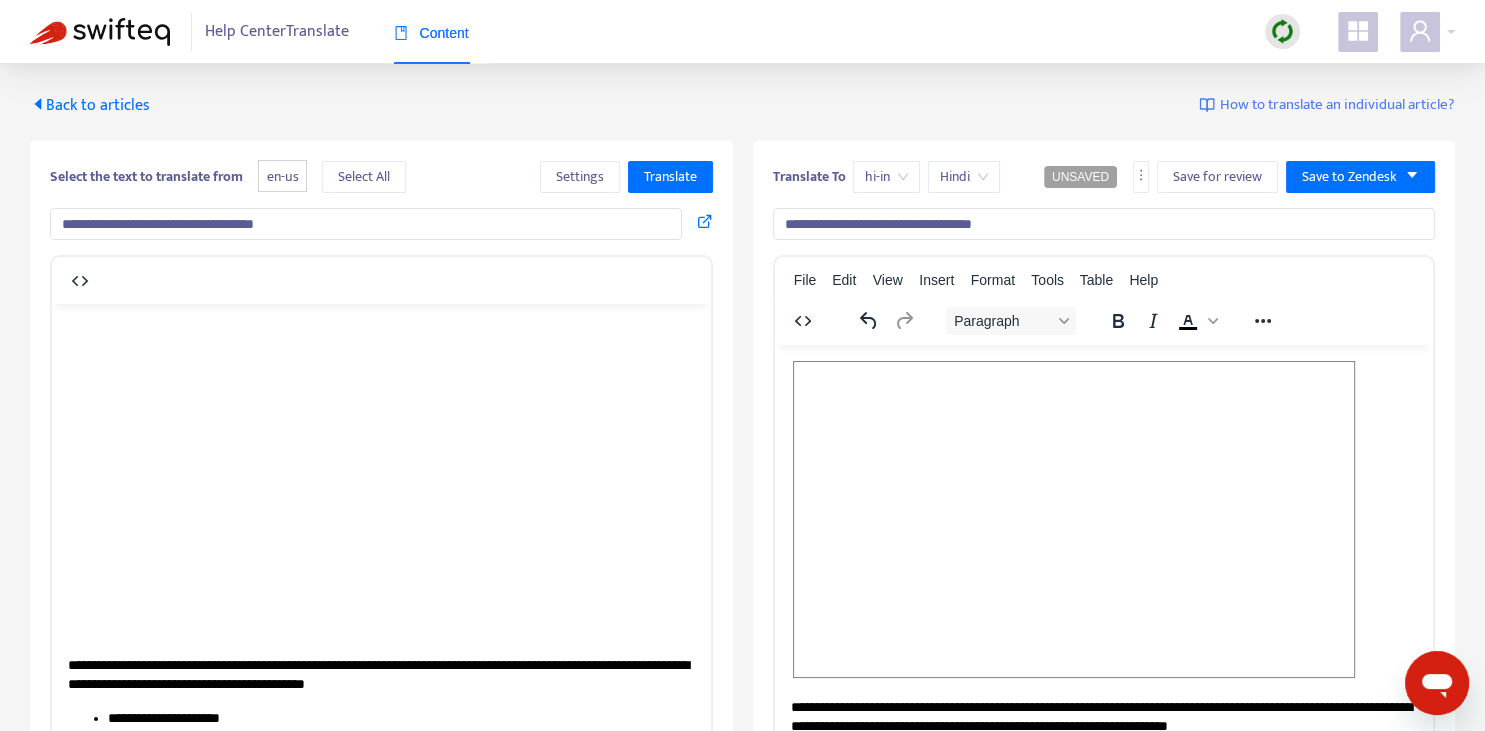 drag, startPoint x: 901, startPoint y: 221, endPoint x: 1070, endPoint y: 225, distance: 169.04733 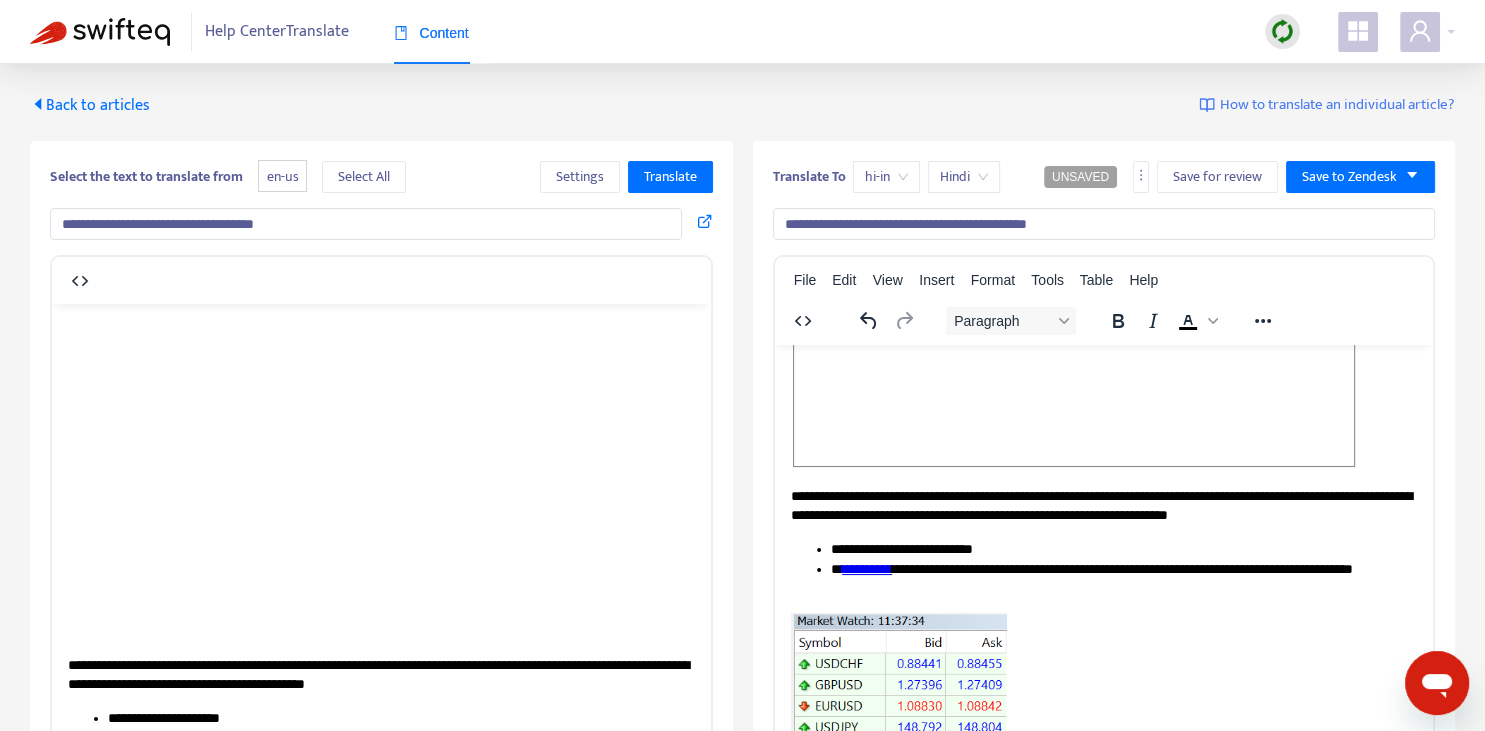 scroll, scrollTop: 281, scrollLeft: 0, axis: vertical 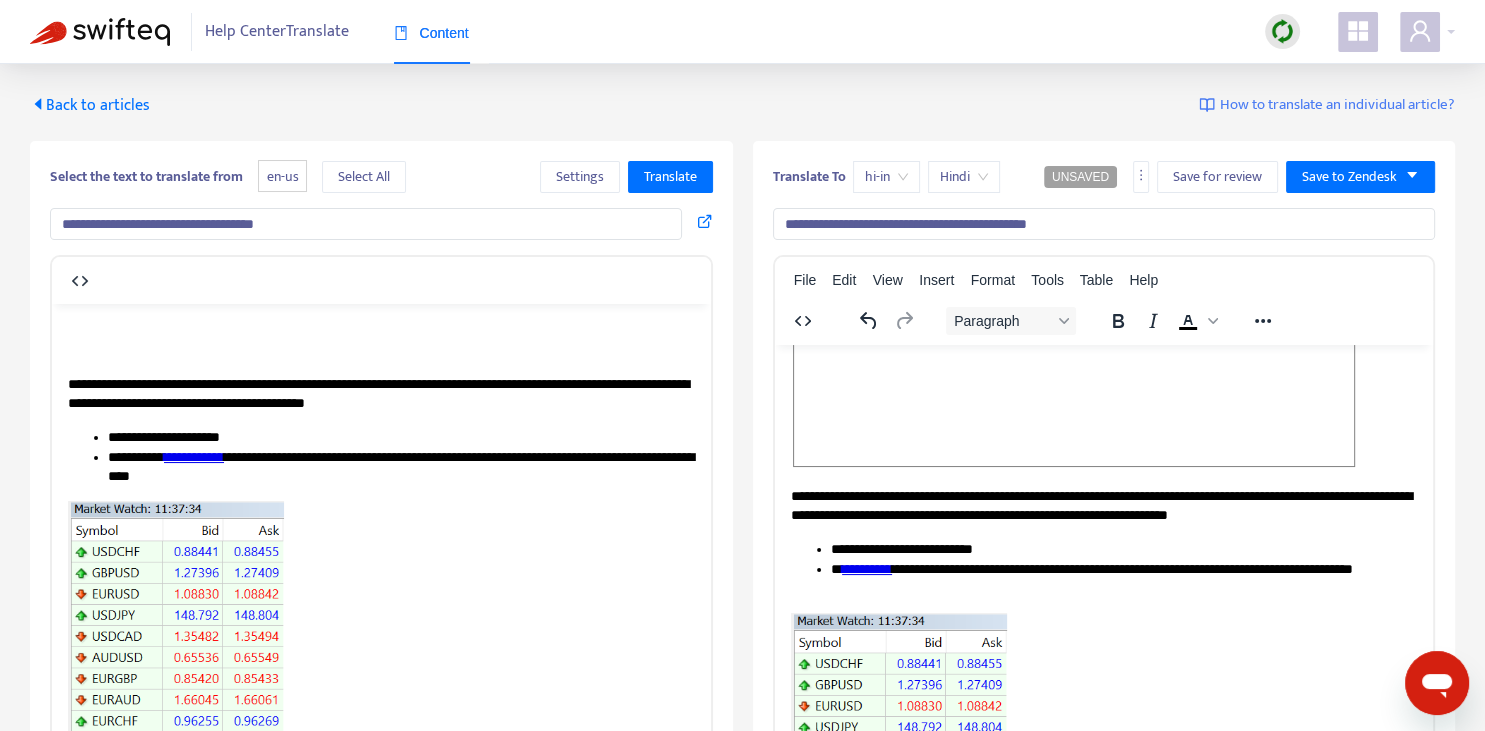 type on "**********" 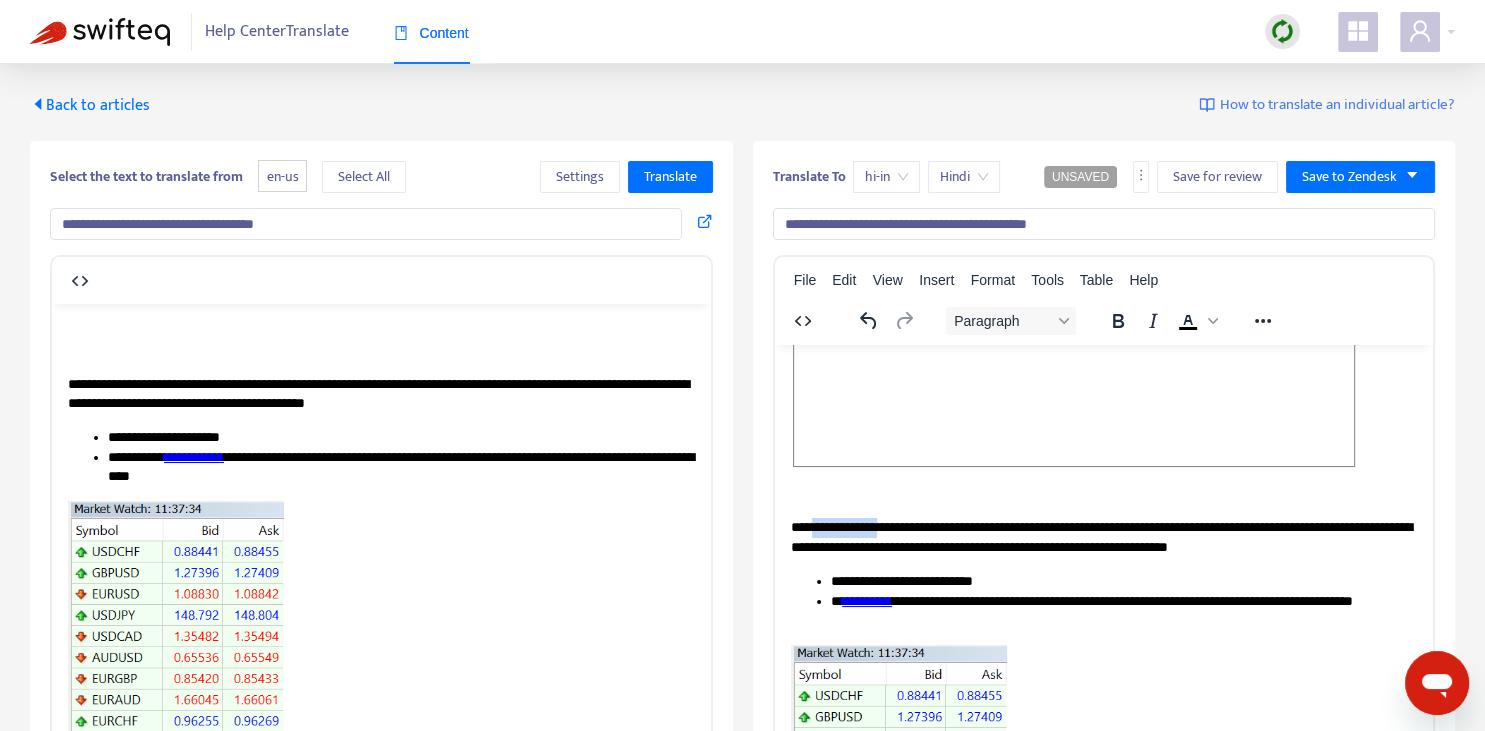copy on "**********" 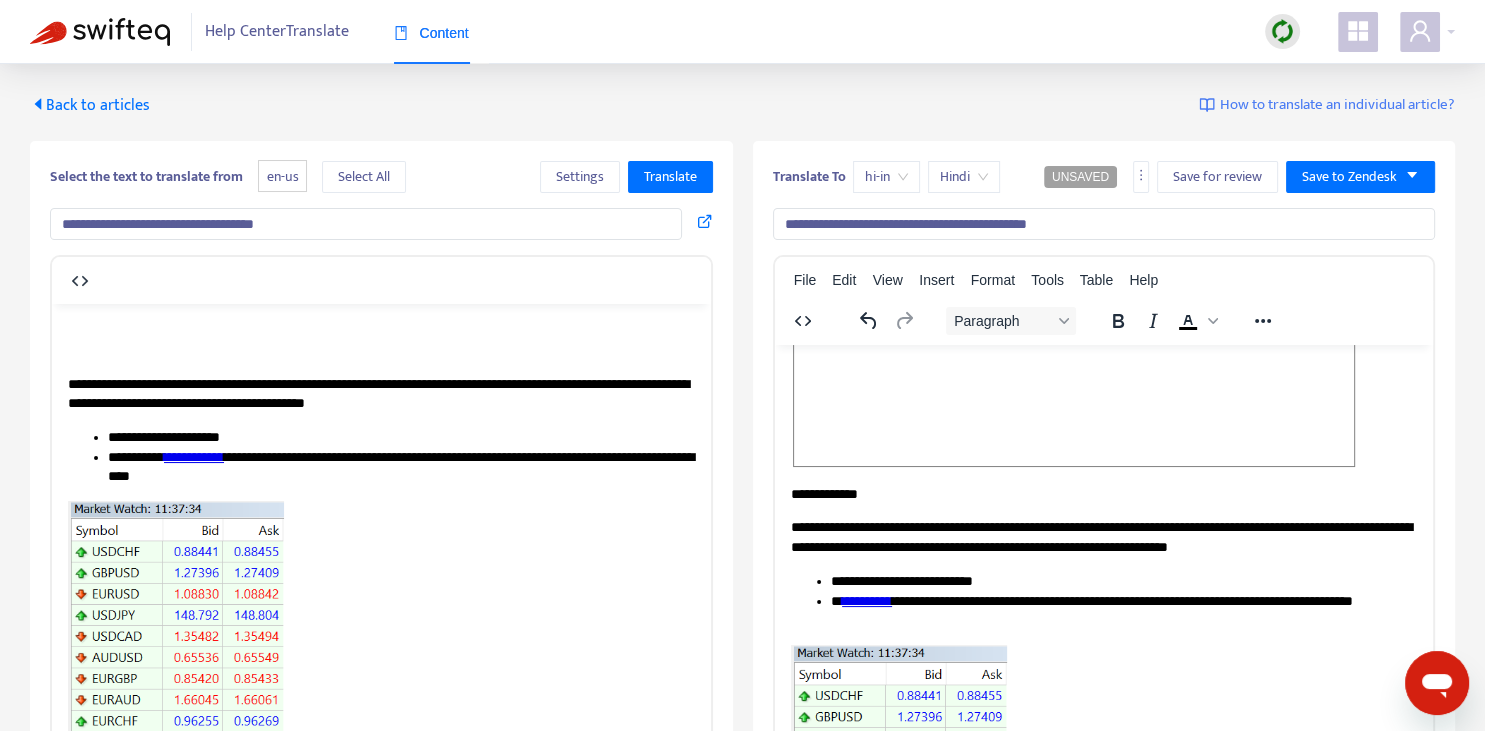 type 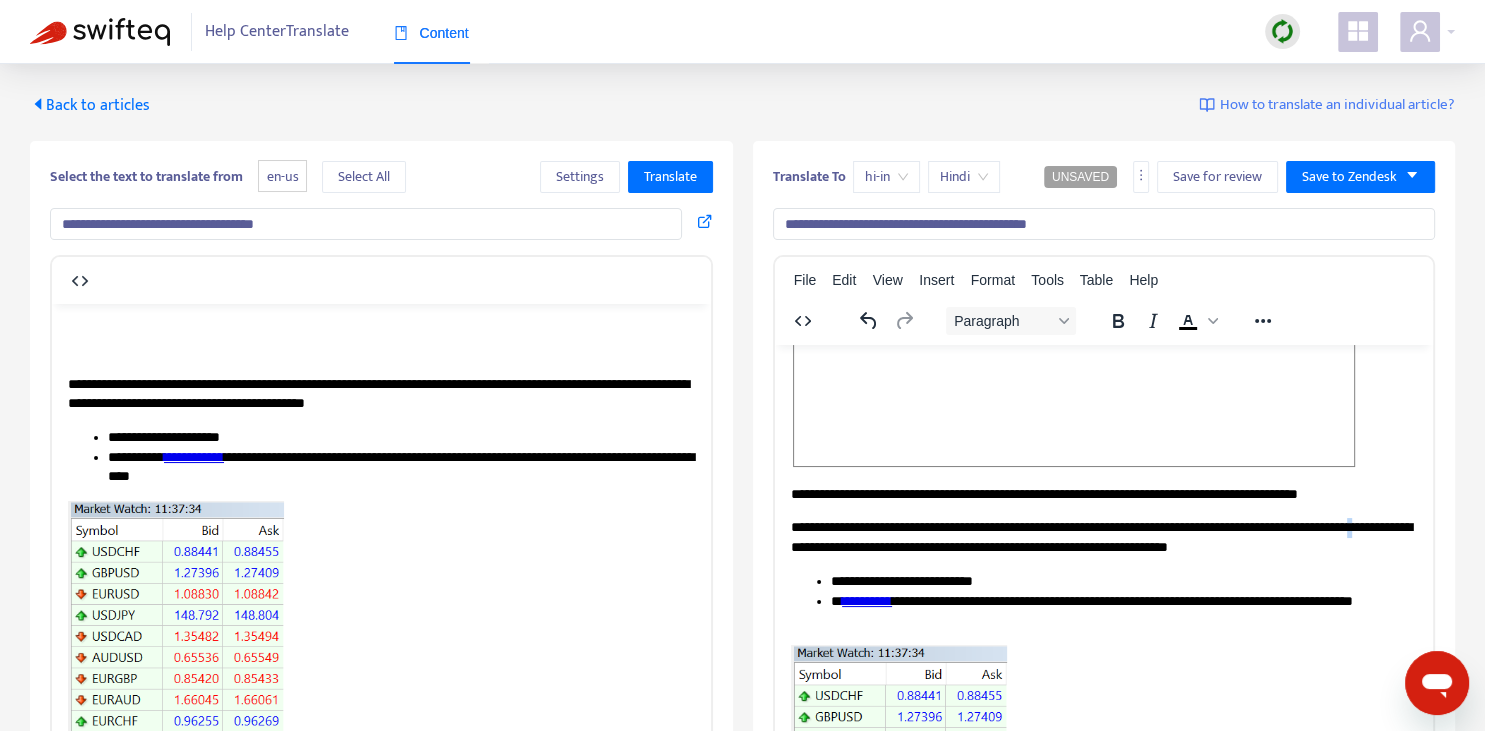 copy on "*" 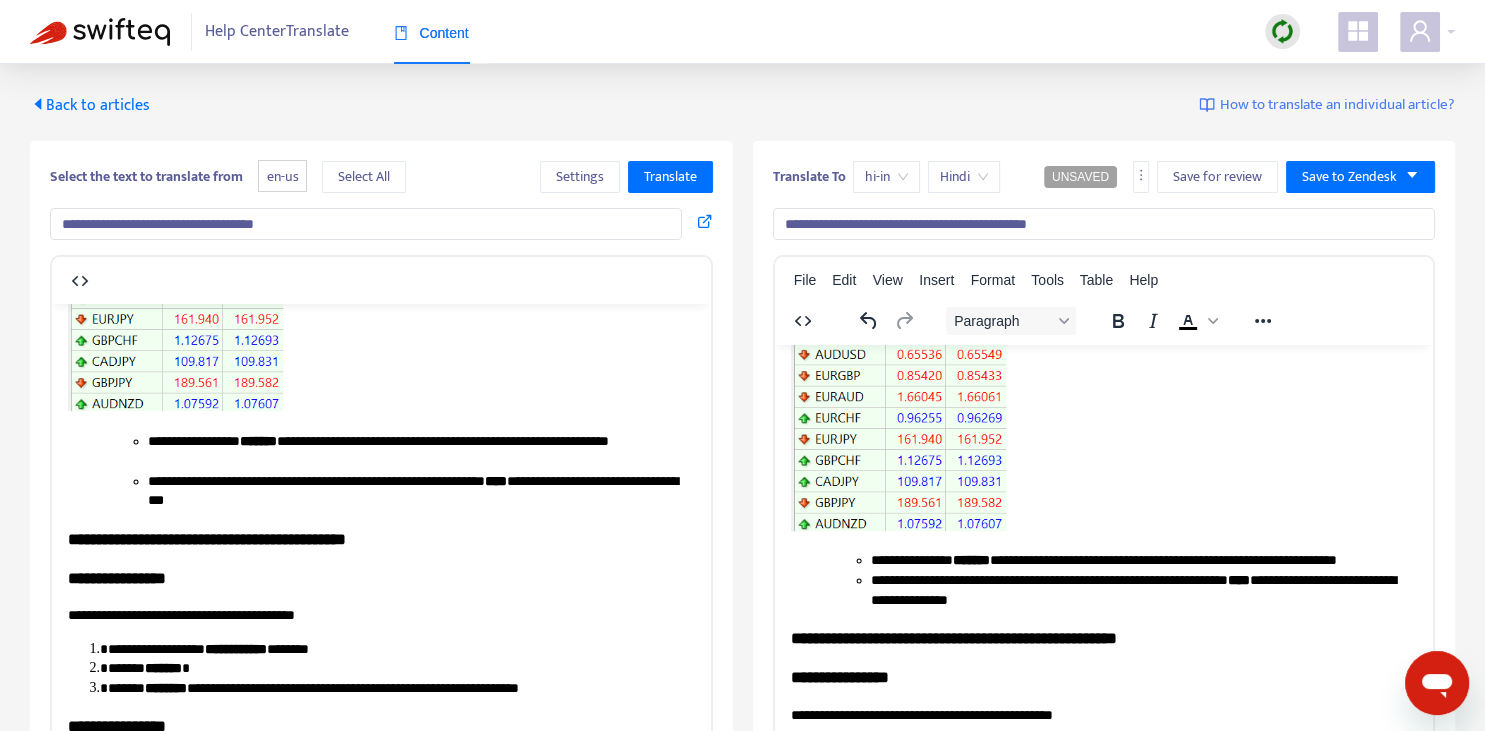 scroll, scrollTop: 633, scrollLeft: 0, axis: vertical 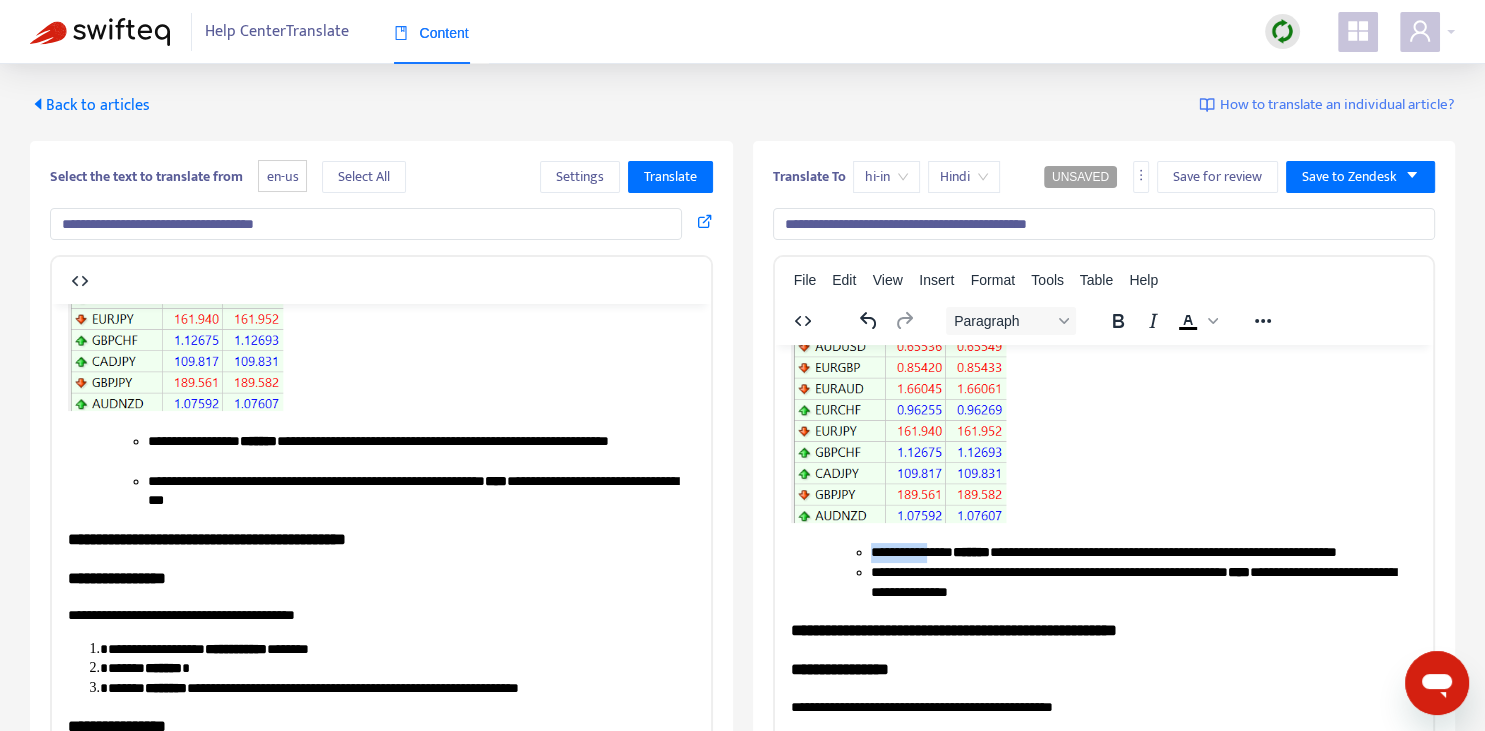 drag, startPoint x: 875, startPoint y: 549, endPoint x: 926, endPoint y: 549, distance: 51 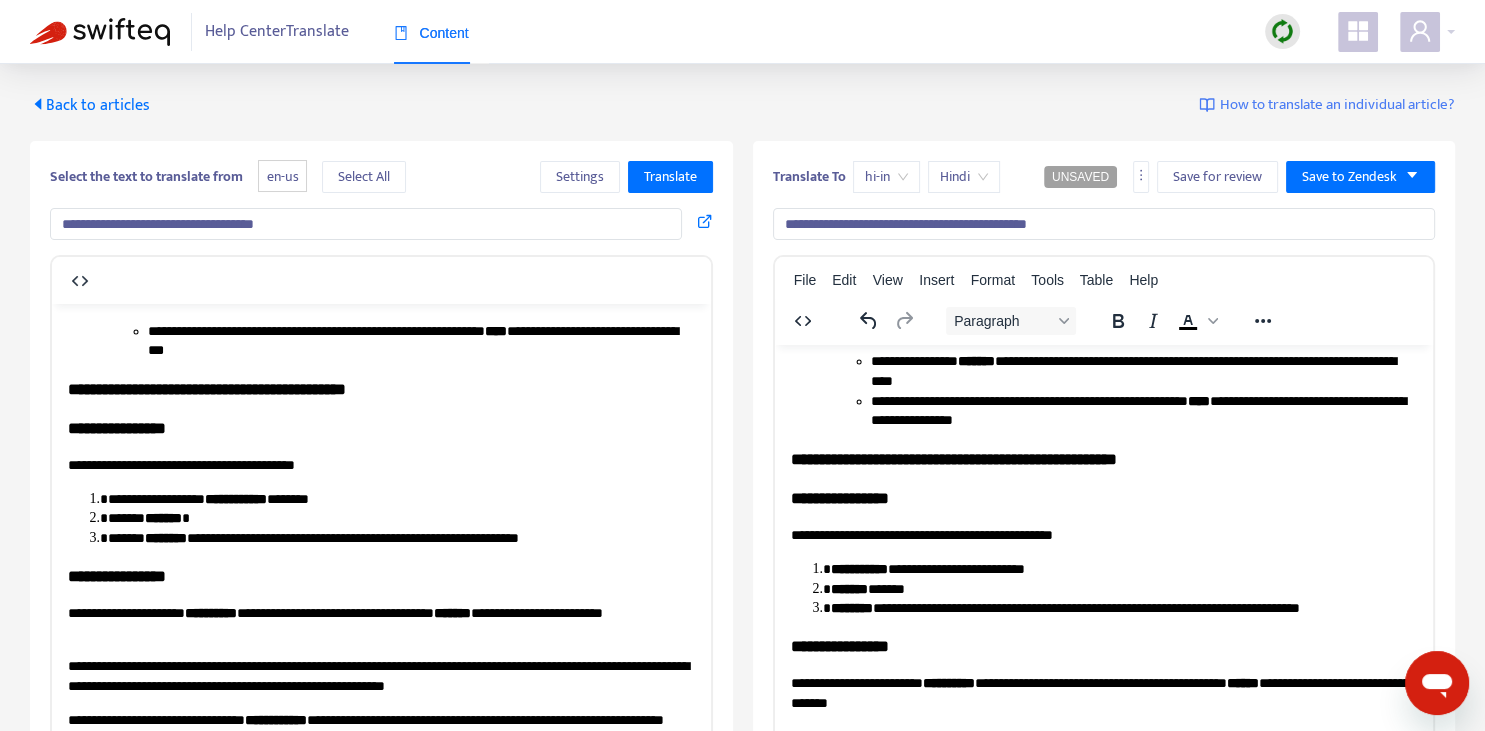 scroll, scrollTop: 852, scrollLeft: 0, axis: vertical 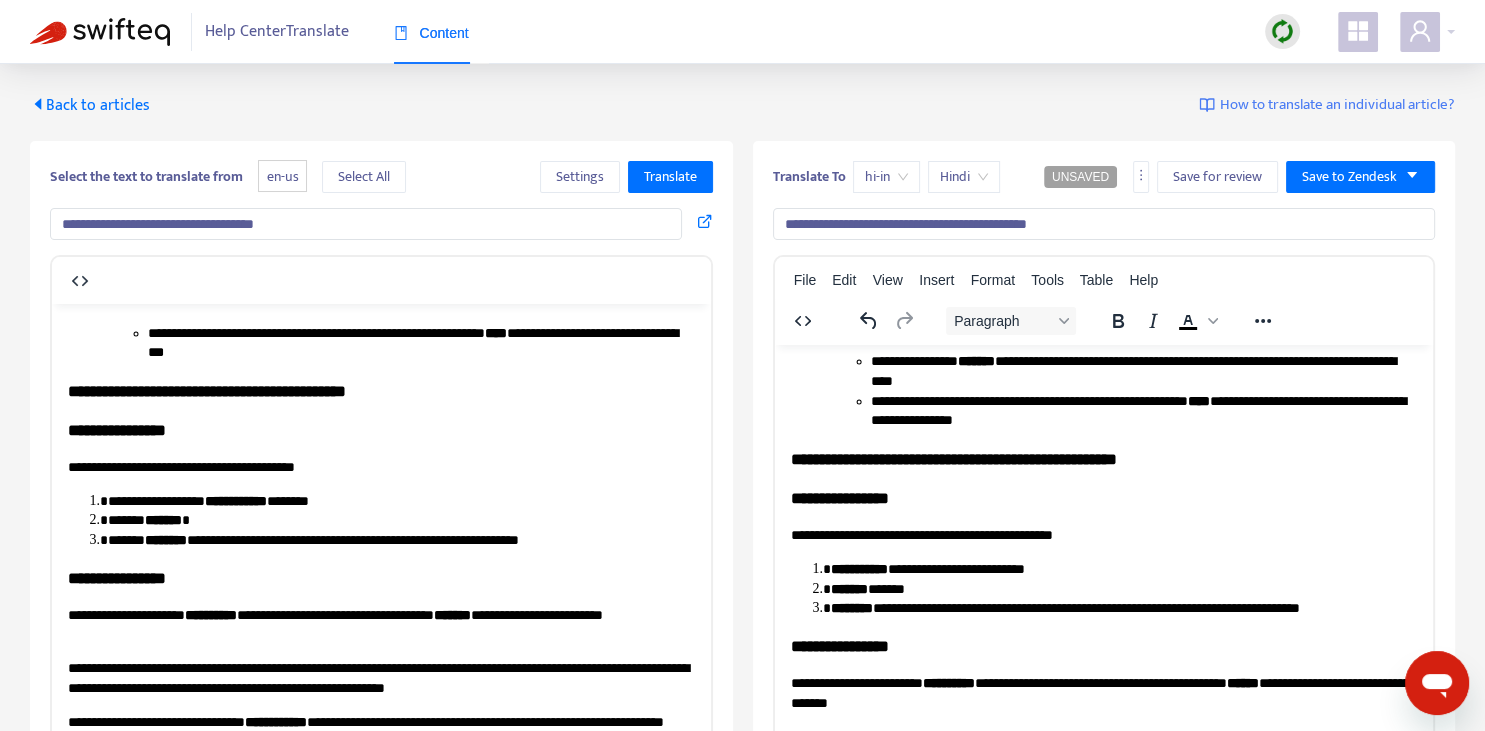 click on "**********" at bounding box center (1103, 458) 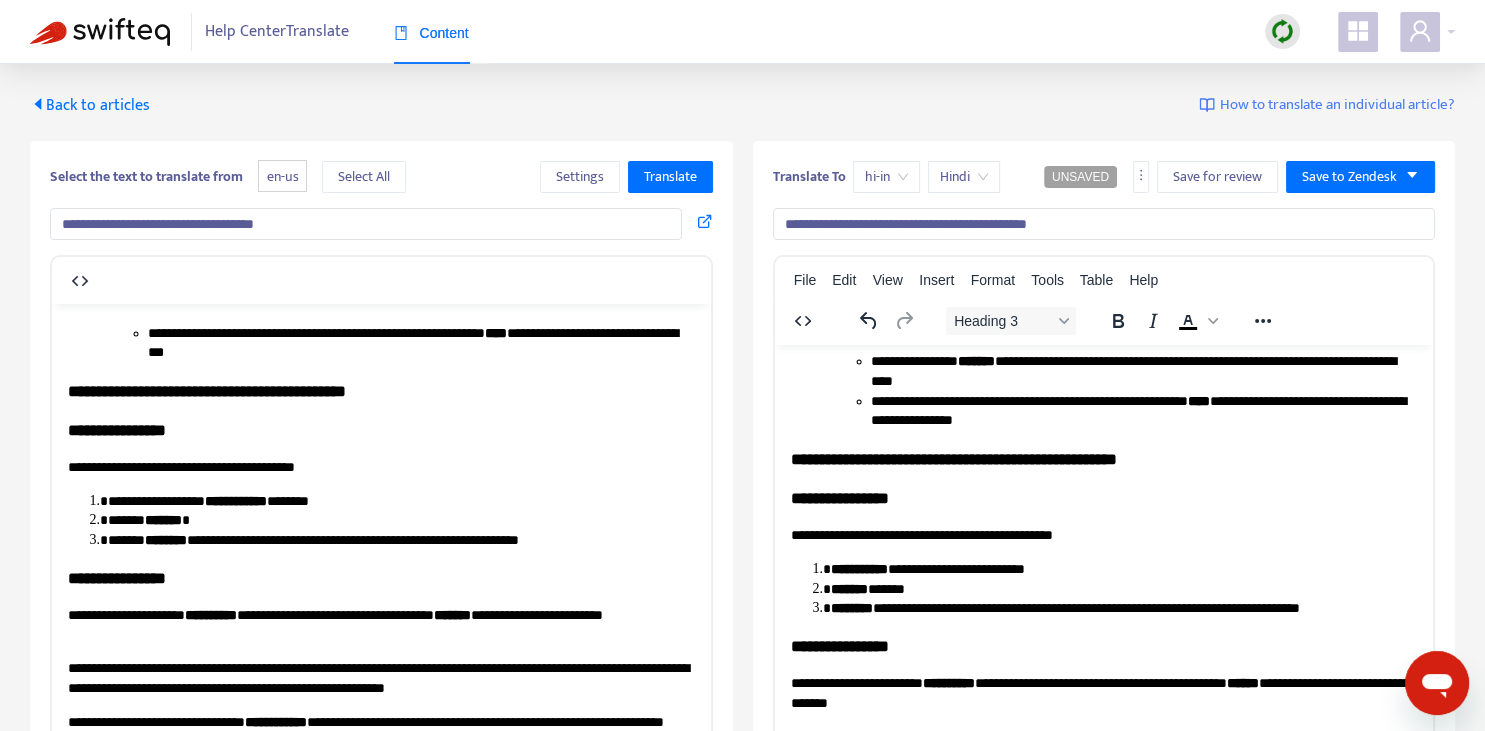 click on "**********" at bounding box center (1103, 458) 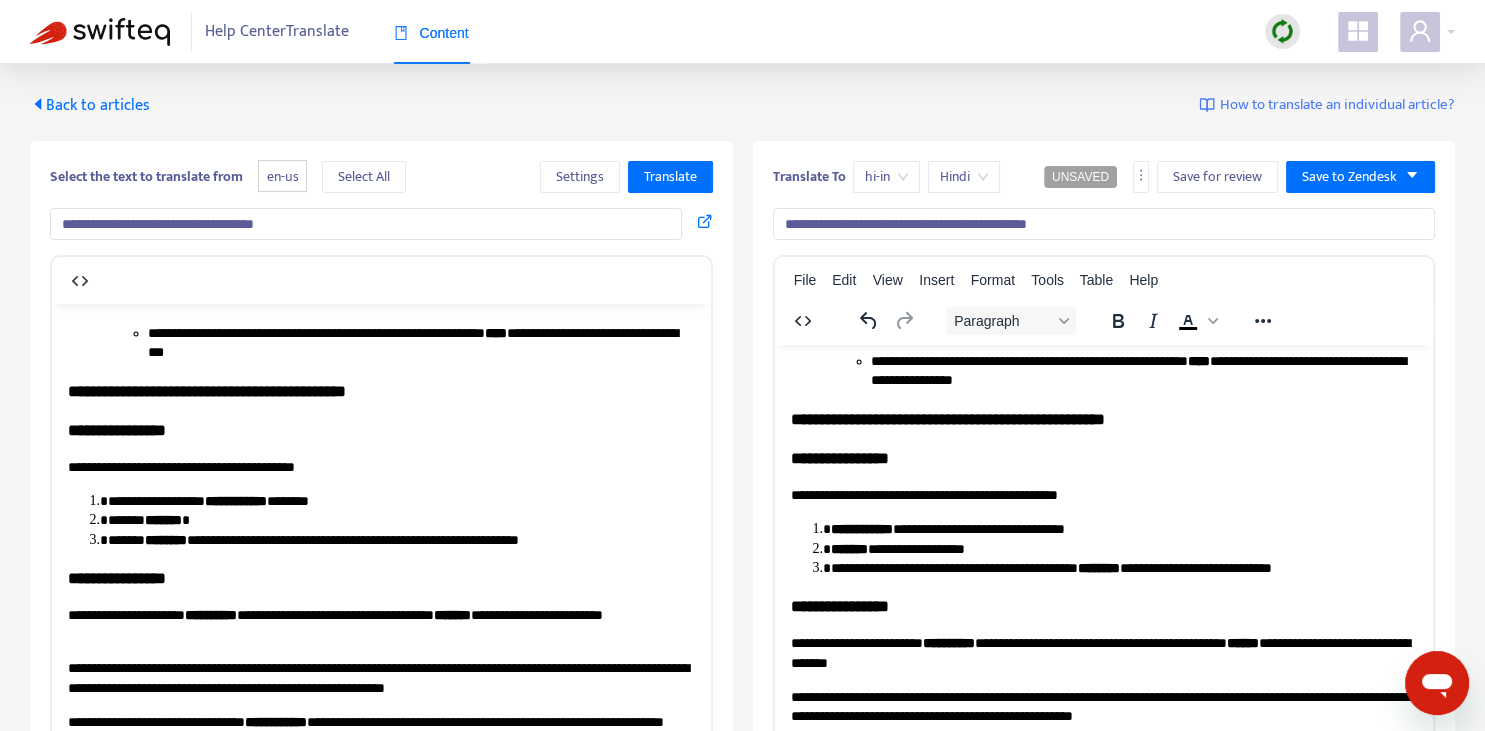scroll, scrollTop: 894, scrollLeft: 0, axis: vertical 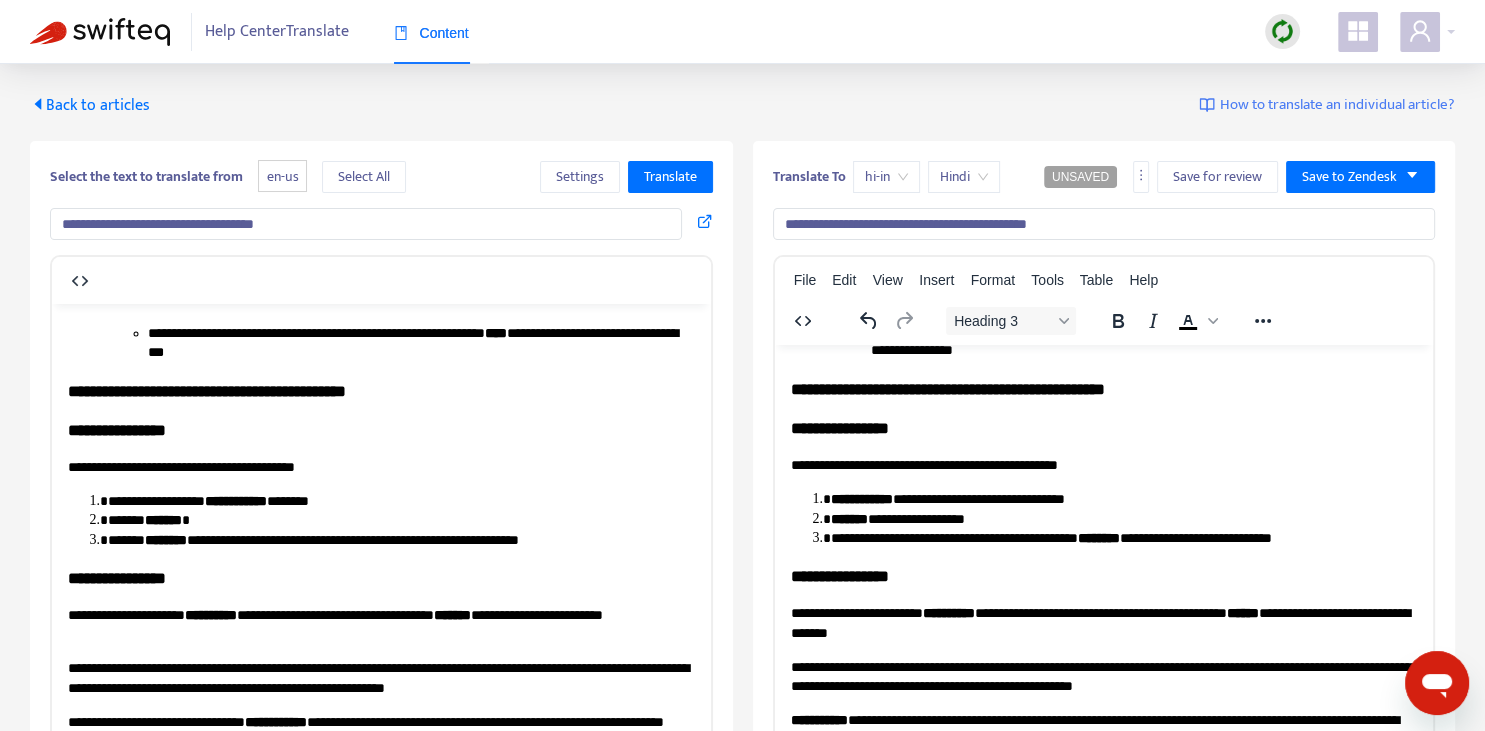 click on "**********" at bounding box center [1103, 575] 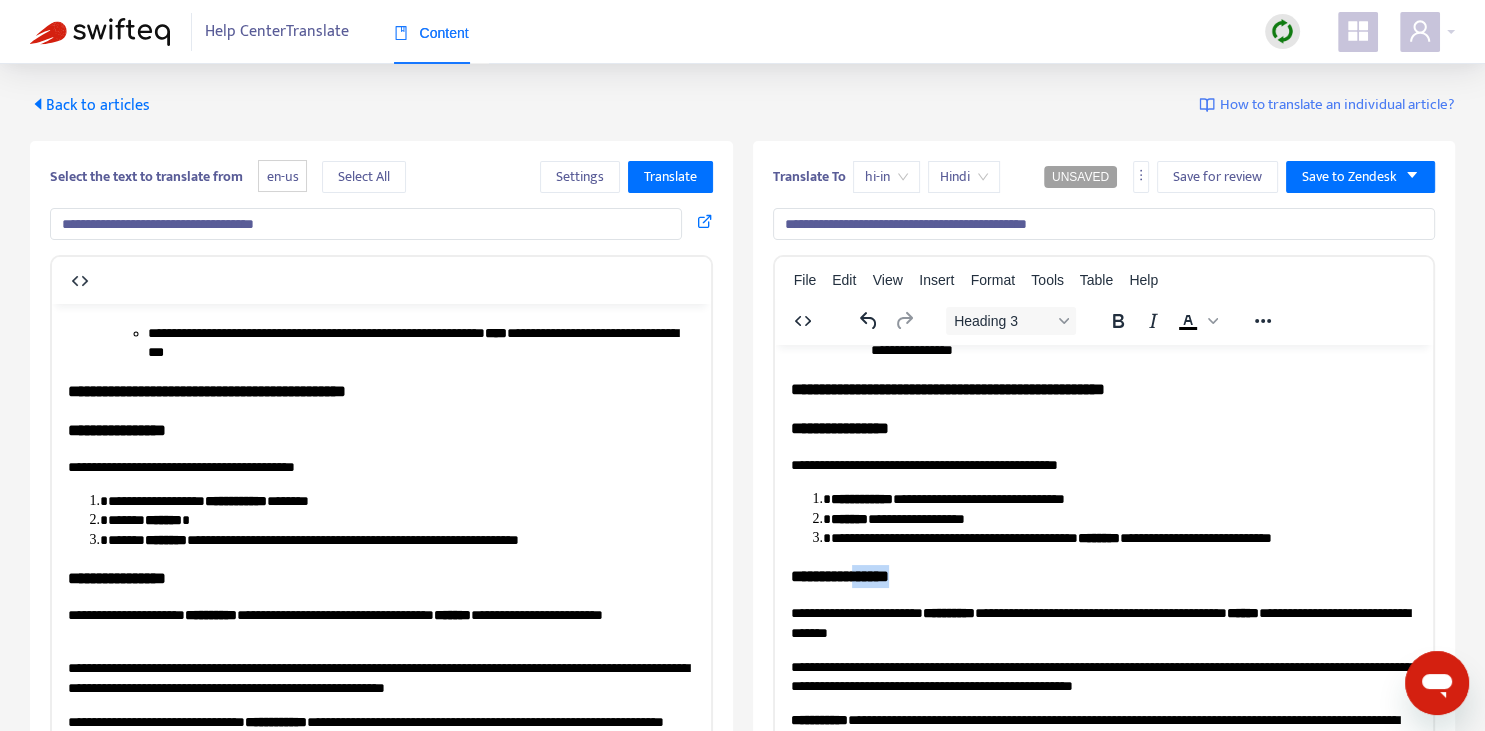 click on "**********" at bounding box center (1103, 575) 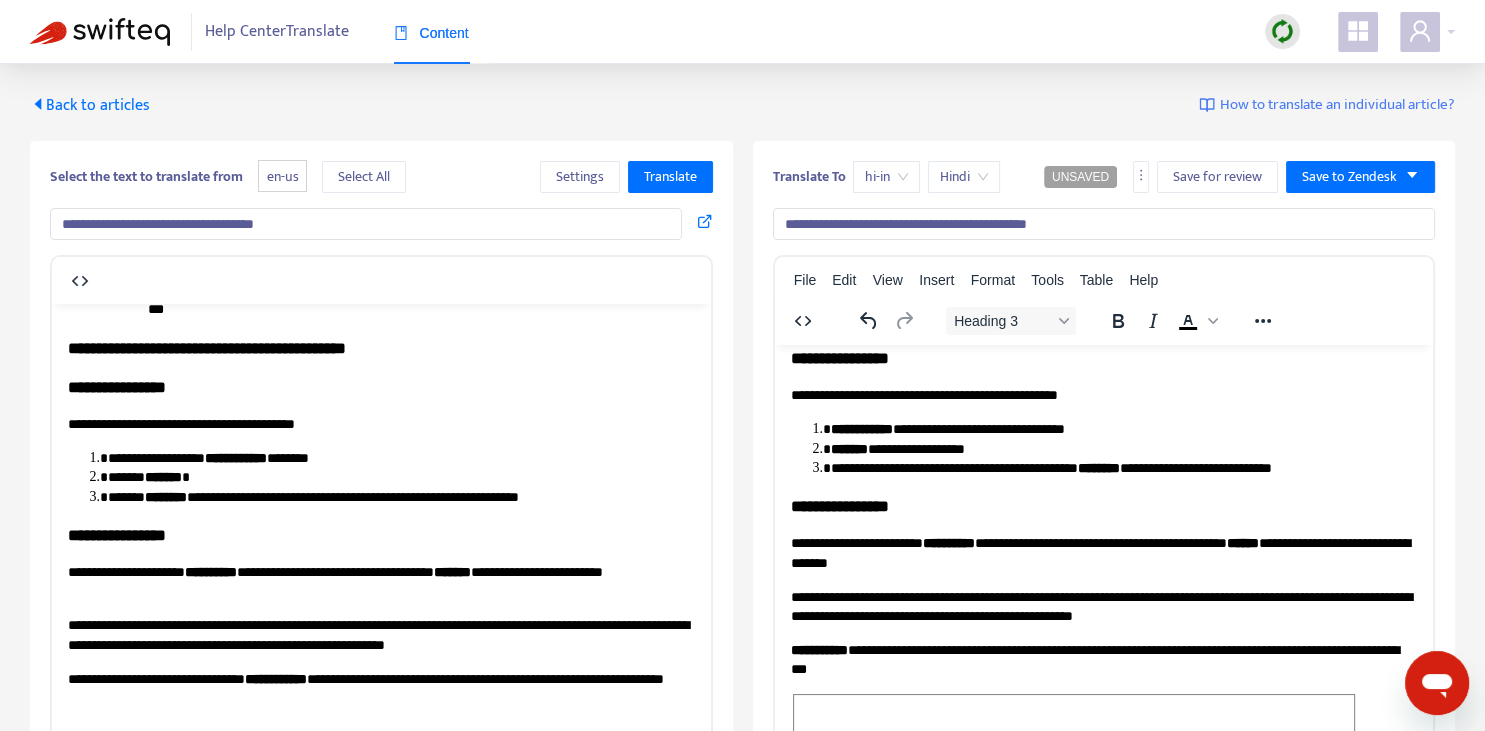 scroll, scrollTop: 922, scrollLeft: 0, axis: vertical 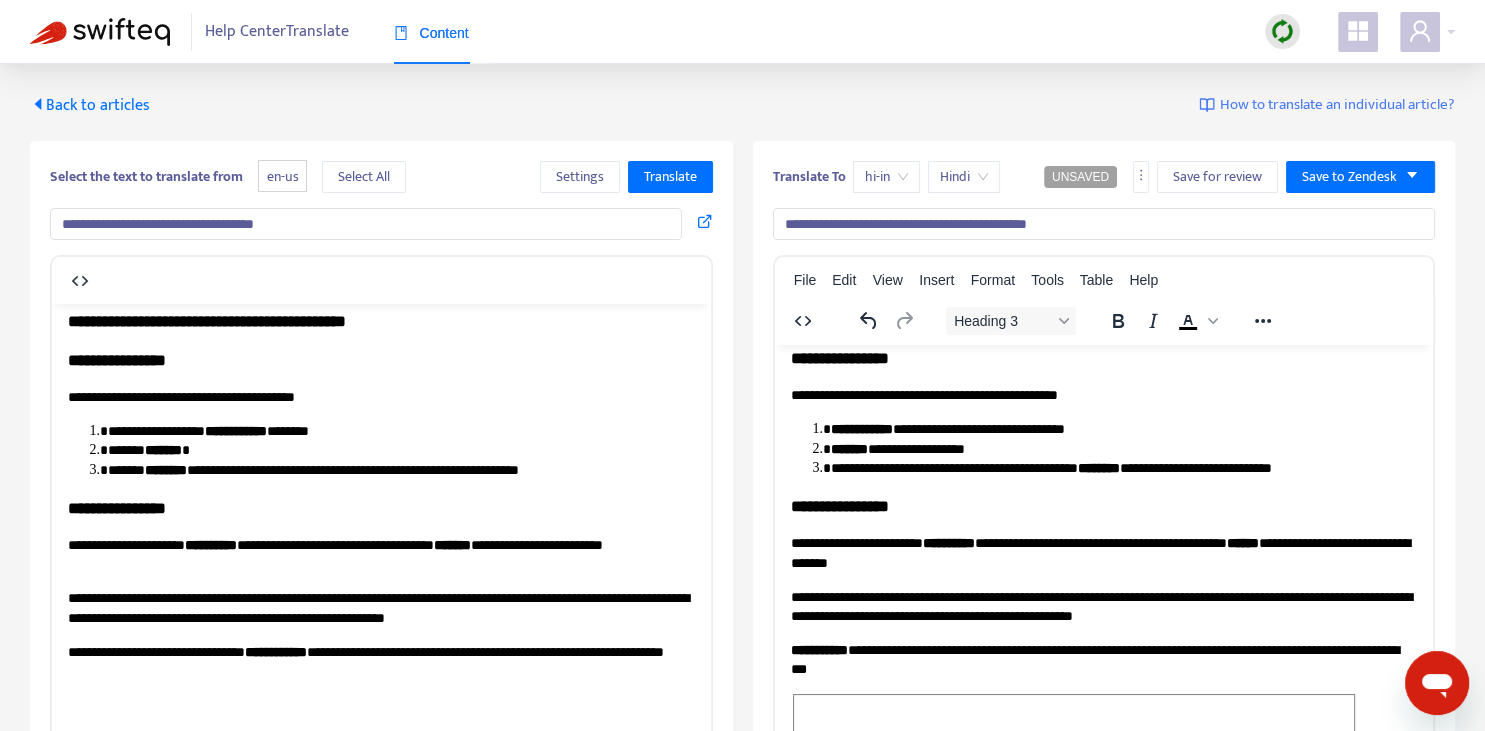 click on "**********" at bounding box center [1103, 552] 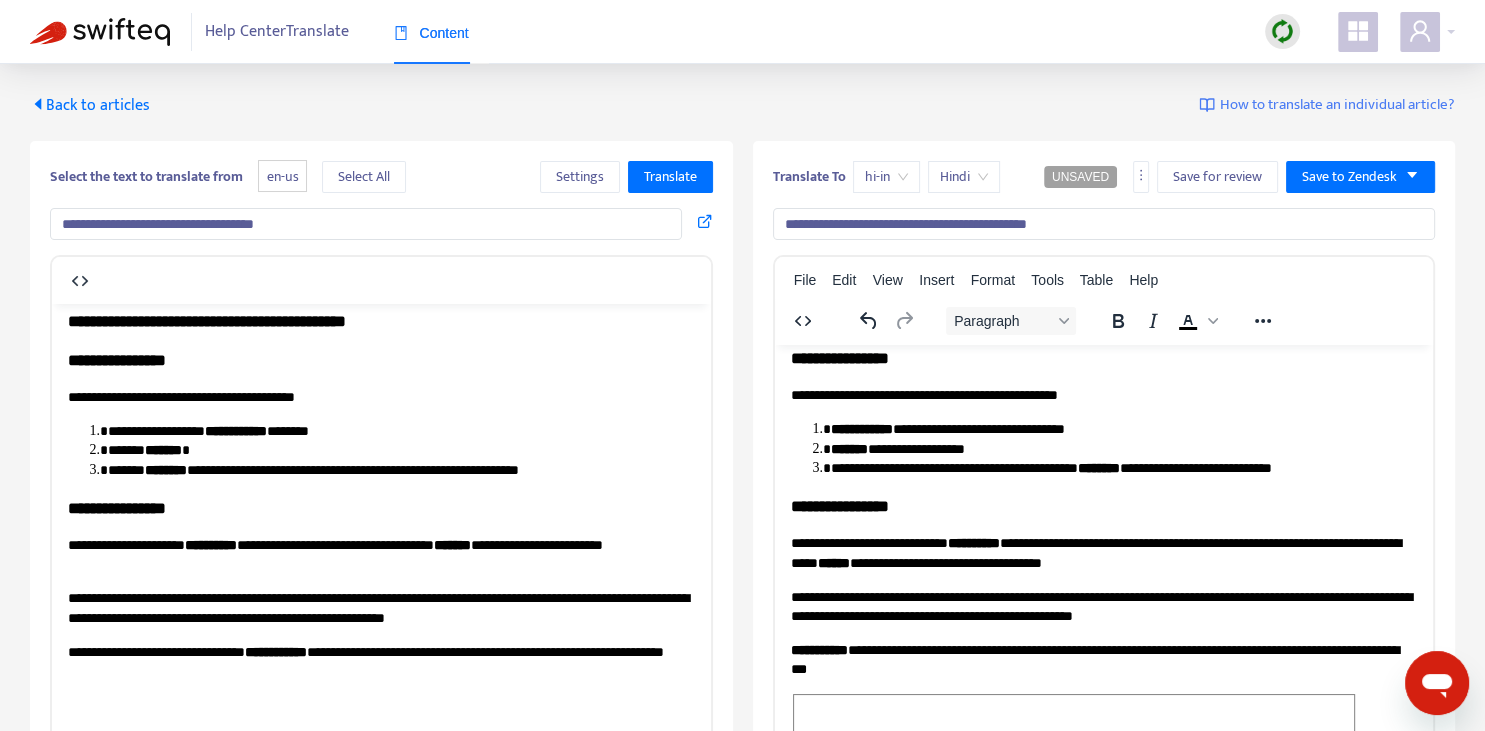click on "**********" at bounding box center (1103, 552) 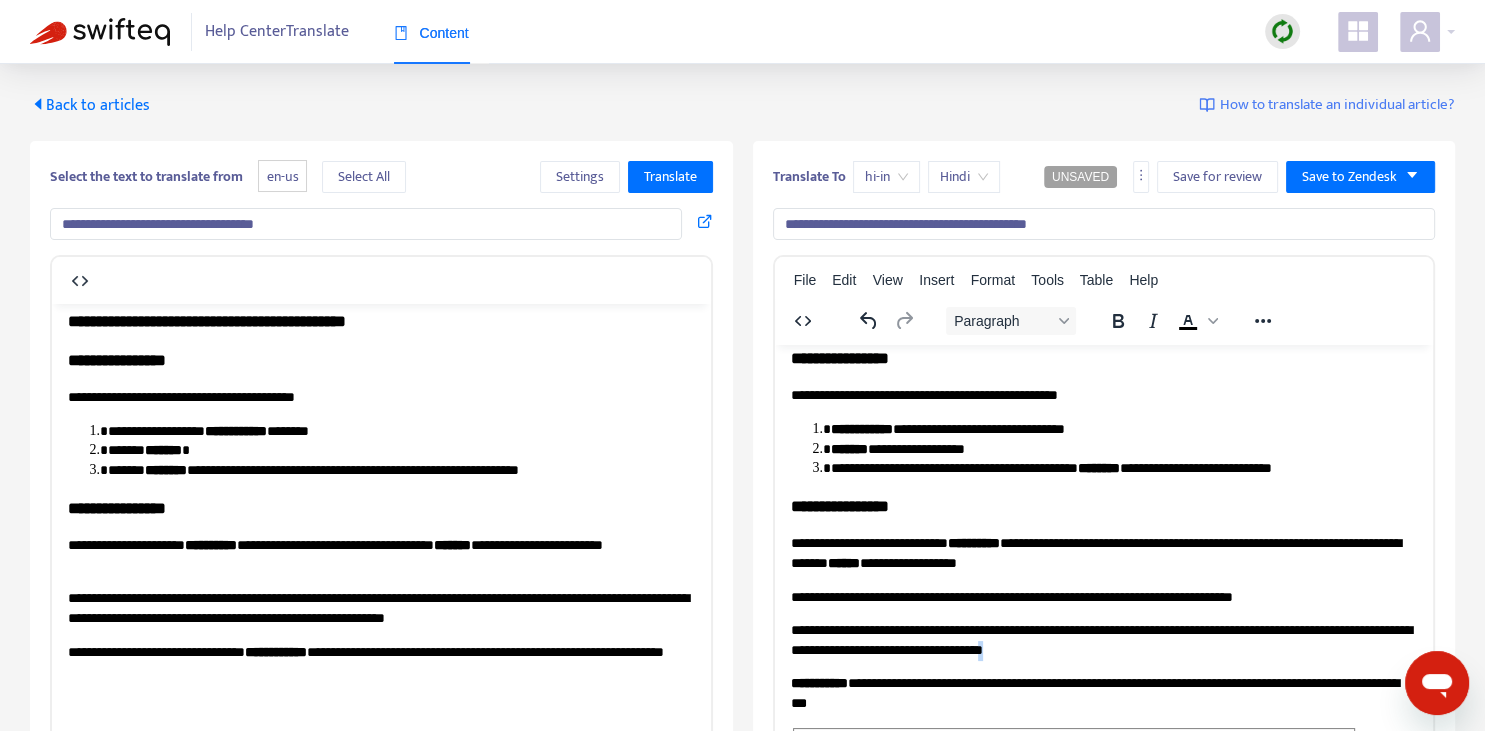copy on "*" 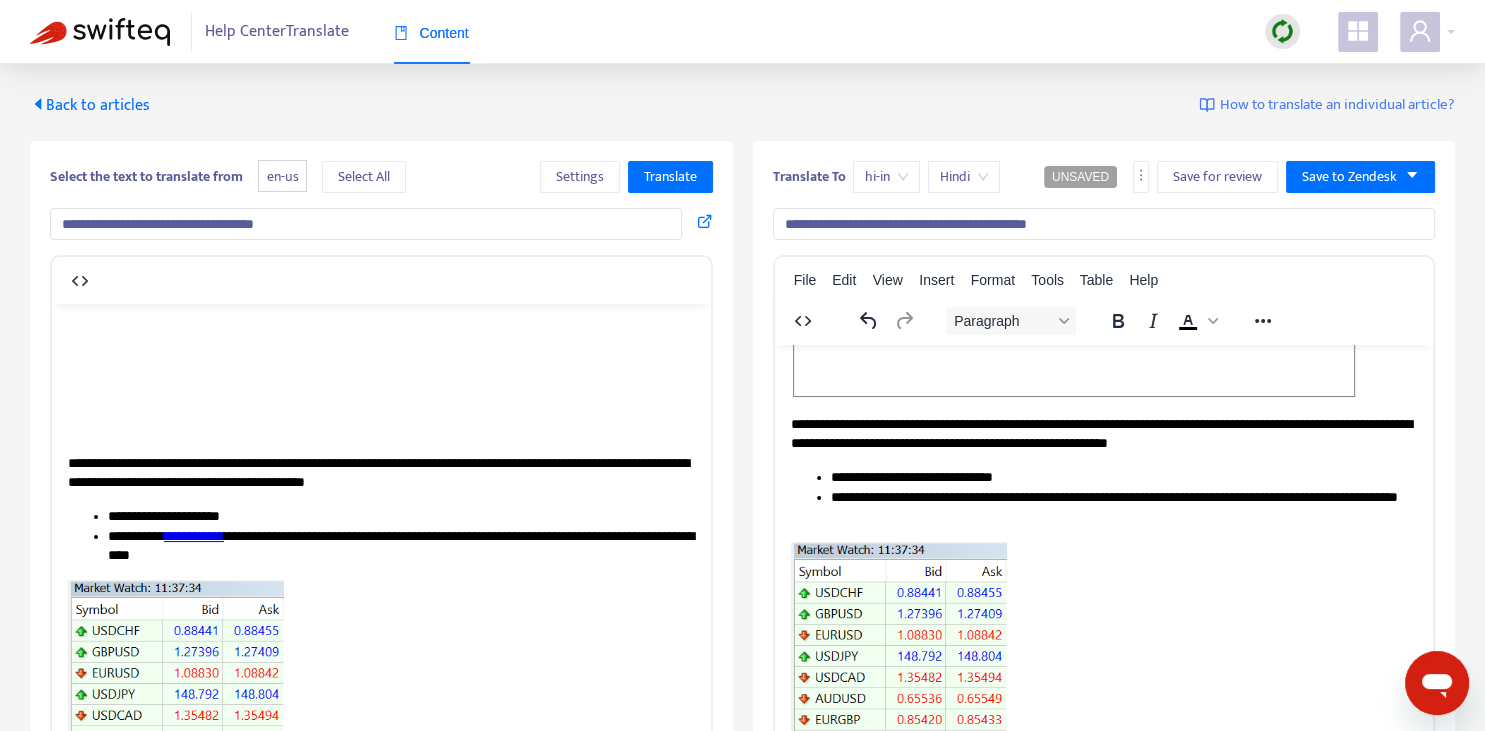 scroll, scrollTop: 211, scrollLeft: 0, axis: vertical 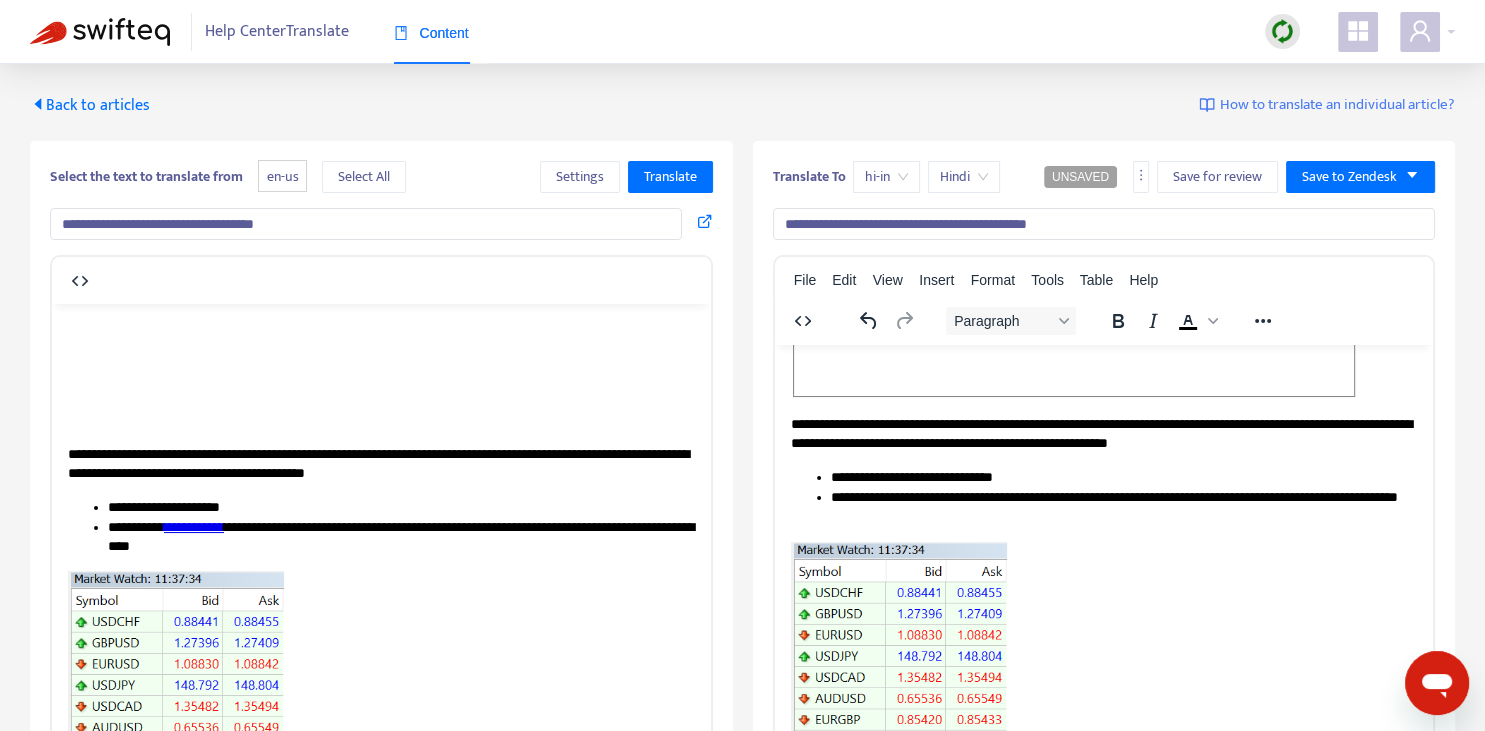 click on "**********" at bounding box center [1103, 433] 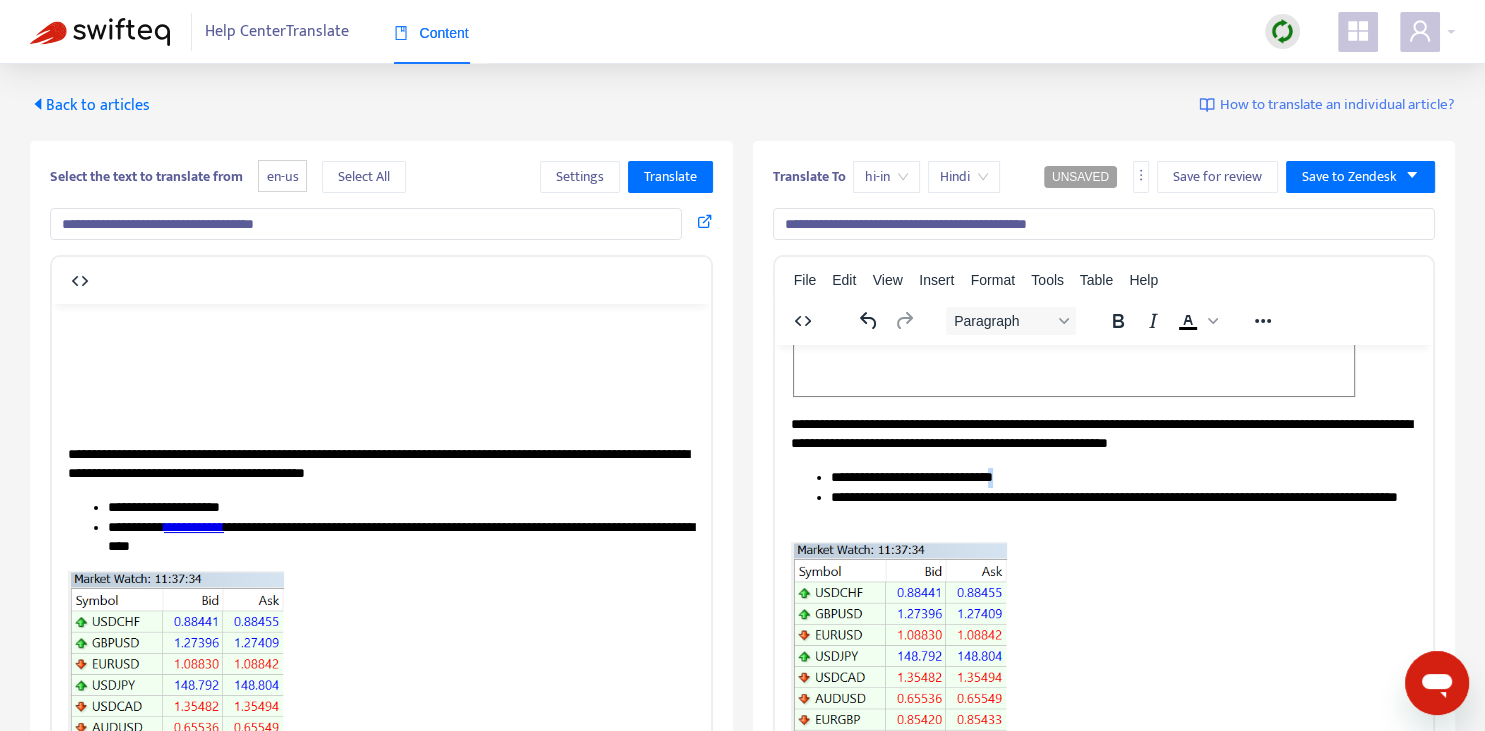 copy on "*" 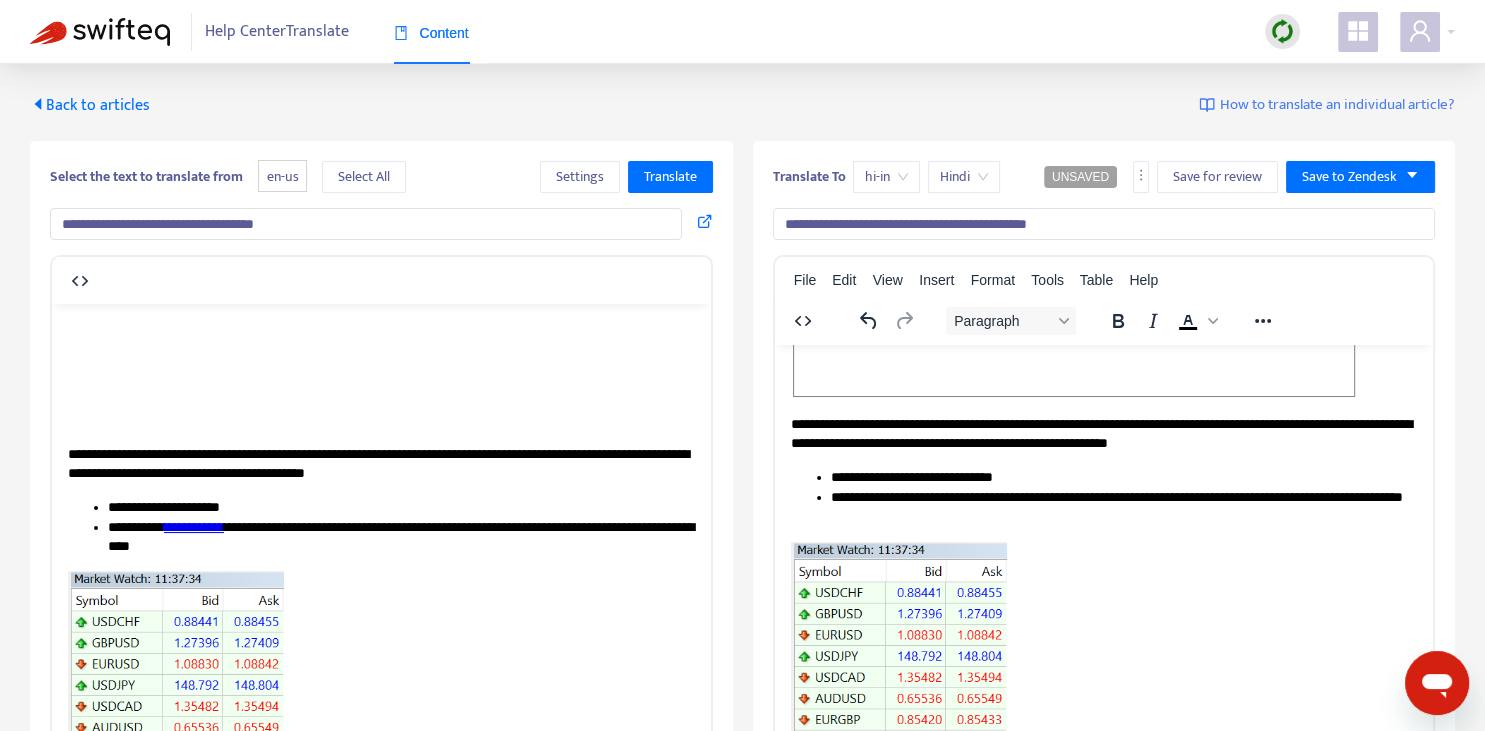 click on "**********" at bounding box center (1123, 507) 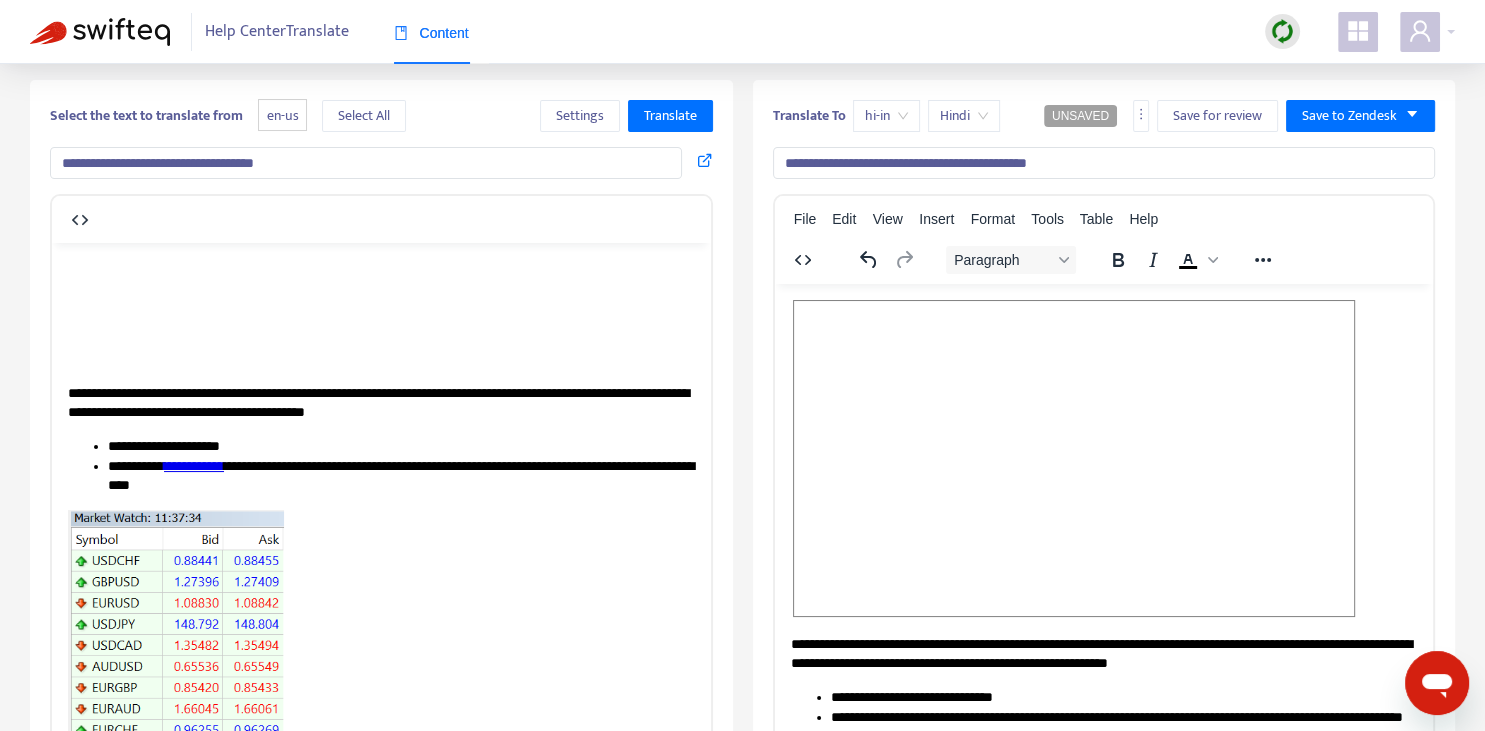 scroll, scrollTop: 0, scrollLeft: 0, axis: both 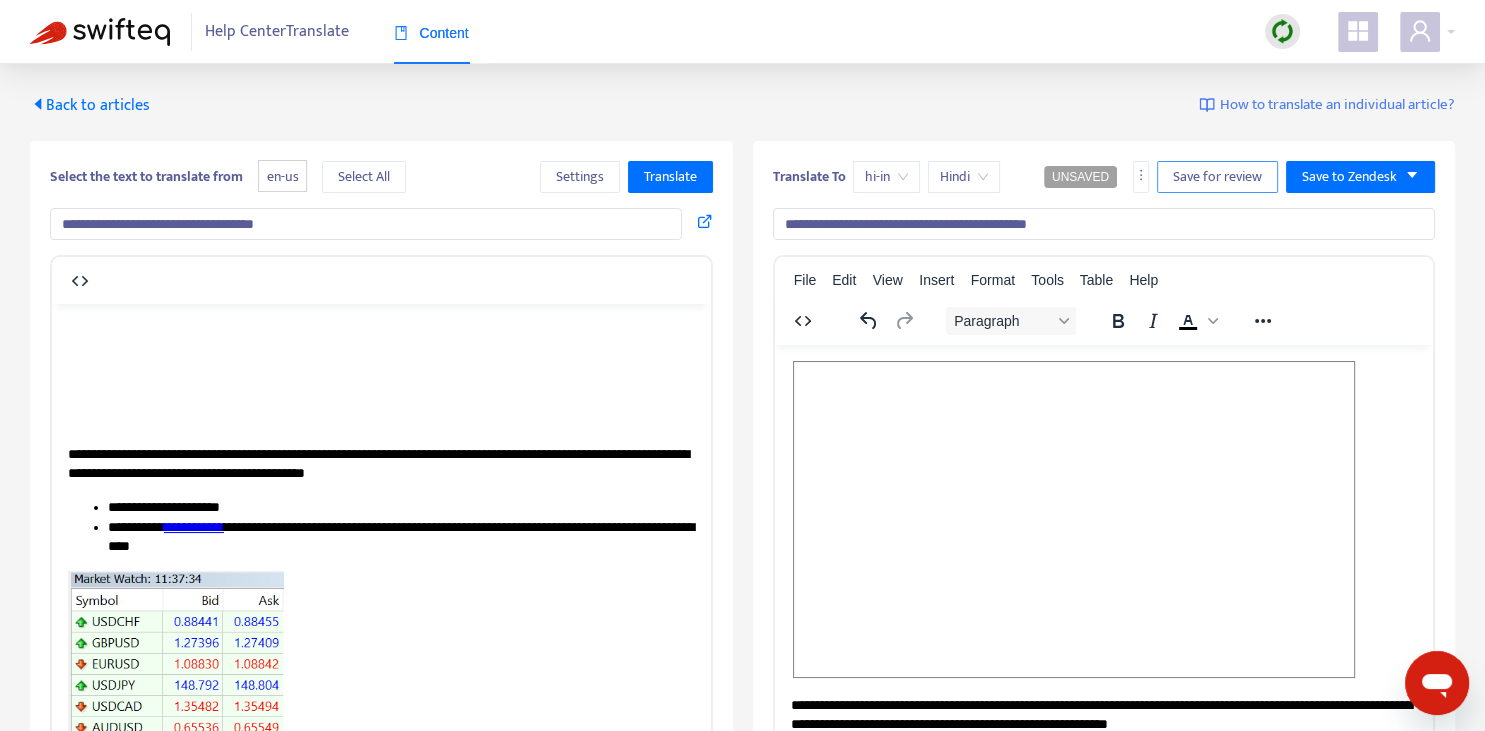 click on "Save for review" at bounding box center (1217, 177) 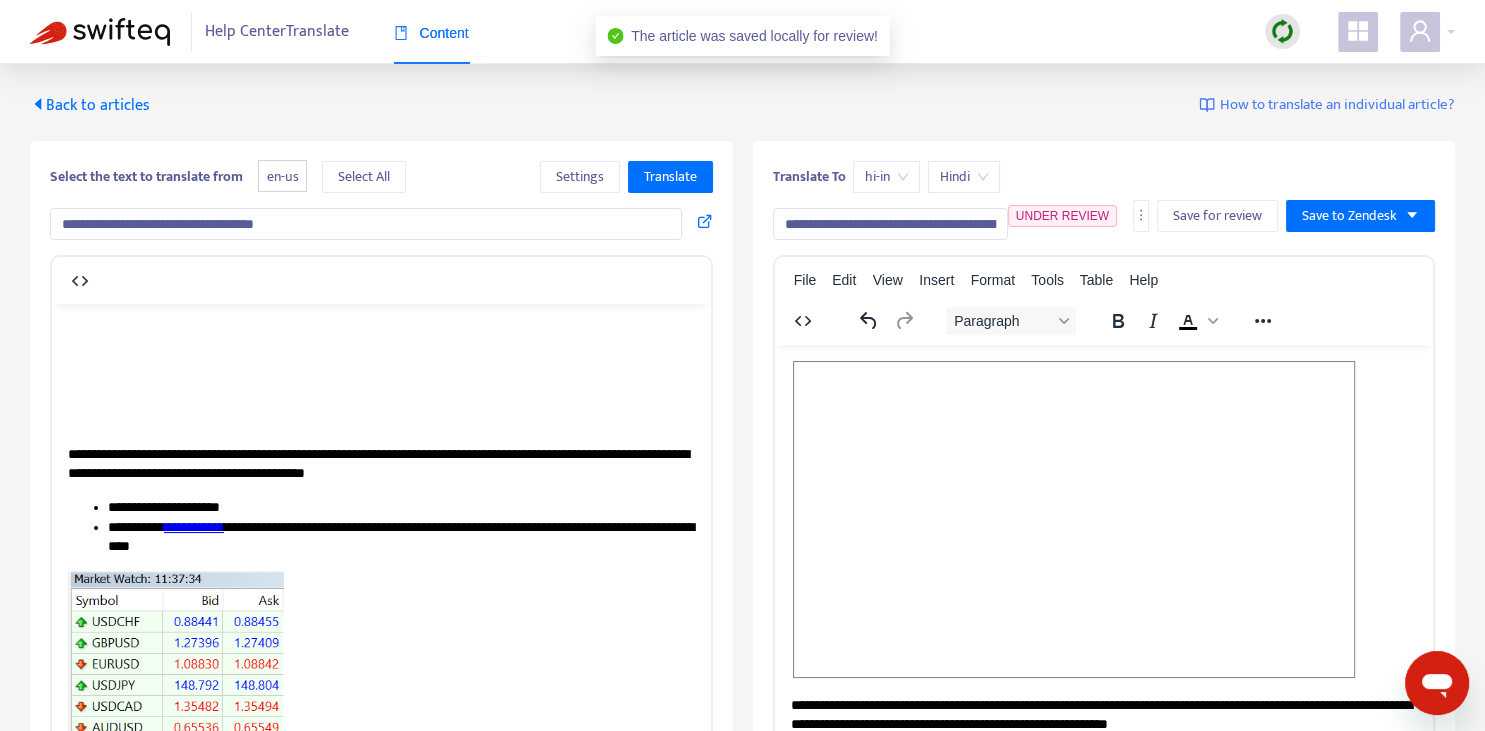 click on "Back to articles" at bounding box center [90, 105] 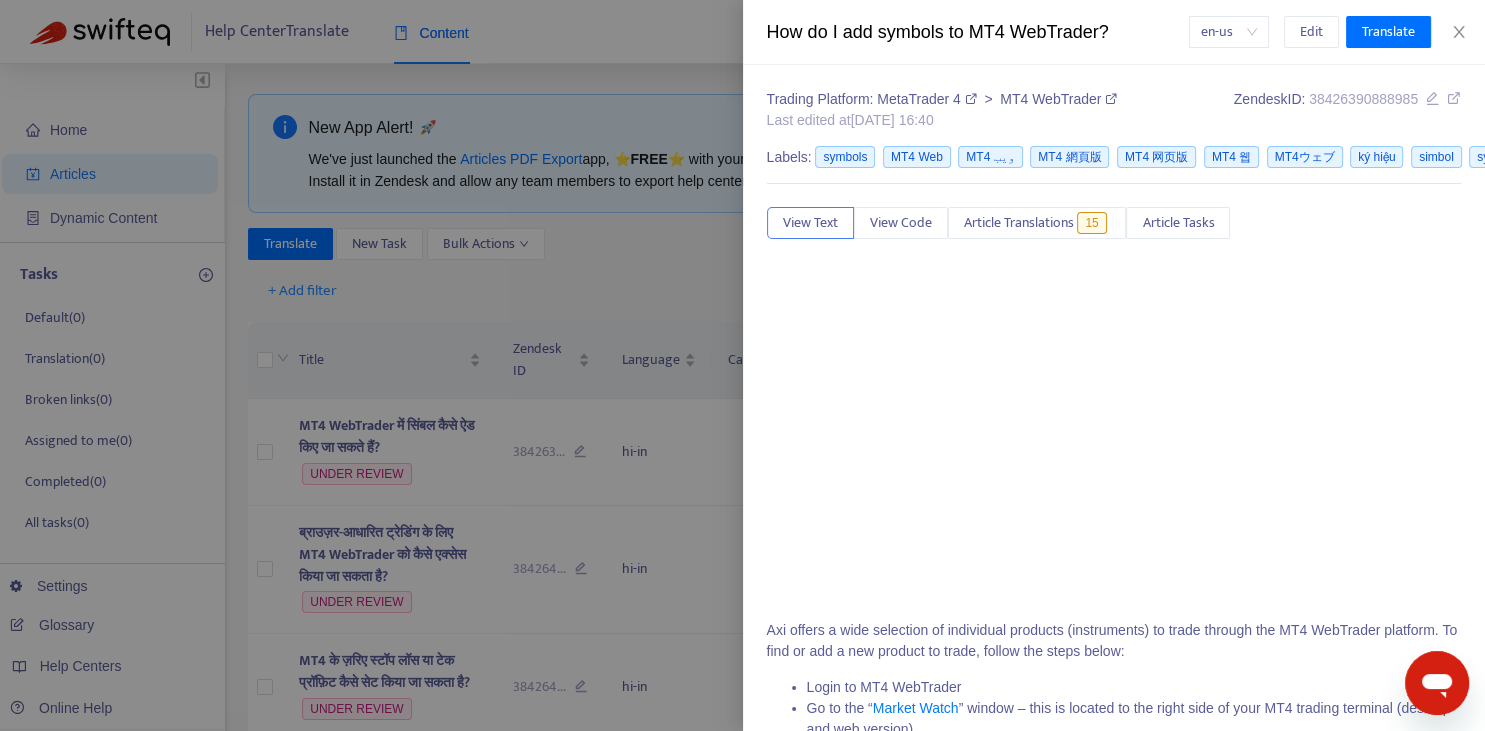click at bounding box center [742, 365] 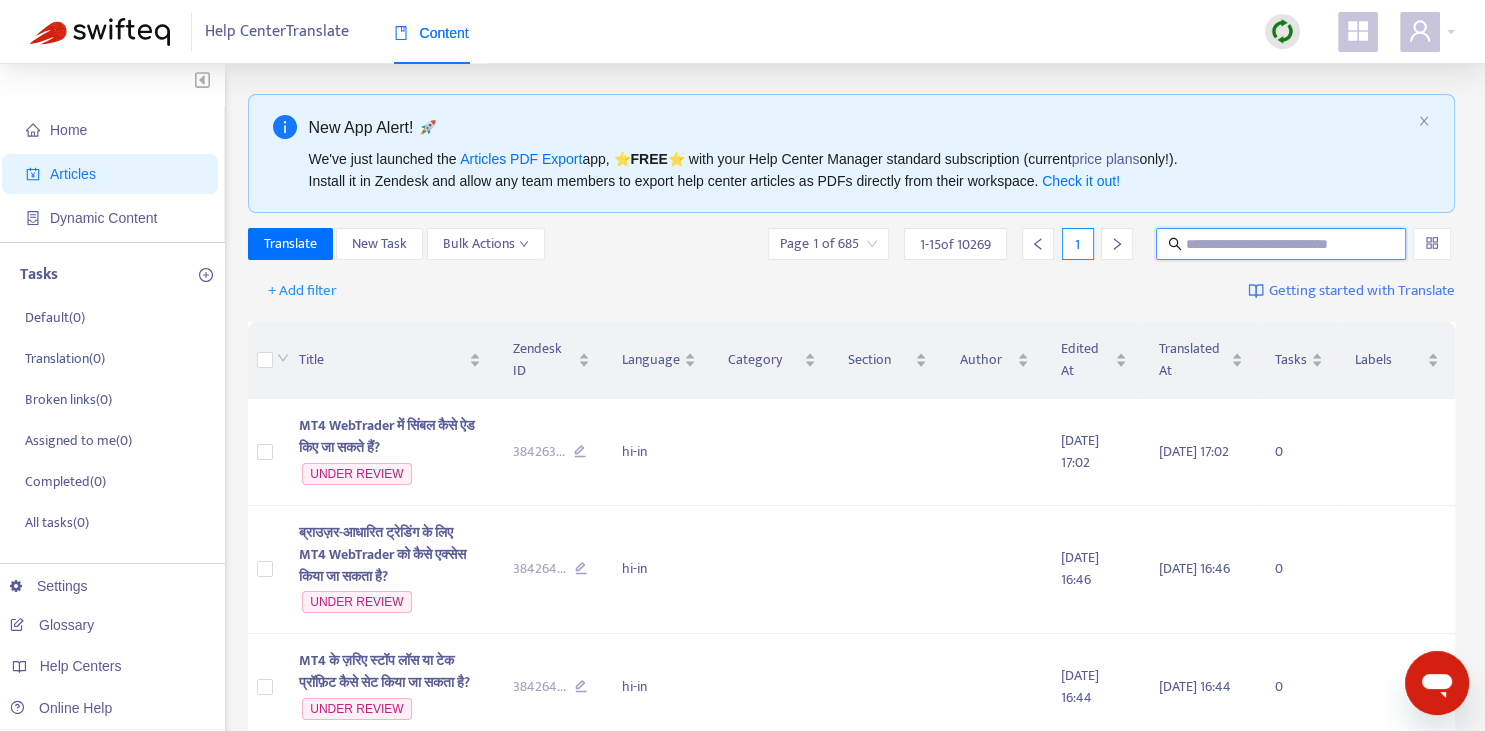 click at bounding box center (1282, 244) 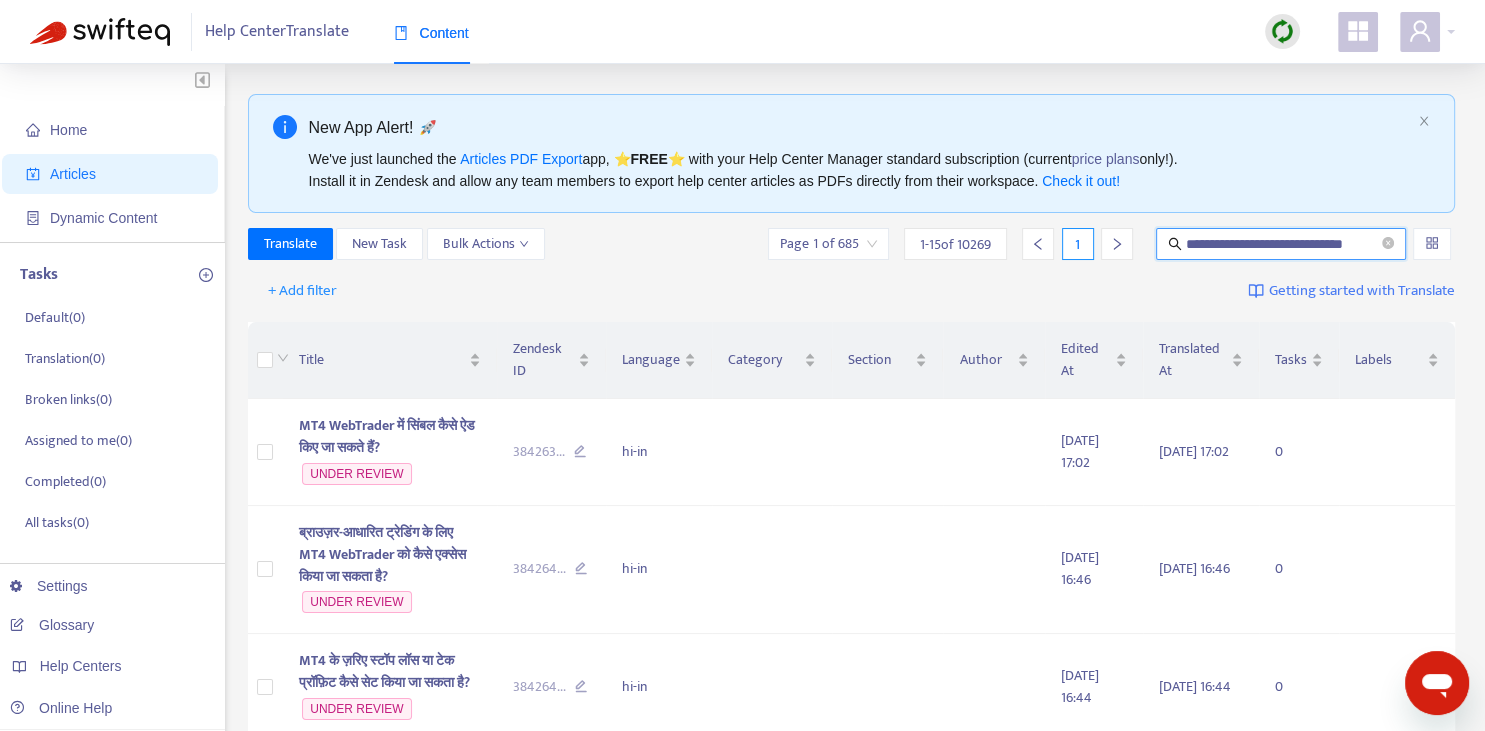 scroll, scrollTop: 0, scrollLeft: 4, axis: horizontal 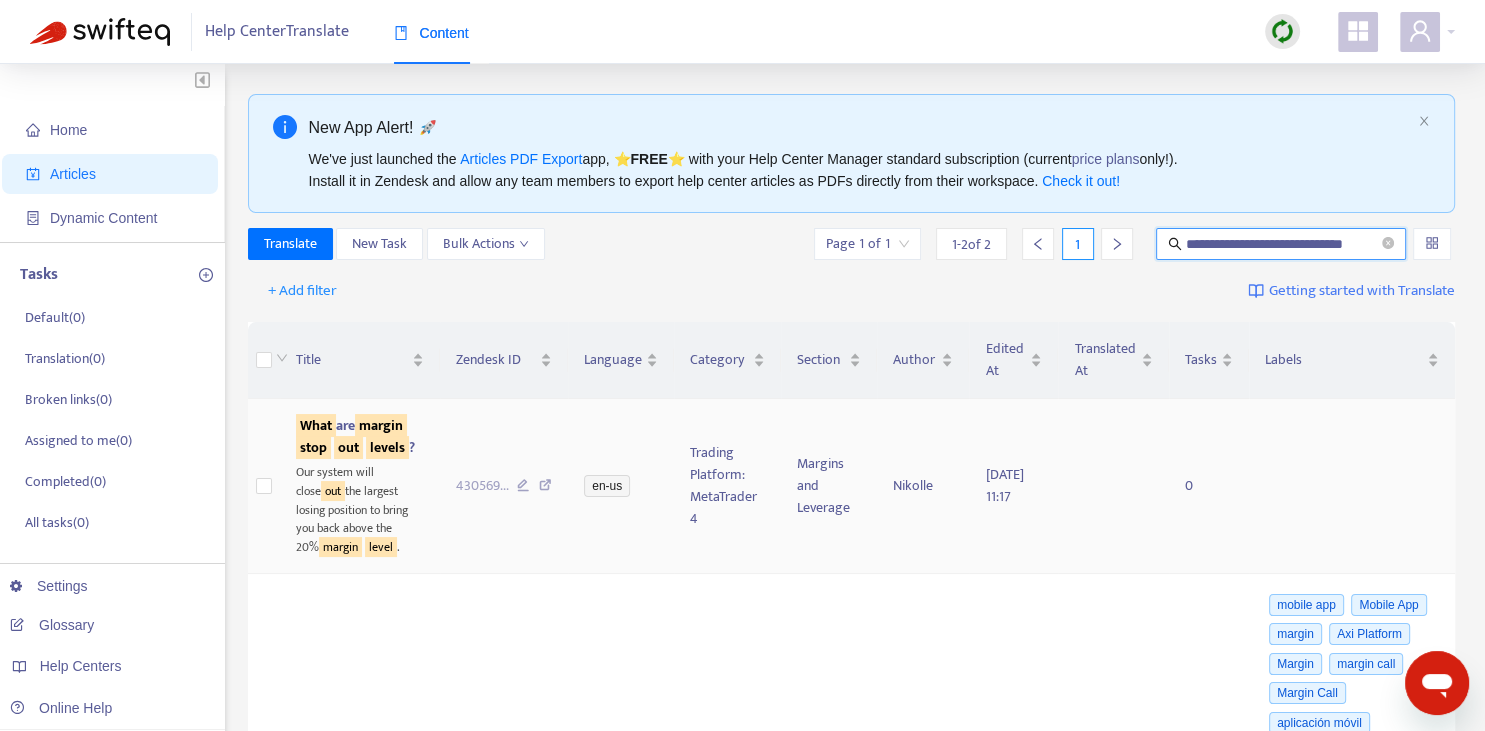 click on "levels" at bounding box center [387, 447] 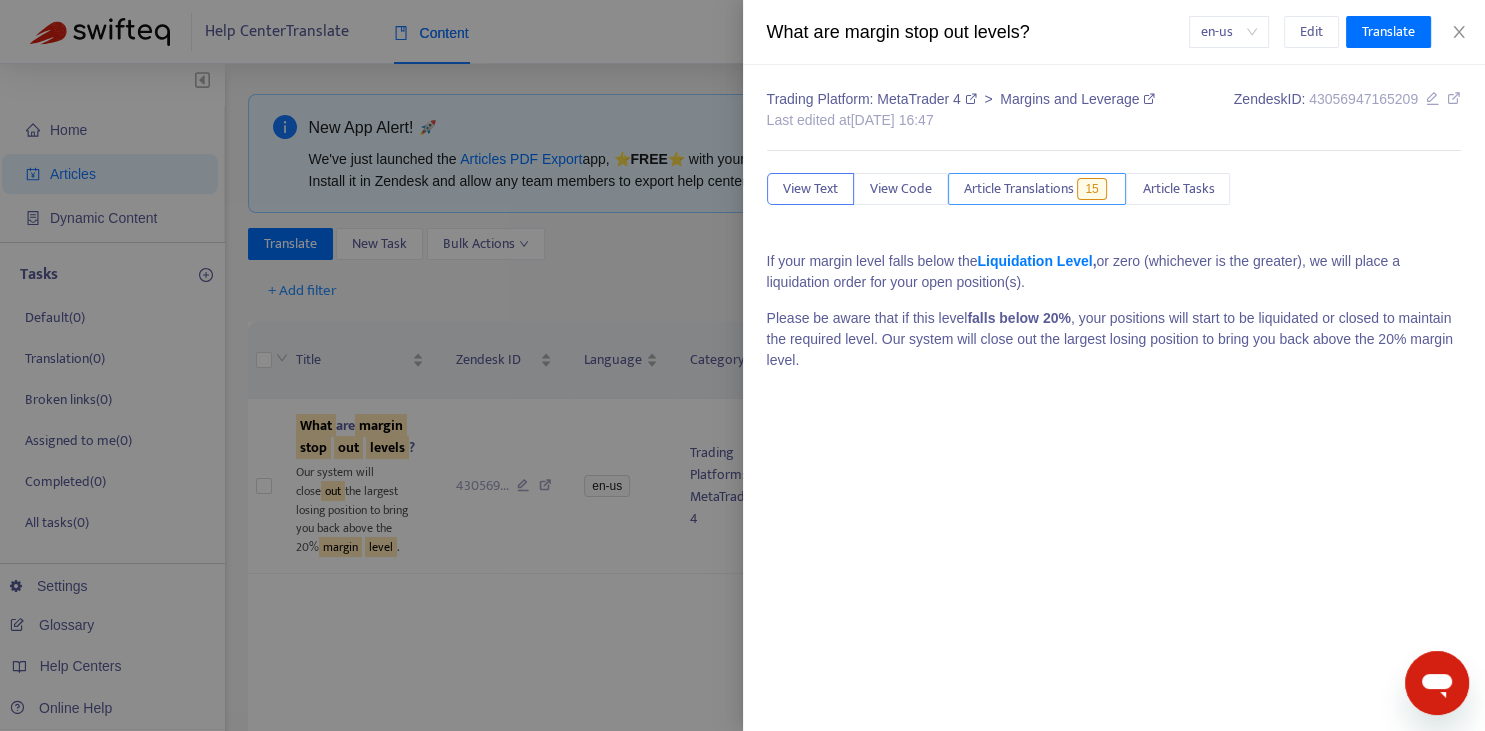 click on "Article Translations" at bounding box center (1019, 189) 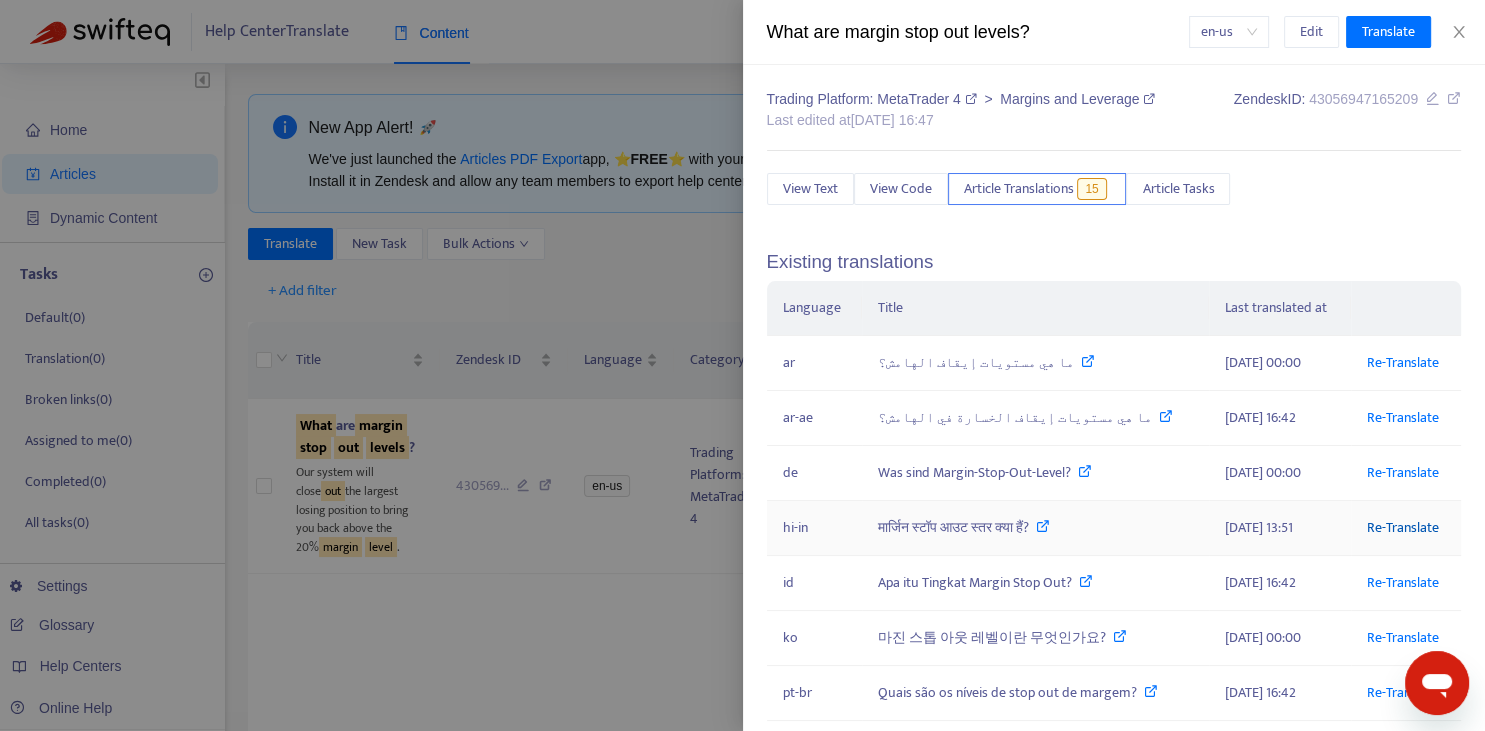 click on "Re-Translate" at bounding box center (1403, 527) 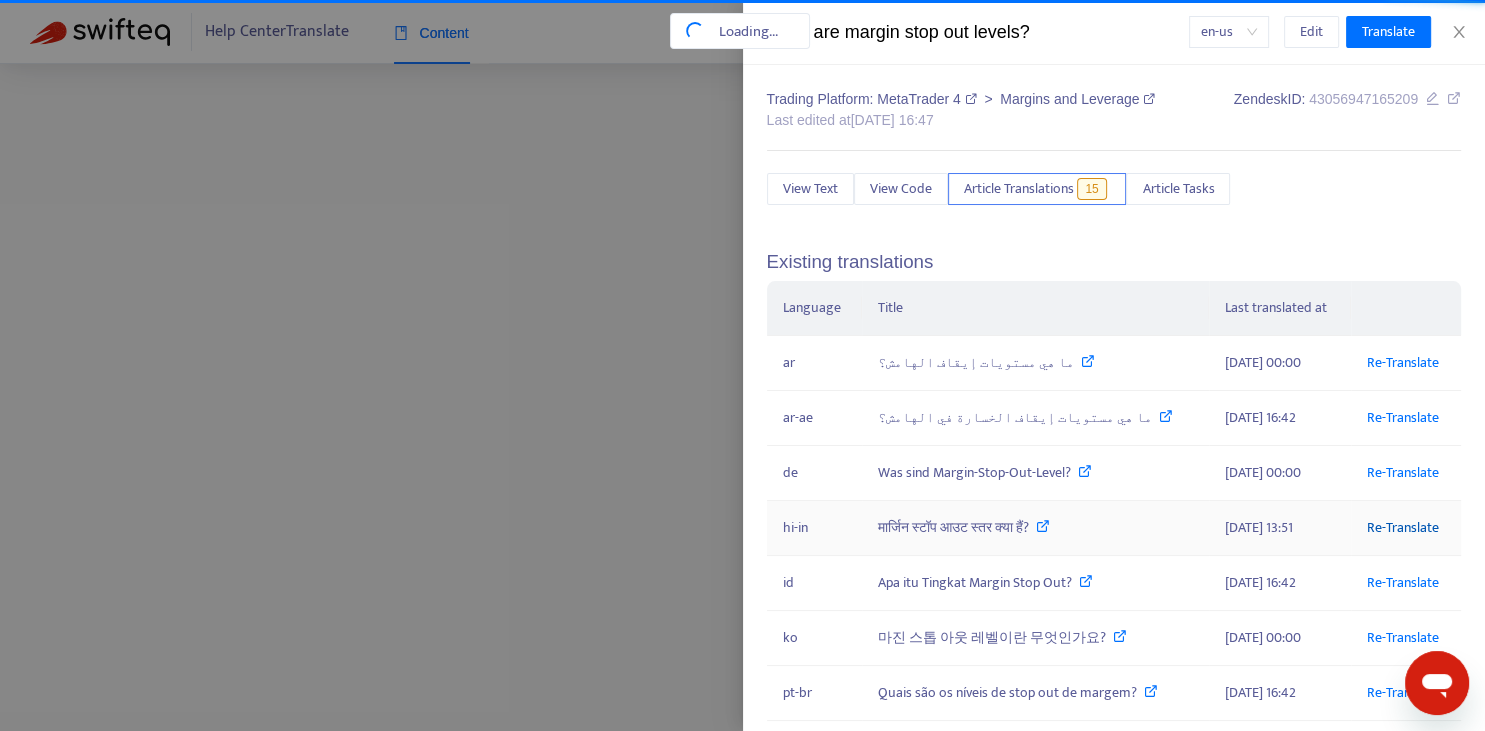 scroll, scrollTop: 0, scrollLeft: 4, axis: horizontal 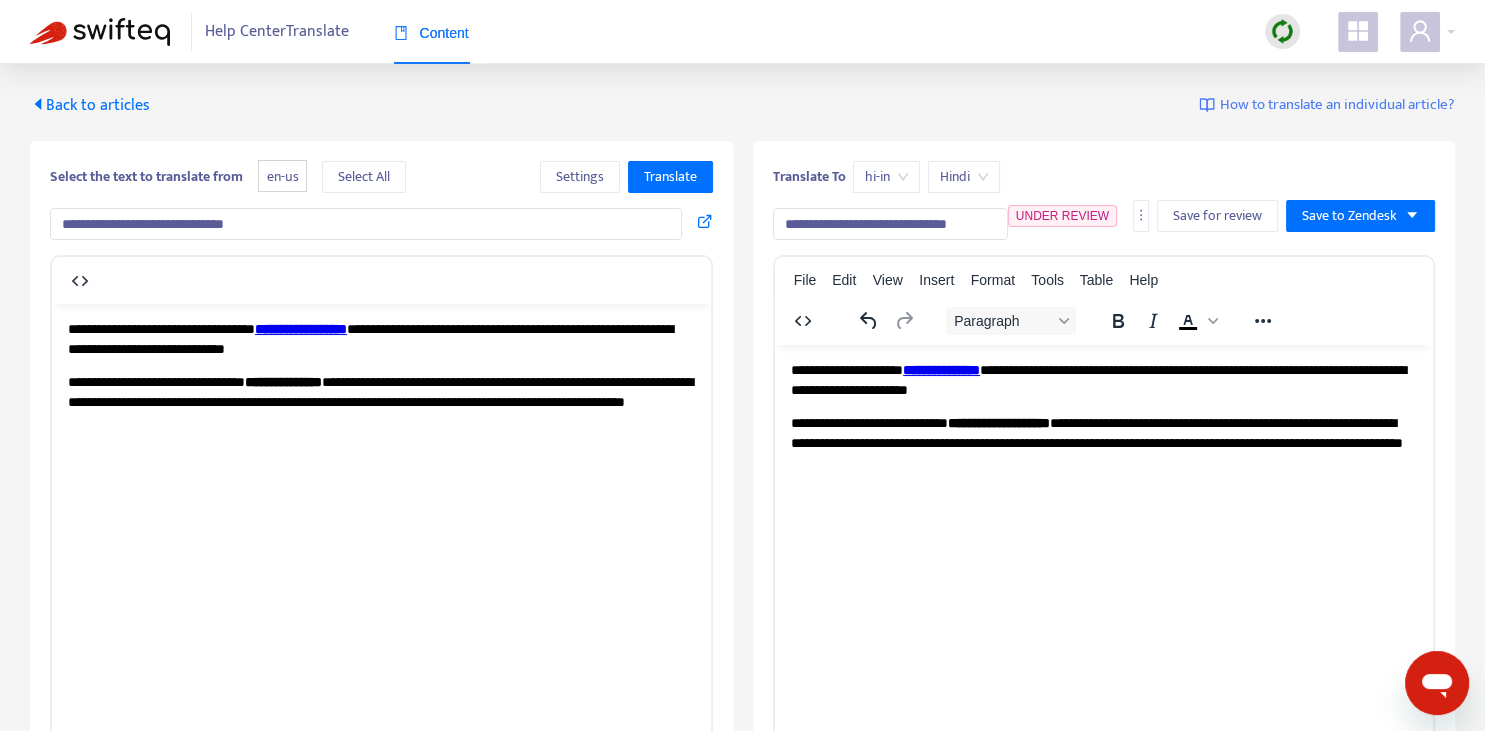 drag, startPoint x: 857, startPoint y: 222, endPoint x: 960, endPoint y: 206, distance: 104.23531 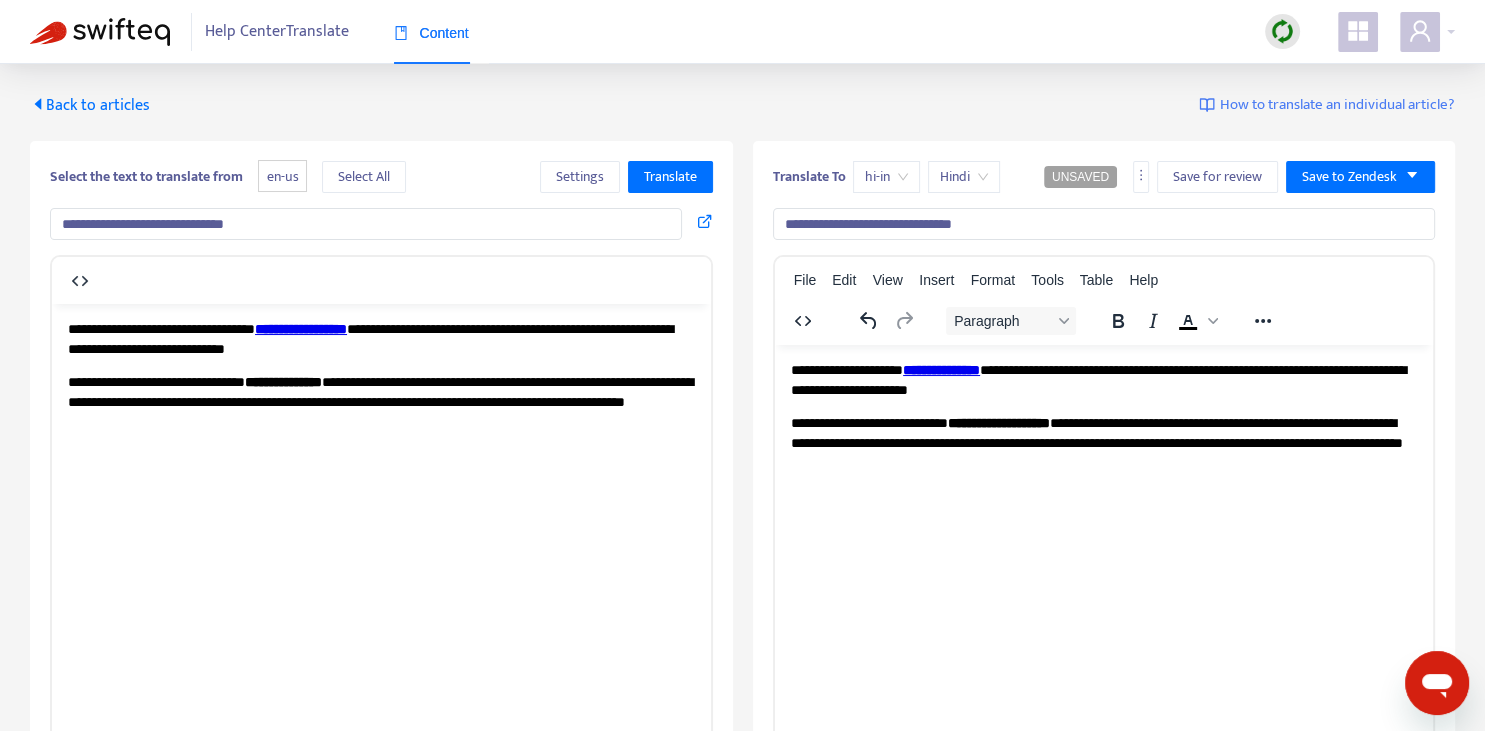 type on "**********" 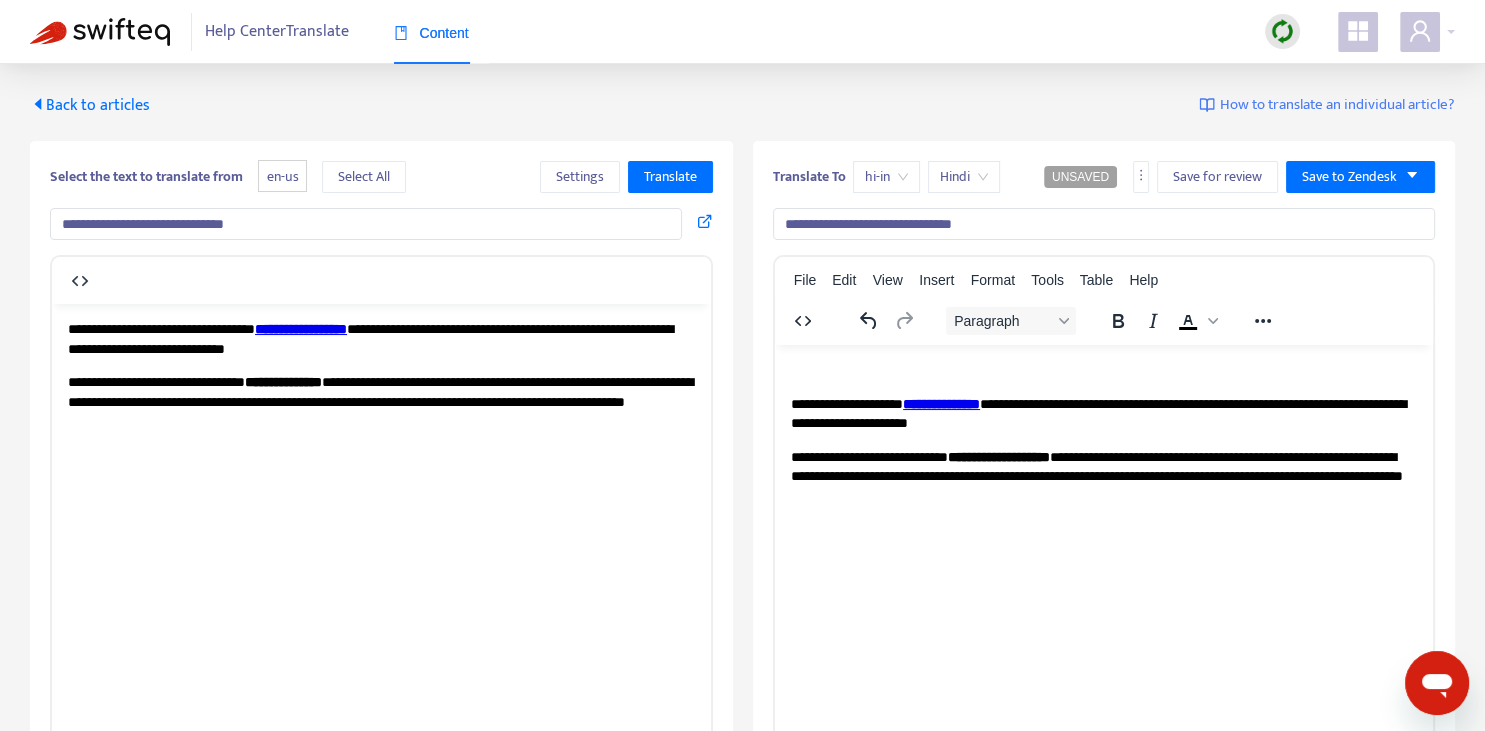 type 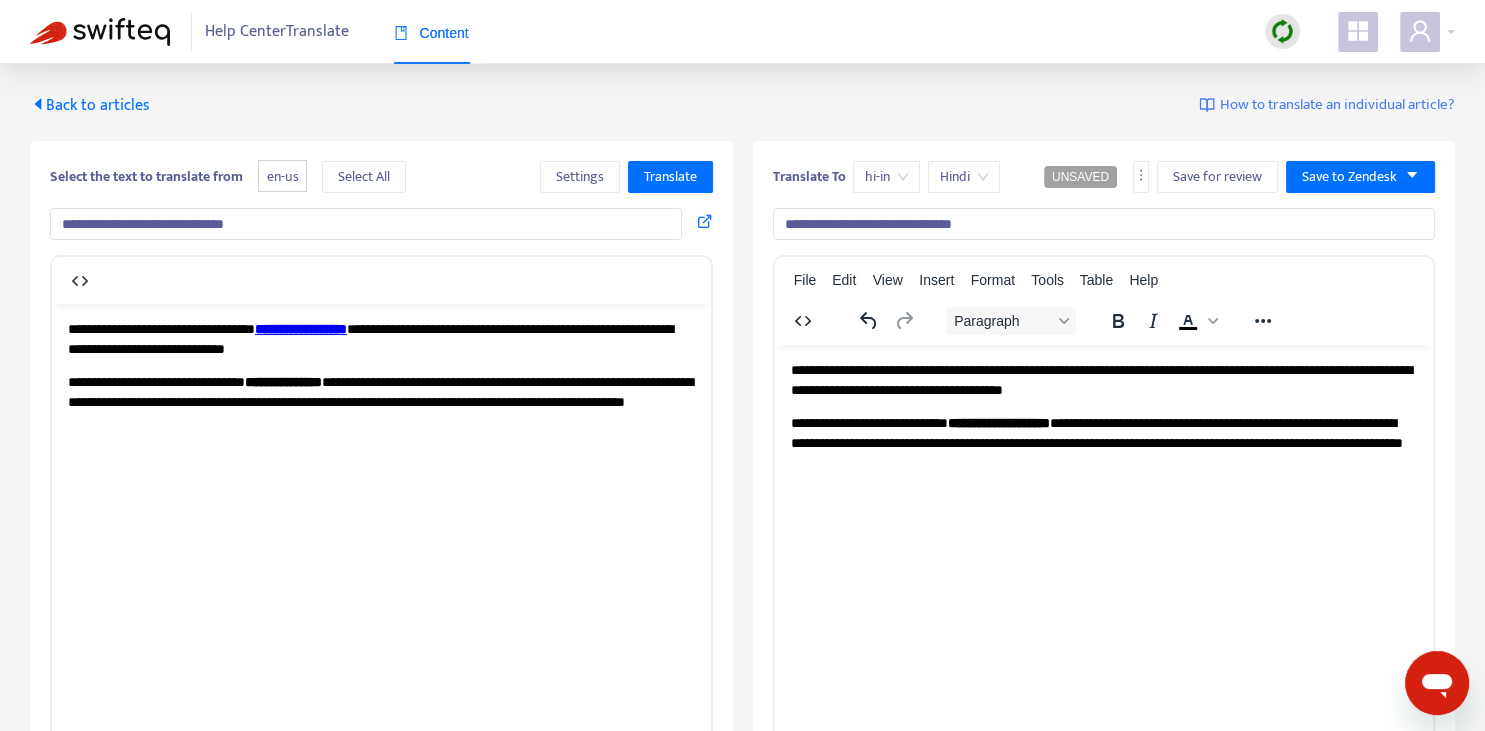 click on "**********" at bounding box center [1103, 379] 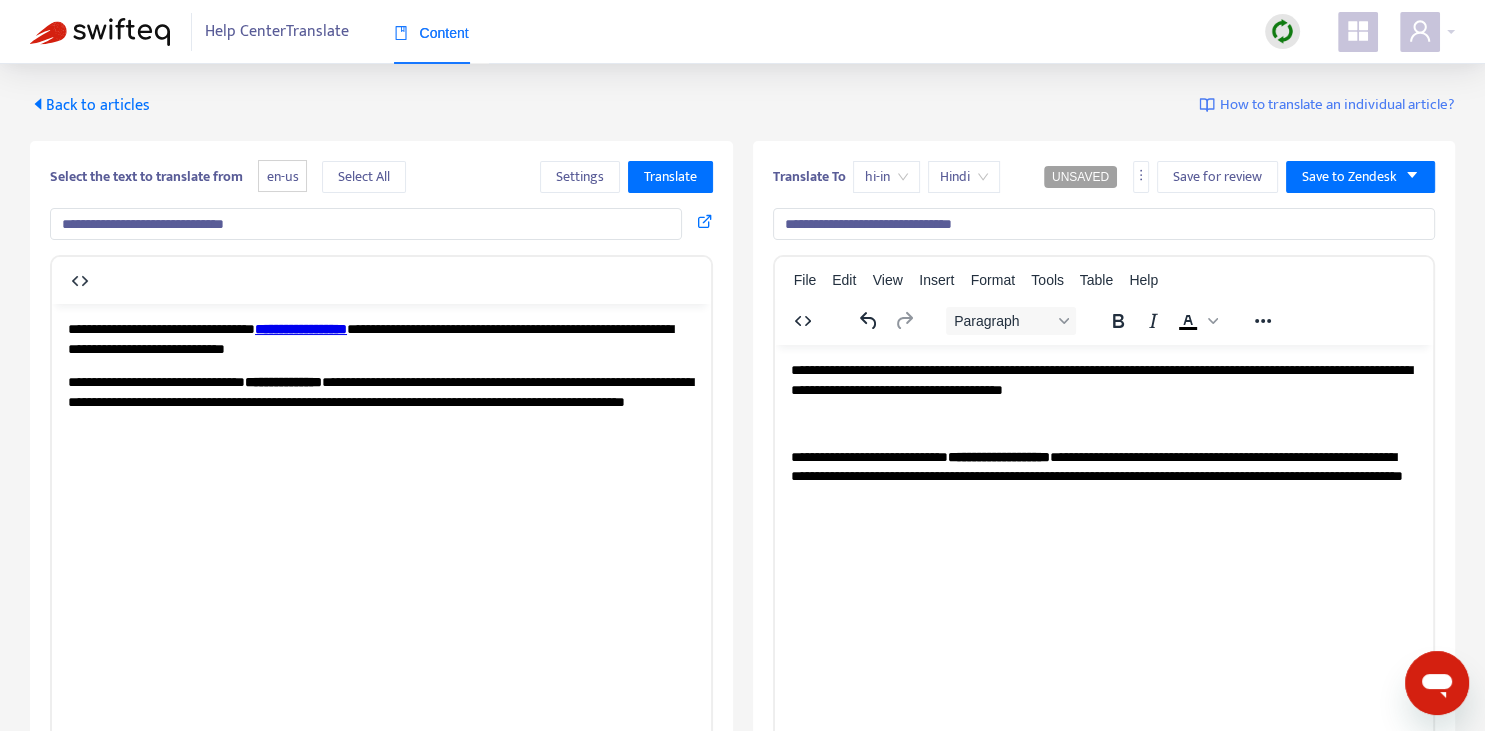 click on "**********" at bounding box center (301, 328) 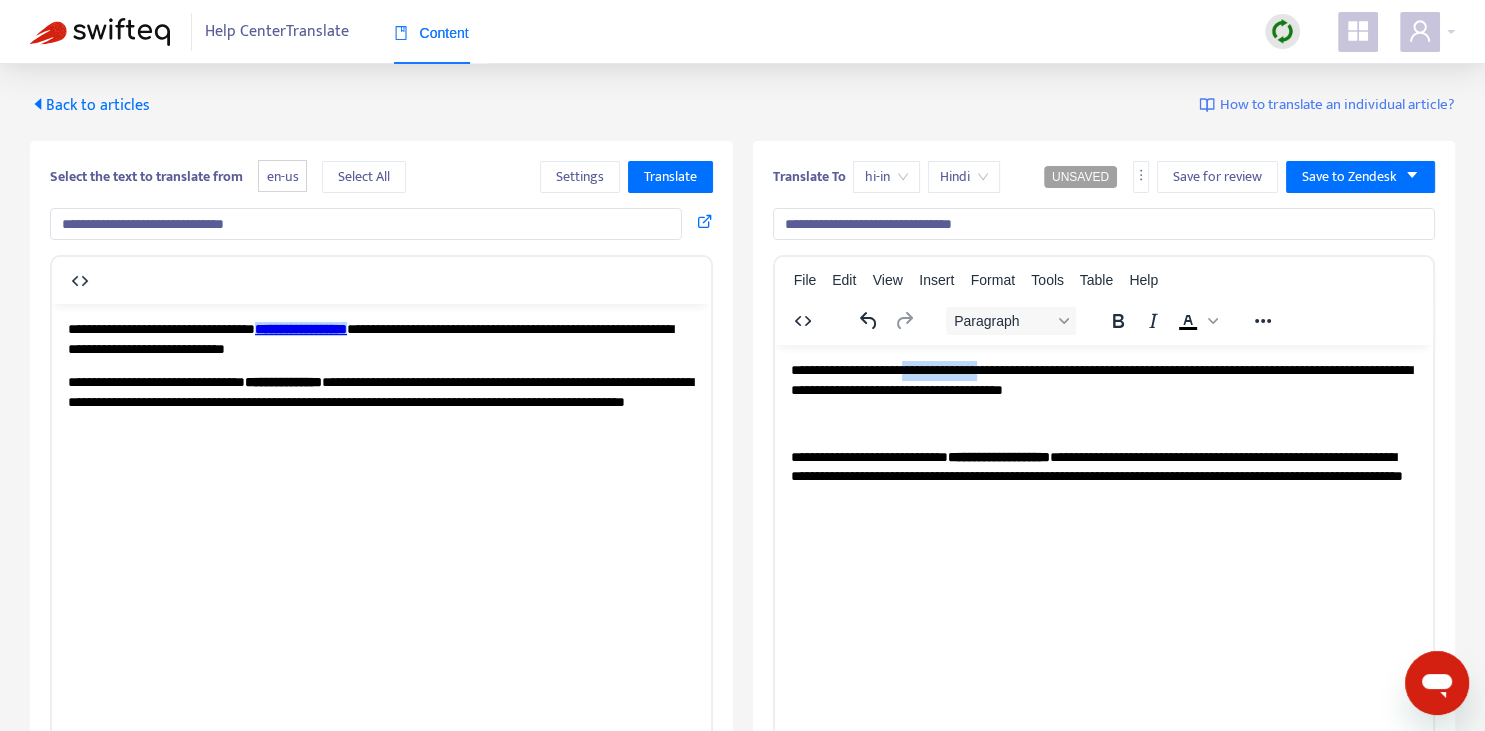 drag, startPoint x: 937, startPoint y: 368, endPoint x: 1024, endPoint y: 356, distance: 87.823685 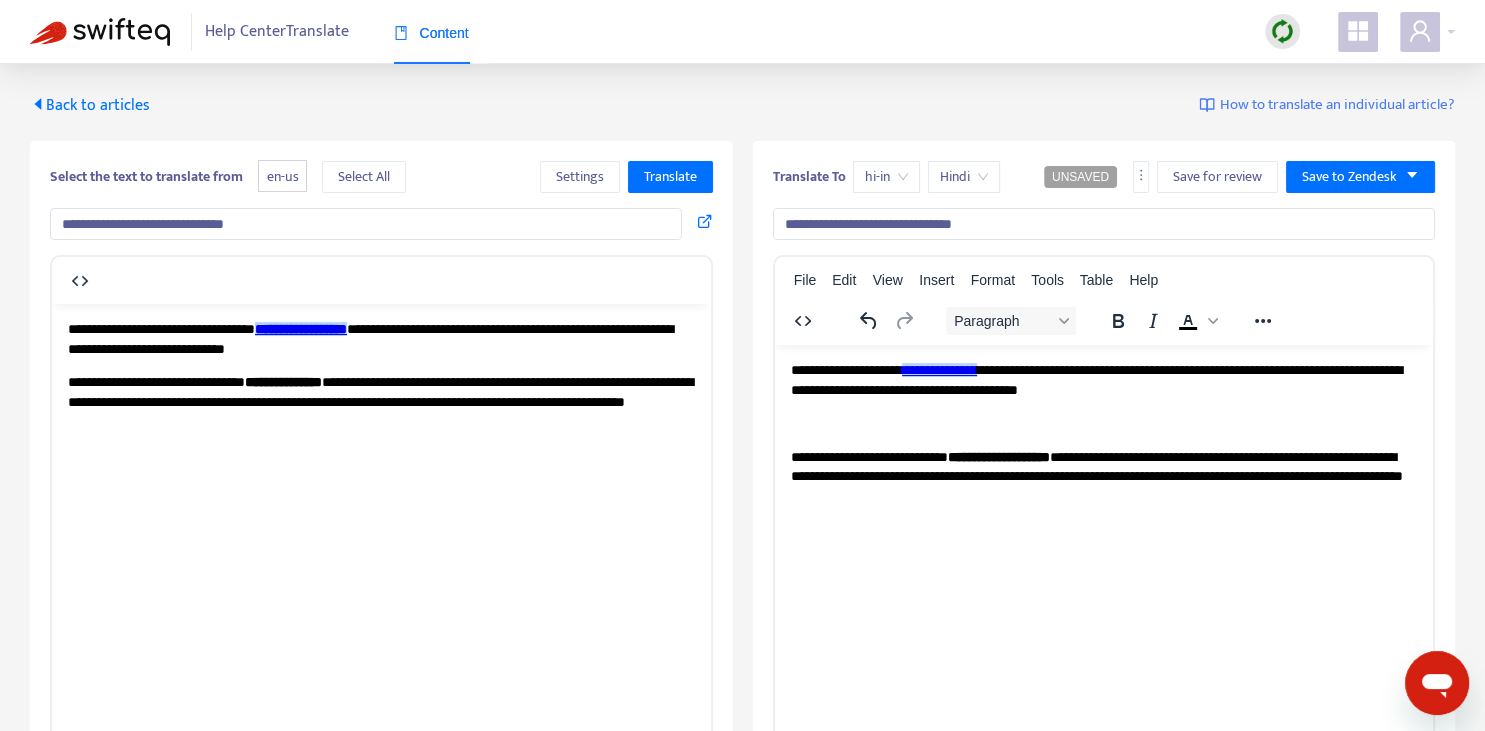 click on "**********" at bounding box center (1103, 379) 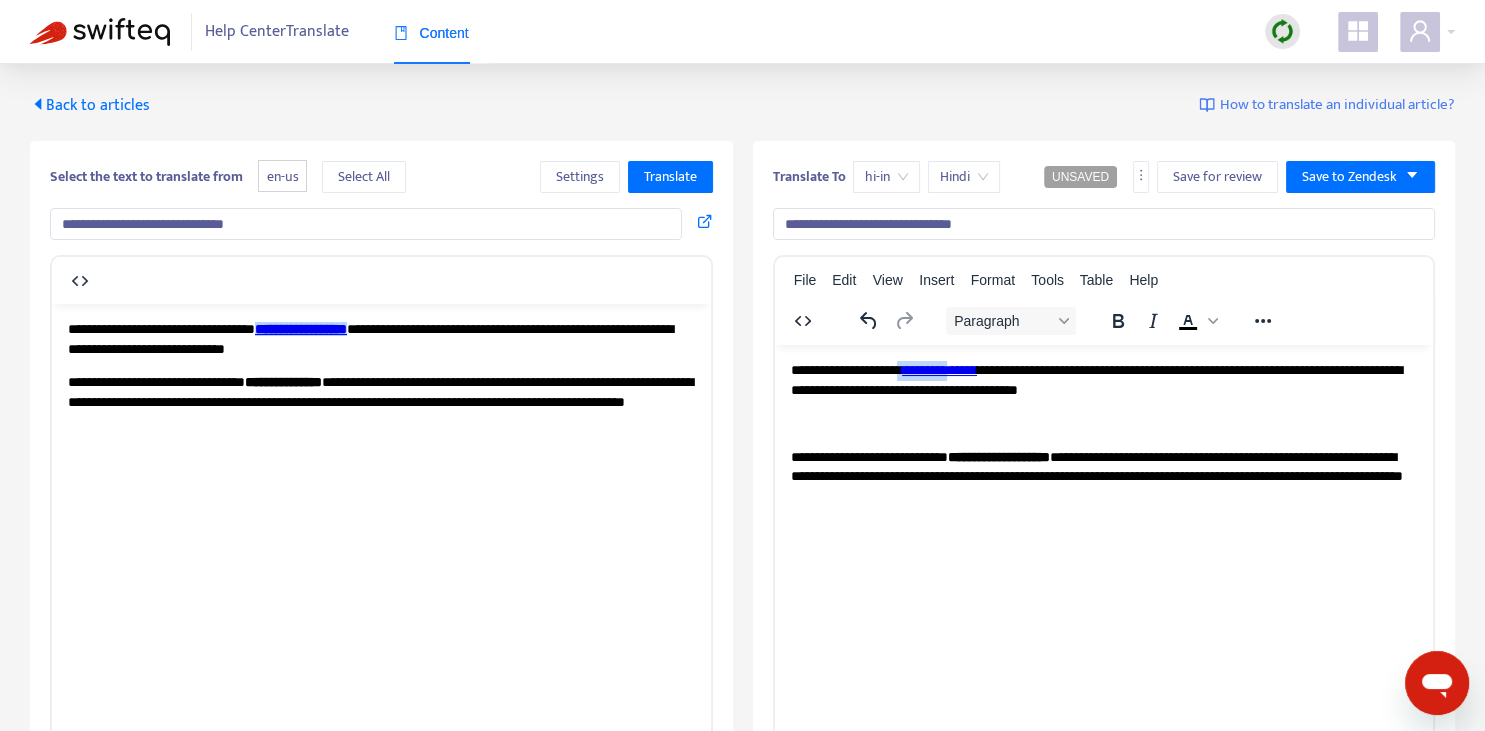 drag, startPoint x: 934, startPoint y: 372, endPoint x: 982, endPoint y: 369, distance: 48.09366 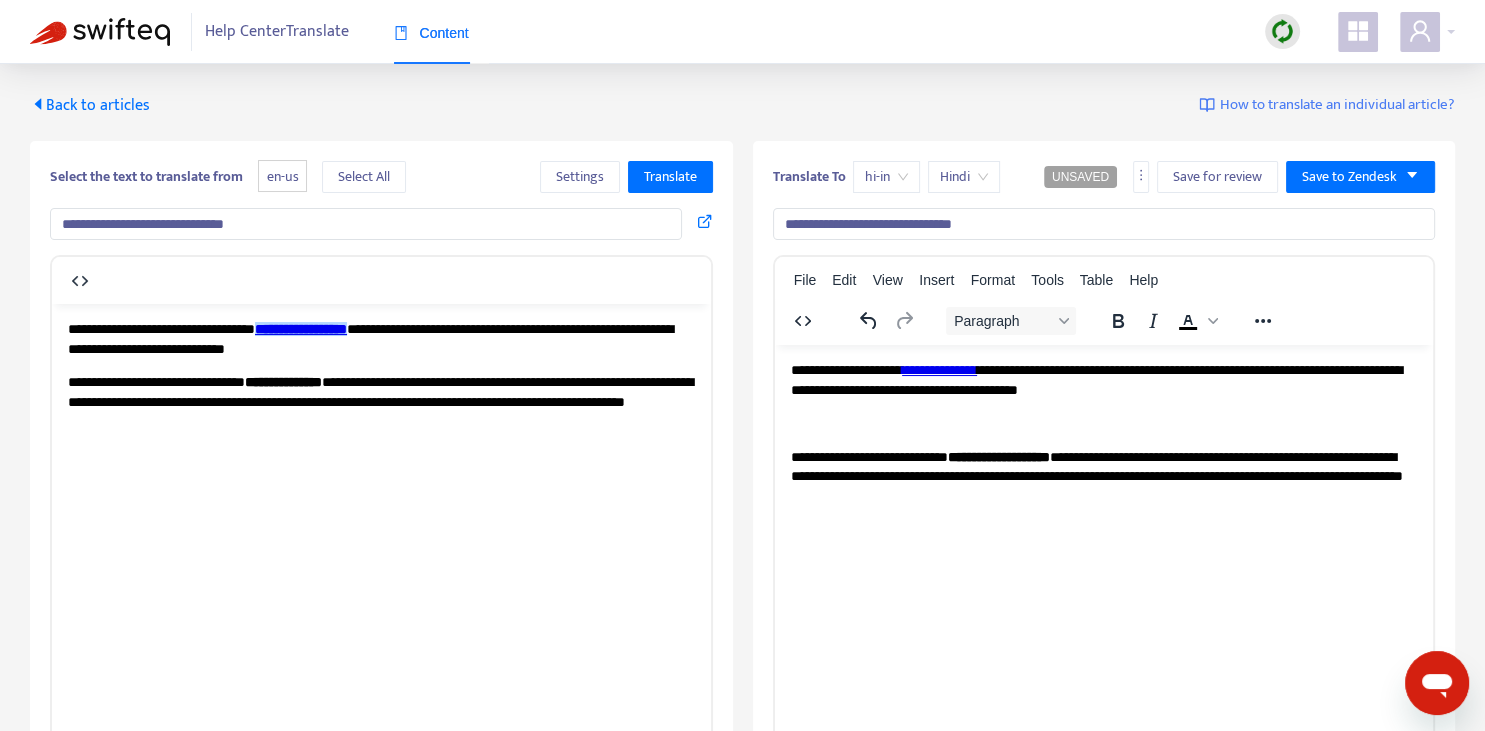 click on "**********" at bounding box center [1103, 379] 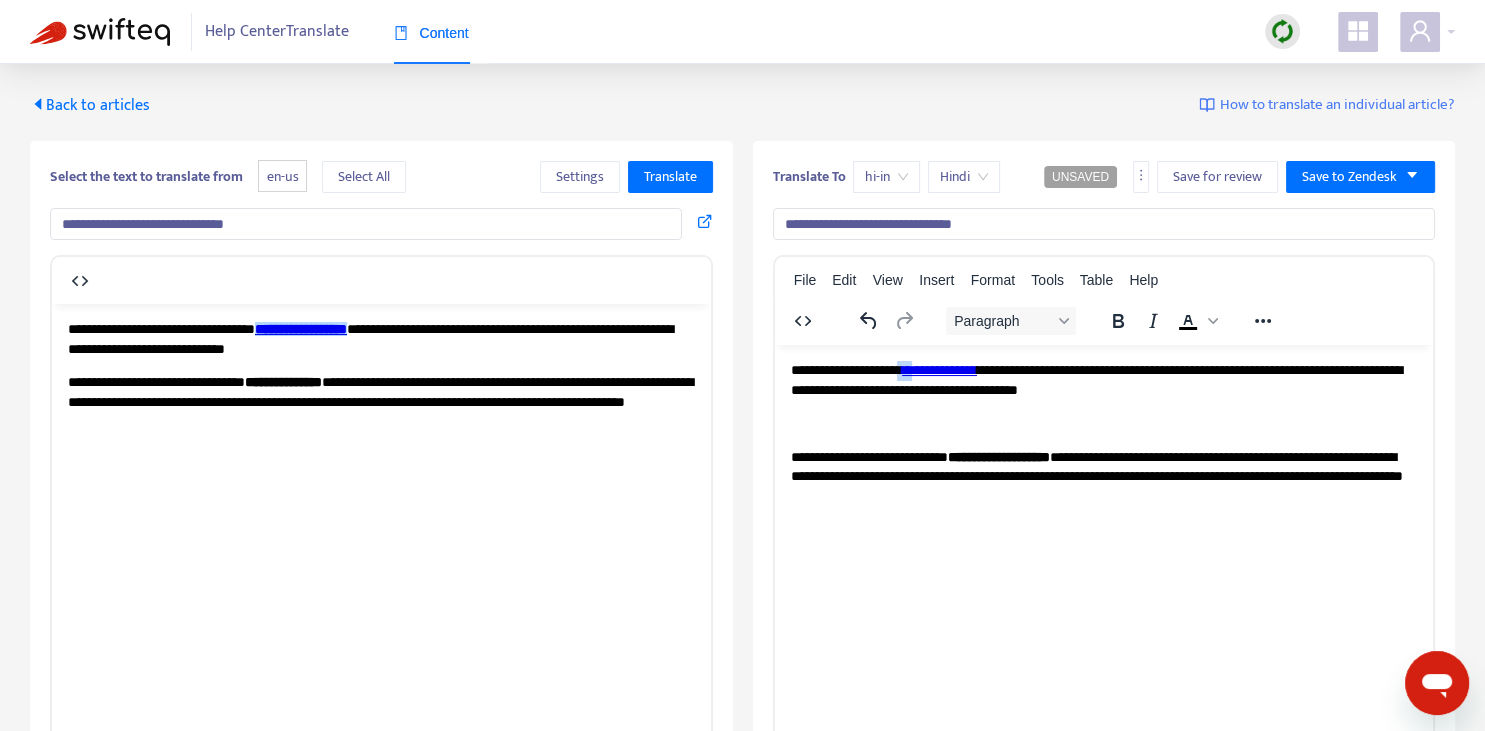 click on "**********" at bounding box center (1103, 379) 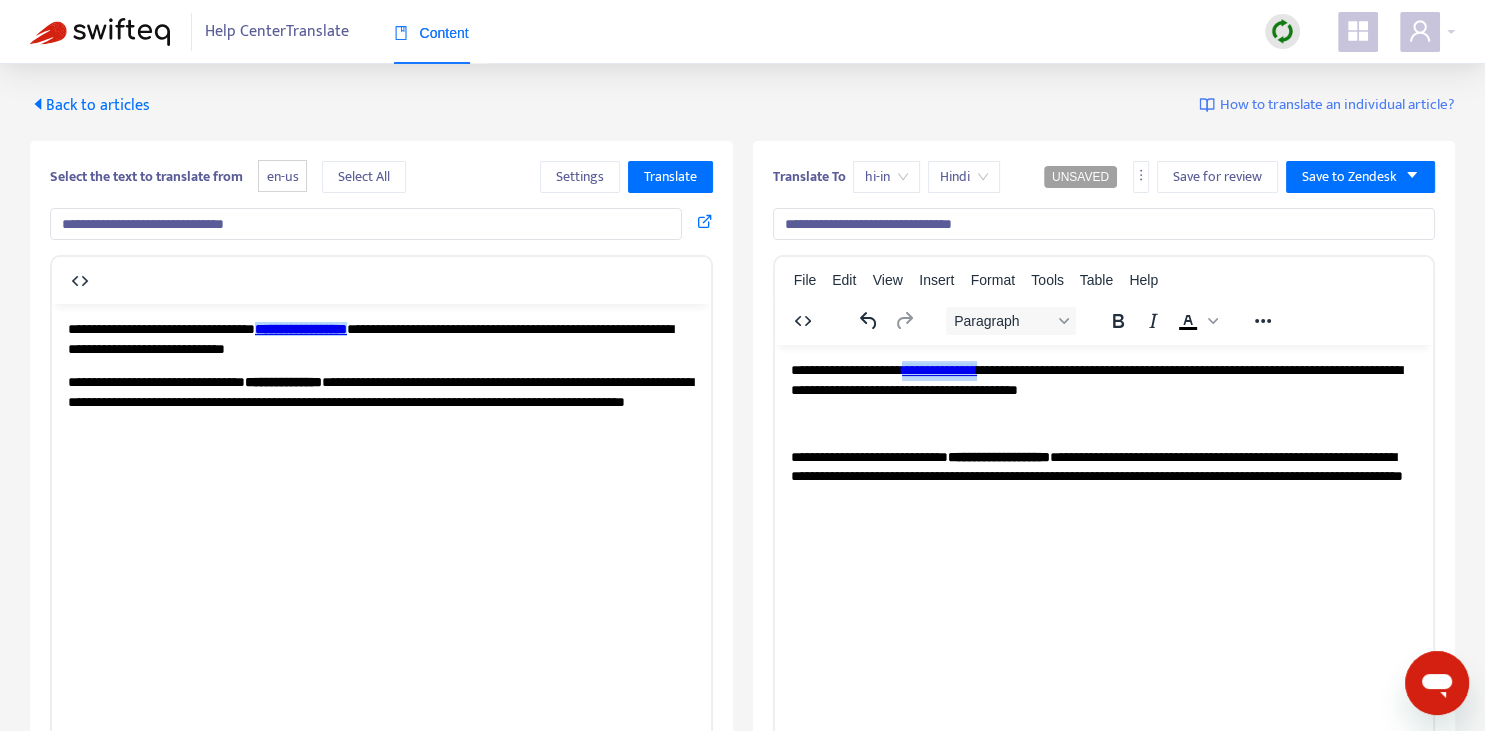drag, startPoint x: 938, startPoint y: 371, endPoint x: 1025, endPoint y: 367, distance: 87.0919 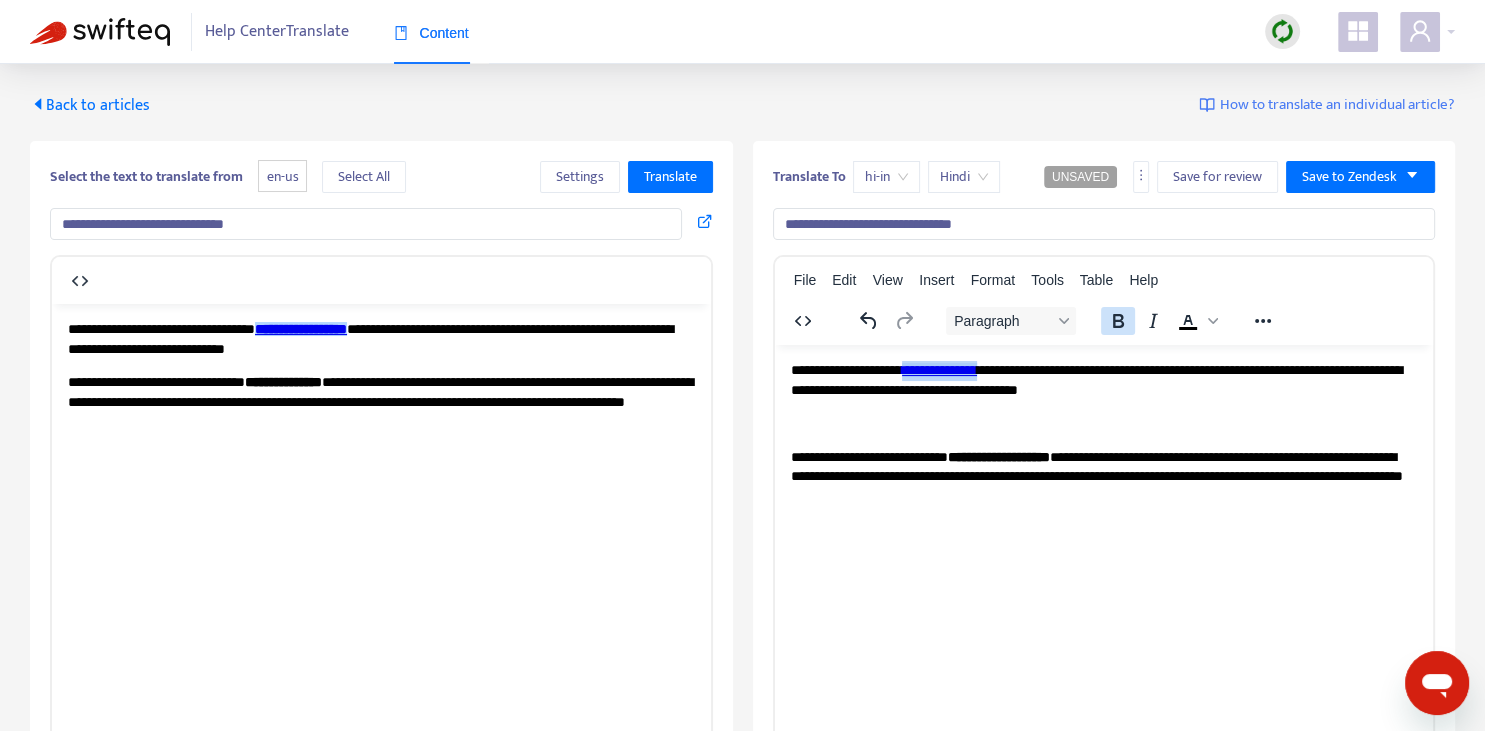 drag, startPoint x: 1115, startPoint y: 318, endPoint x: 449, endPoint y: 1, distance: 737.59406 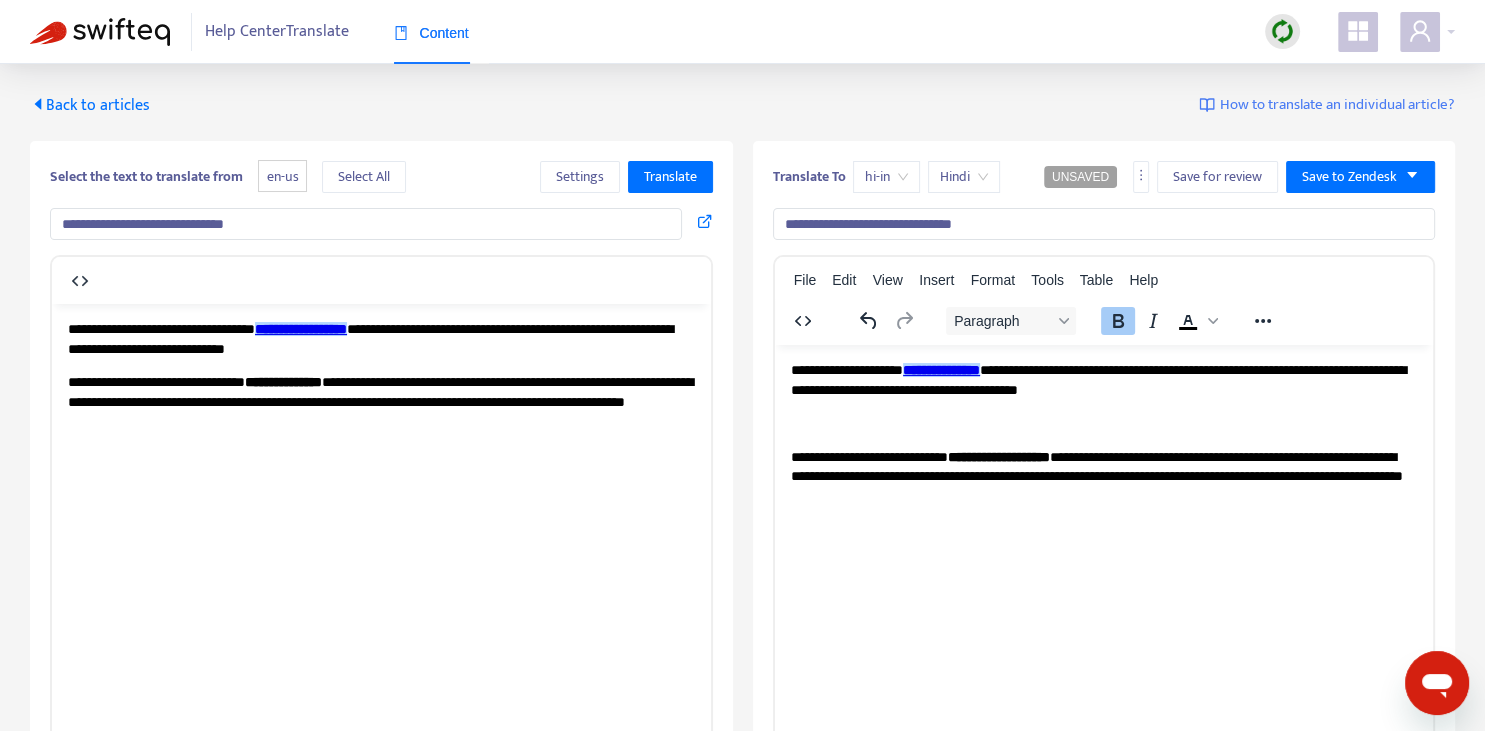 click on "**********" at bounding box center (1103, 379) 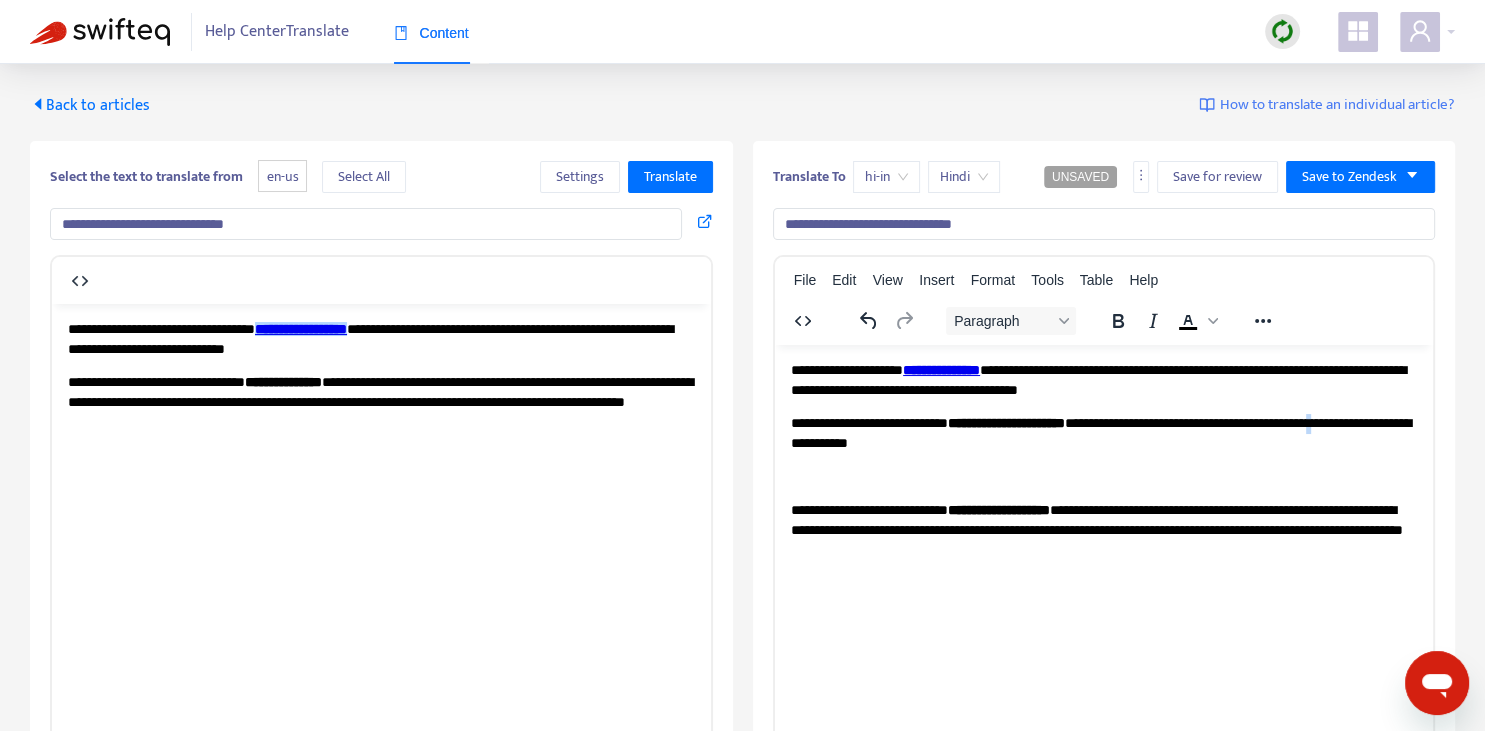 click on "**********" at bounding box center [1103, 432] 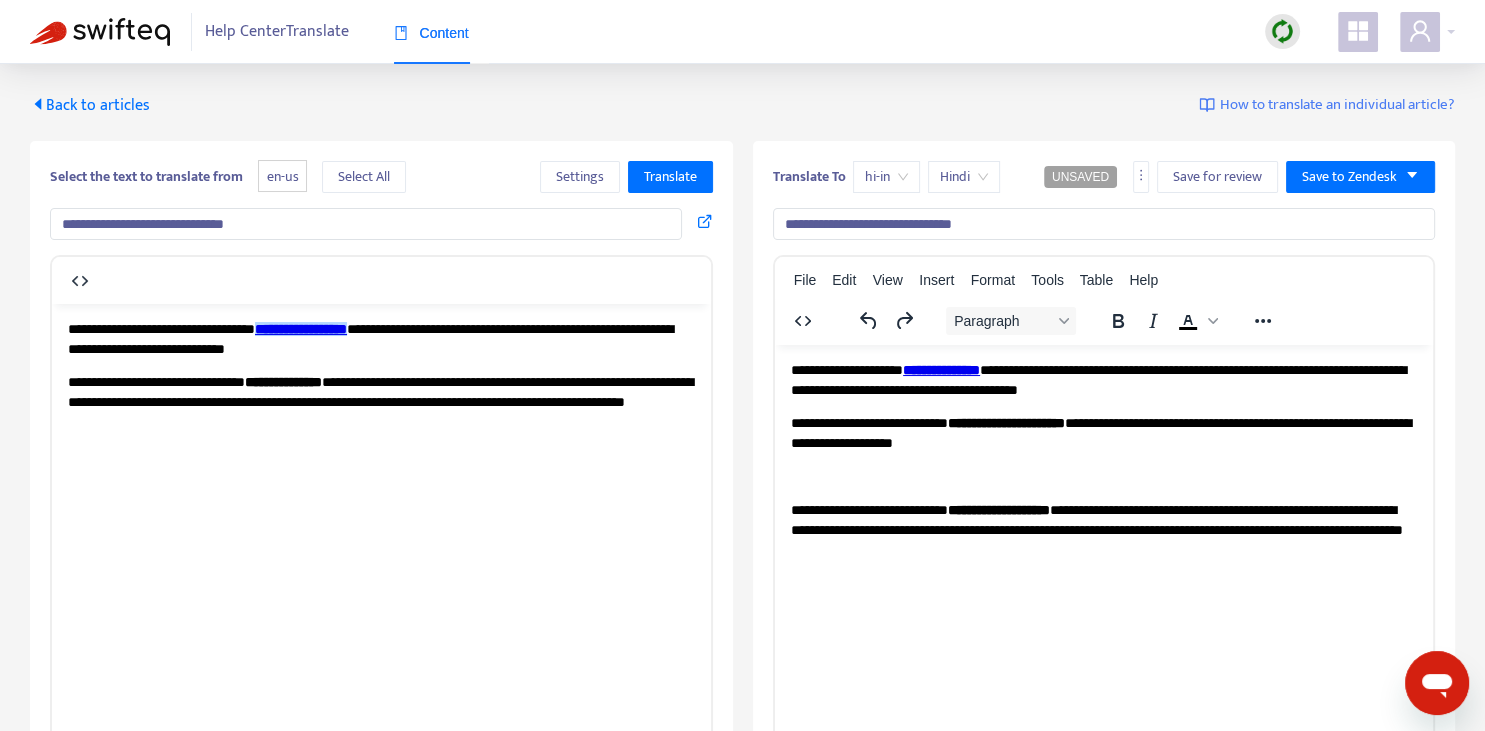 click on "**********" at bounding box center (1103, 459) 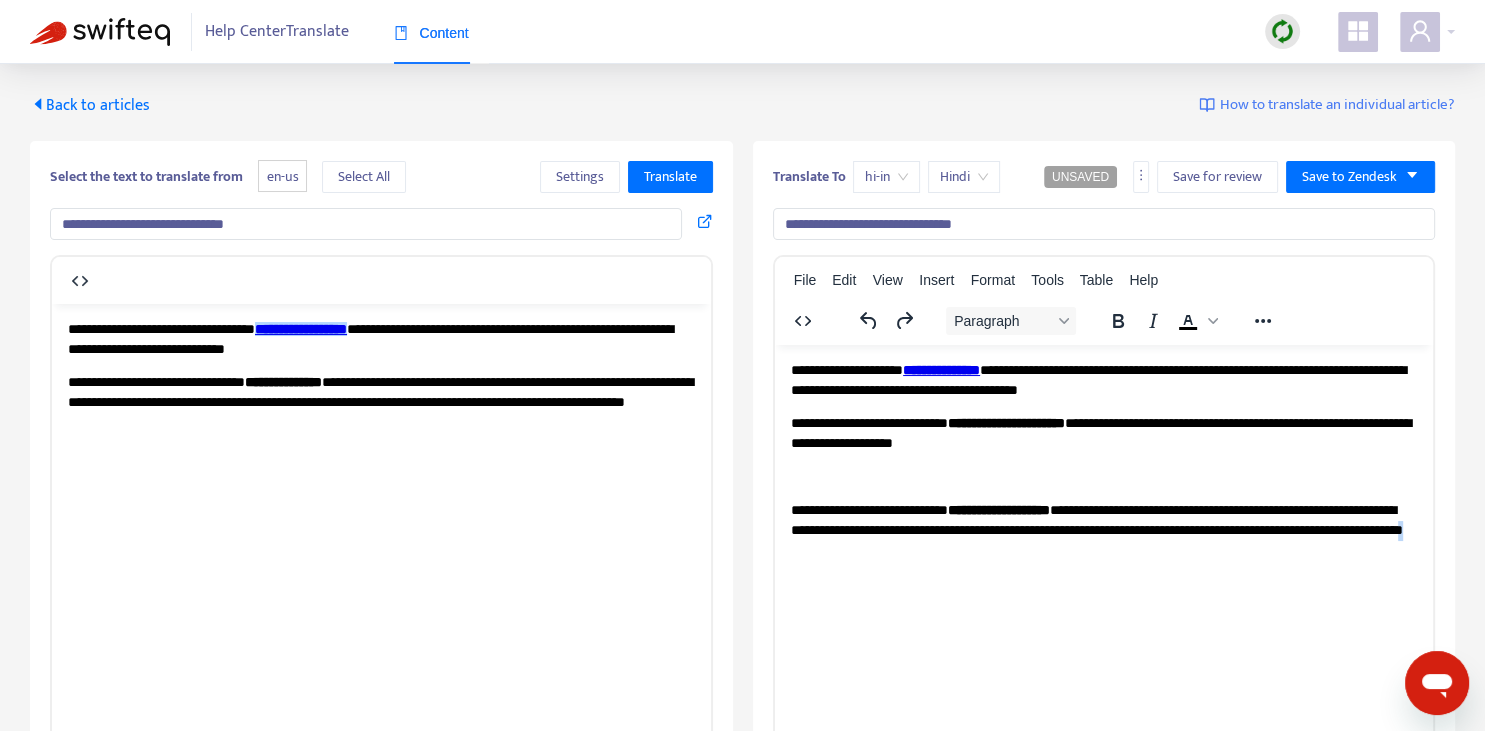 copy on "*" 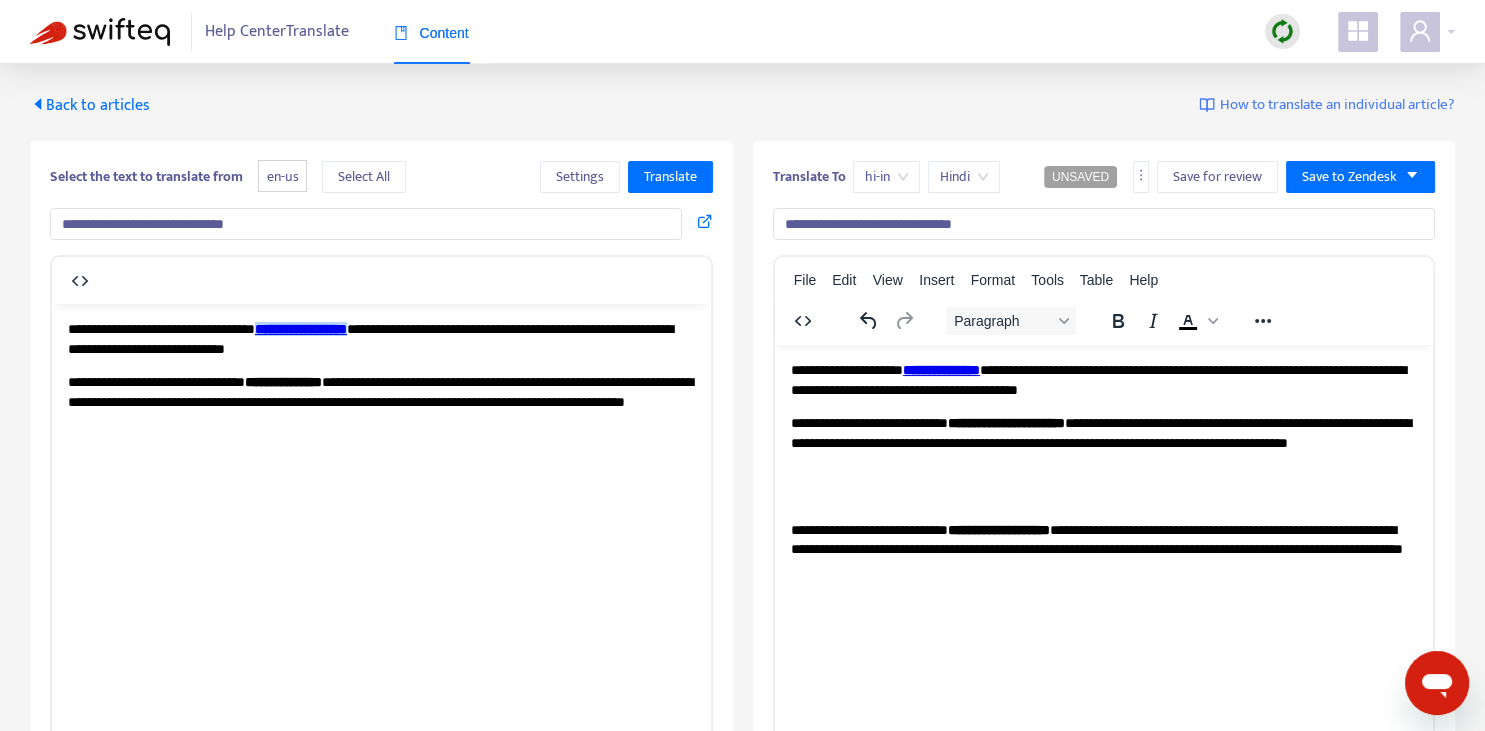 click on "**********" at bounding box center (1103, 442) 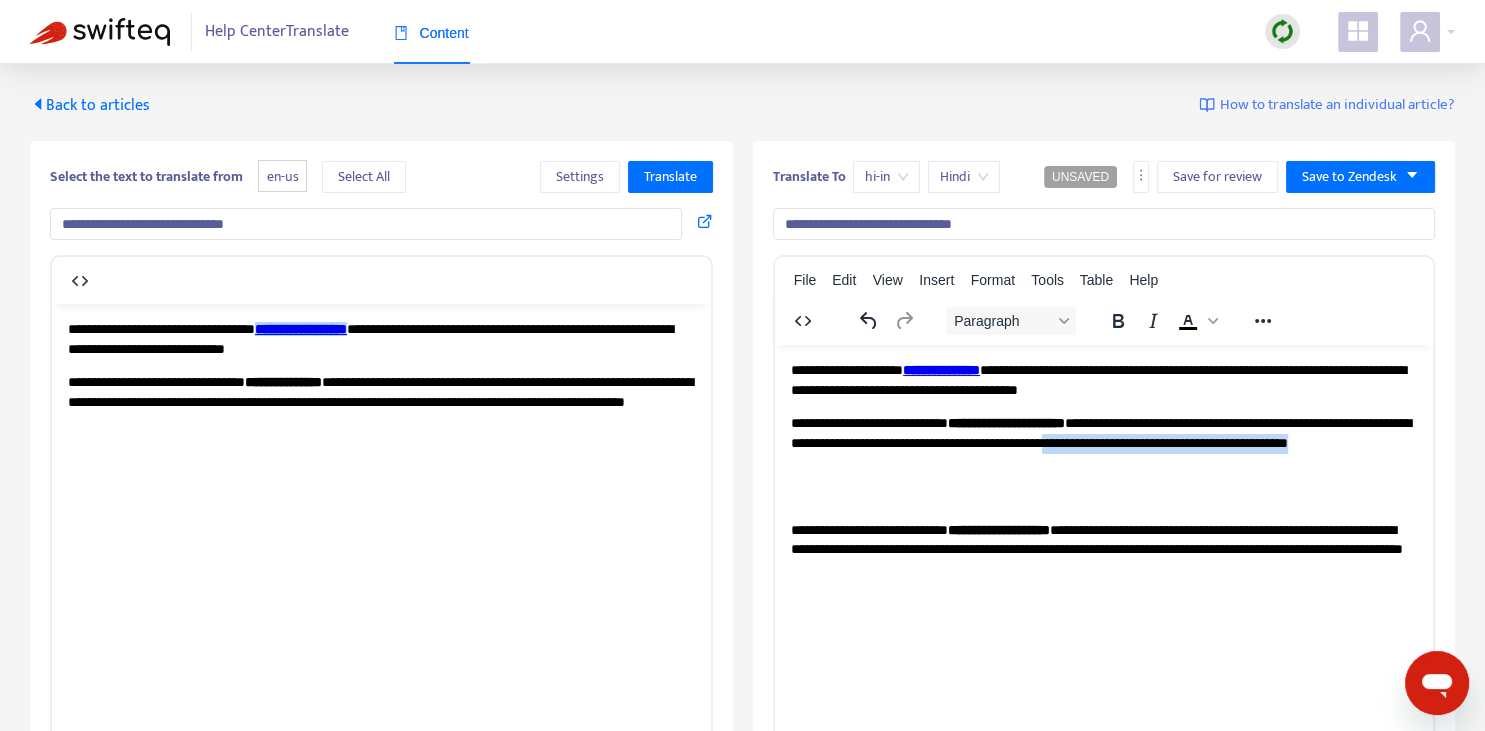 drag, startPoint x: 1240, startPoint y: 436, endPoint x: 1266, endPoint y: 453, distance: 31.06445 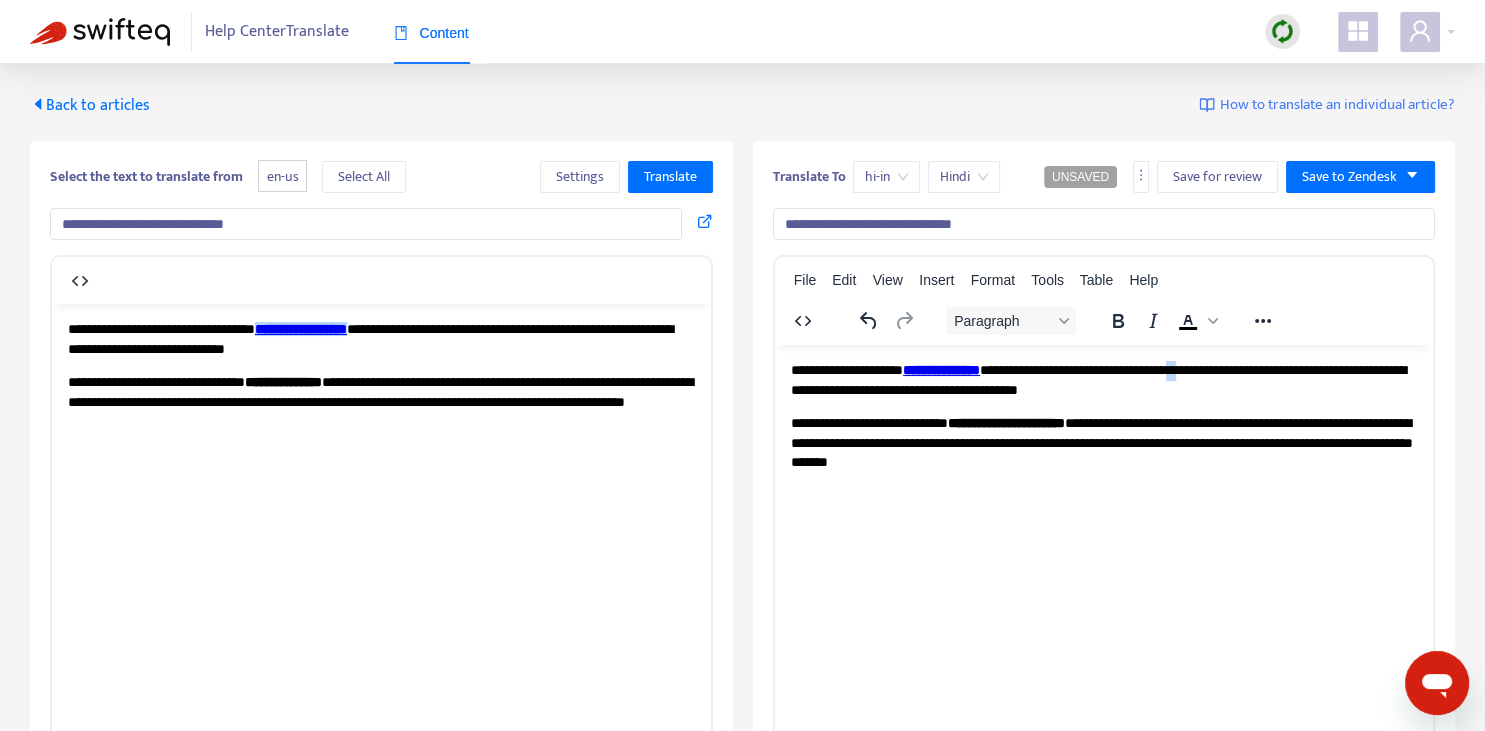 drag, startPoint x: 1234, startPoint y: 372, endPoint x: 1226, endPoint y: 365, distance: 10.630146 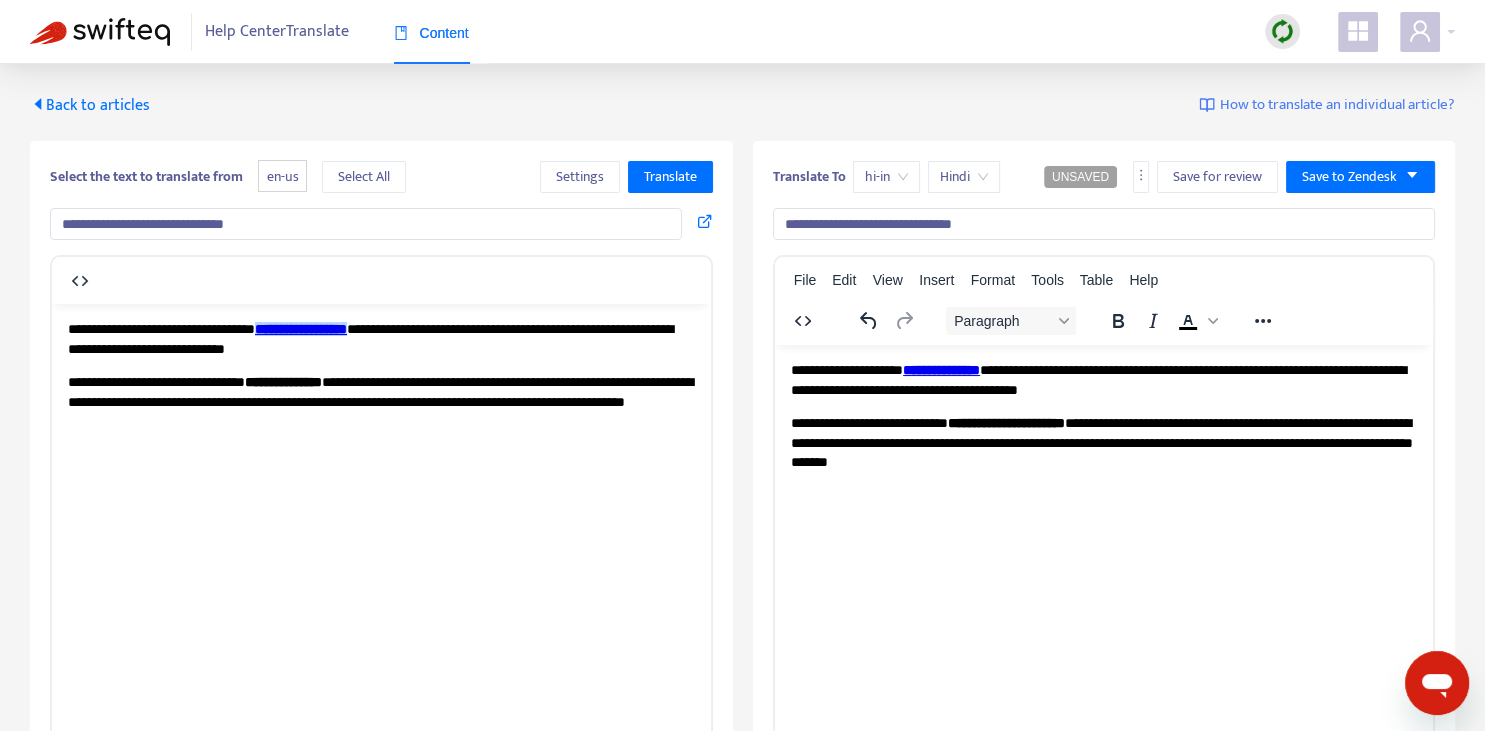 click on "**********" at bounding box center [1103, 442] 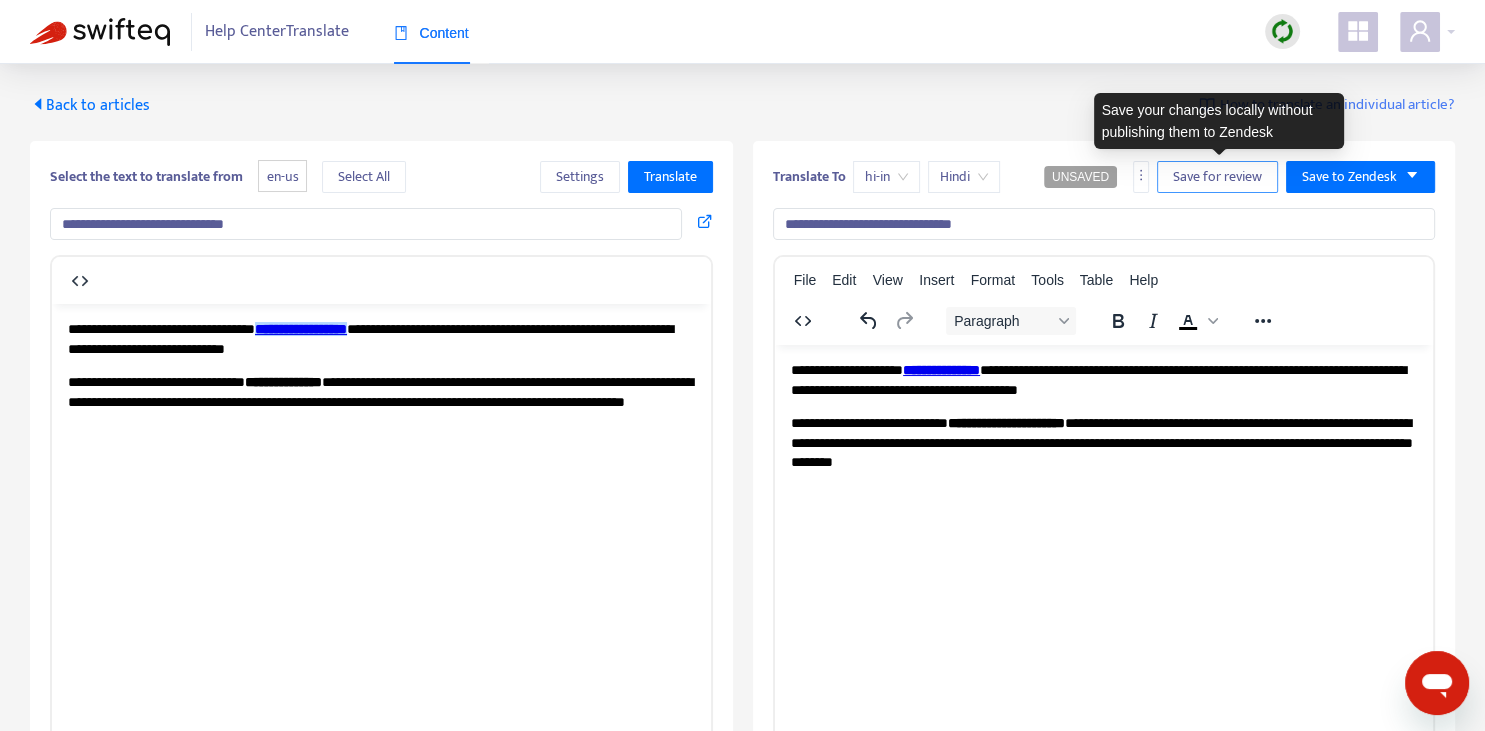 click on "Save for review" at bounding box center [1217, 177] 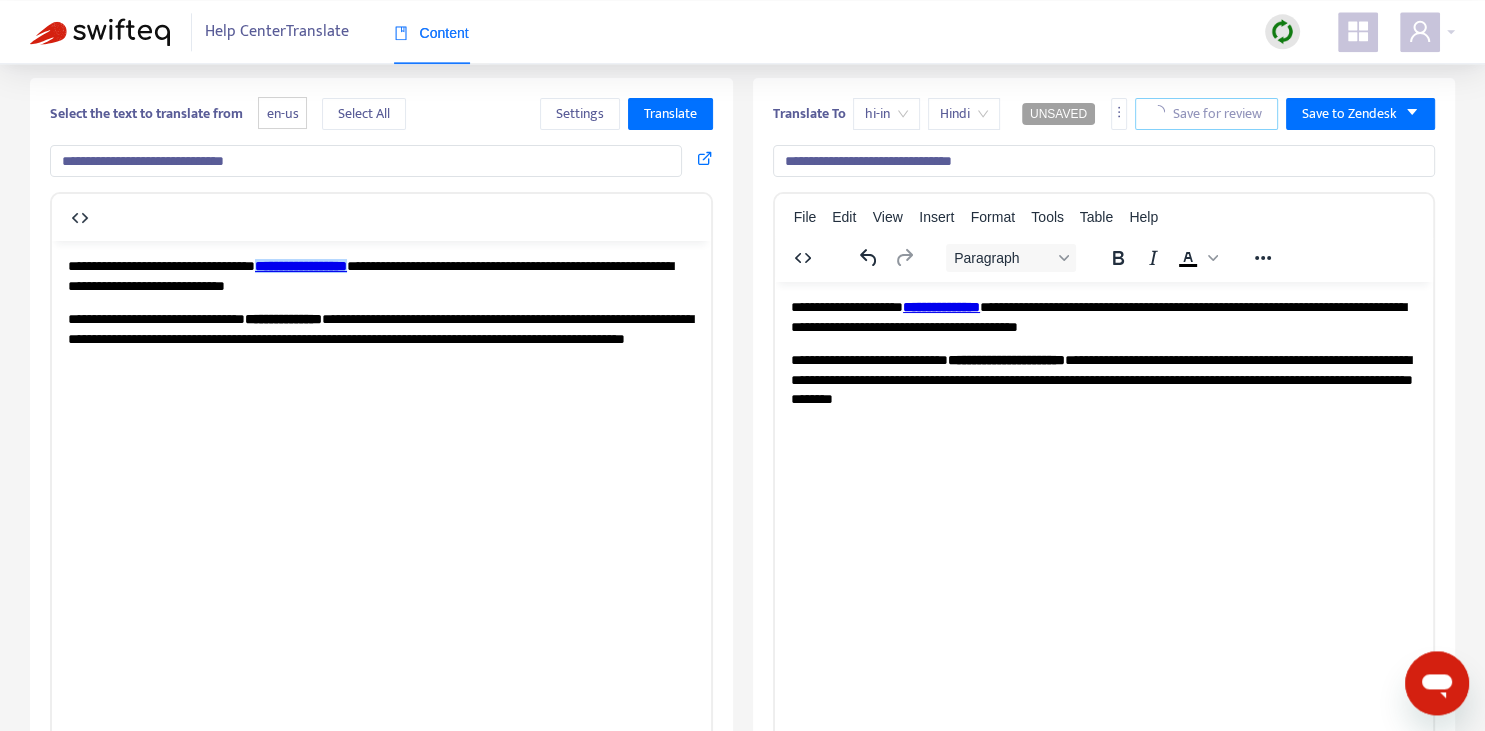 scroll, scrollTop: 343, scrollLeft: 0, axis: vertical 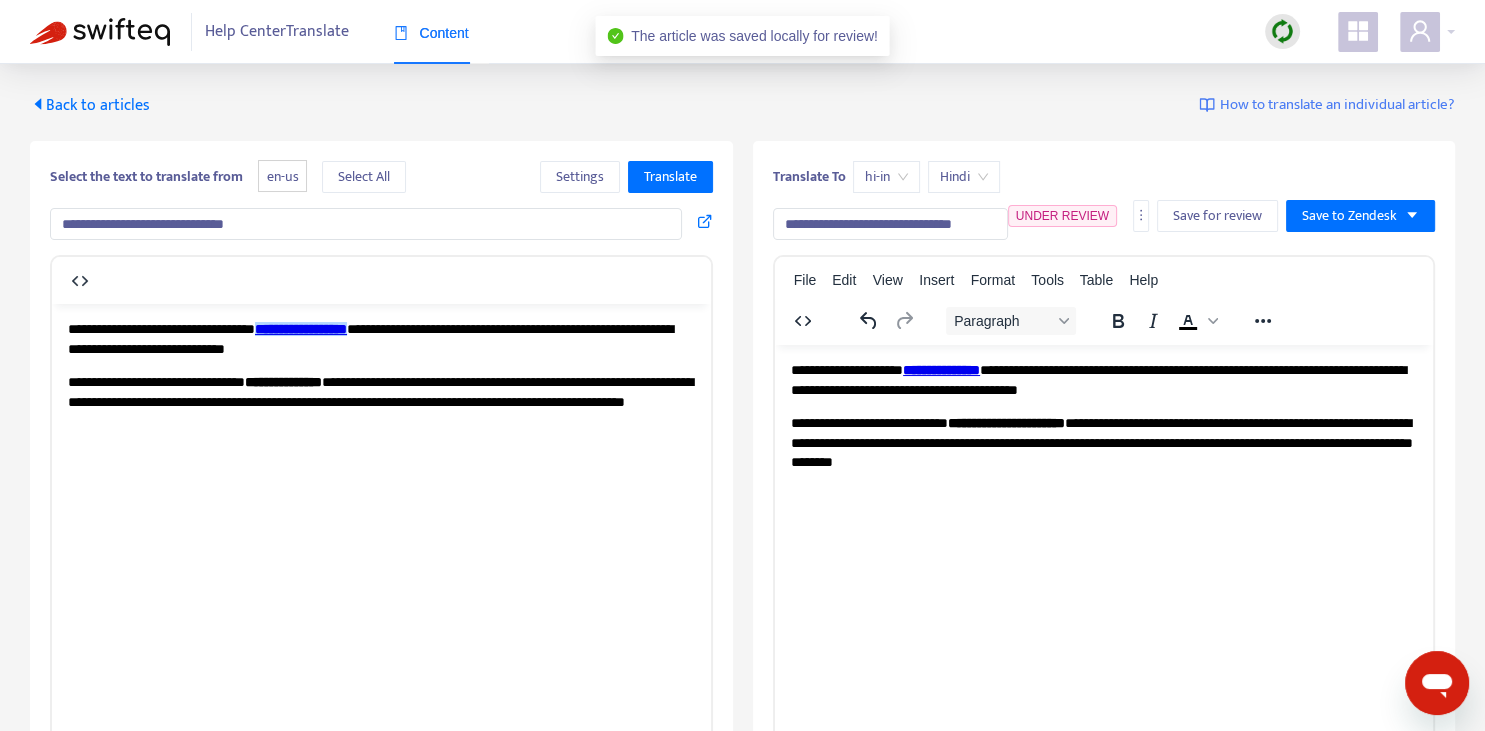 click on "Back to articles" at bounding box center (90, 105) 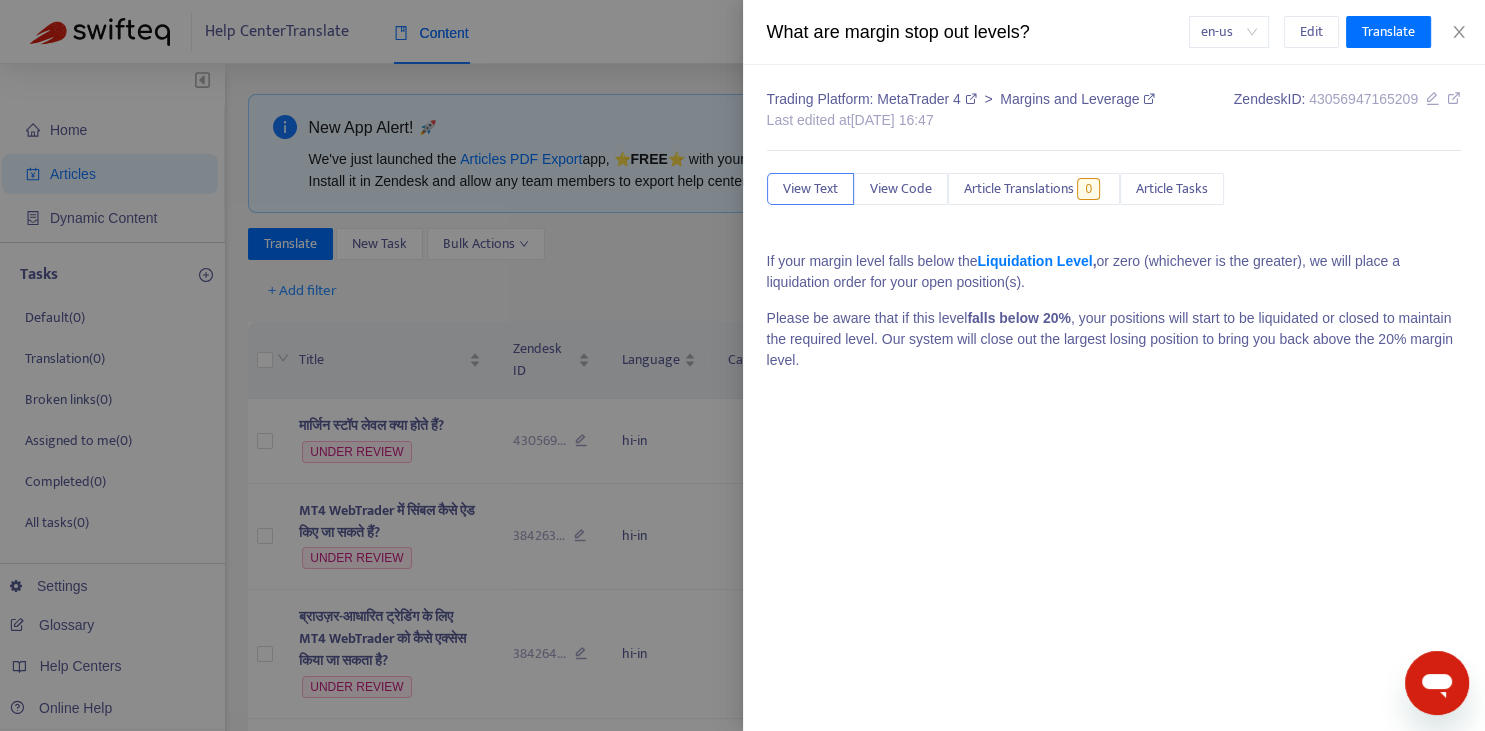 click at bounding box center [742, 365] 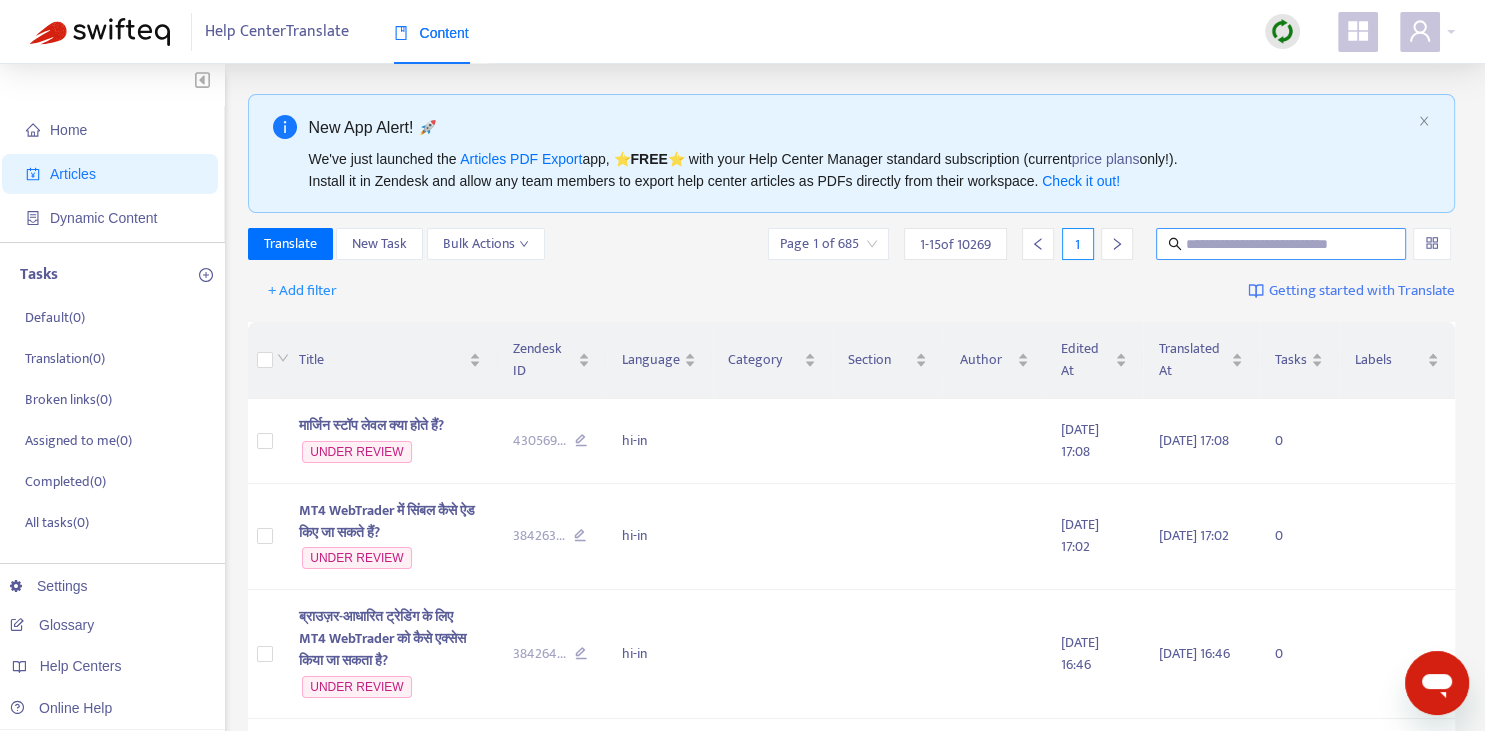 click at bounding box center (1282, 244) 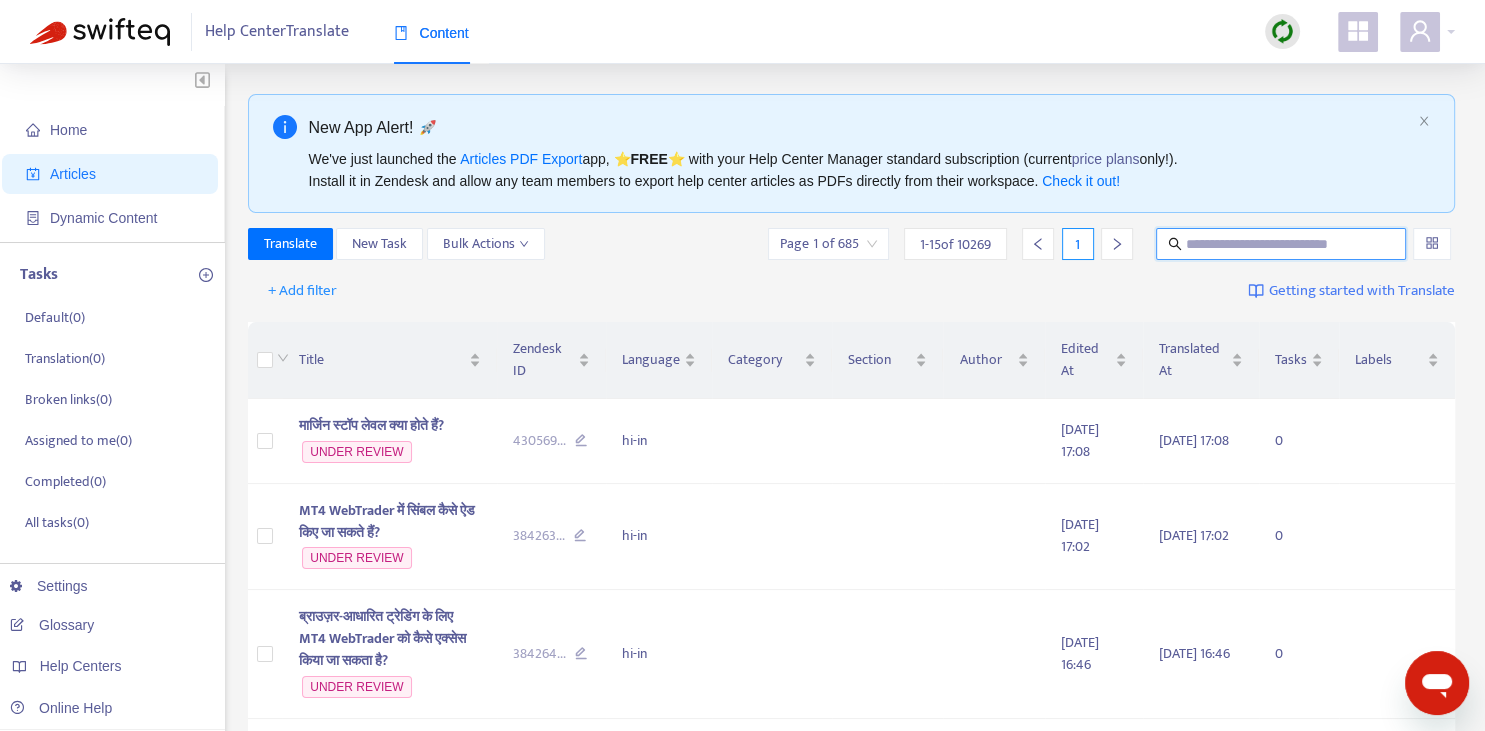 paste on "**********" 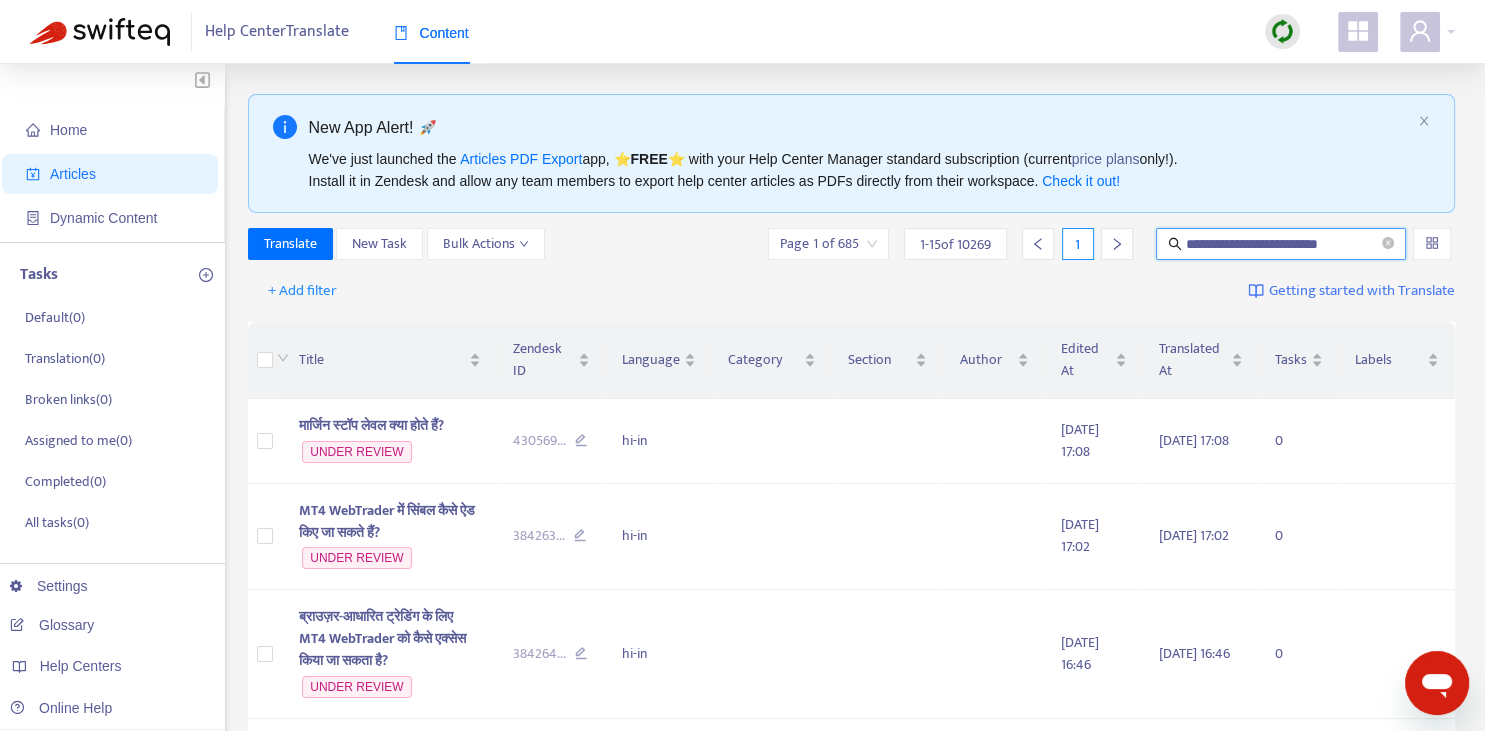 type on "**********" 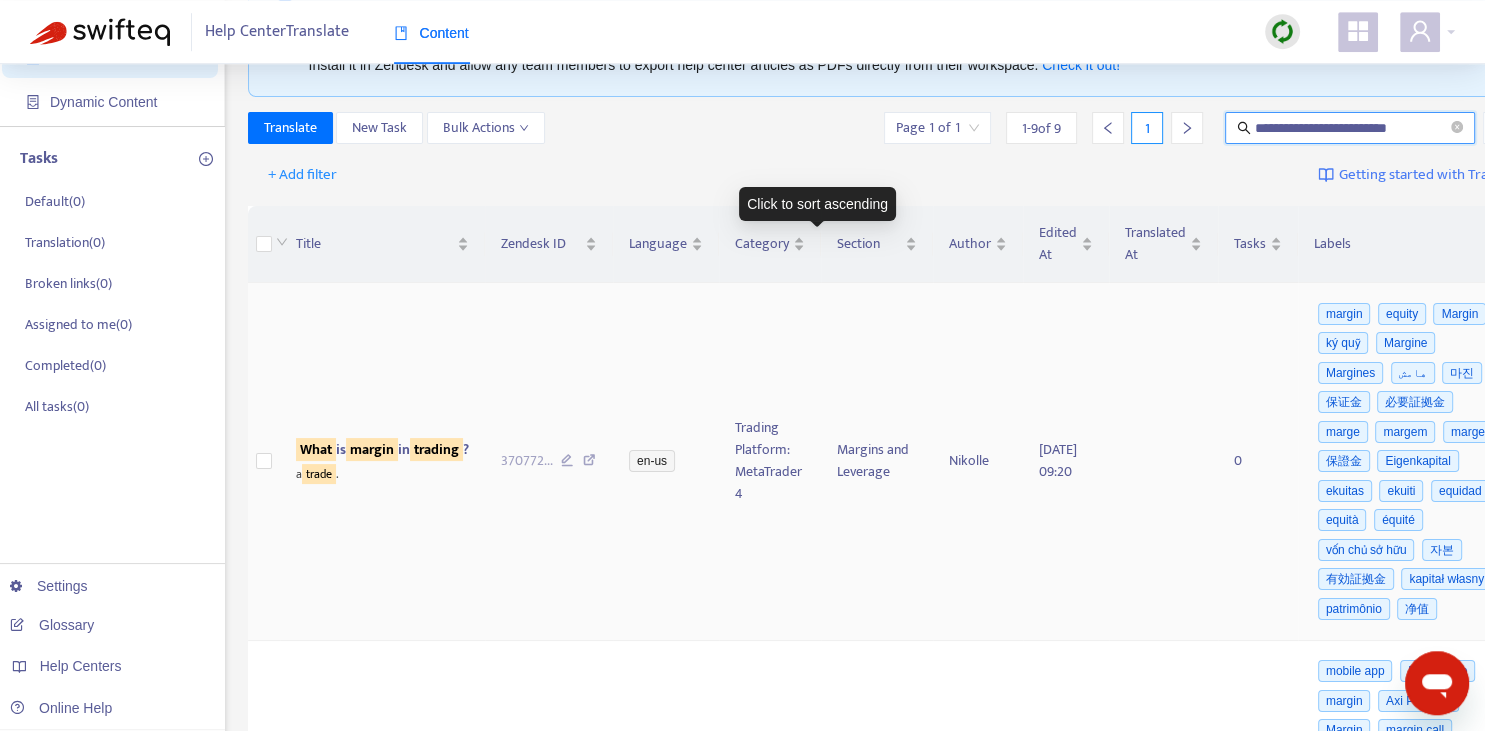 scroll, scrollTop: 211, scrollLeft: 0, axis: vertical 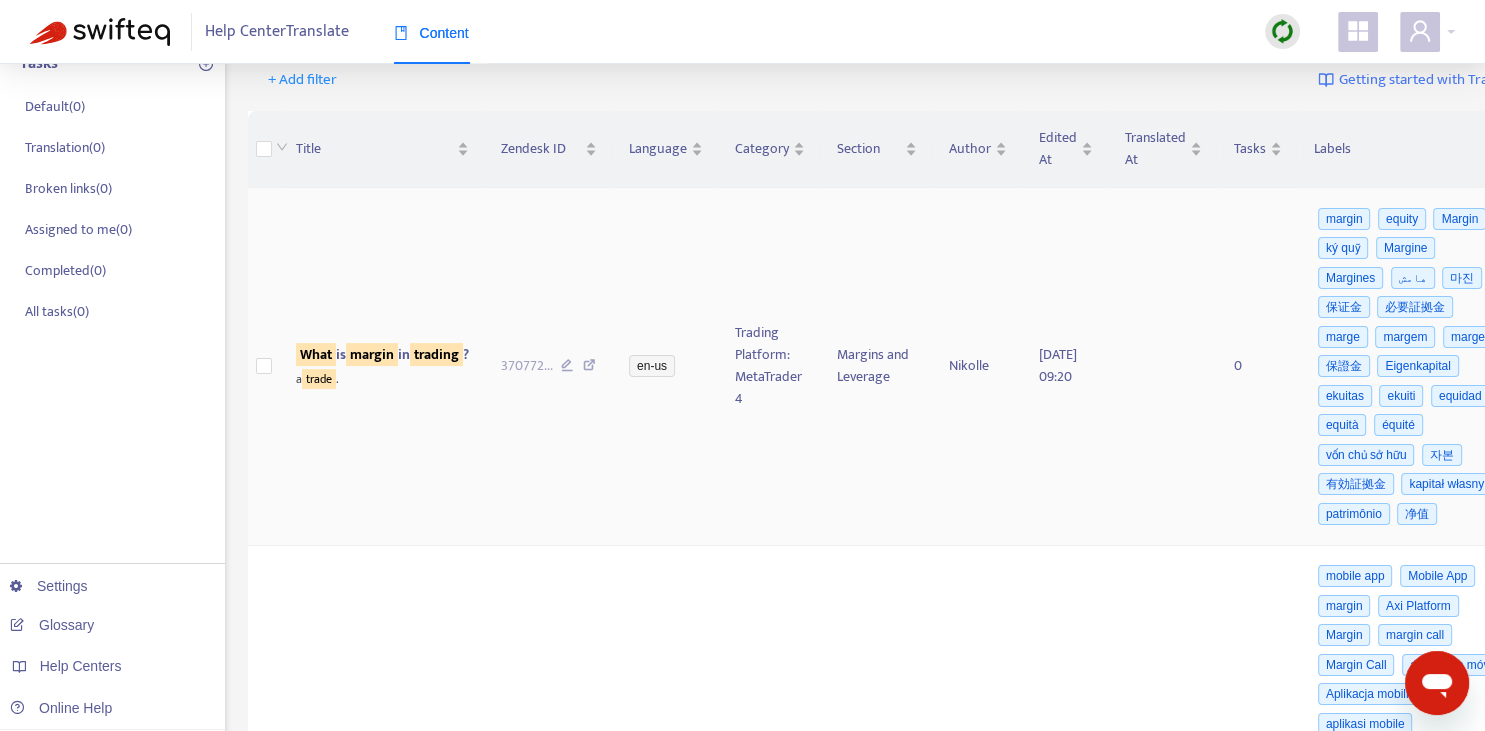 click on "margin" at bounding box center [372, 354] 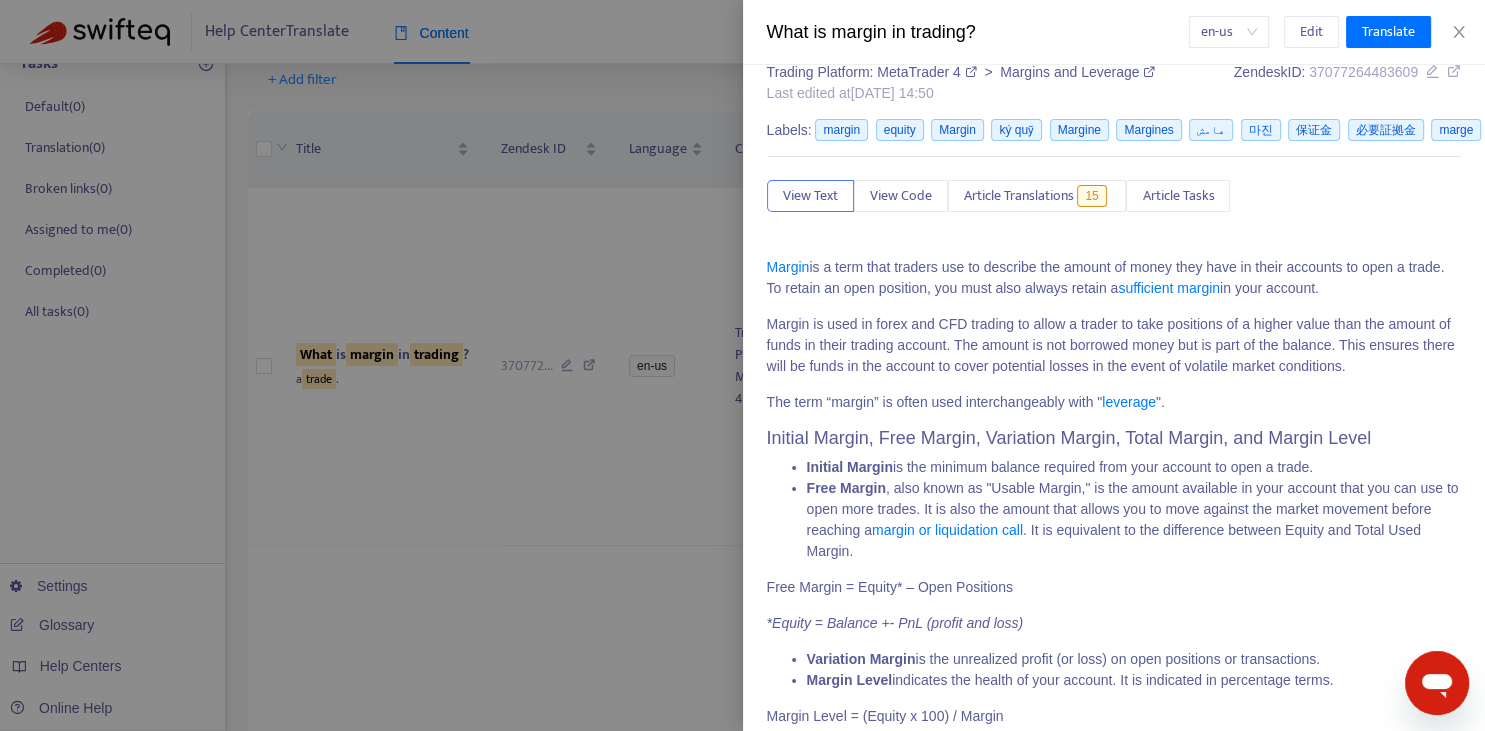 scroll, scrollTop: 0, scrollLeft: 0, axis: both 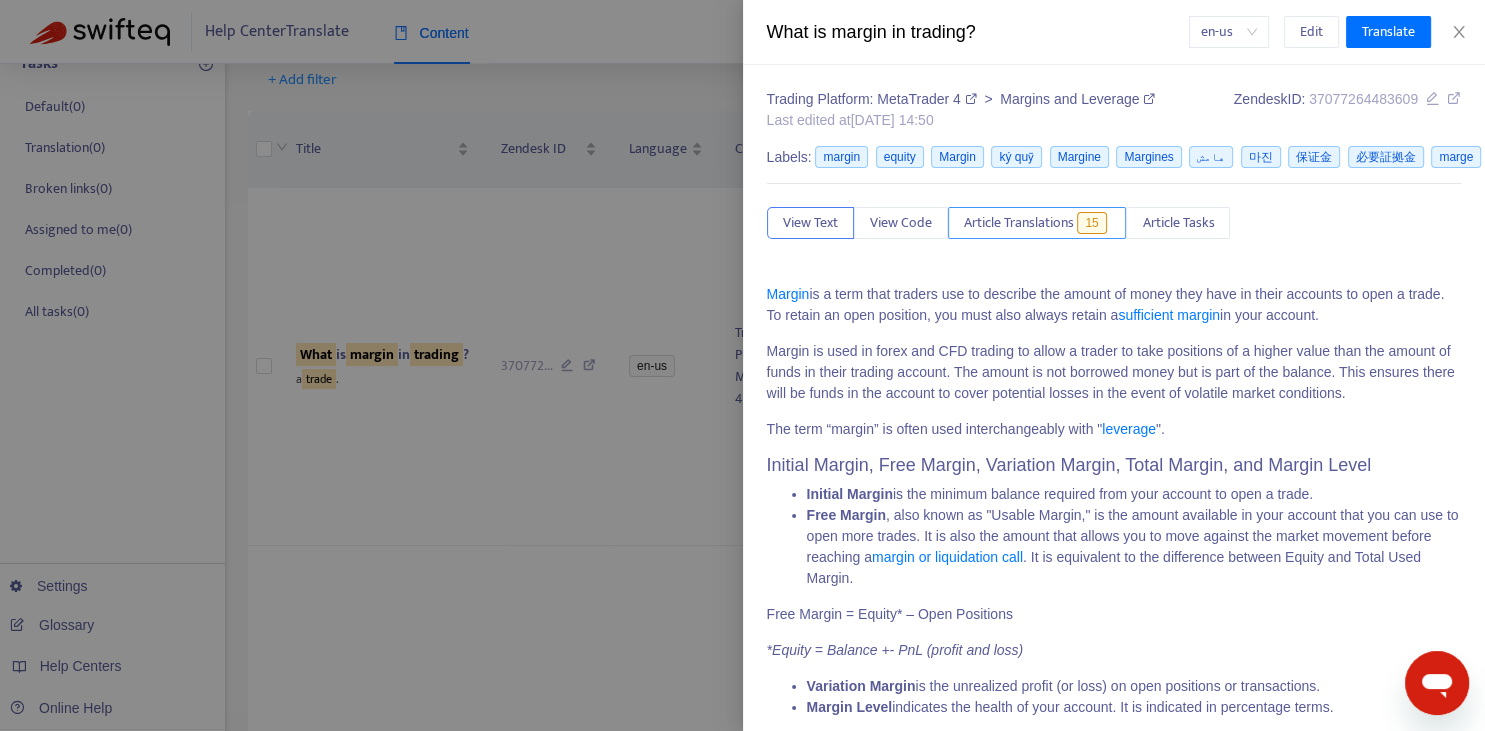 click on "Article Translations" at bounding box center (1019, 223) 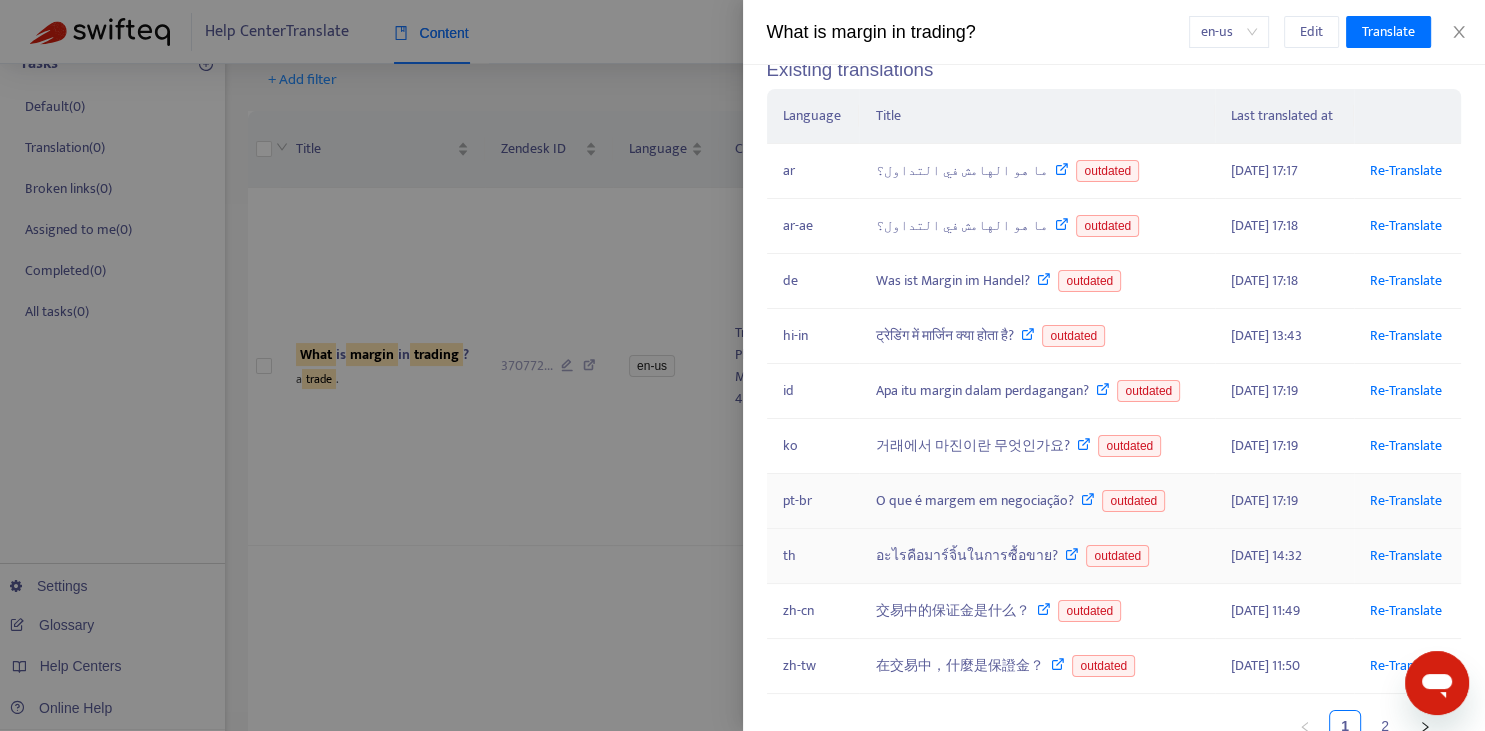 scroll, scrollTop: 221, scrollLeft: 0, axis: vertical 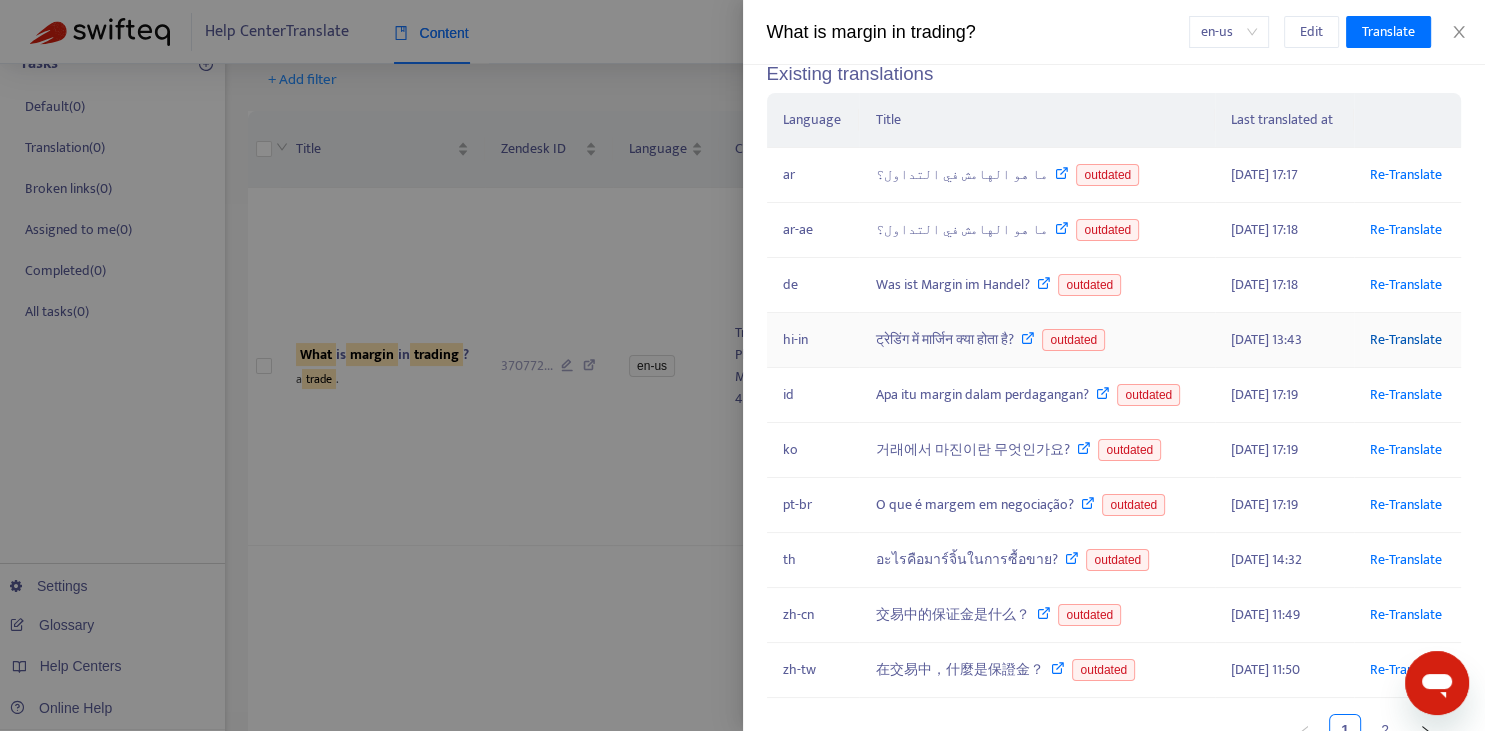 click on "Re-Translate" at bounding box center [1406, 339] 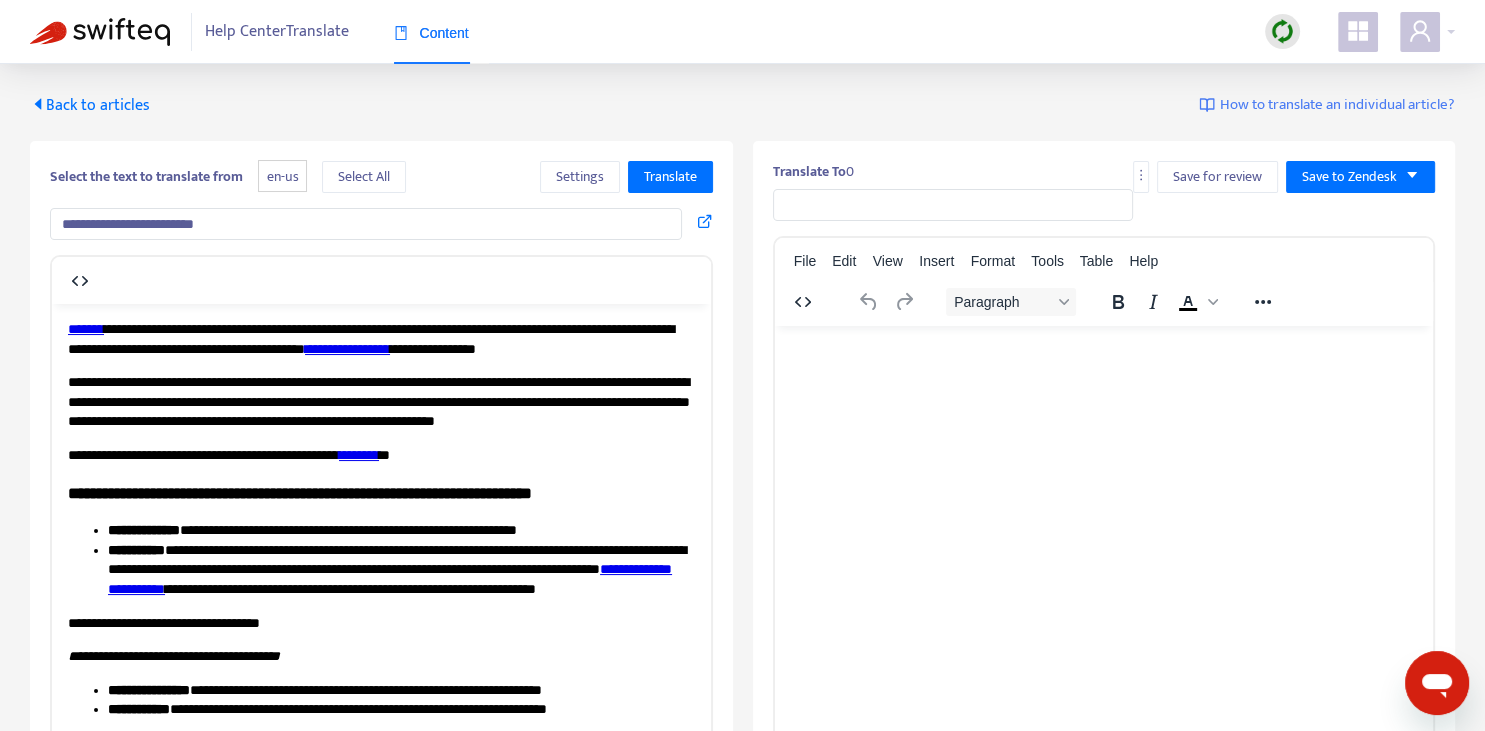 scroll, scrollTop: 0, scrollLeft: 0, axis: both 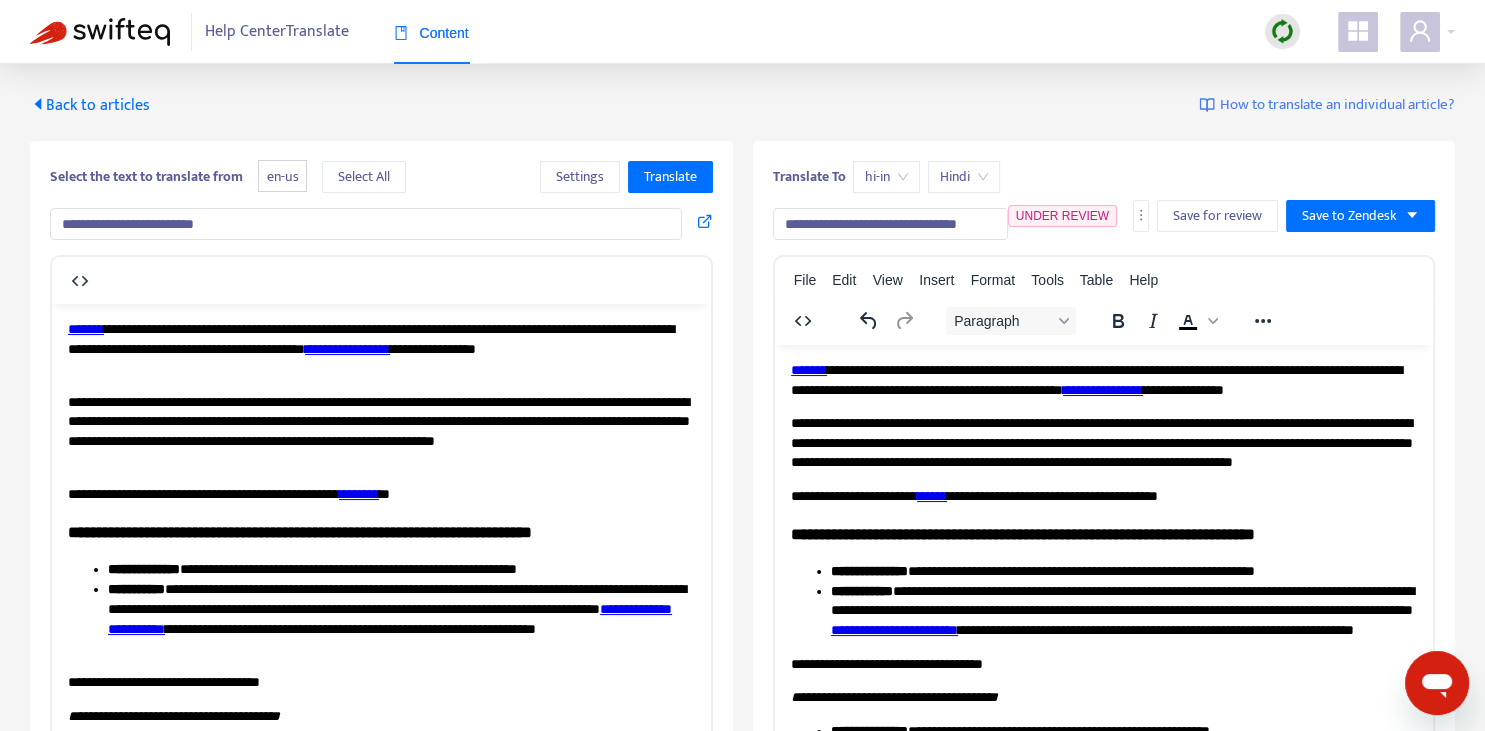 type on "**********" 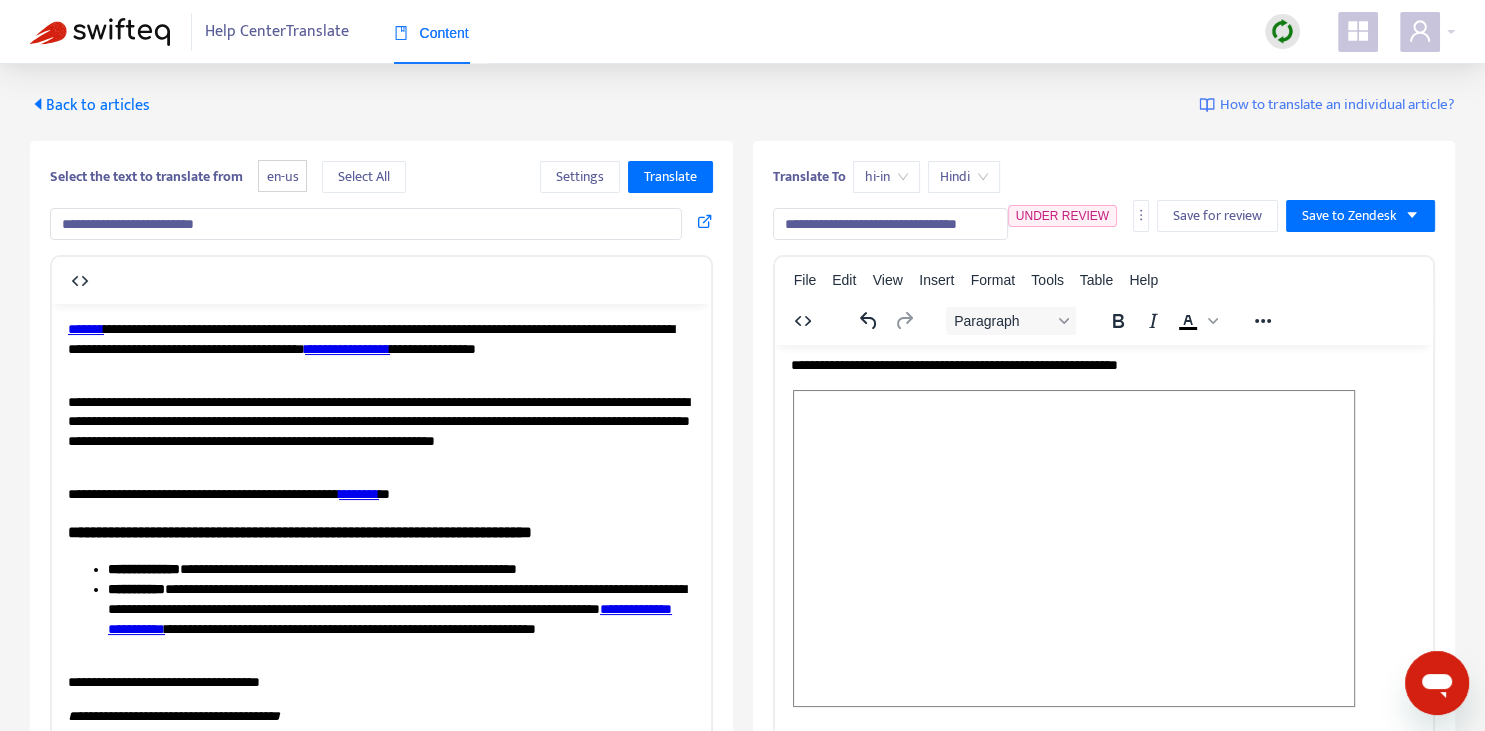 scroll, scrollTop: 343, scrollLeft: 0, axis: vertical 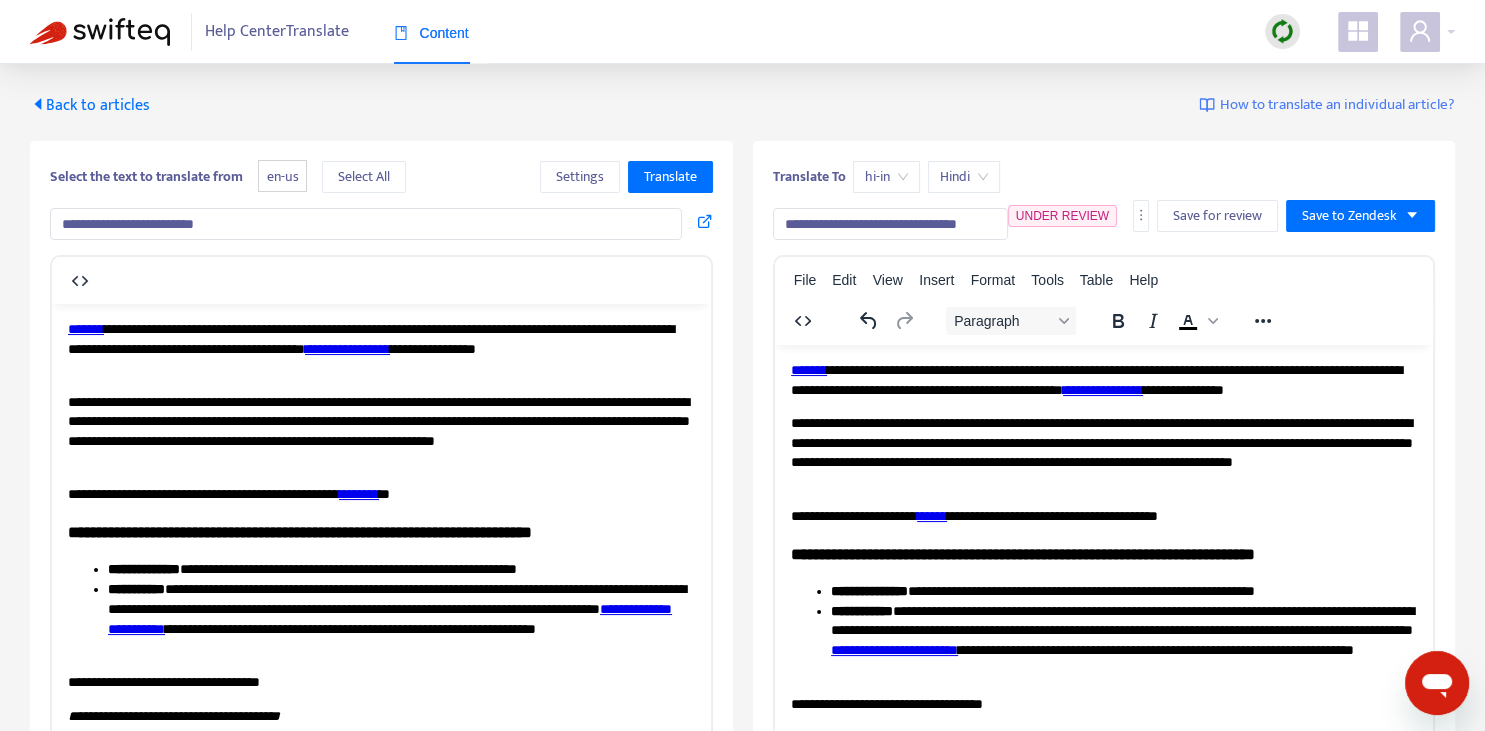 click on "**********" at bounding box center [1103, 379] 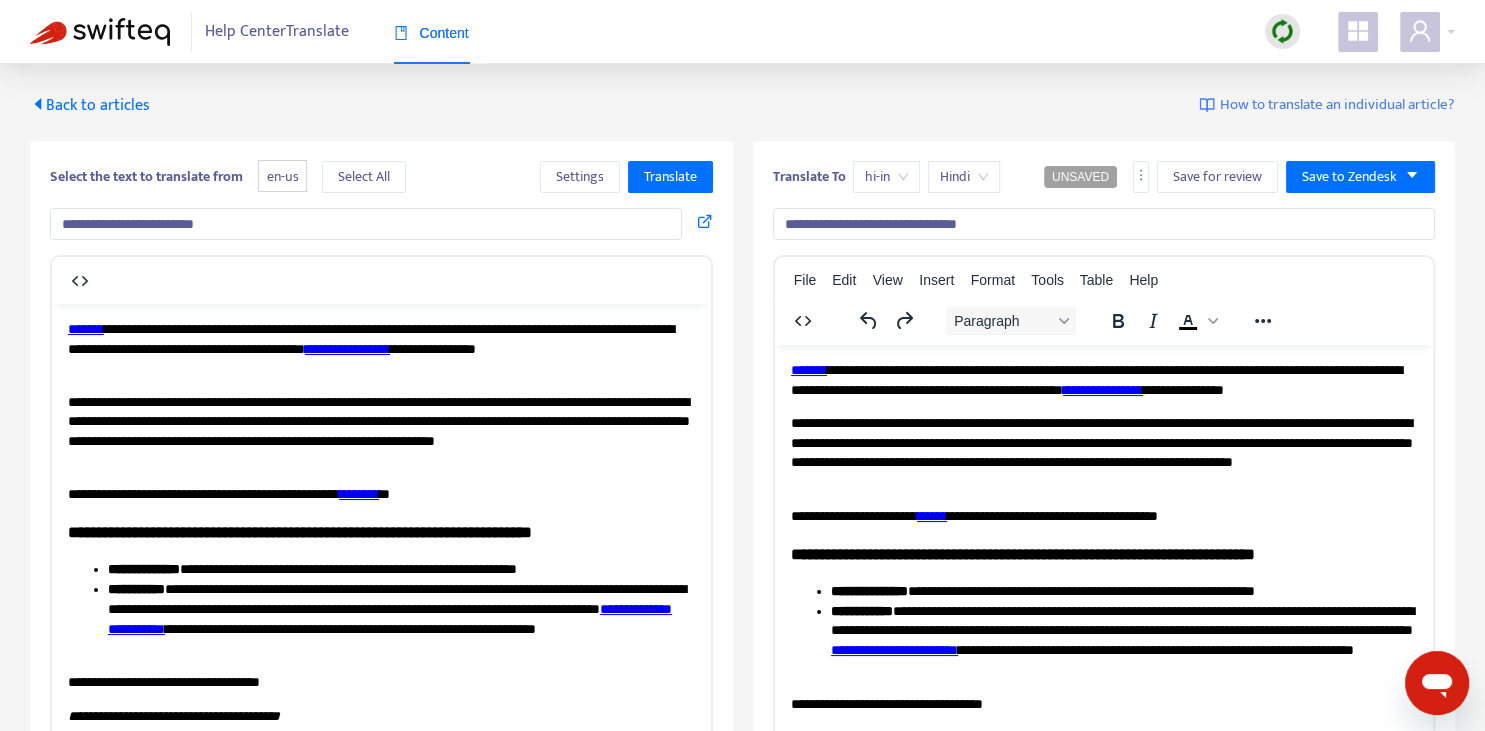 click on "**********" at bounding box center (1103, 379) 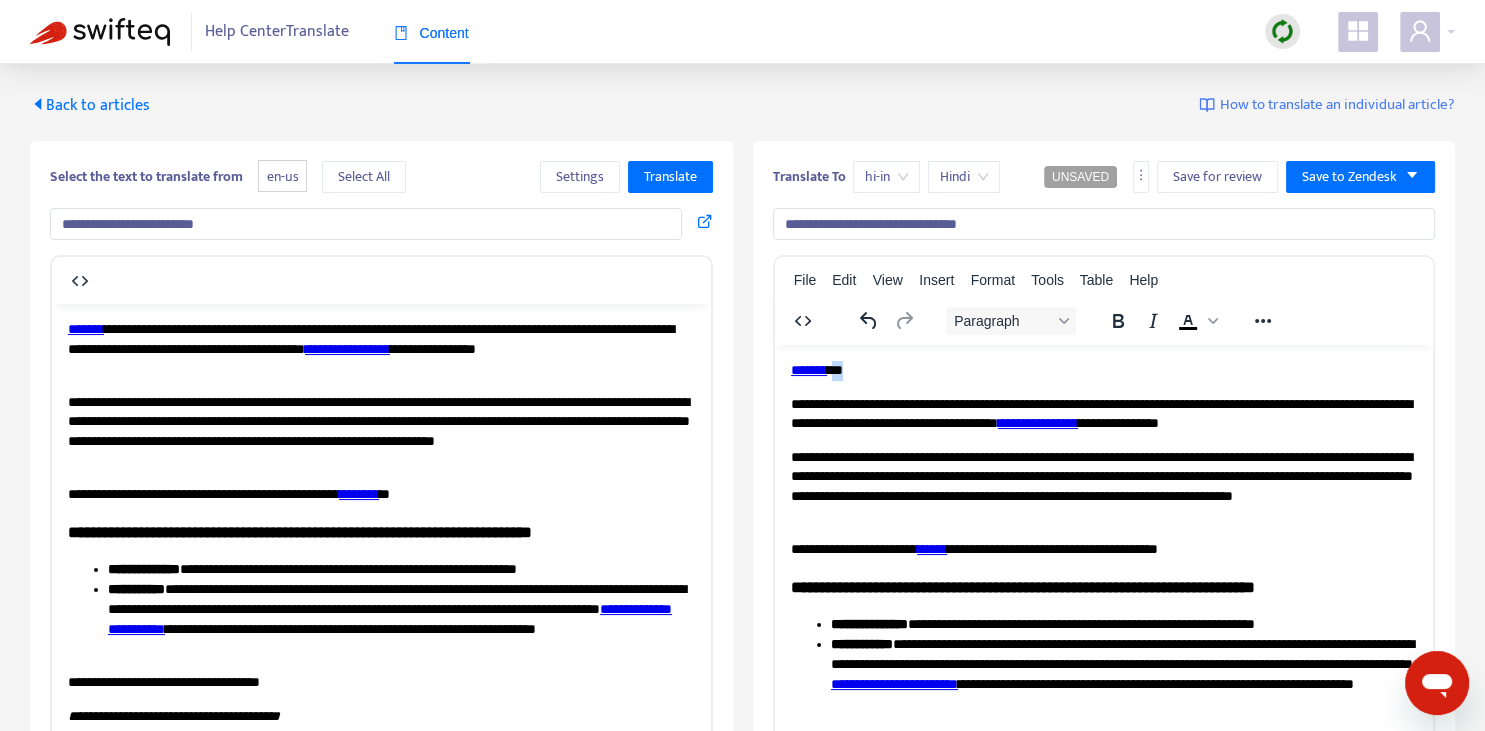 type 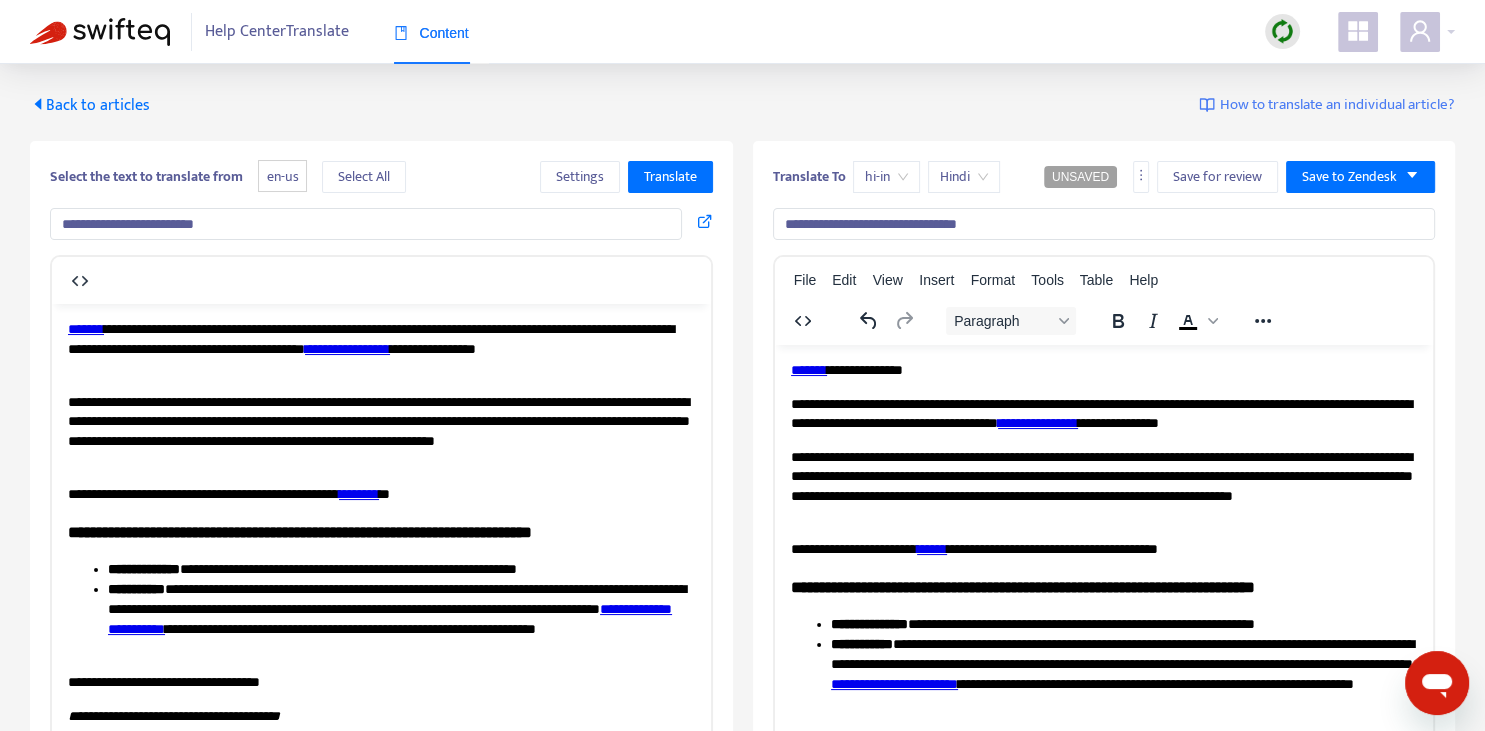 click on "*******" at bounding box center (808, 369) 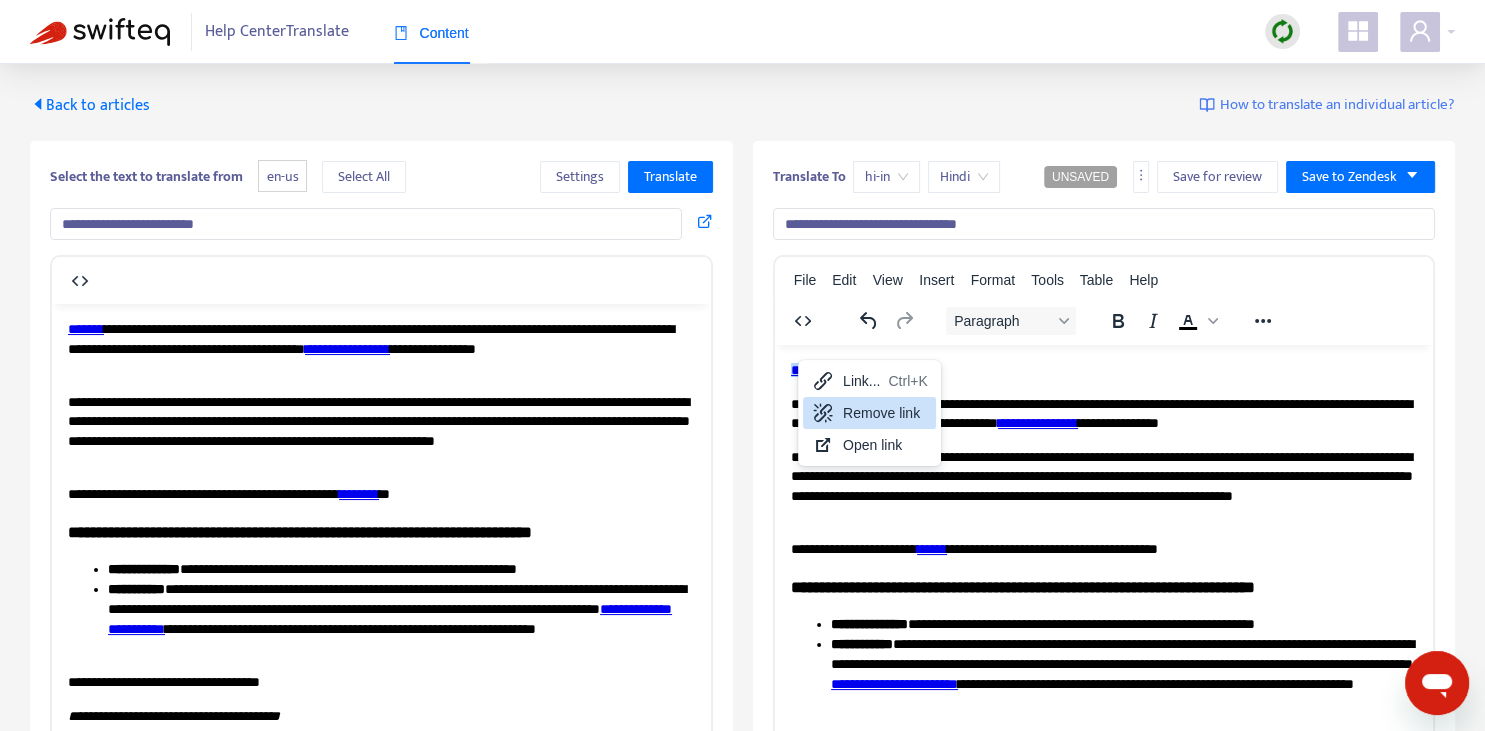 click on "Remove link" at bounding box center [885, 413] 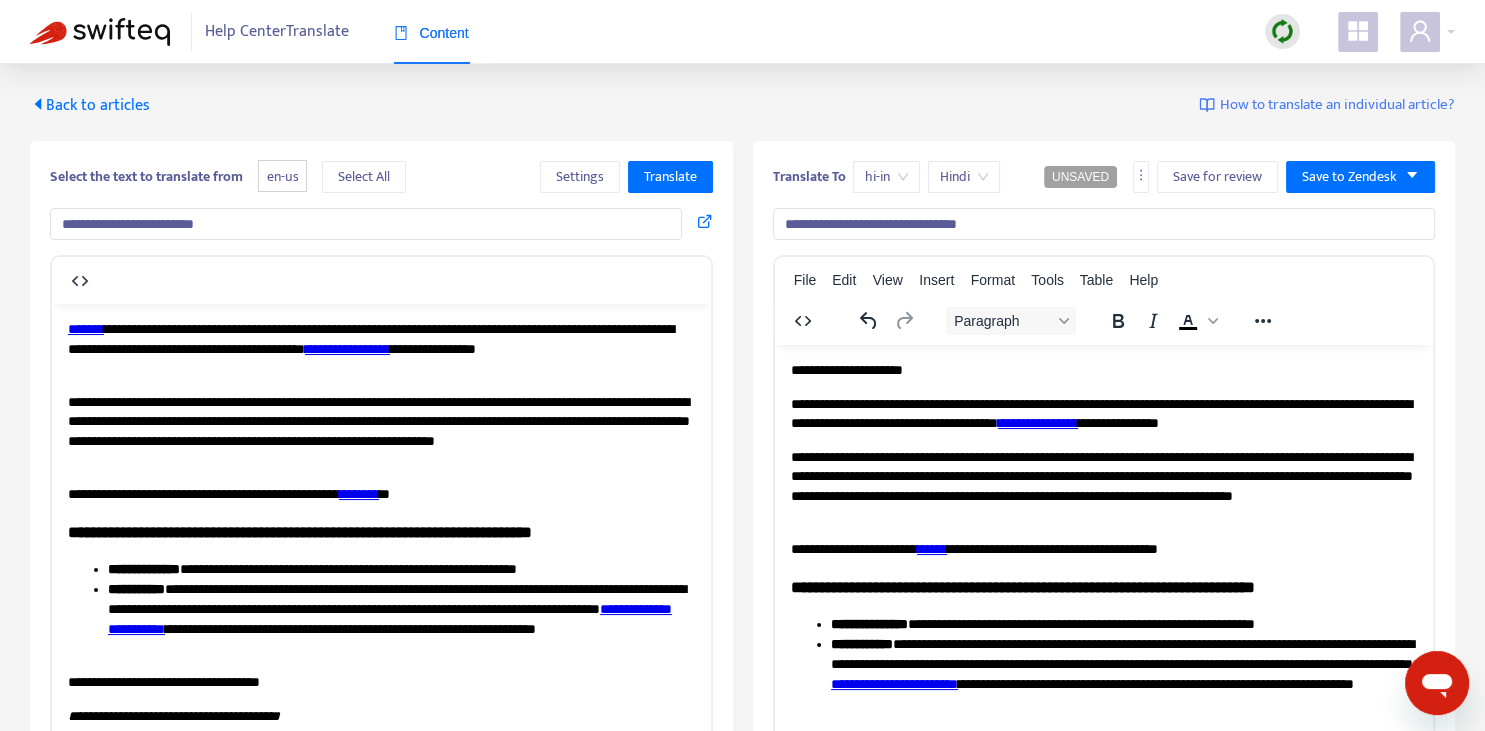 click on "**********" at bounding box center [381, 348] 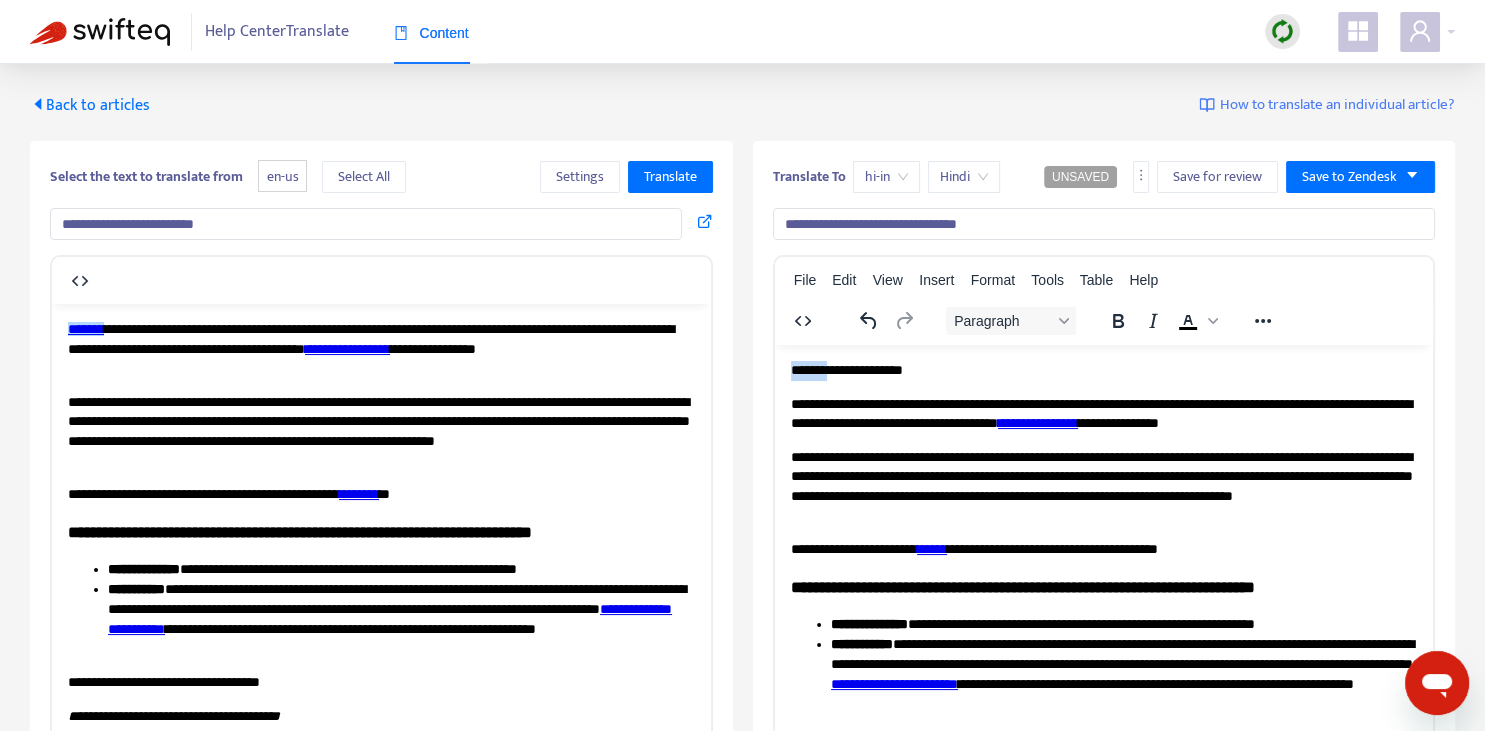 drag, startPoint x: 793, startPoint y: 366, endPoint x: 823, endPoint y: 370, distance: 30.265491 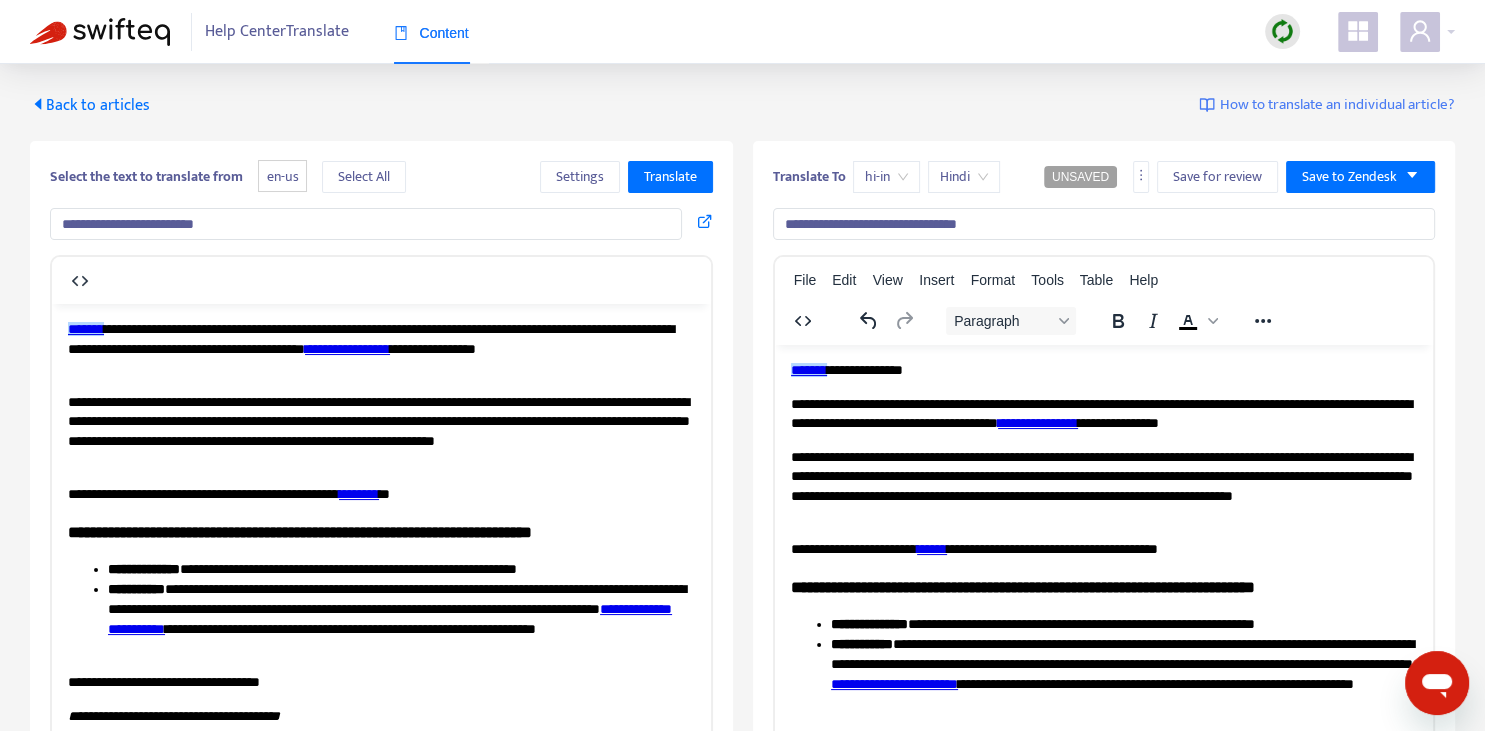 click on "**********" at bounding box center [1103, 1003] 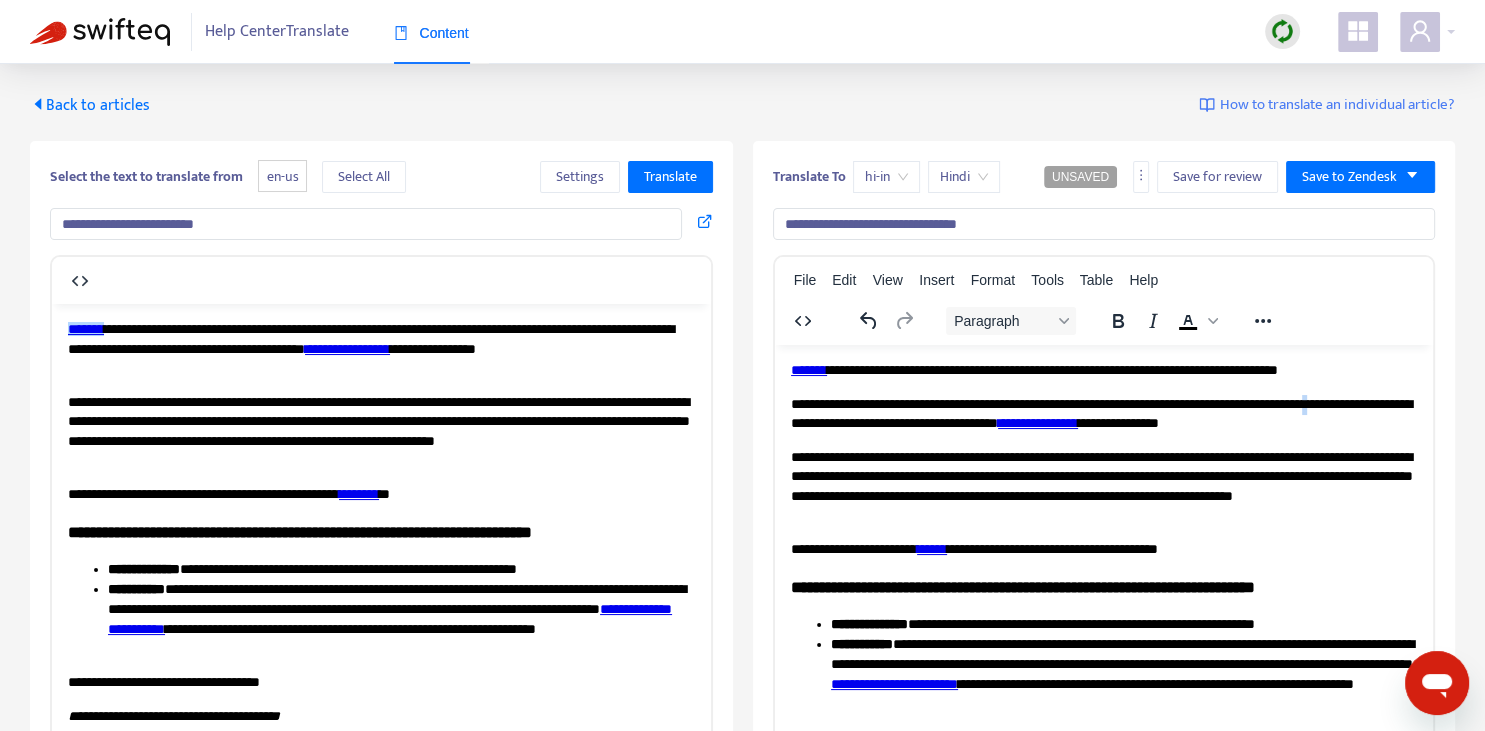 copy on "*" 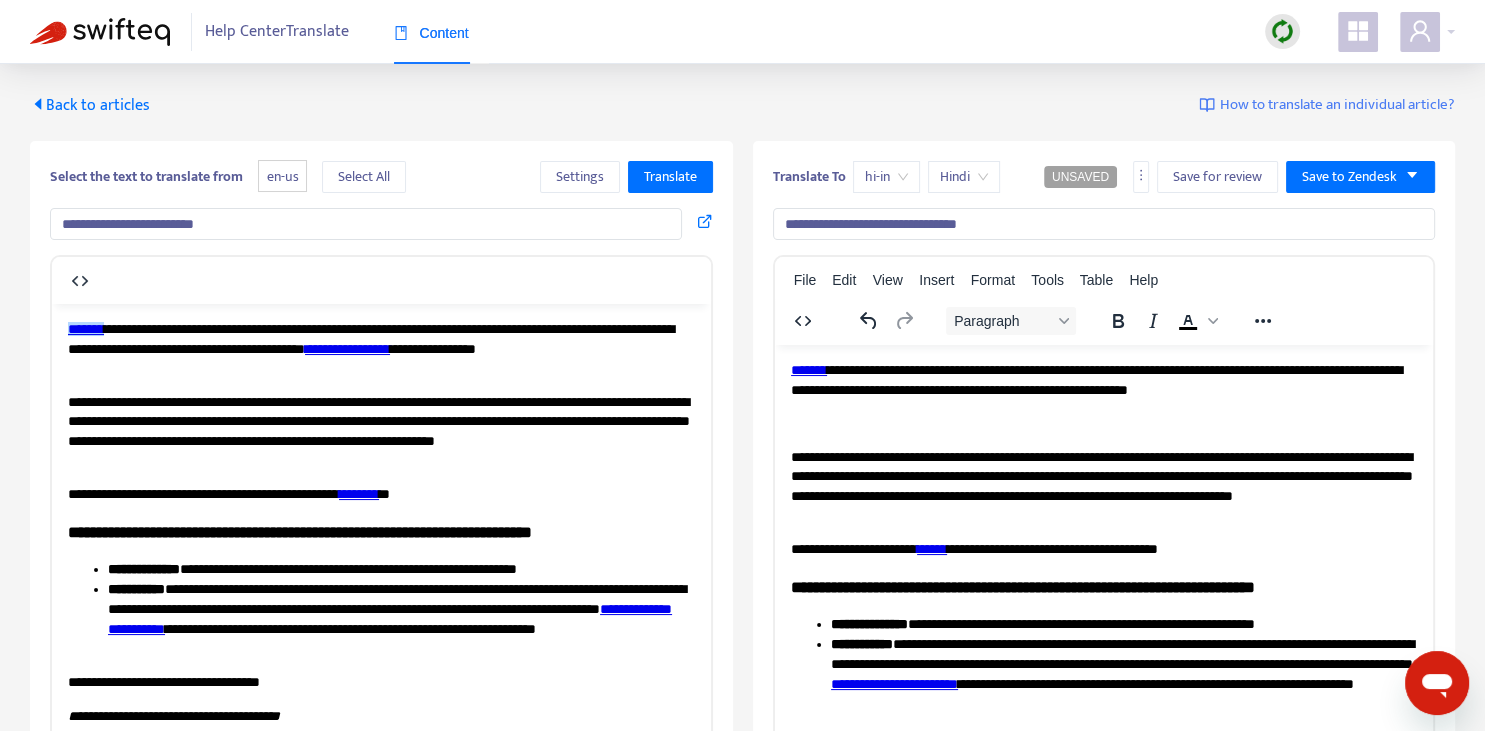 click on "**********" at bounding box center [347, 348] 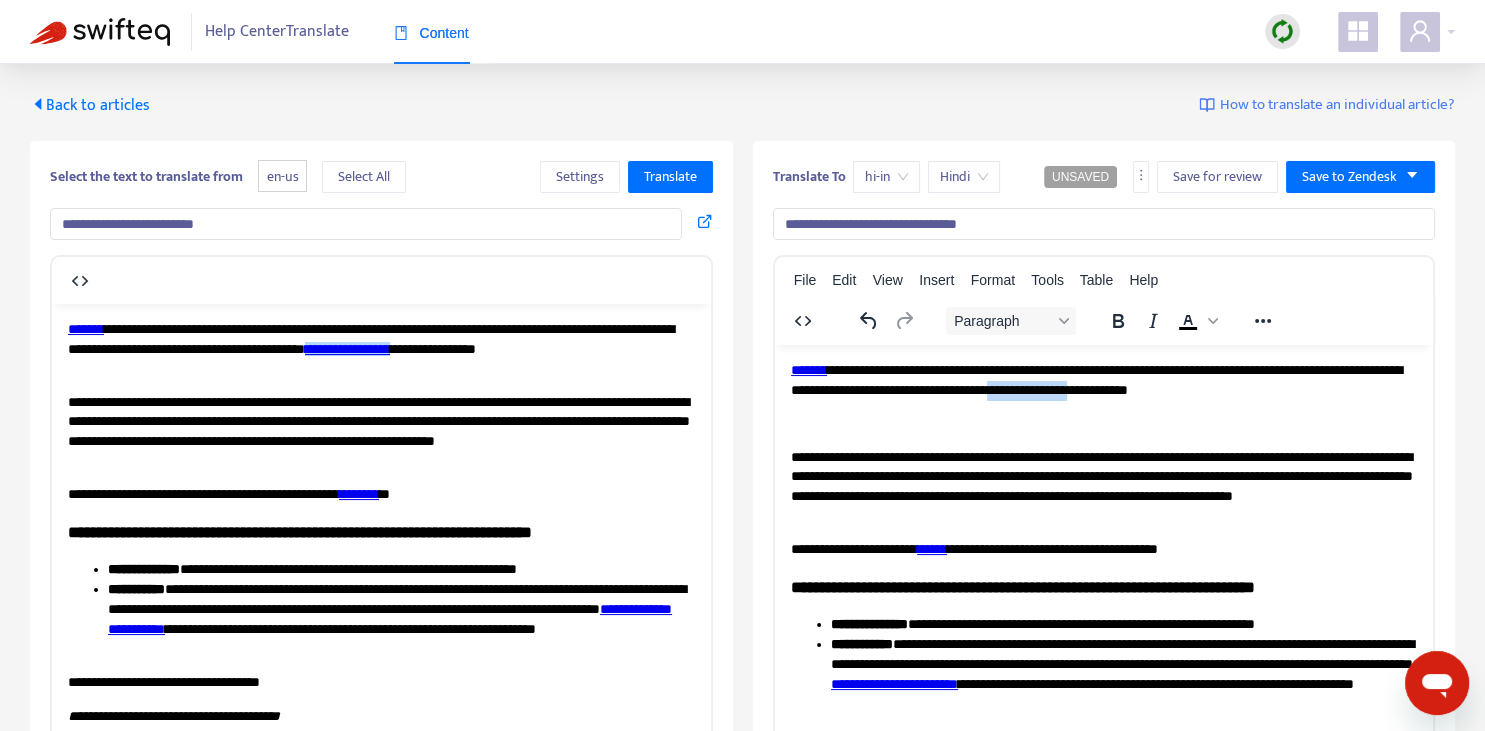 drag, startPoint x: 1182, startPoint y: 384, endPoint x: 1250, endPoint y: 385, distance: 68.007355 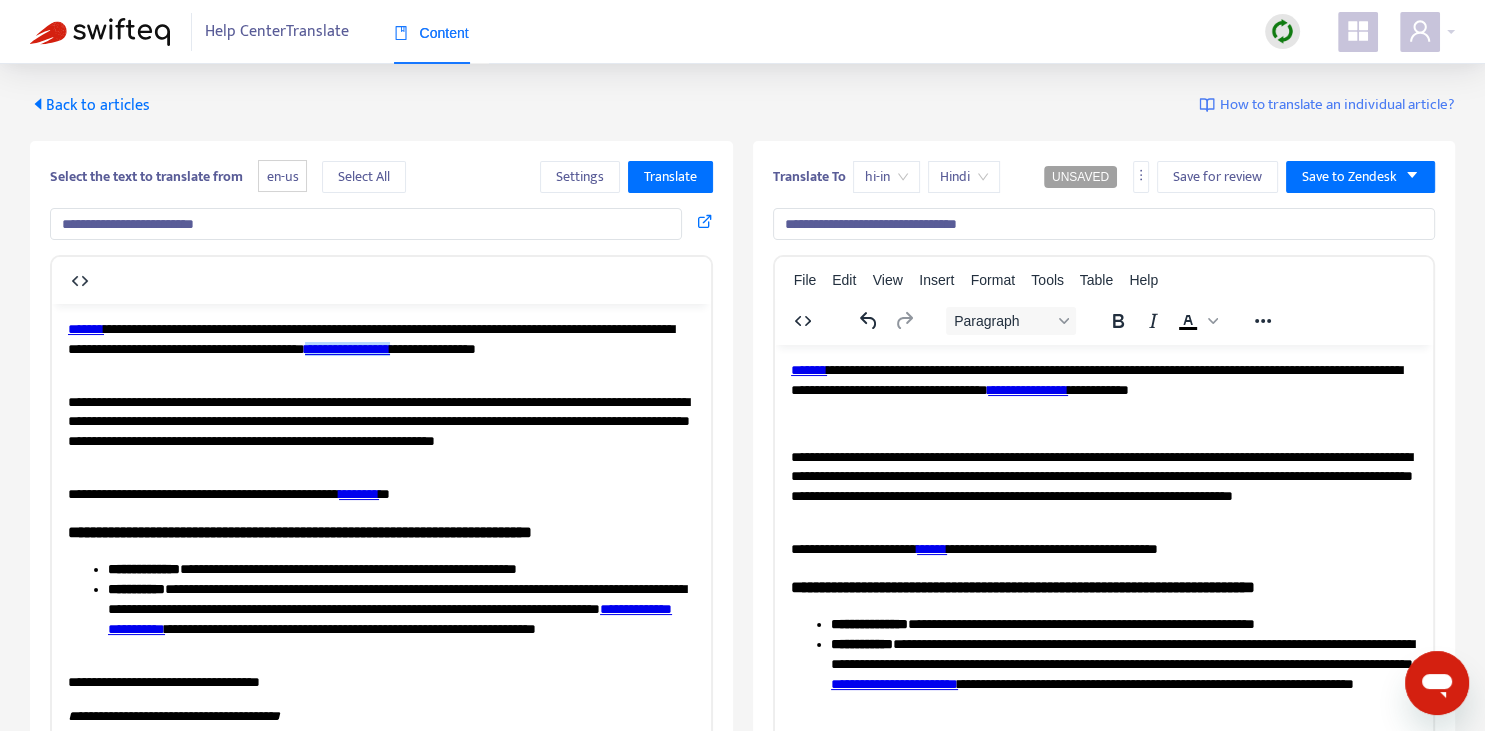 click on "**********" at bounding box center [1103, 379] 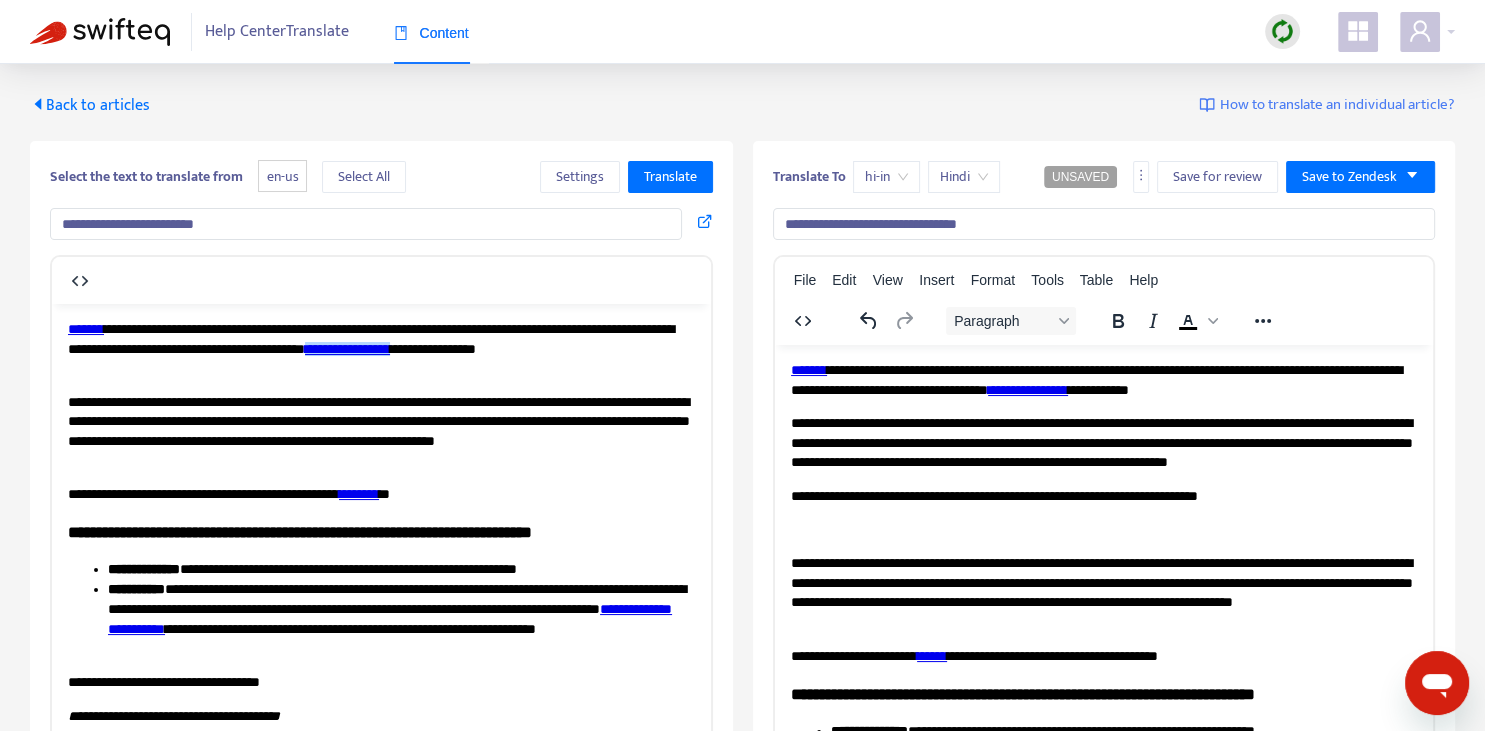 click on "********" at bounding box center (359, 493) 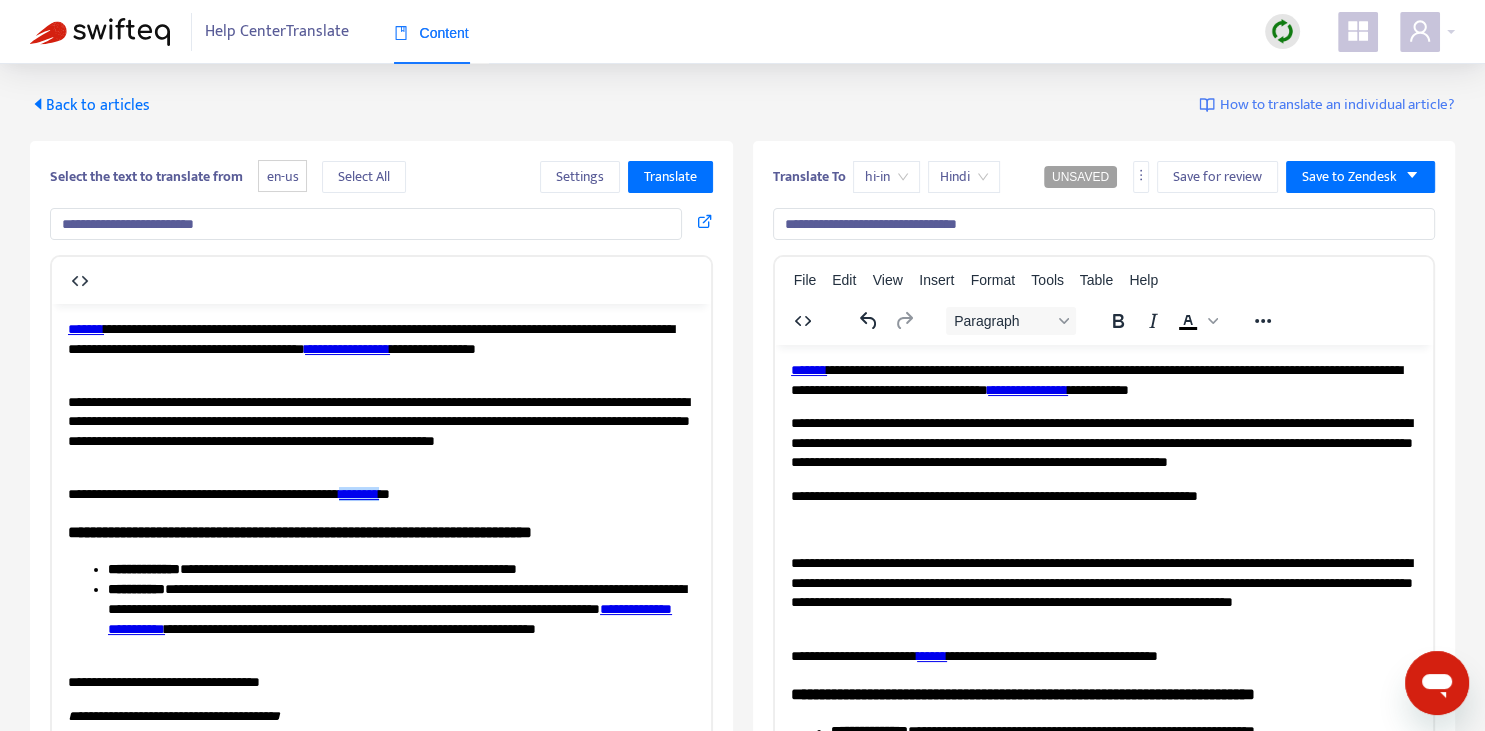 click on "**********" at bounding box center (1103, 496) 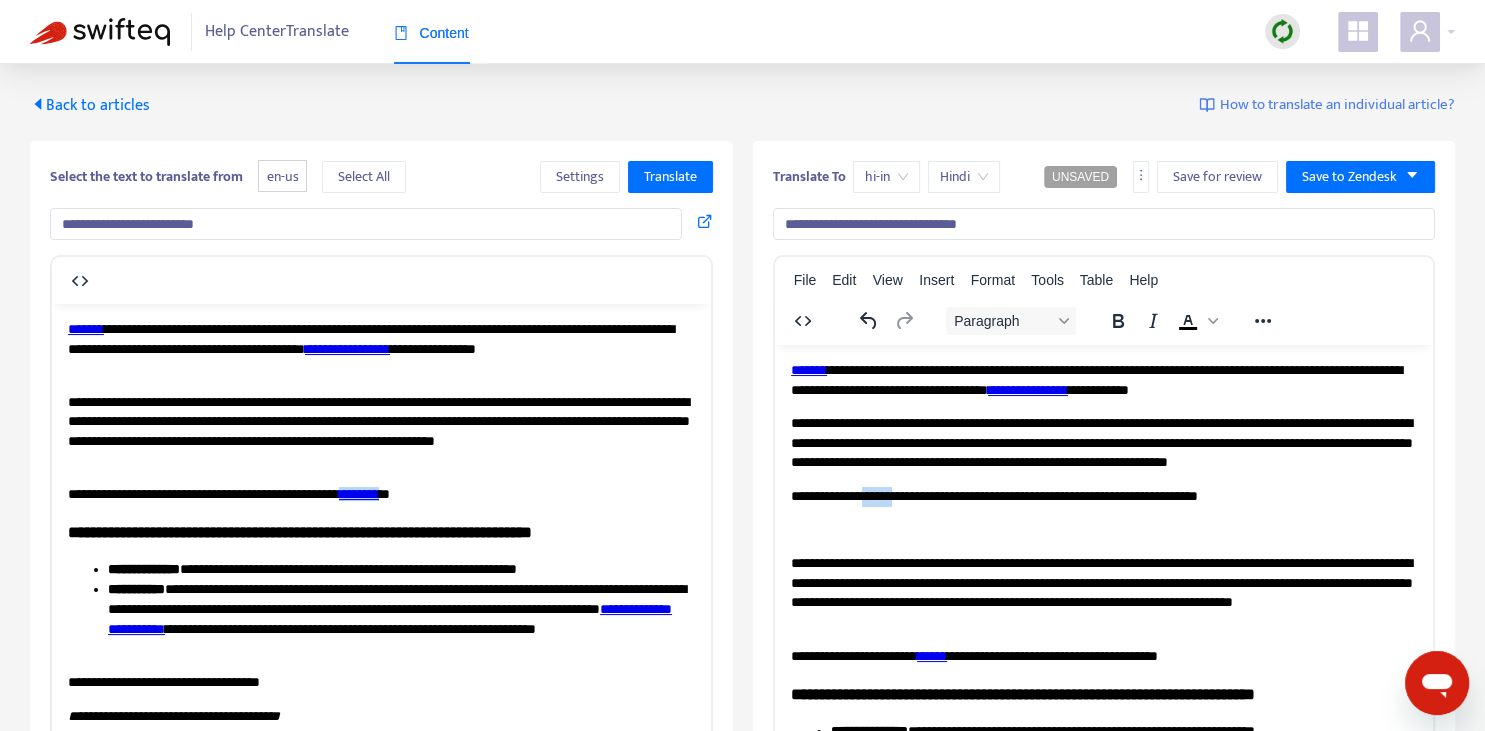 click on "**********" at bounding box center (1103, 496) 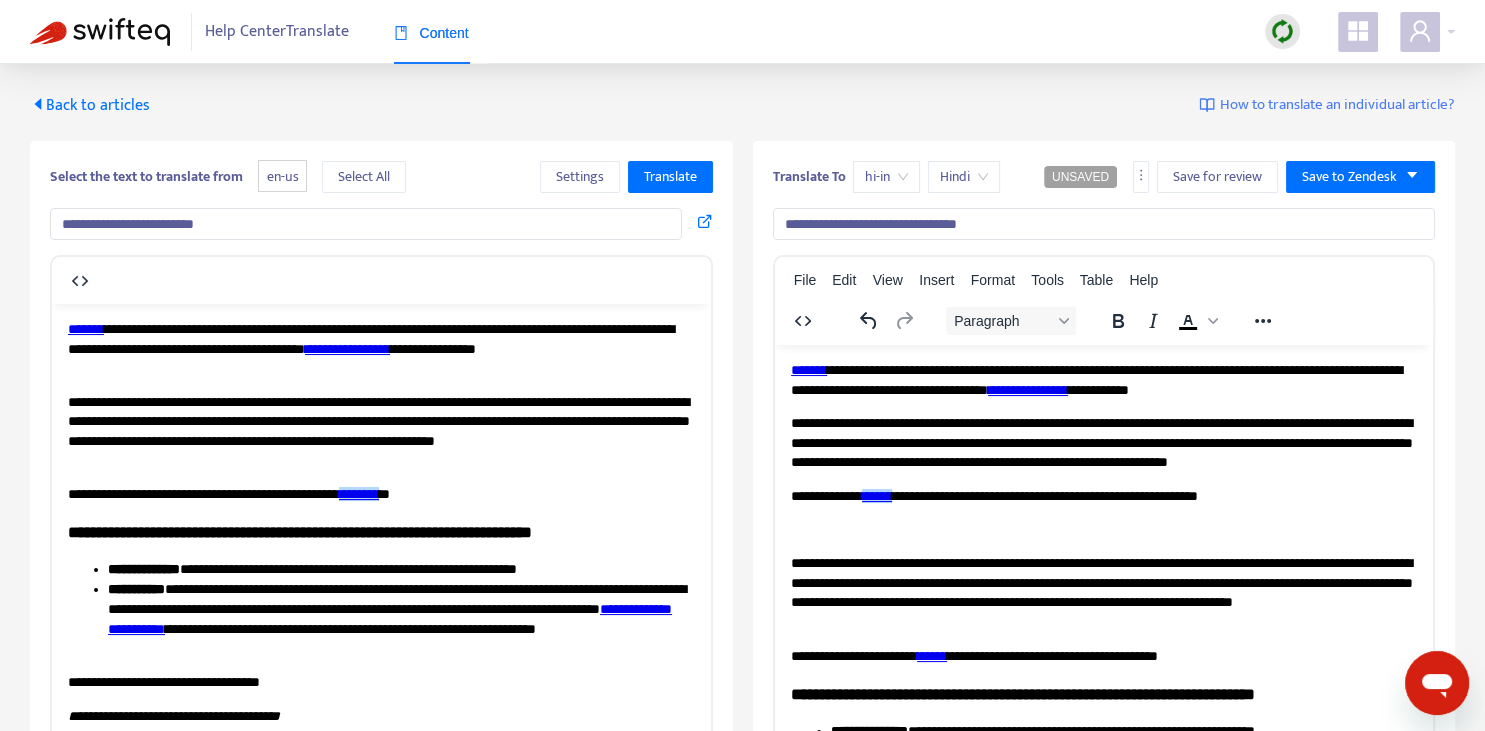 click on "**********" at bounding box center [1103, 1056] 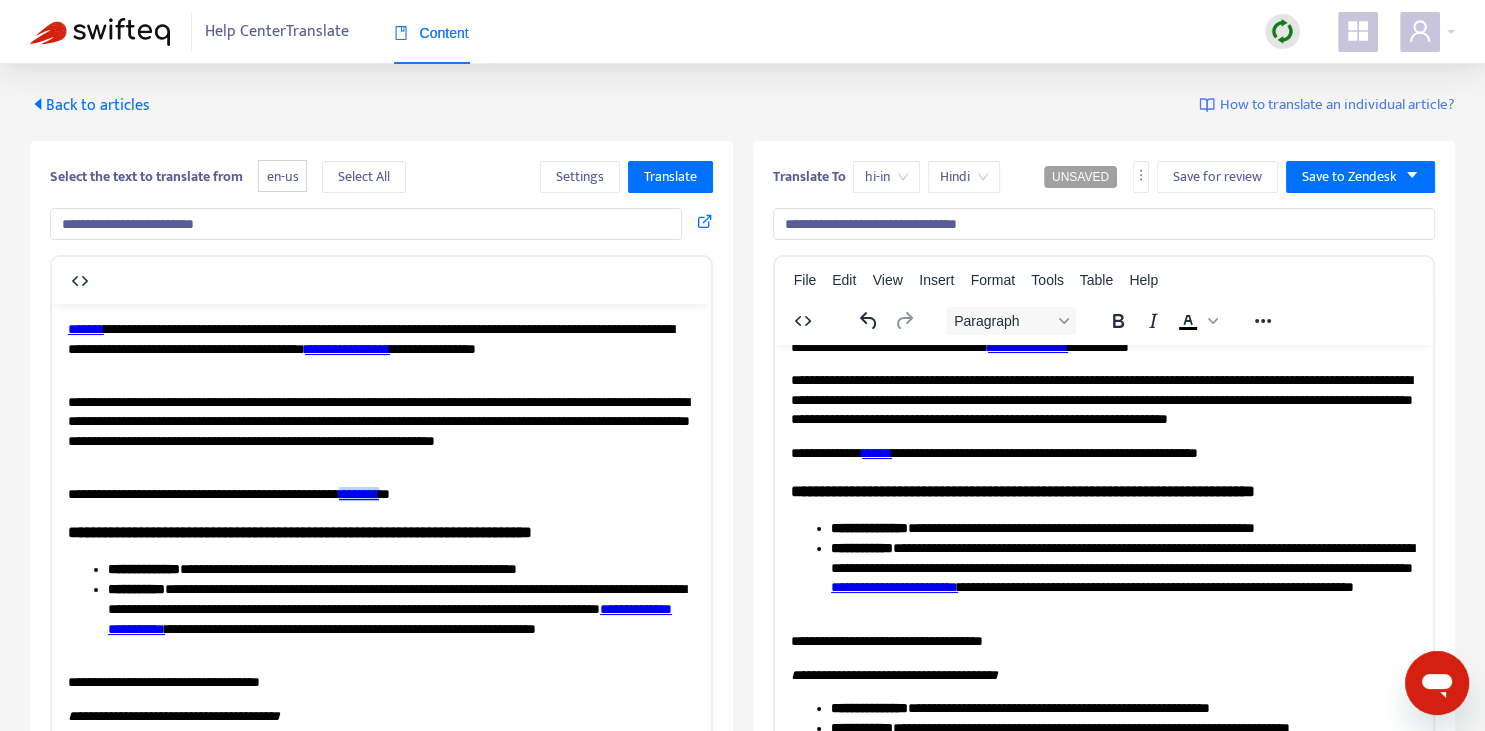 scroll, scrollTop: 0, scrollLeft: 0, axis: both 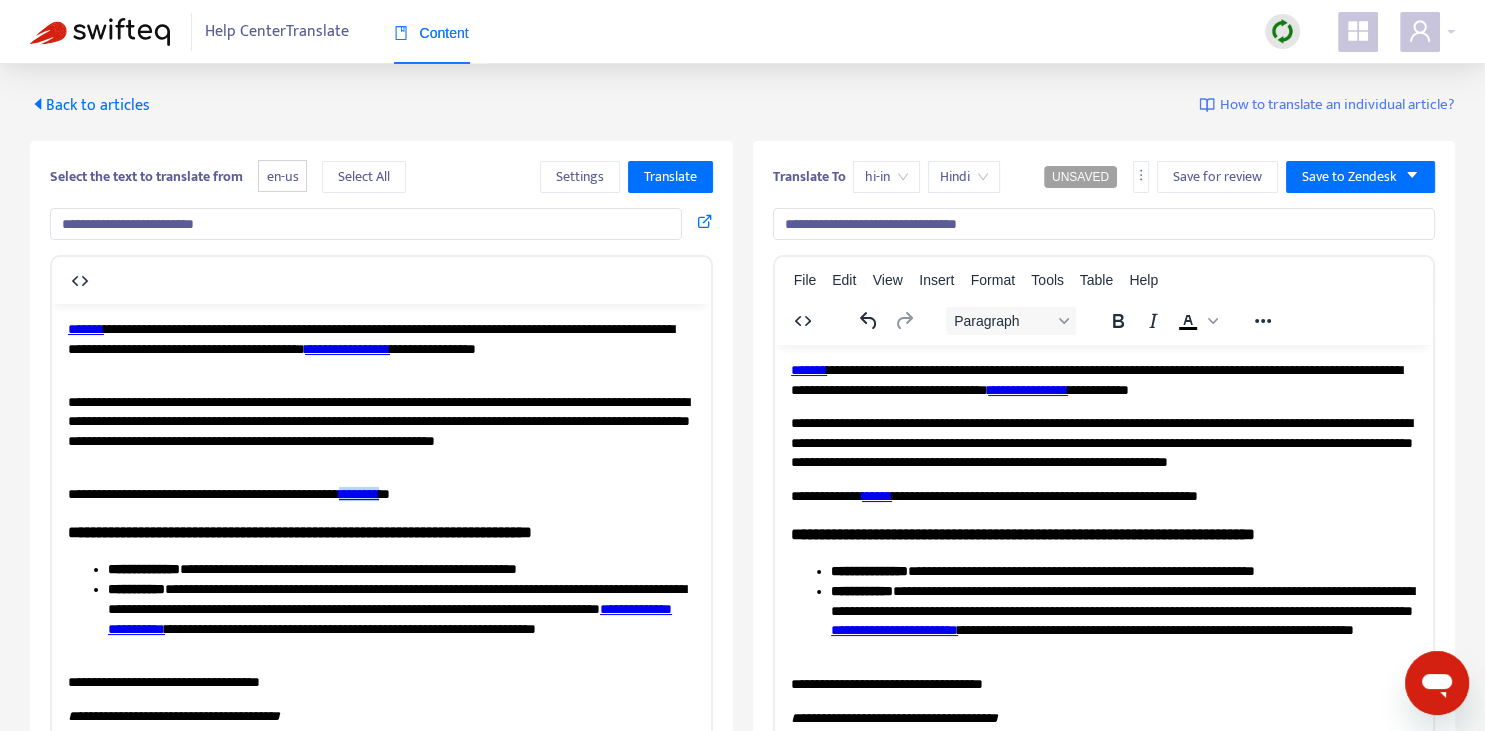 click on "**********" at bounding box center [1123, 571] 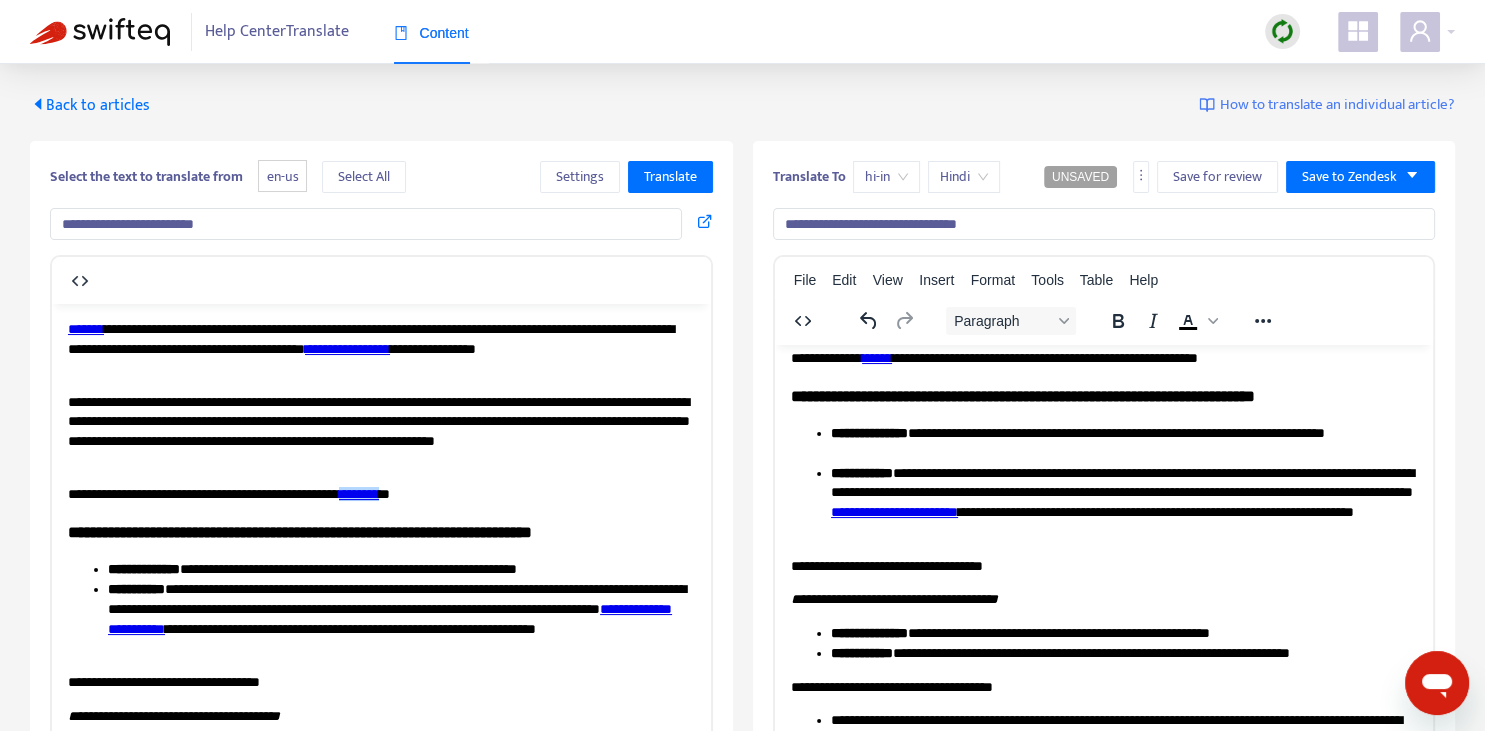 scroll, scrollTop: 140, scrollLeft: 0, axis: vertical 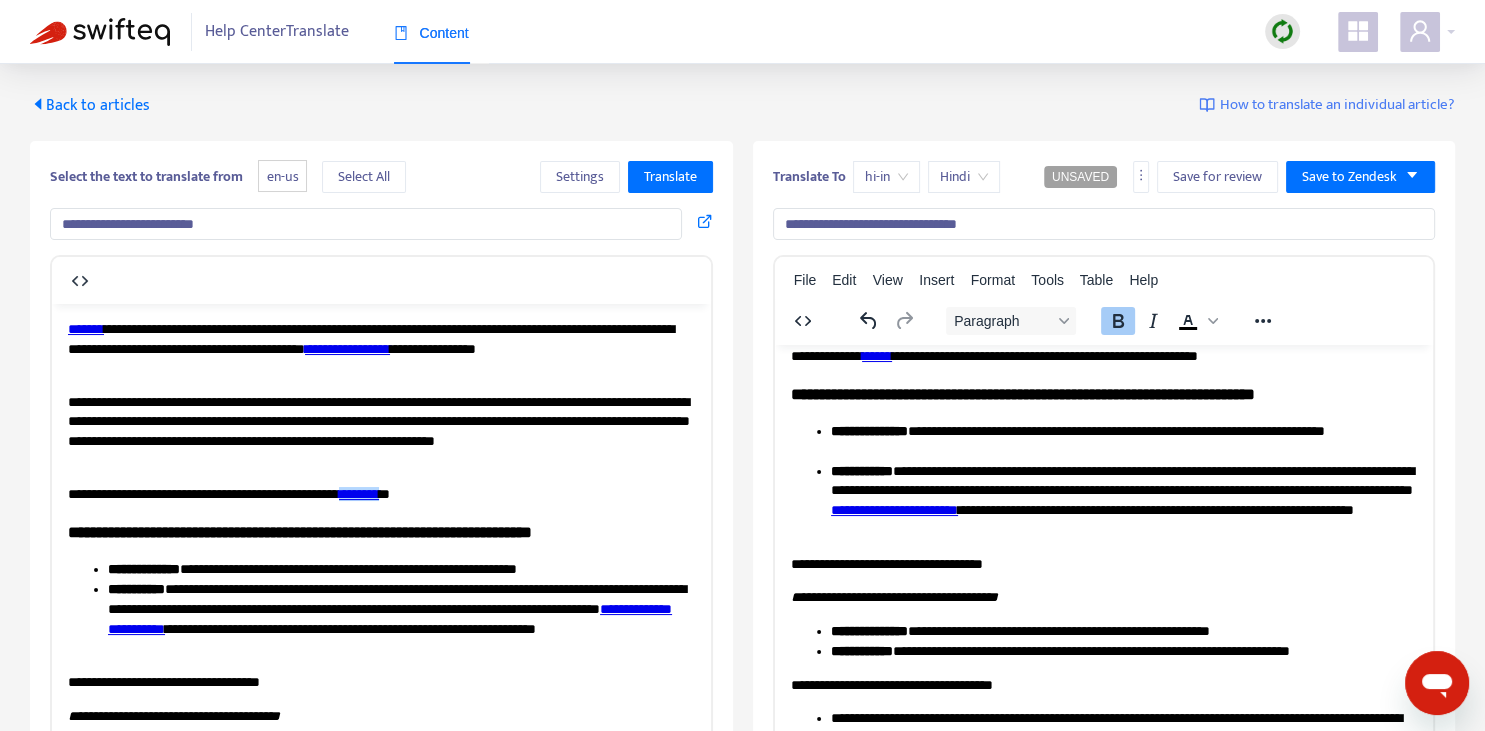click on "**********" at bounding box center (861, 470) 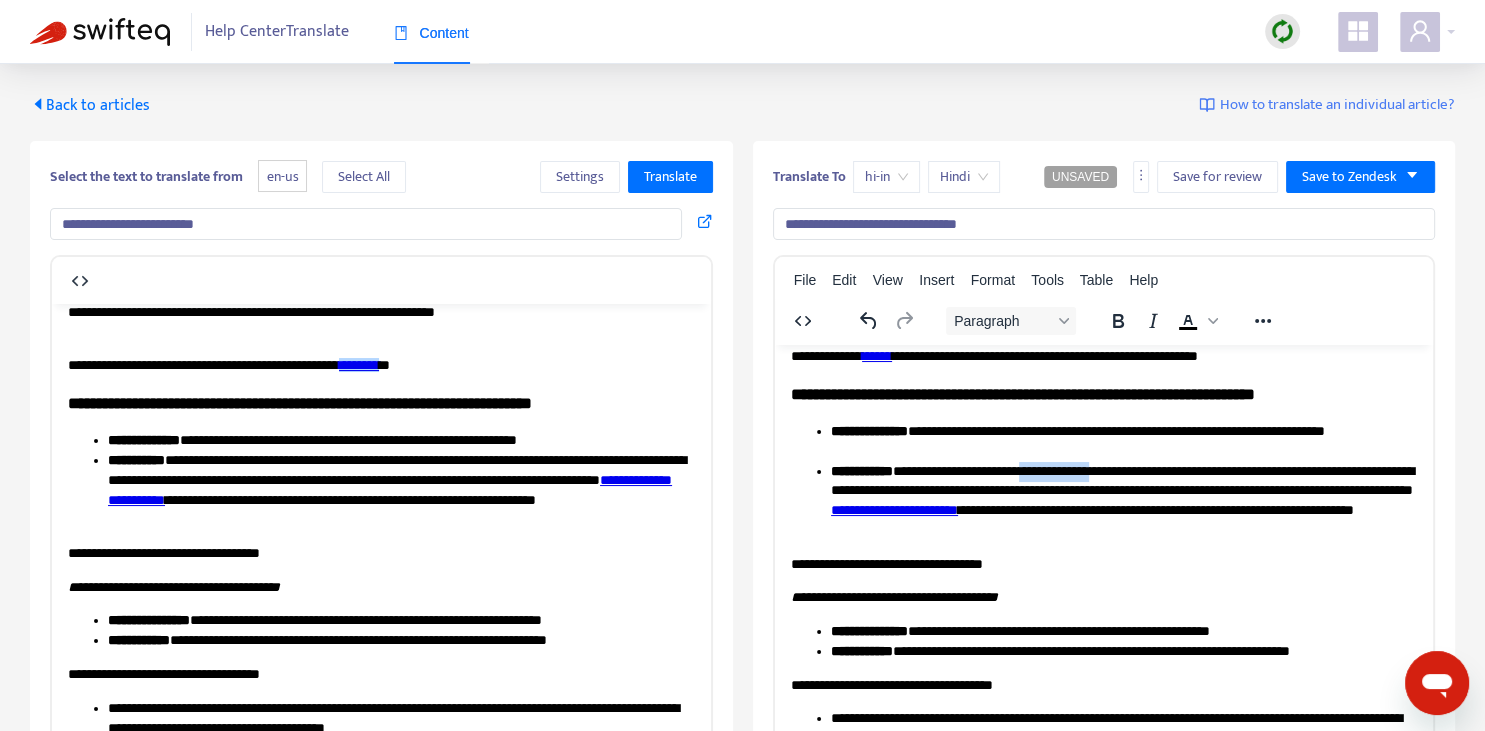 scroll, scrollTop: 140, scrollLeft: 0, axis: vertical 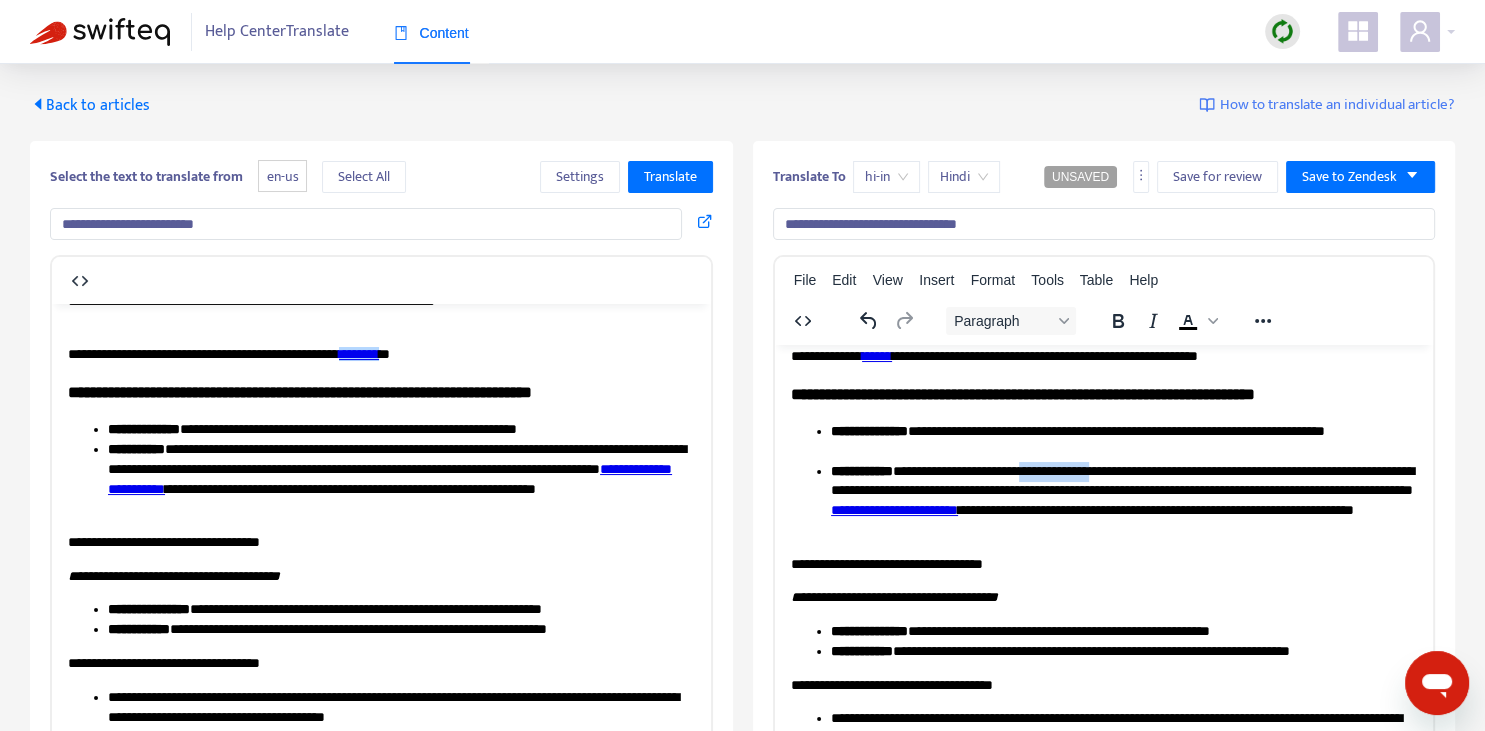 click on "**********" at bounding box center [1123, 500] 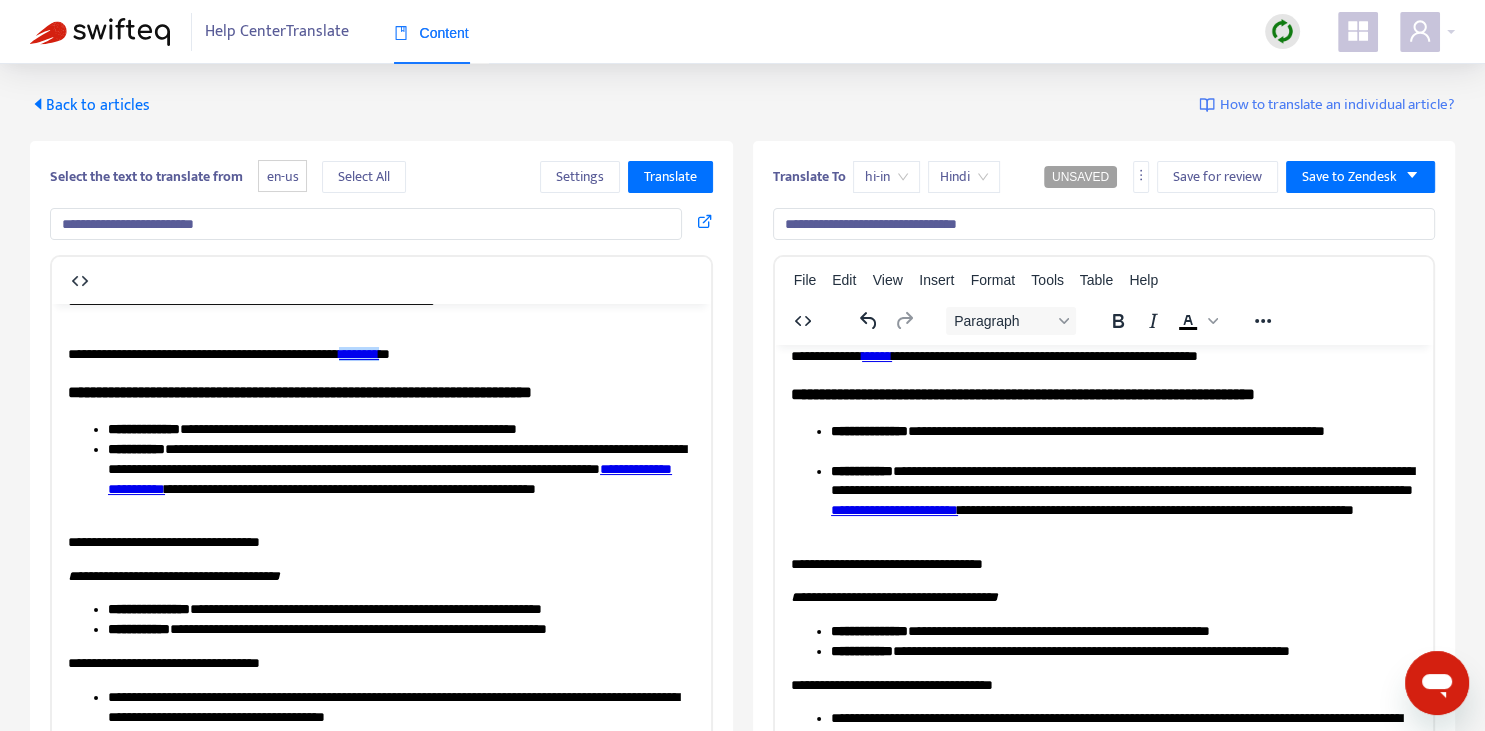 click on "**********" at bounding box center [1123, 500] 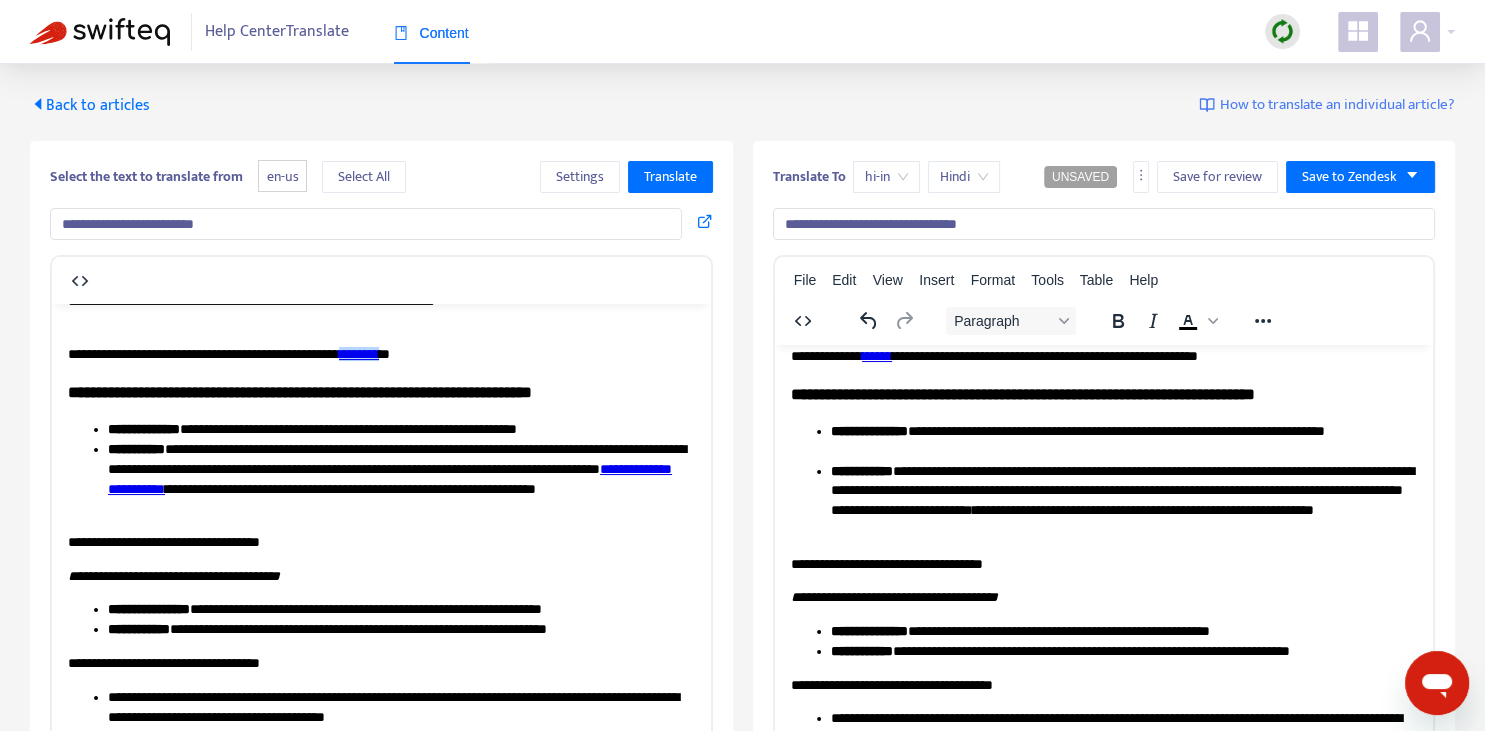 click on "**********" at bounding box center [390, 478] 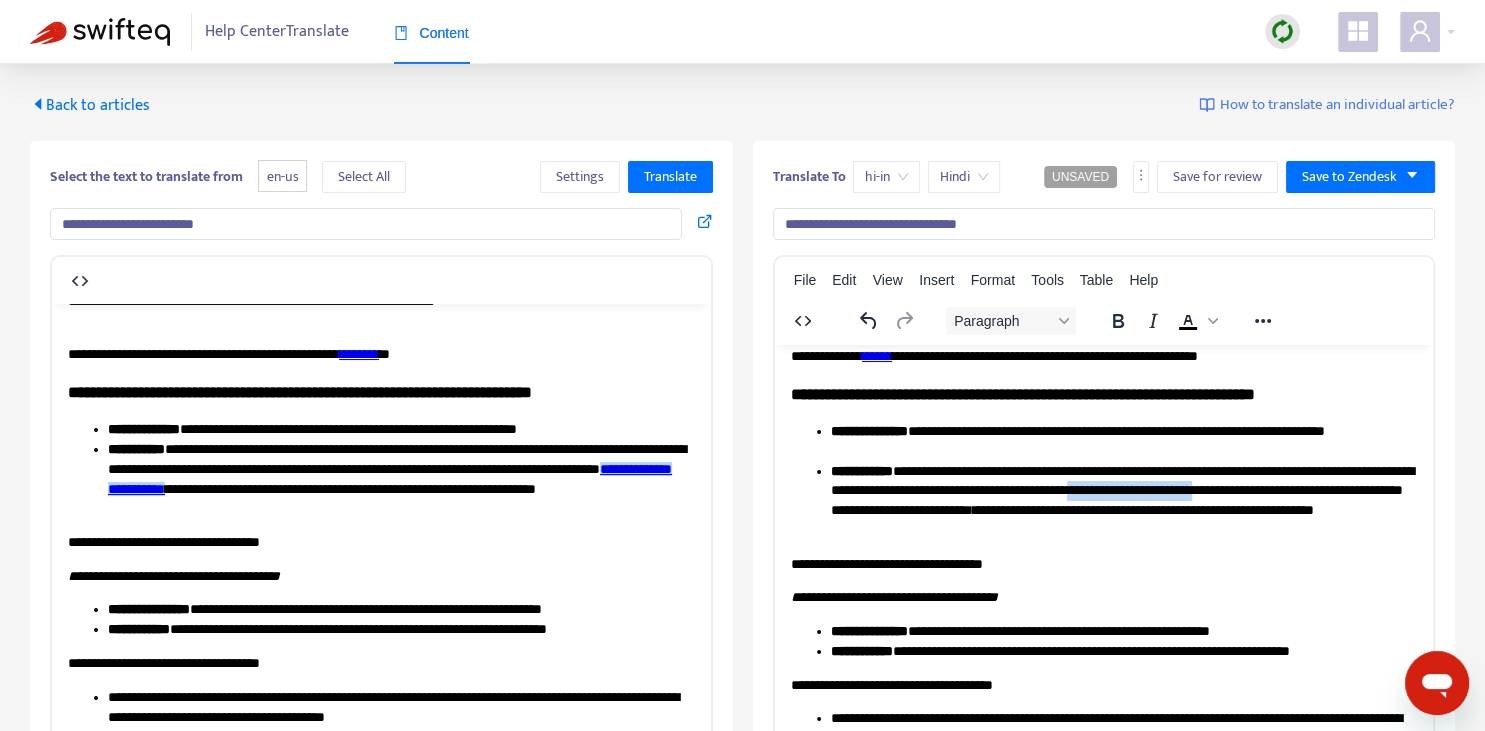 drag, startPoint x: 1231, startPoint y: 484, endPoint x: 1374, endPoint y: 485, distance: 143.0035 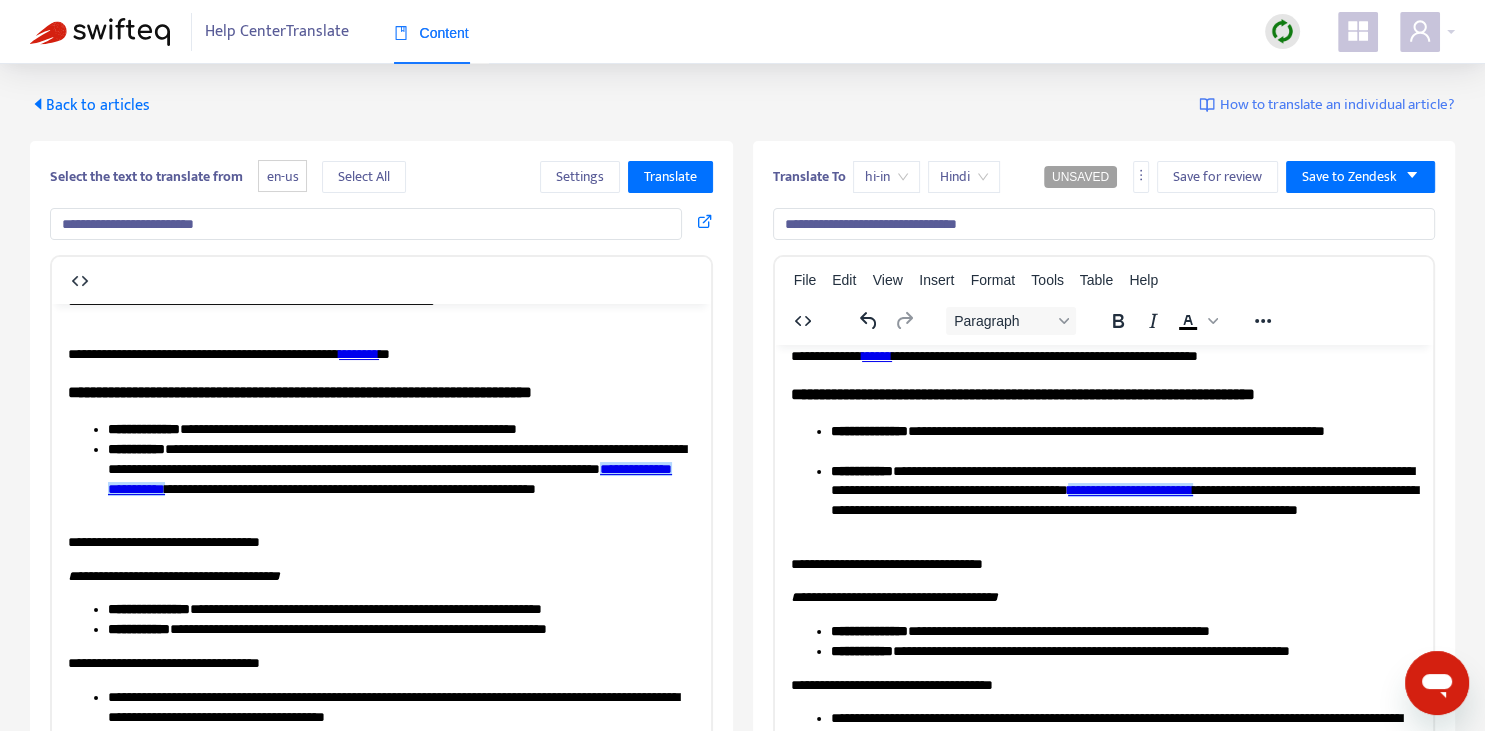 click on "**********" at bounding box center [1123, 500] 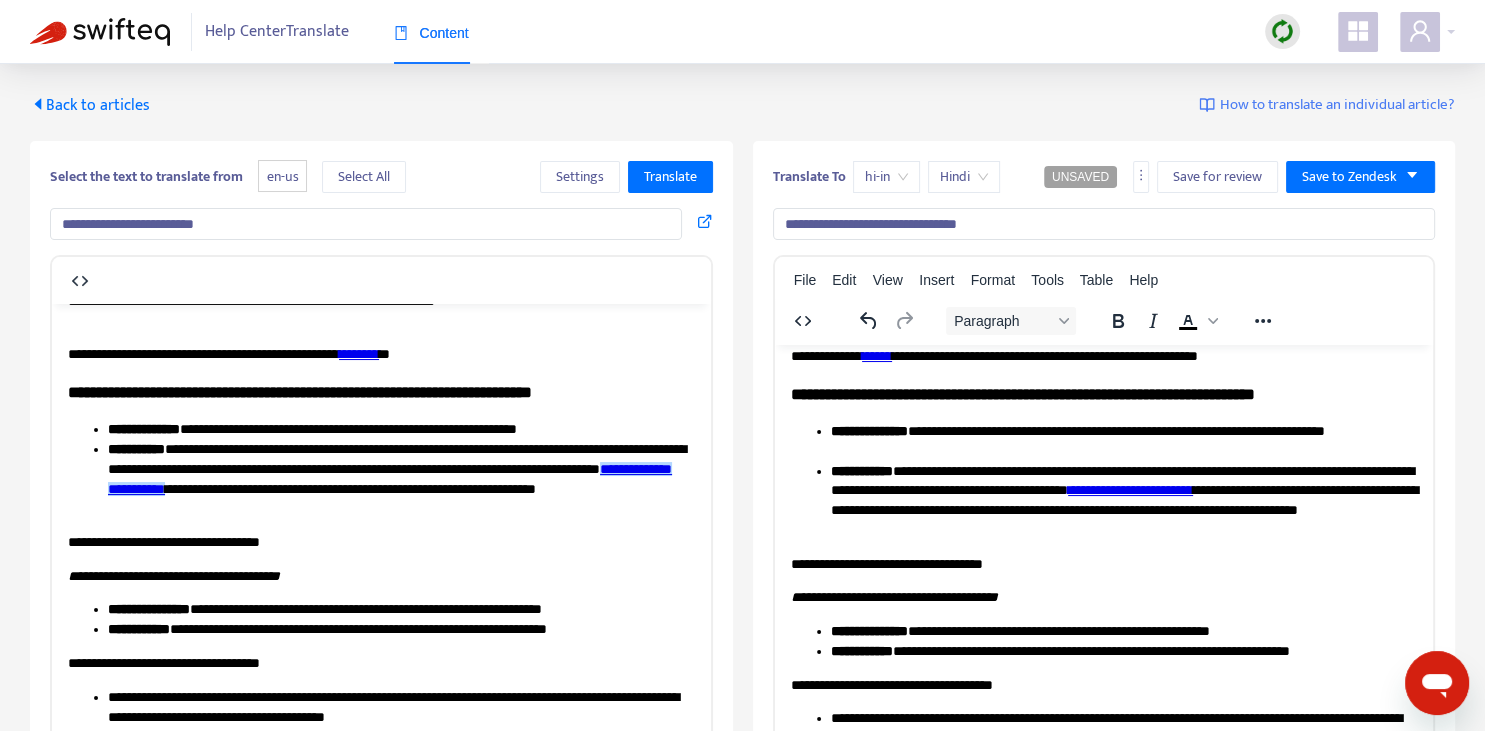 click on "**********" at bounding box center [1123, 500] 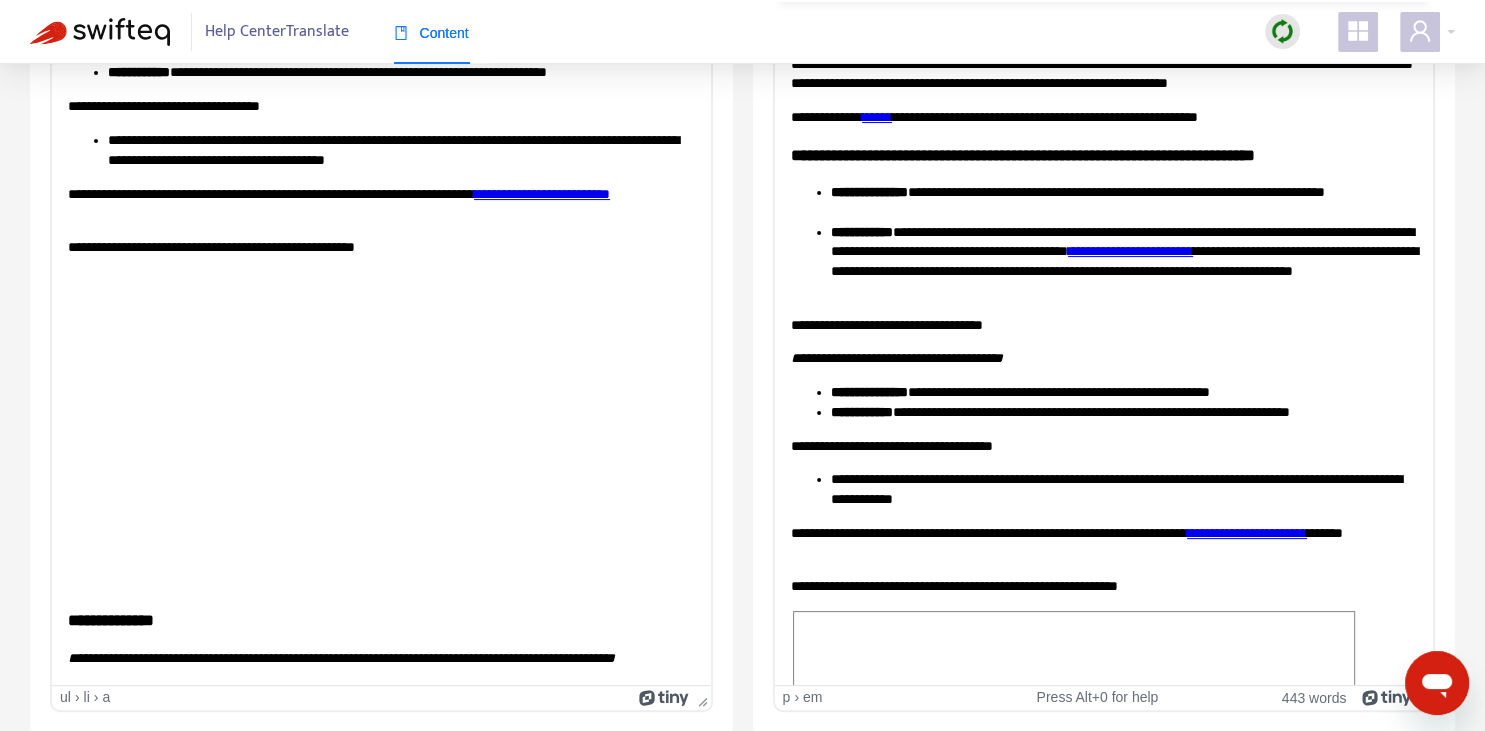 scroll, scrollTop: 195, scrollLeft: 0, axis: vertical 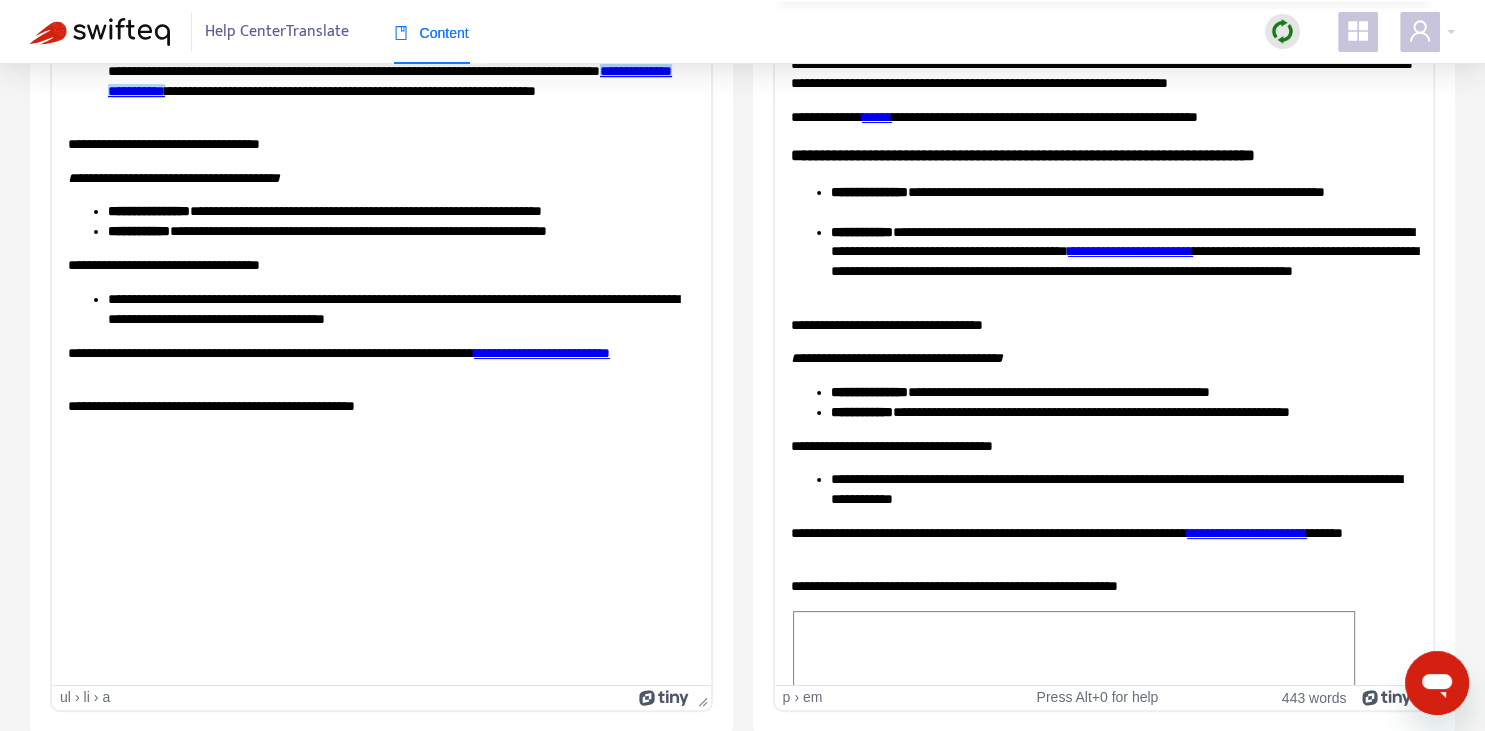 click on "**********" at bounding box center [1123, 392] 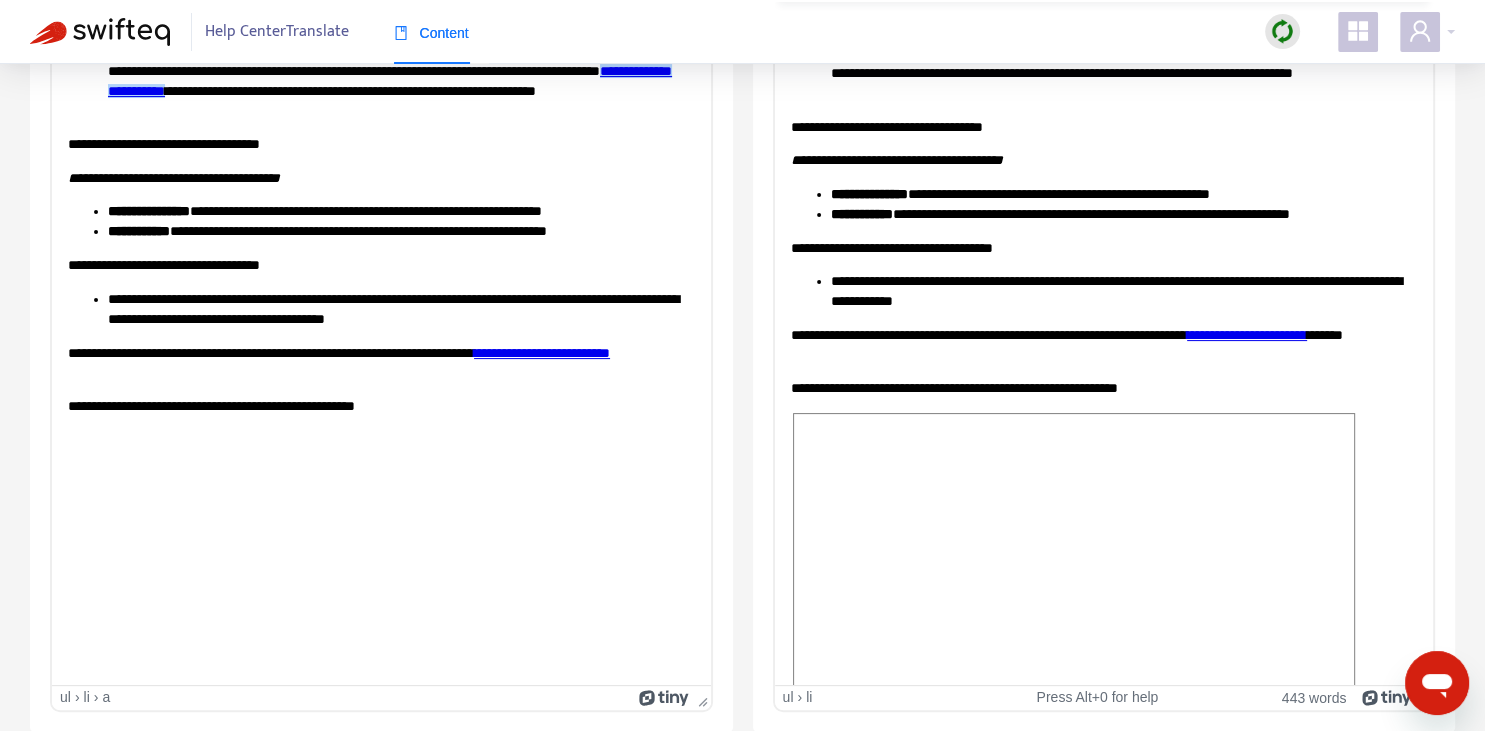scroll, scrollTop: 248, scrollLeft: 0, axis: vertical 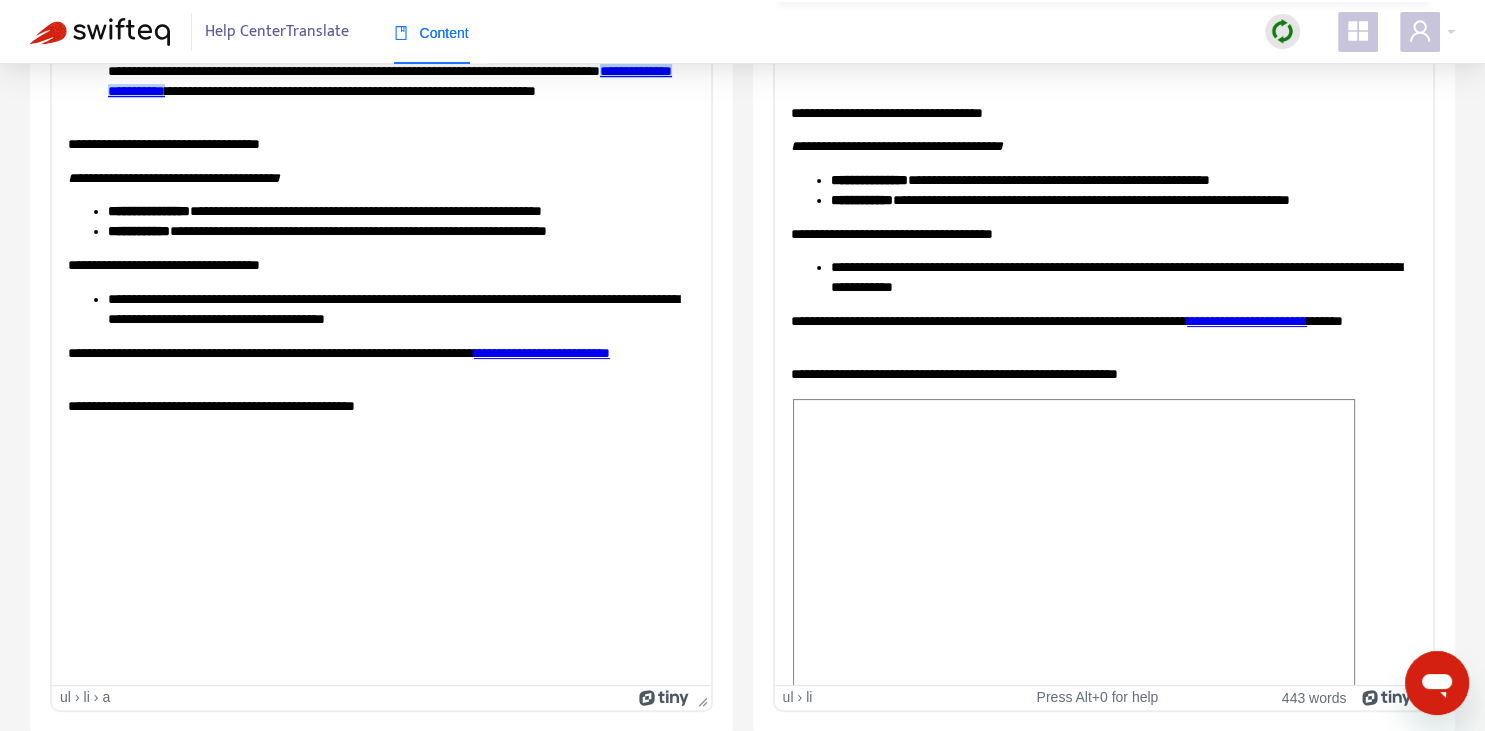 click on "**********" at bounding box center [1123, 180] 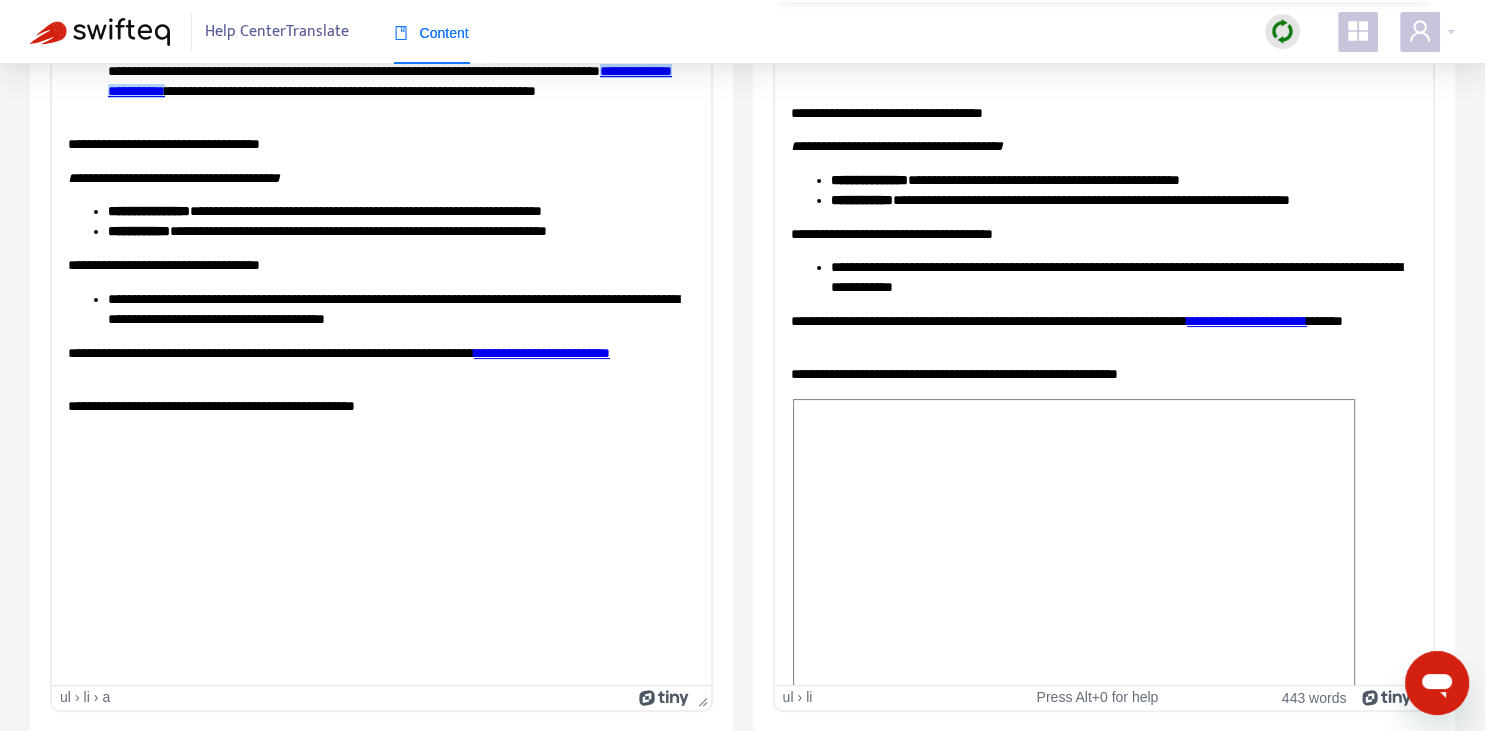 click on "**********" at bounding box center (401, 212) 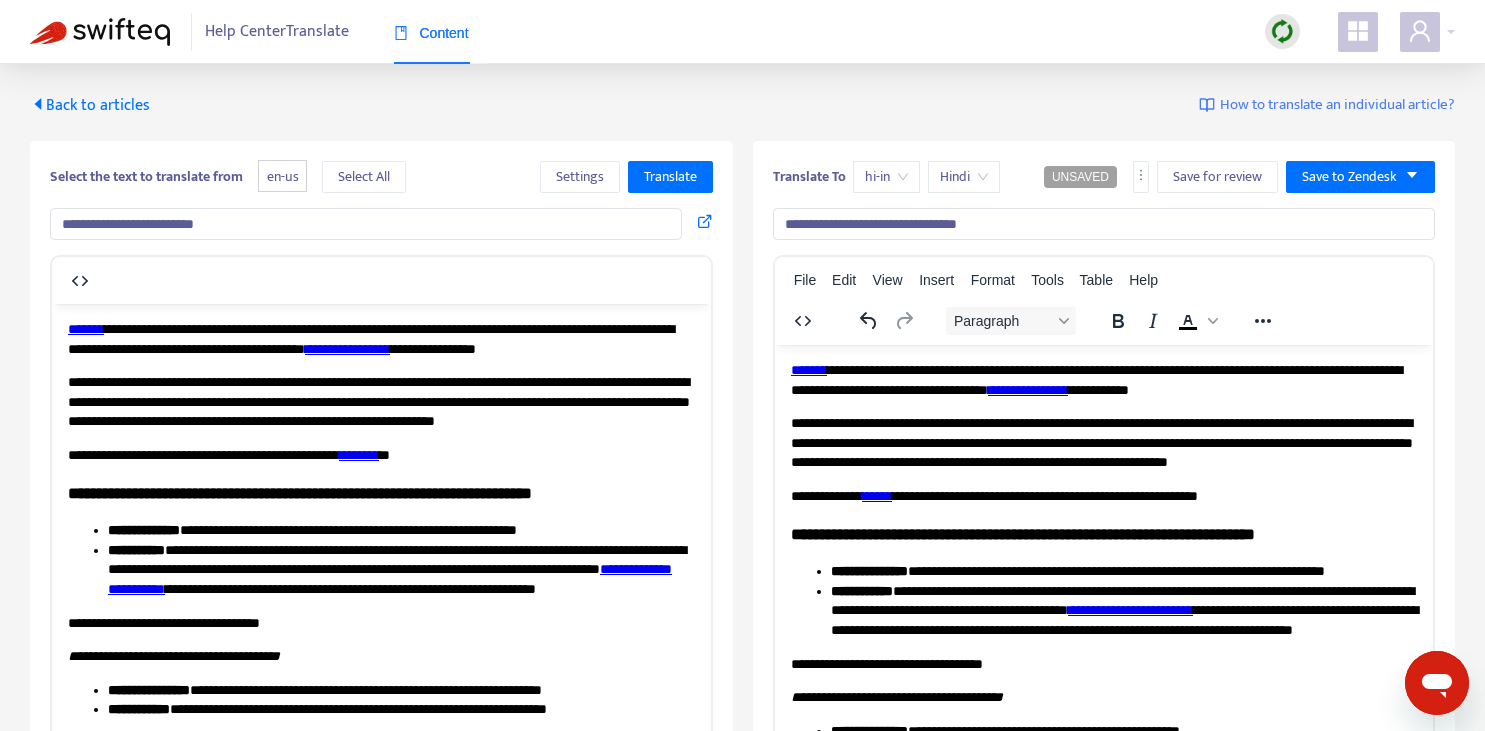 scroll, scrollTop: 343, scrollLeft: 0, axis: vertical 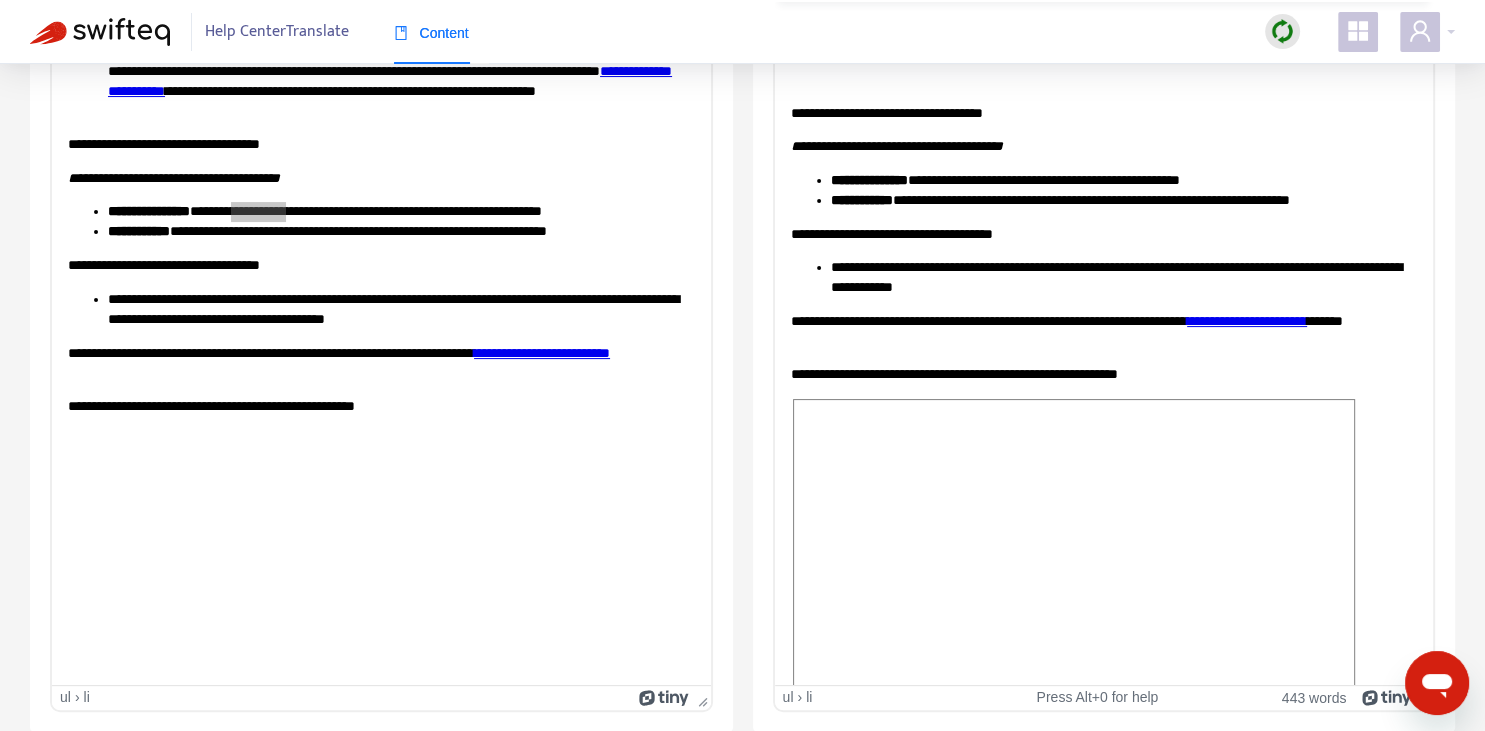 click on "**********" at bounding box center (1123, 180) 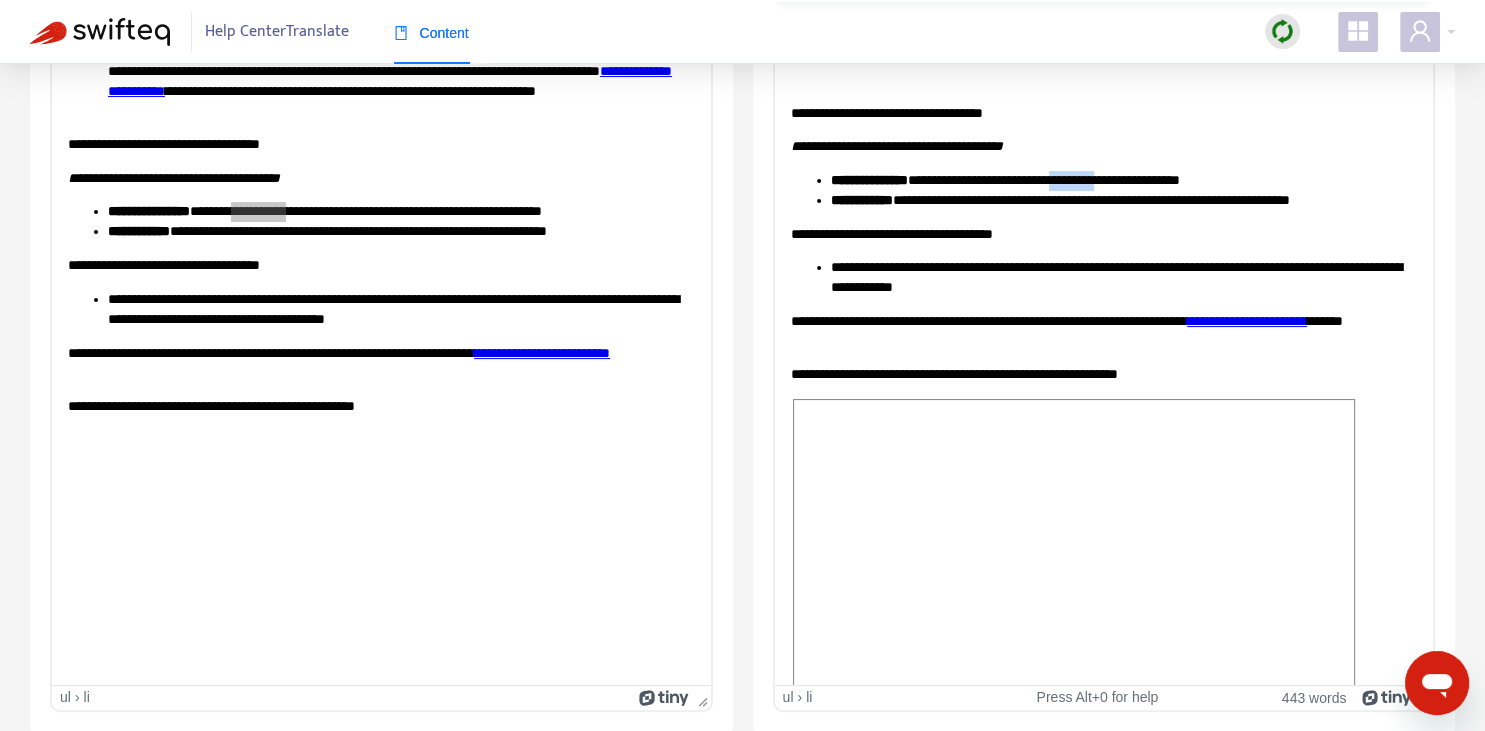 click on "**********" at bounding box center [1123, 180] 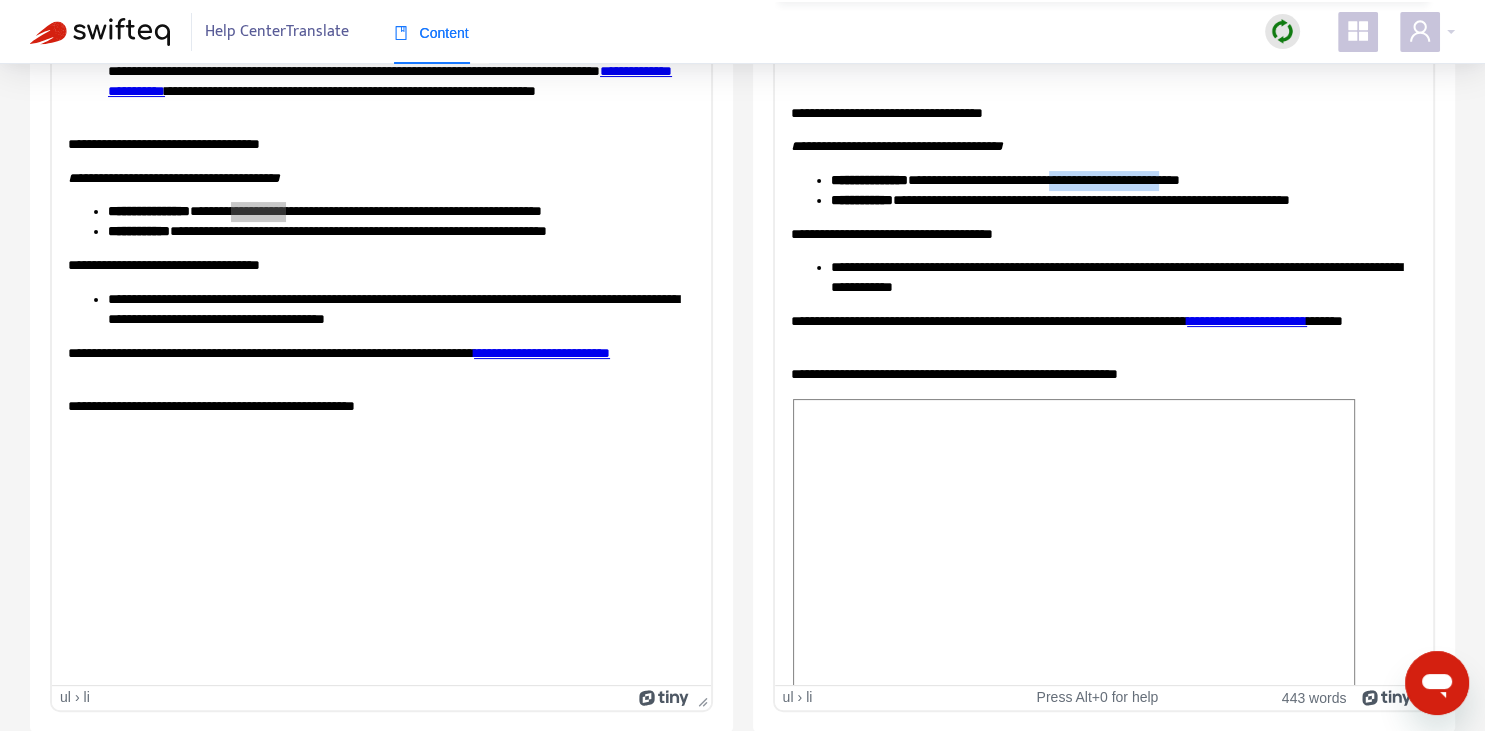 type 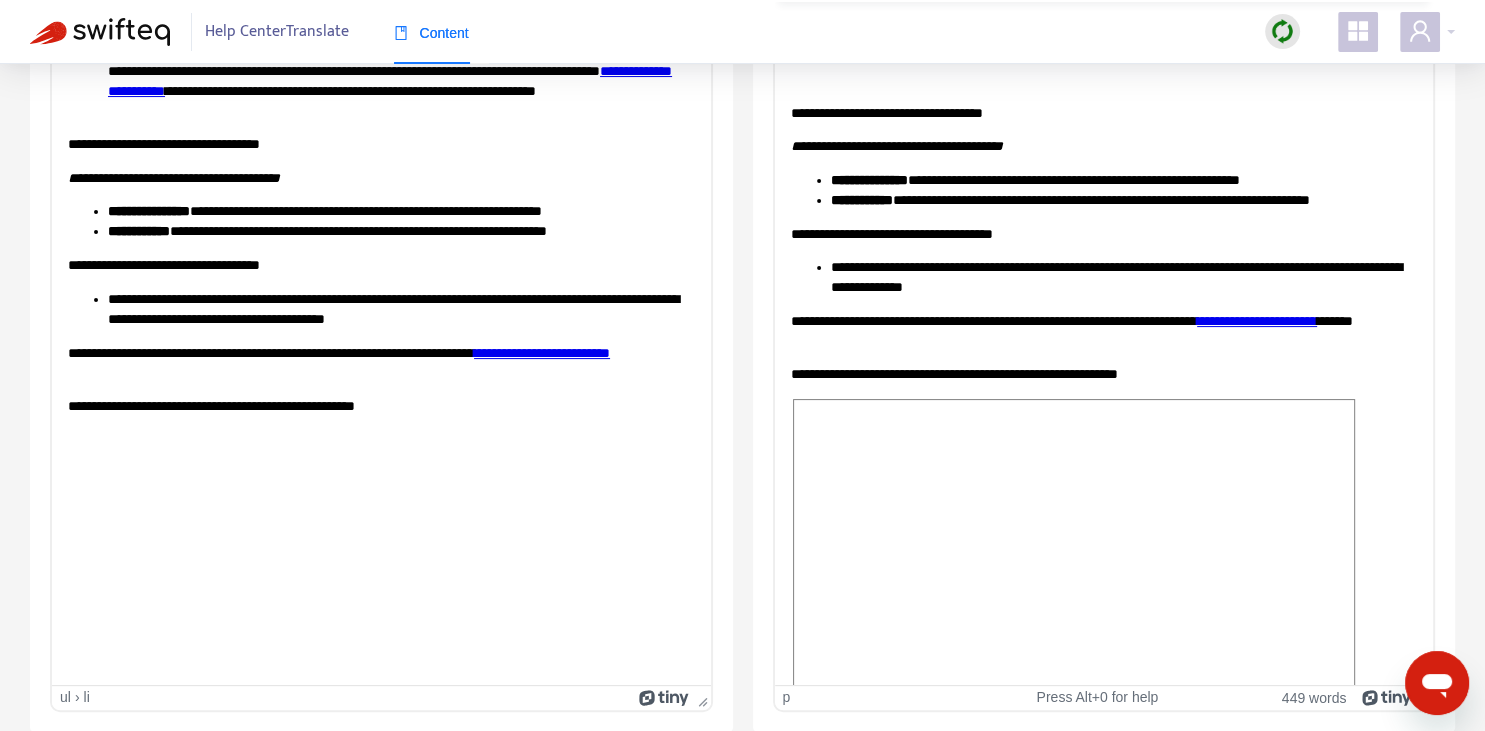 click on "**********" at bounding box center (1256, 320) 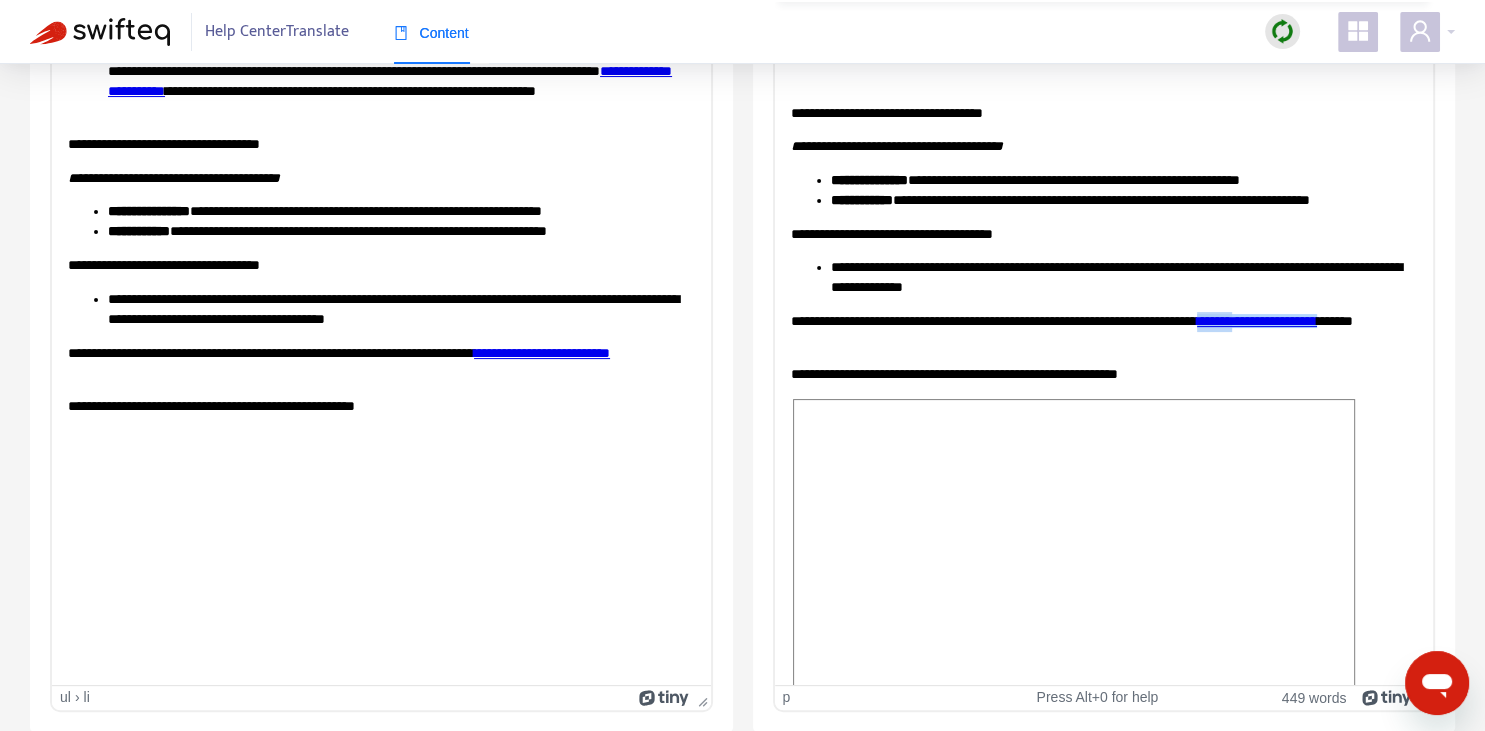 click on "**********" at bounding box center [1256, 320] 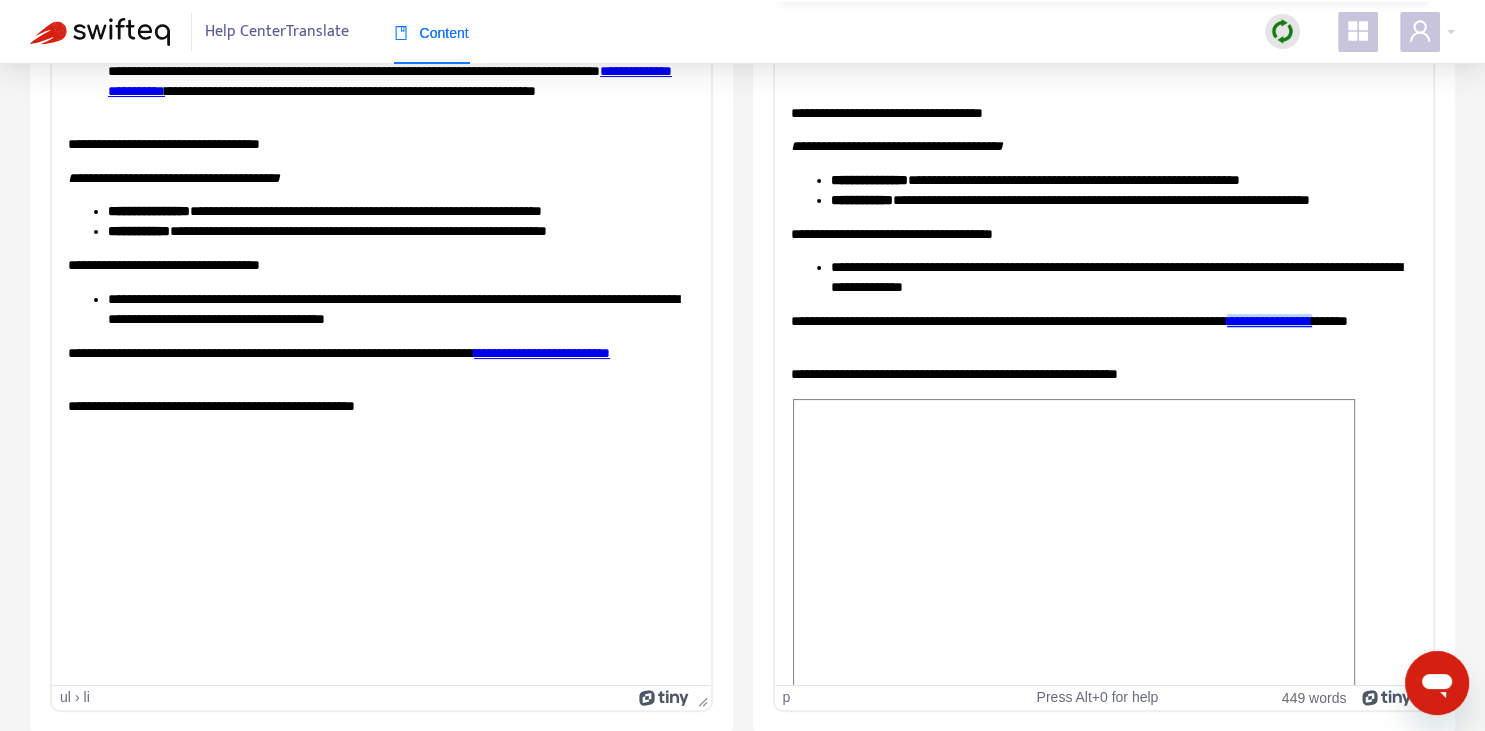 click on "**********" at bounding box center [1268, 320] 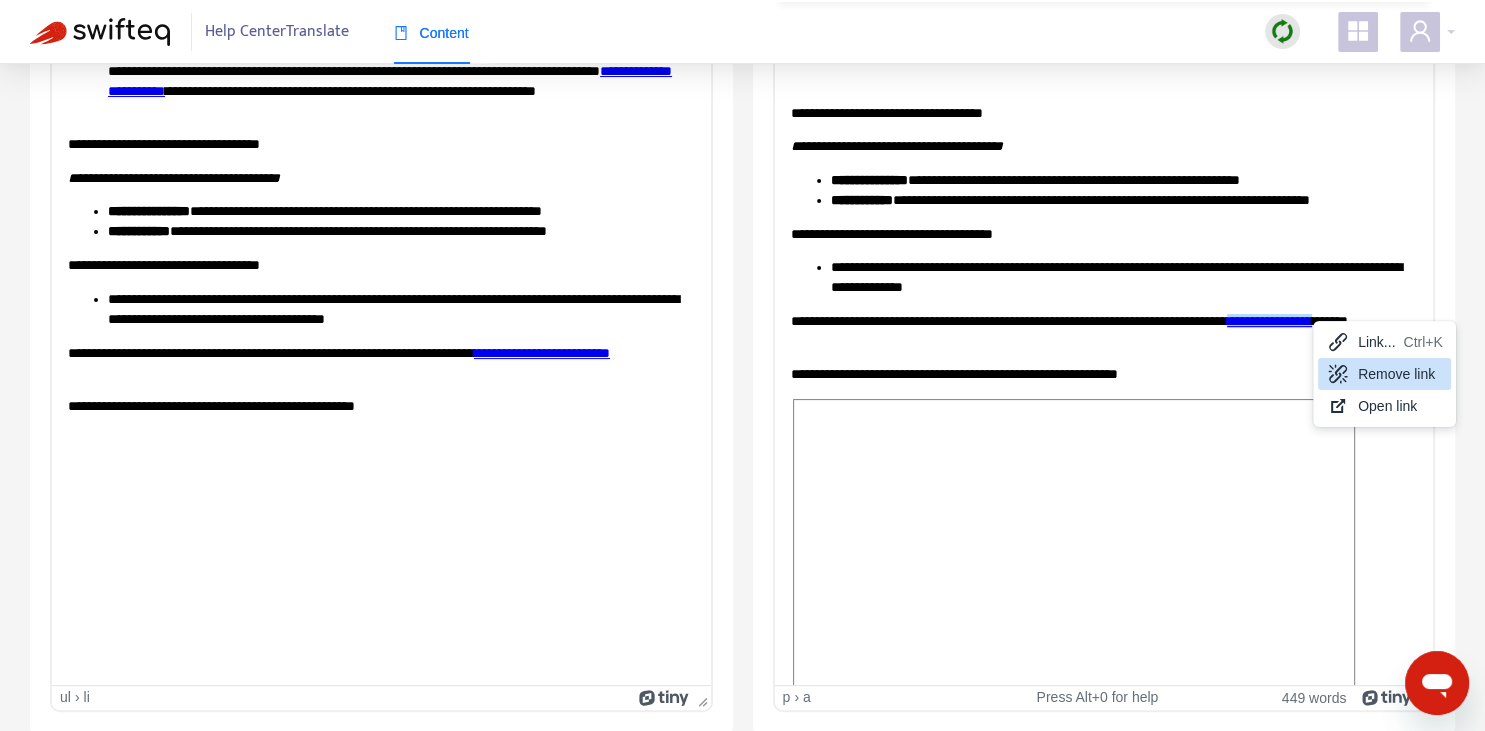 drag, startPoint x: 1384, startPoint y: 375, endPoint x: 590, endPoint y: 346, distance: 794.5294 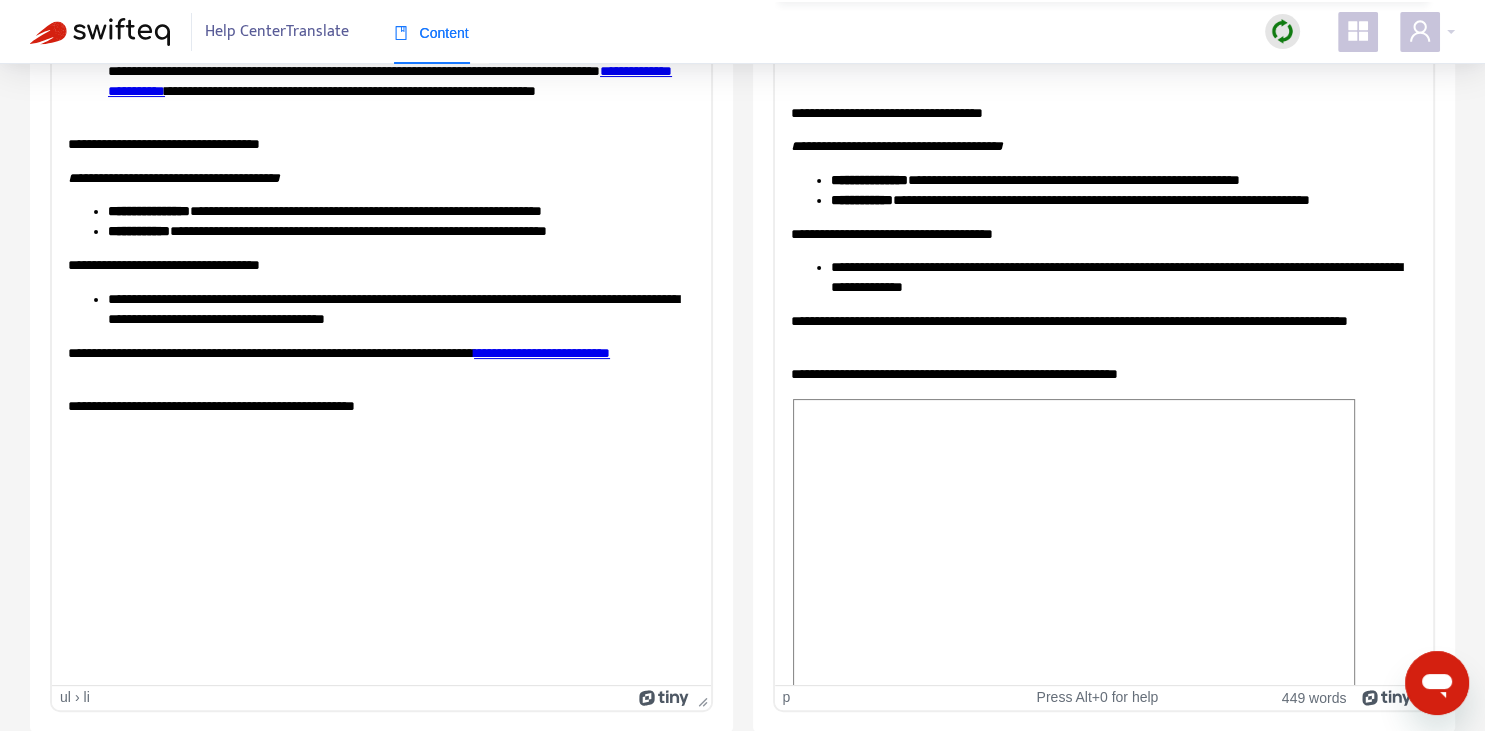 click on "**********" at bounding box center (1103, 330) 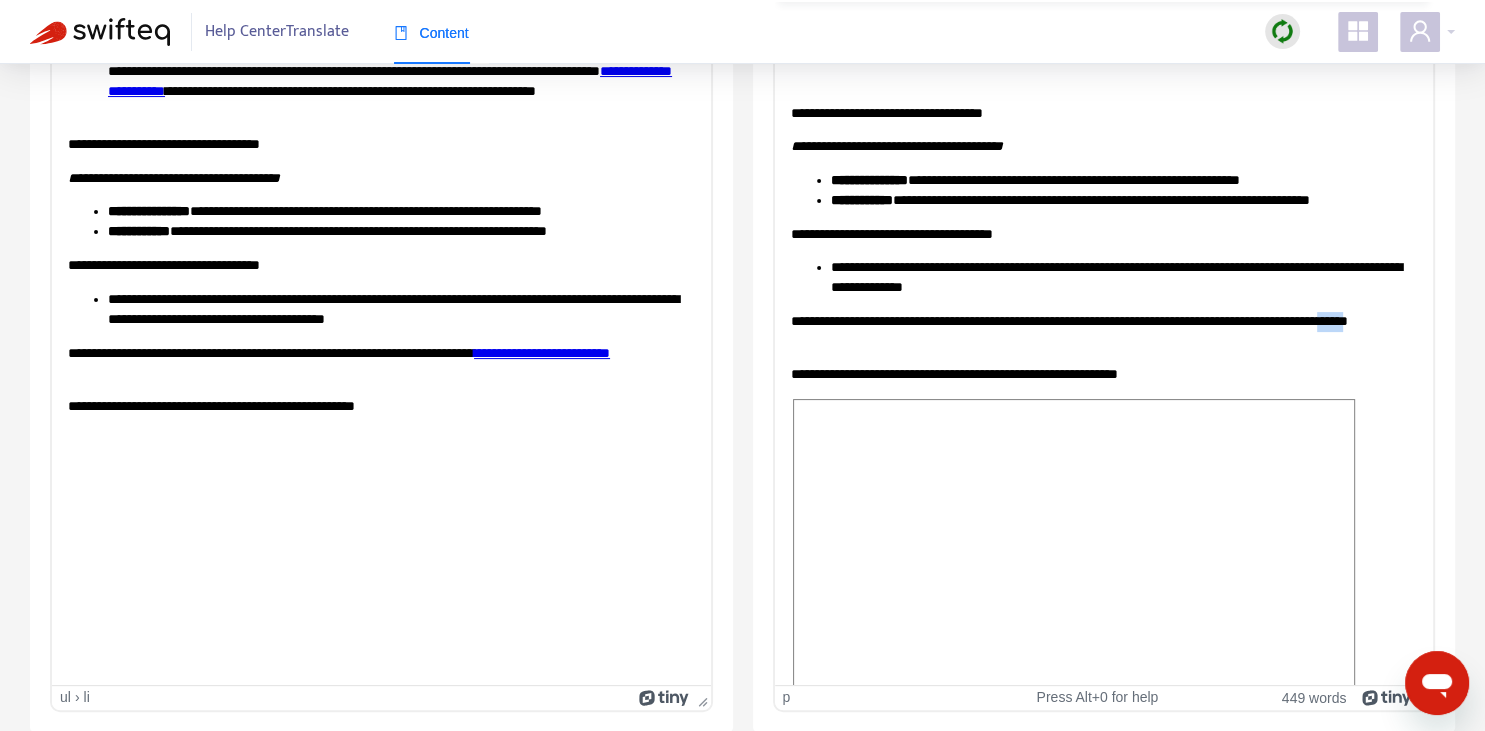 click on "**********" at bounding box center (1103, 330) 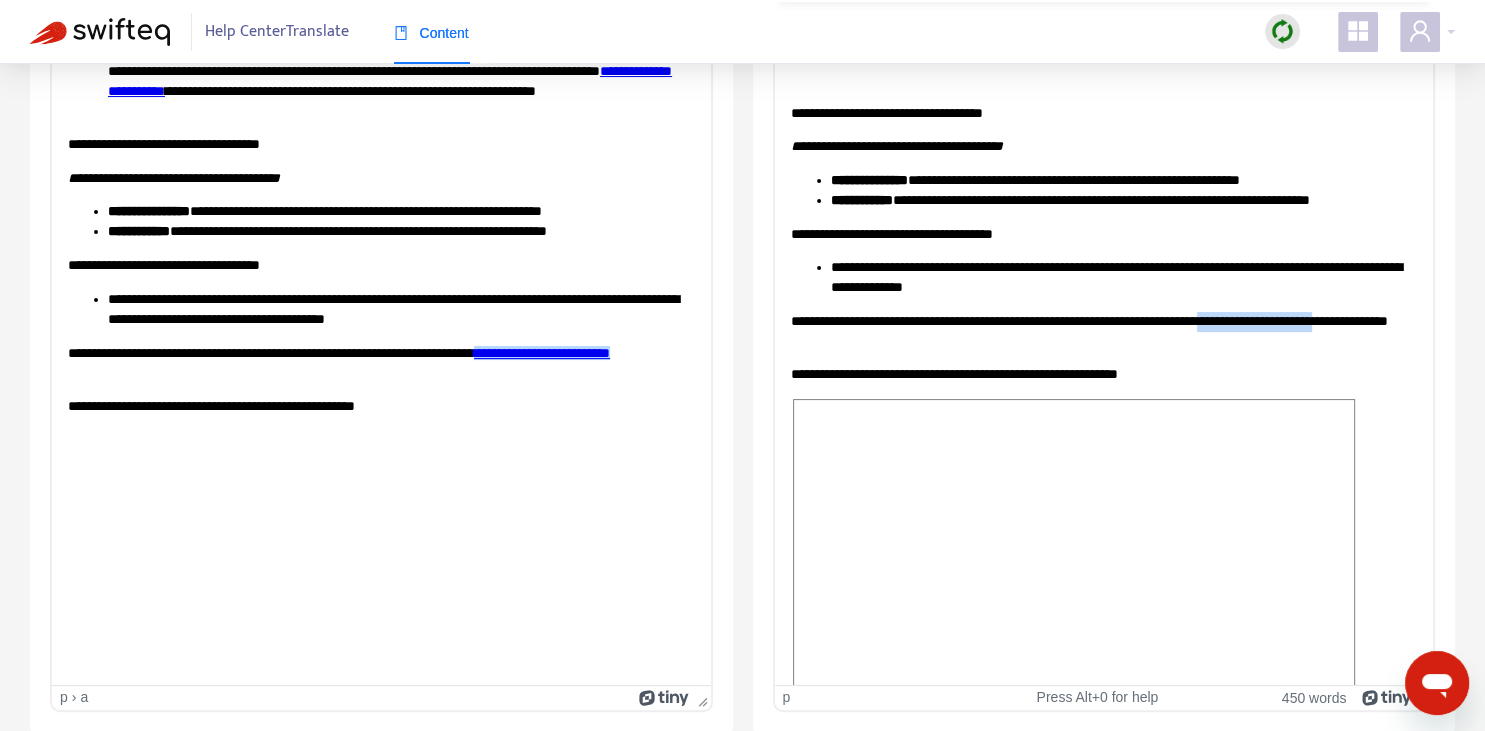 drag, startPoint x: 1262, startPoint y: 318, endPoint x: 1394, endPoint y: 316, distance: 132.01515 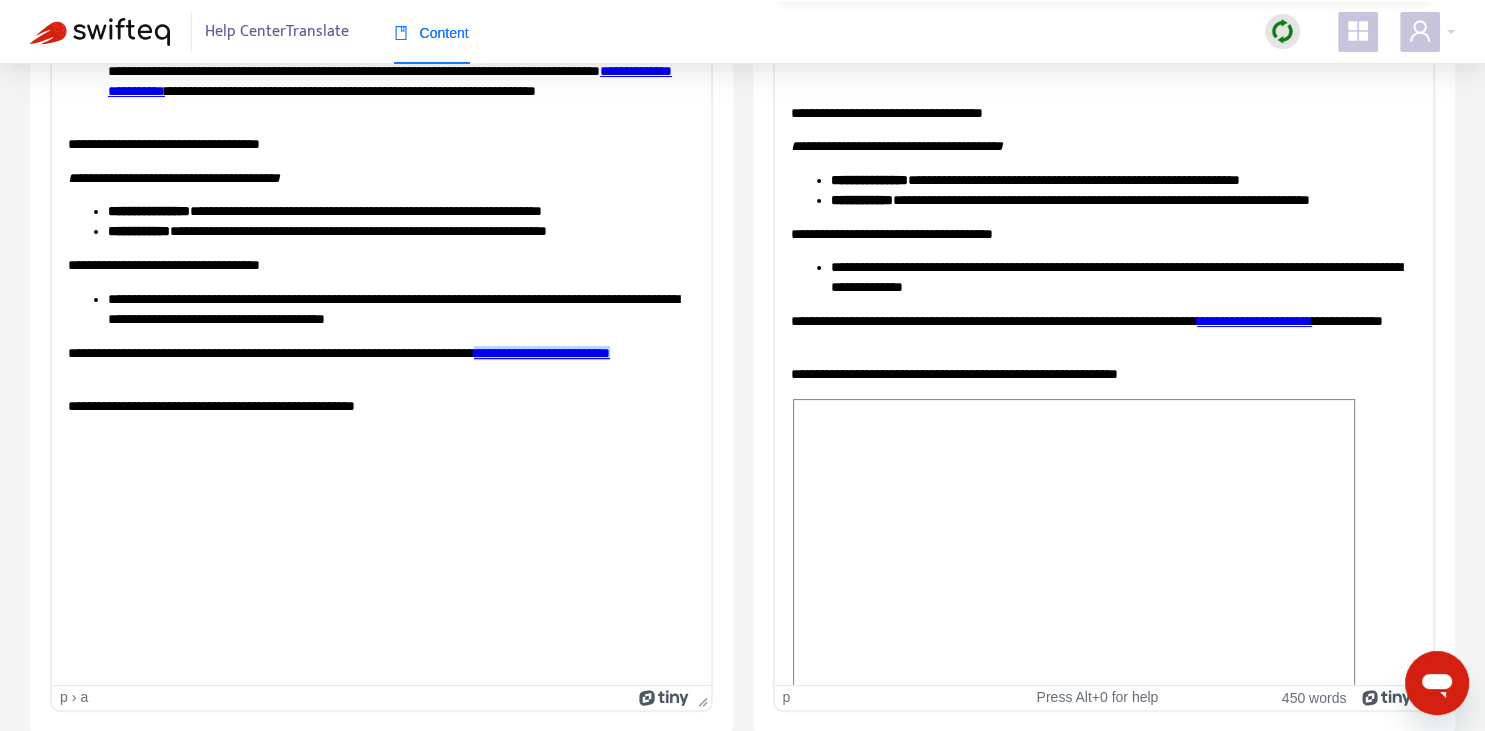 click on "**********" at bounding box center [1103, 330] 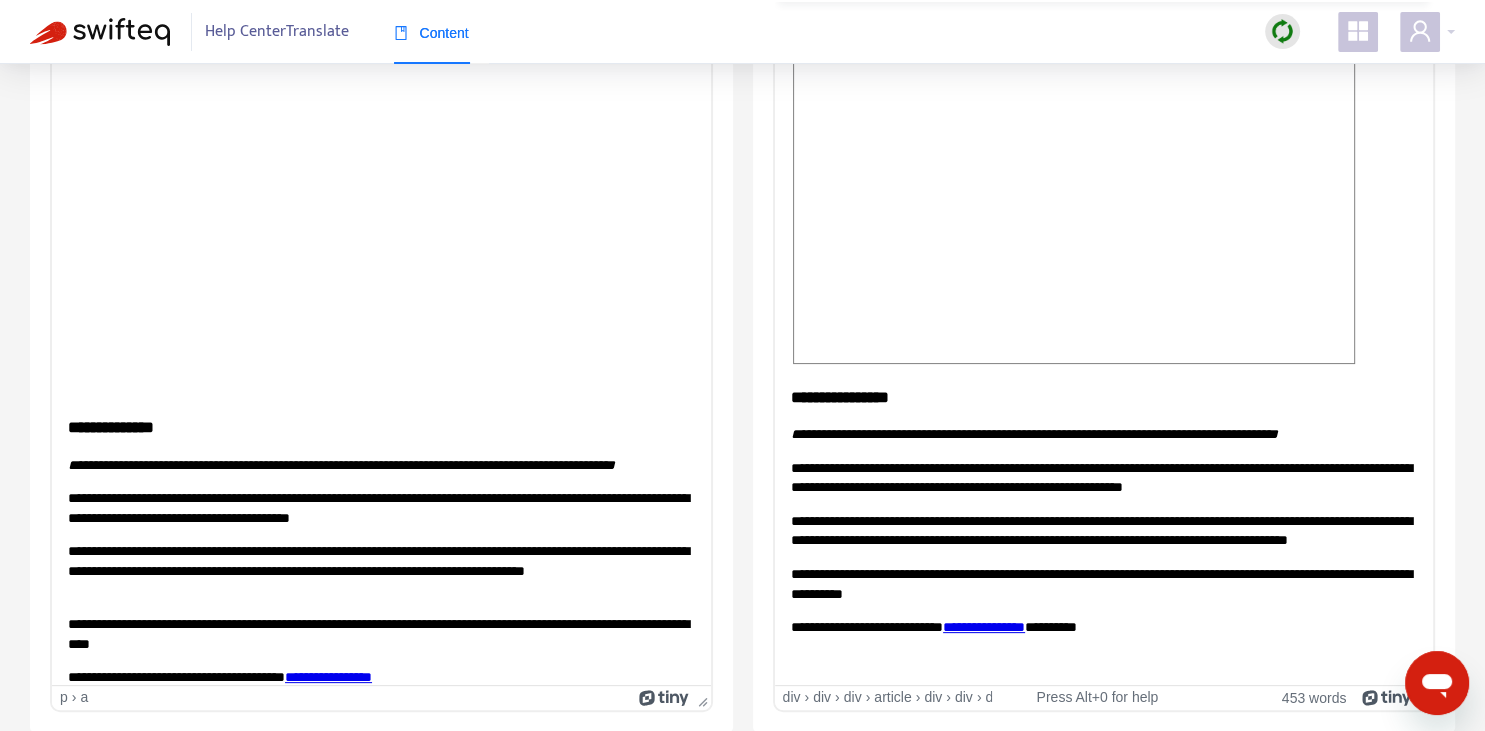 scroll, scrollTop: 617, scrollLeft: 0, axis: vertical 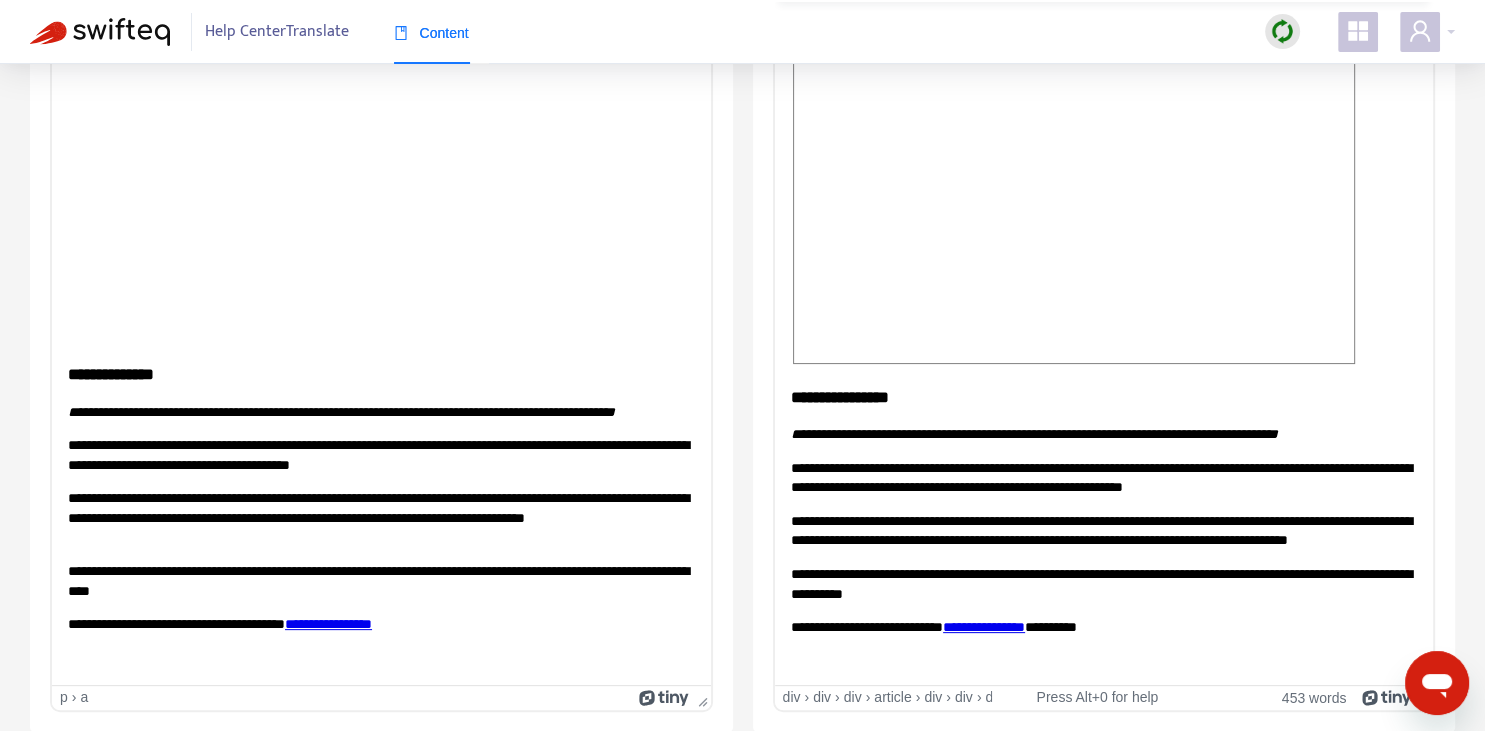 click on "**********" at bounding box center [1103, 396] 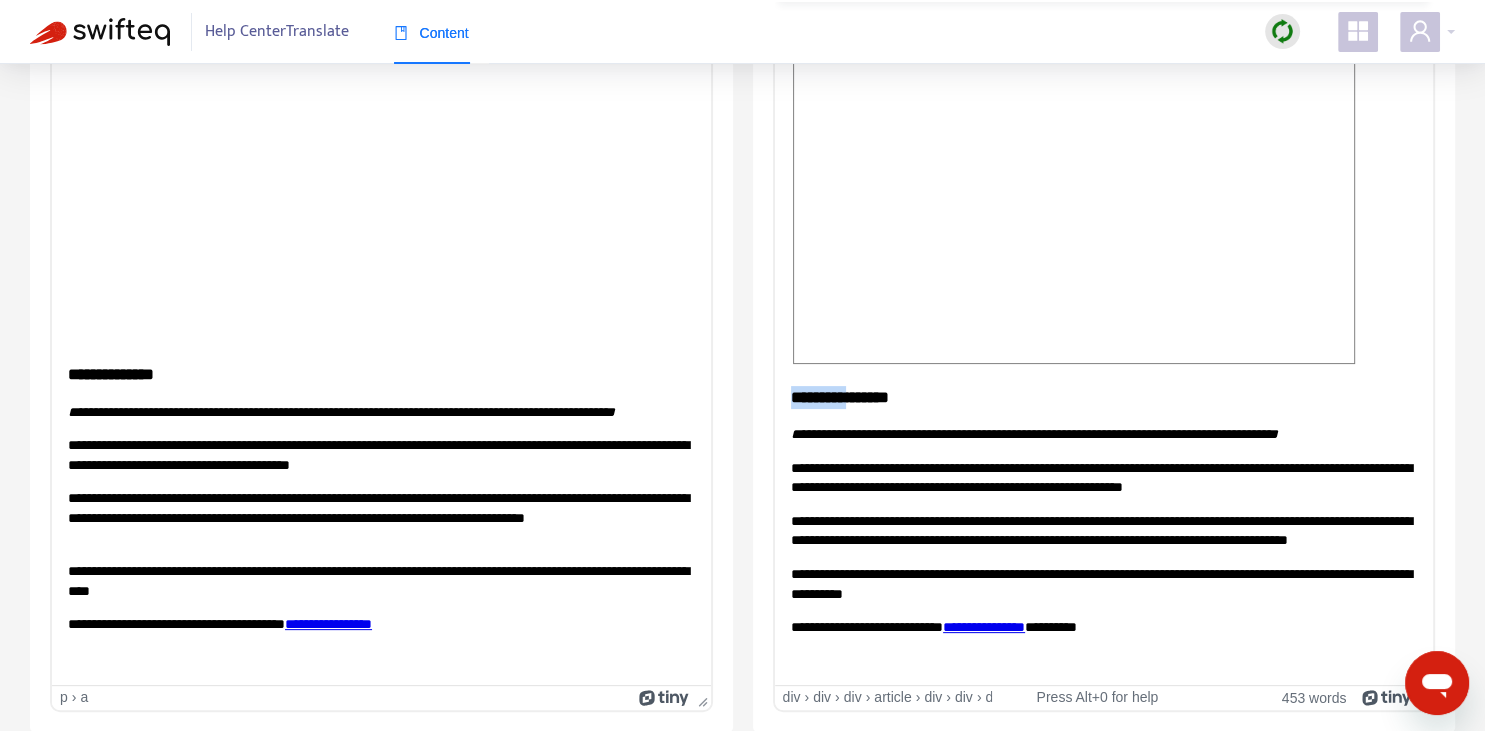 click on "**********" at bounding box center [1103, 396] 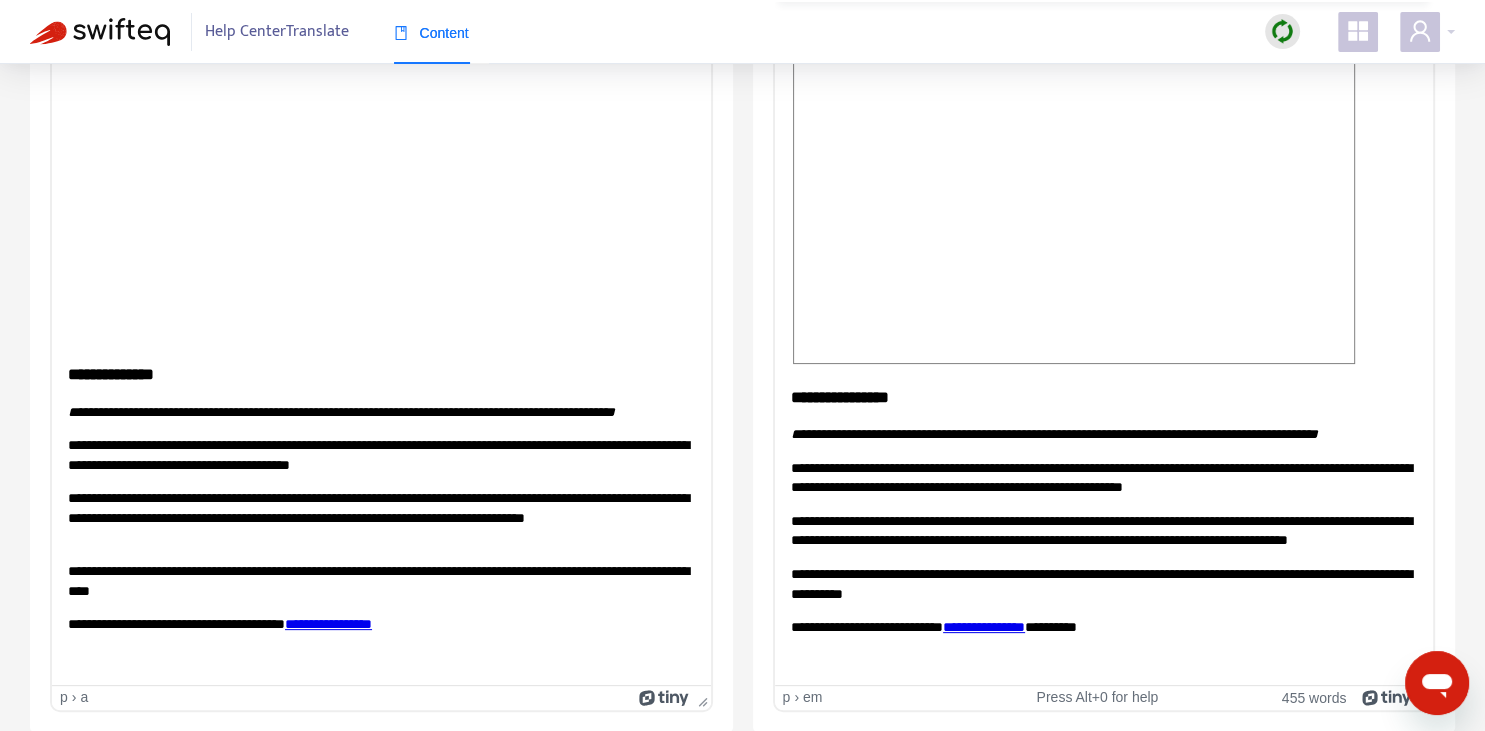 click on "**********" at bounding box center [1103, 434] 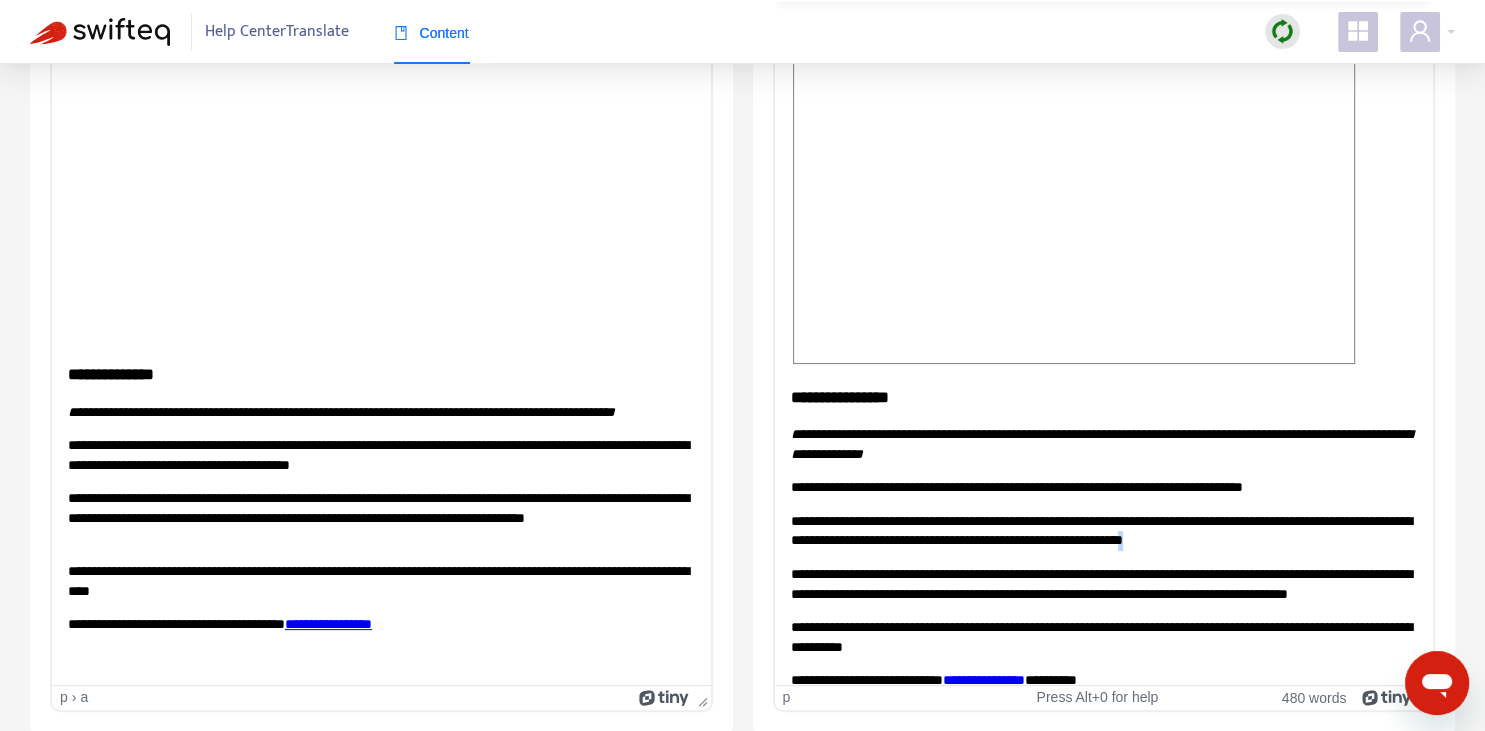 copy on "*" 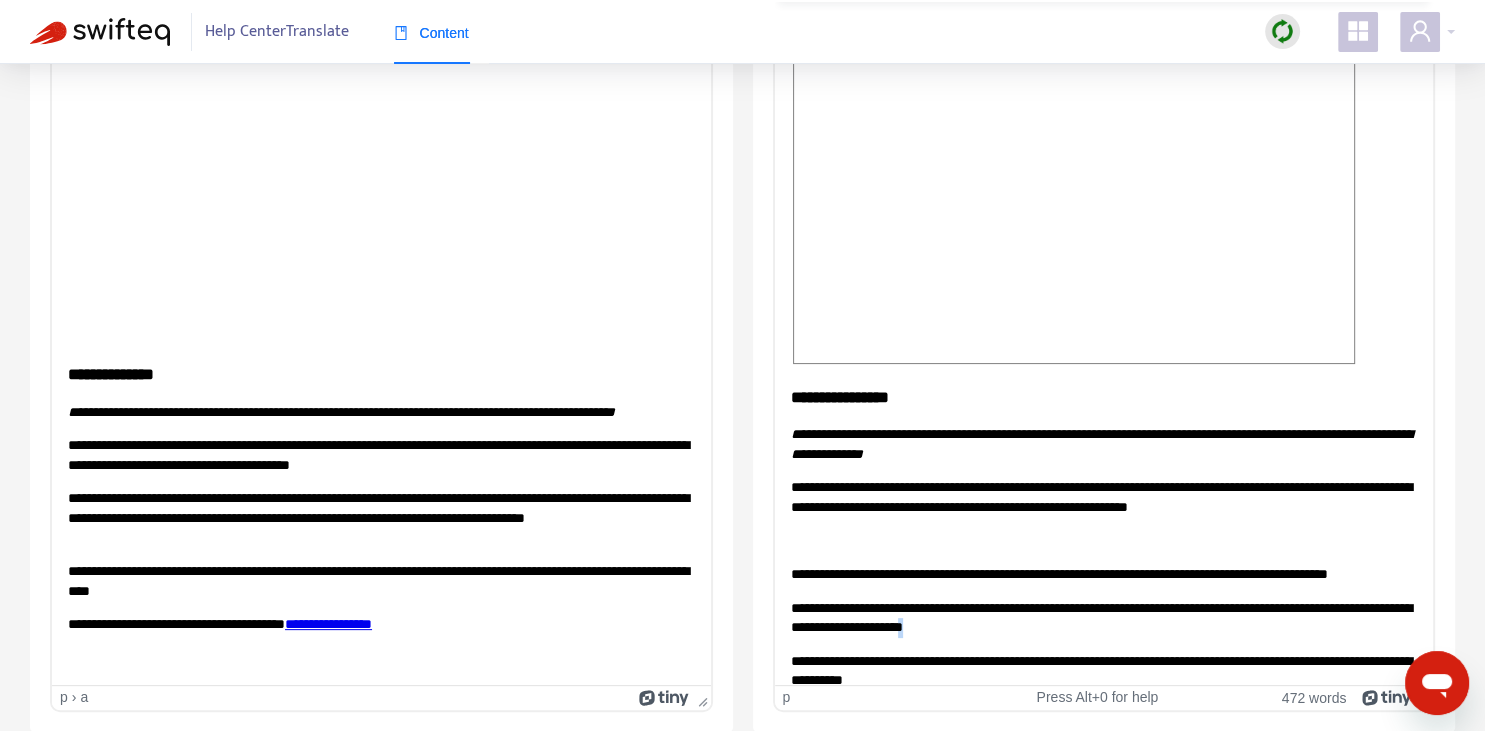 copy on "*" 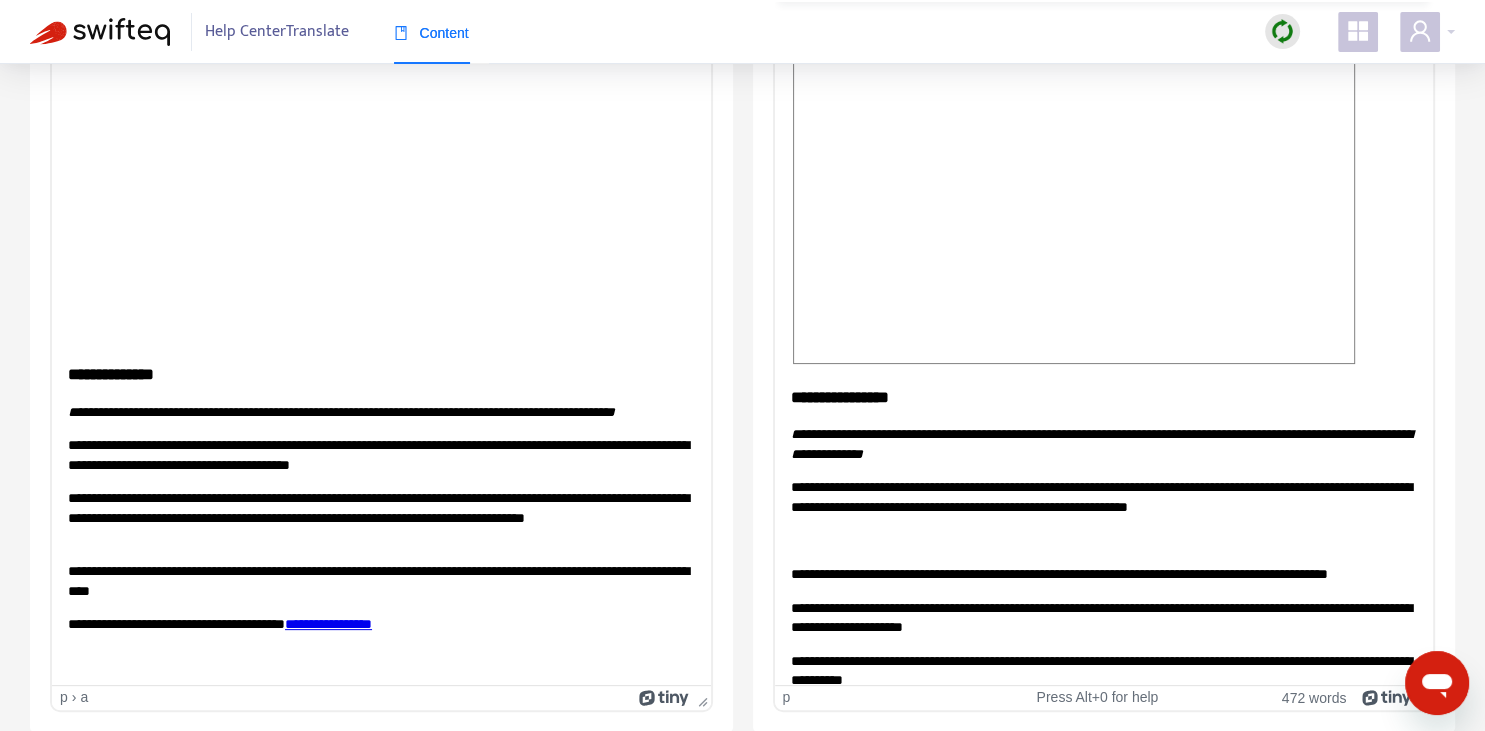 click on "**********" at bounding box center [1103, 87] 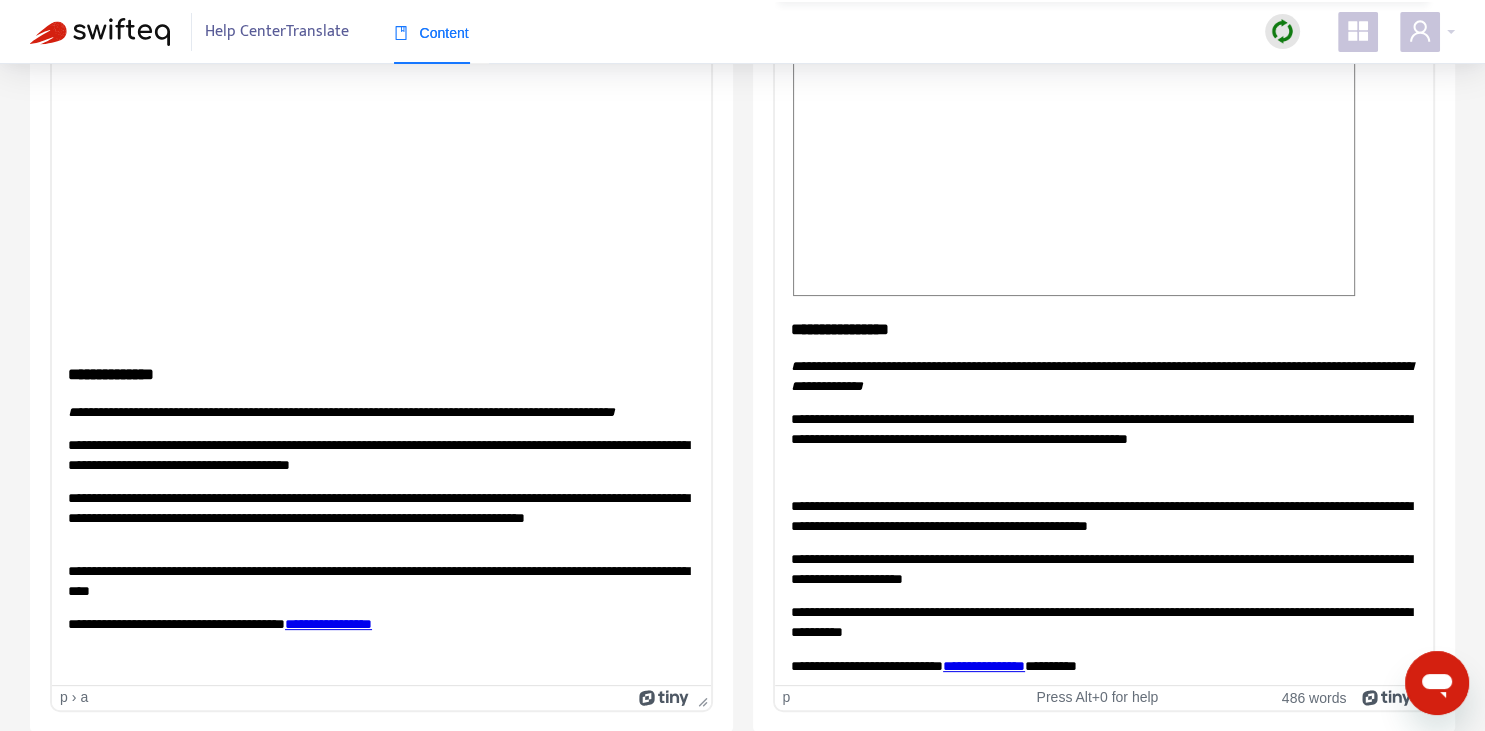 scroll, scrollTop: 670, scrollLeft: 0, axis: vertical 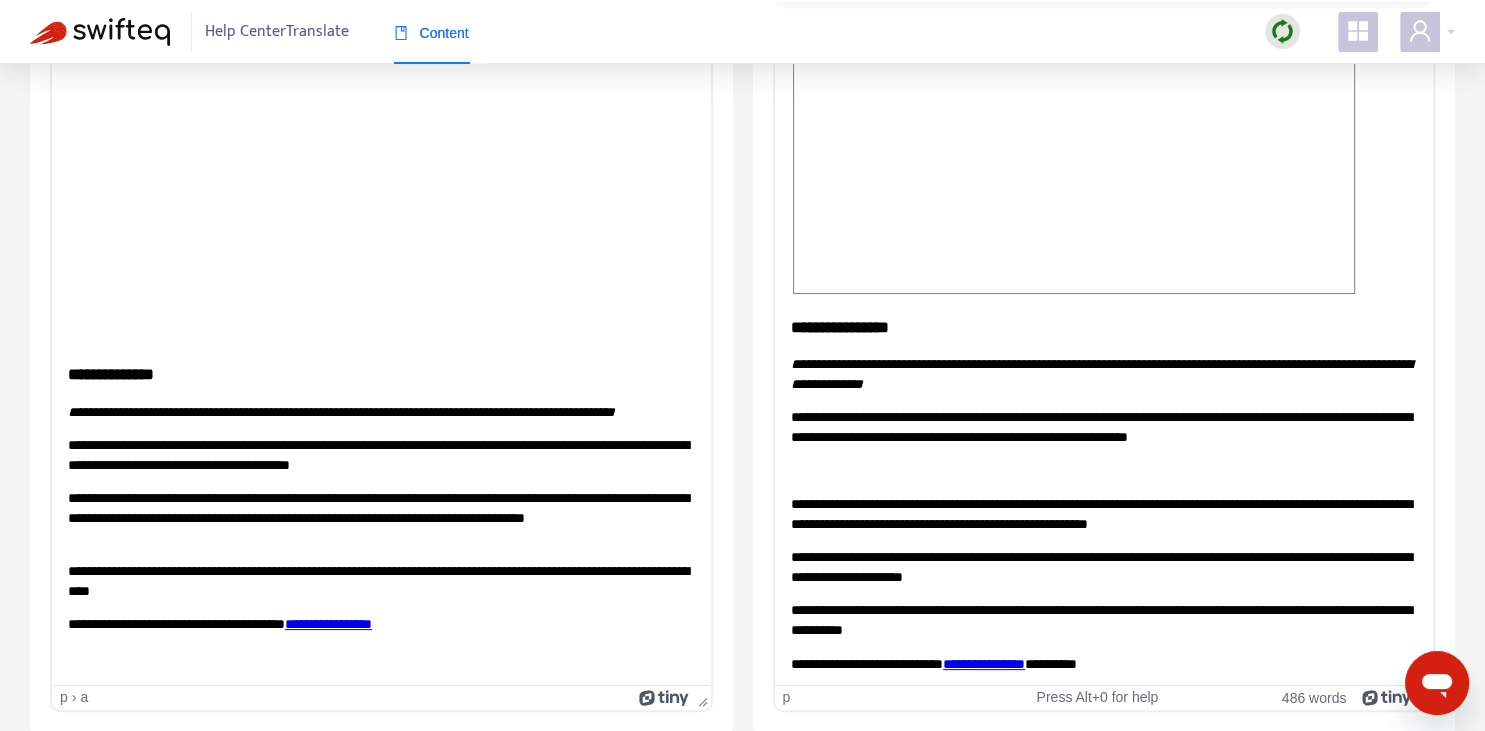 click on "**********" at bounding box center (1103, 27) 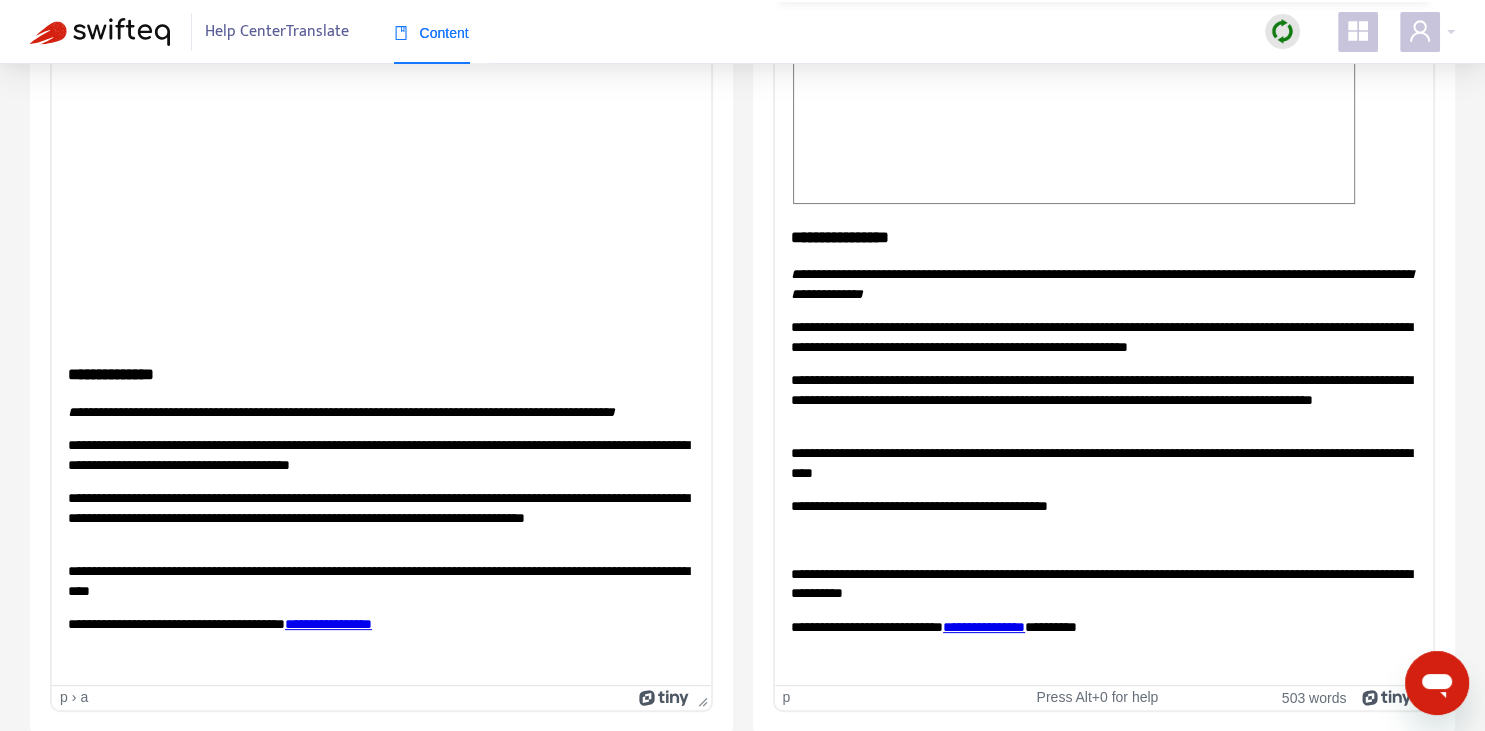 scroll, scrollTop: 605, scrollLeft: 0, axis: vertical 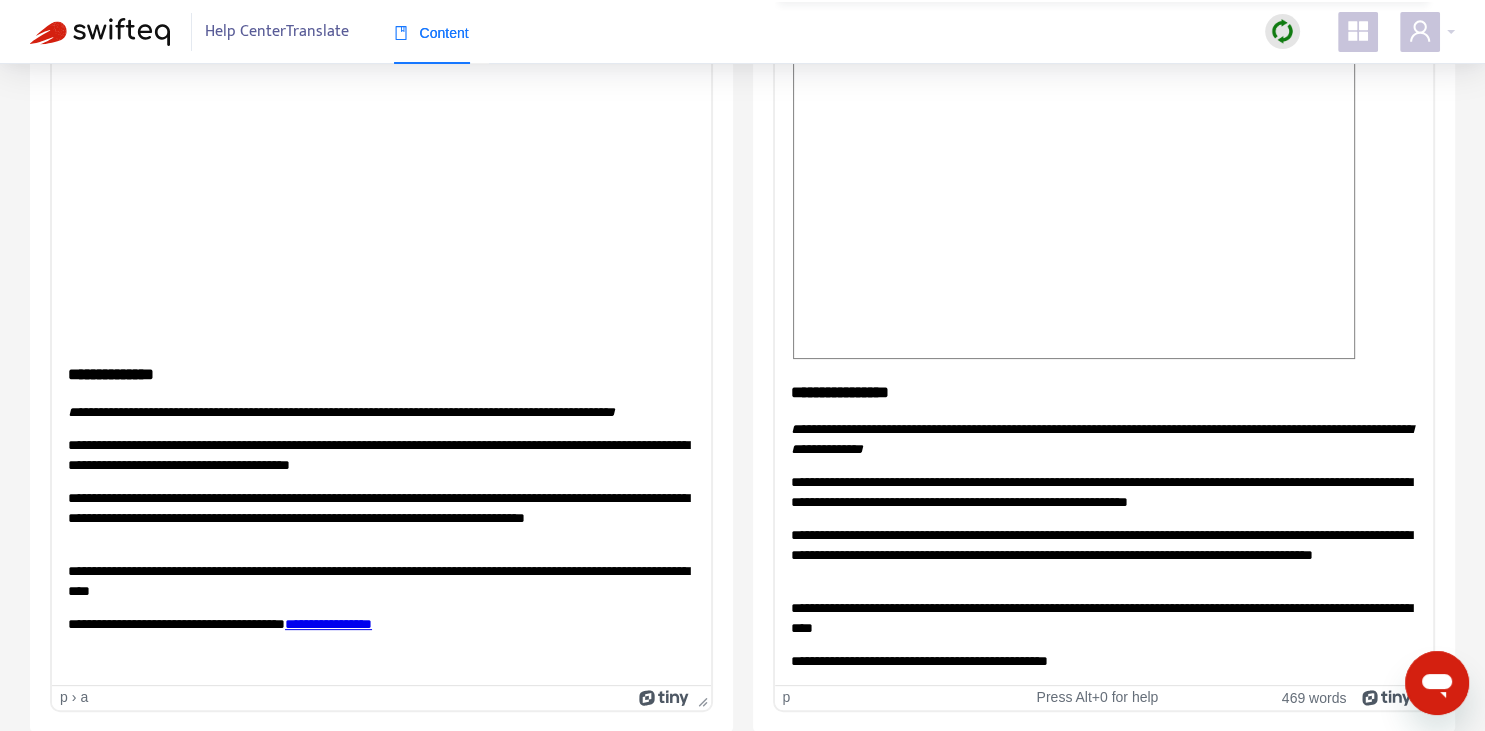 click on "**********" at bounding box center [328, 624] 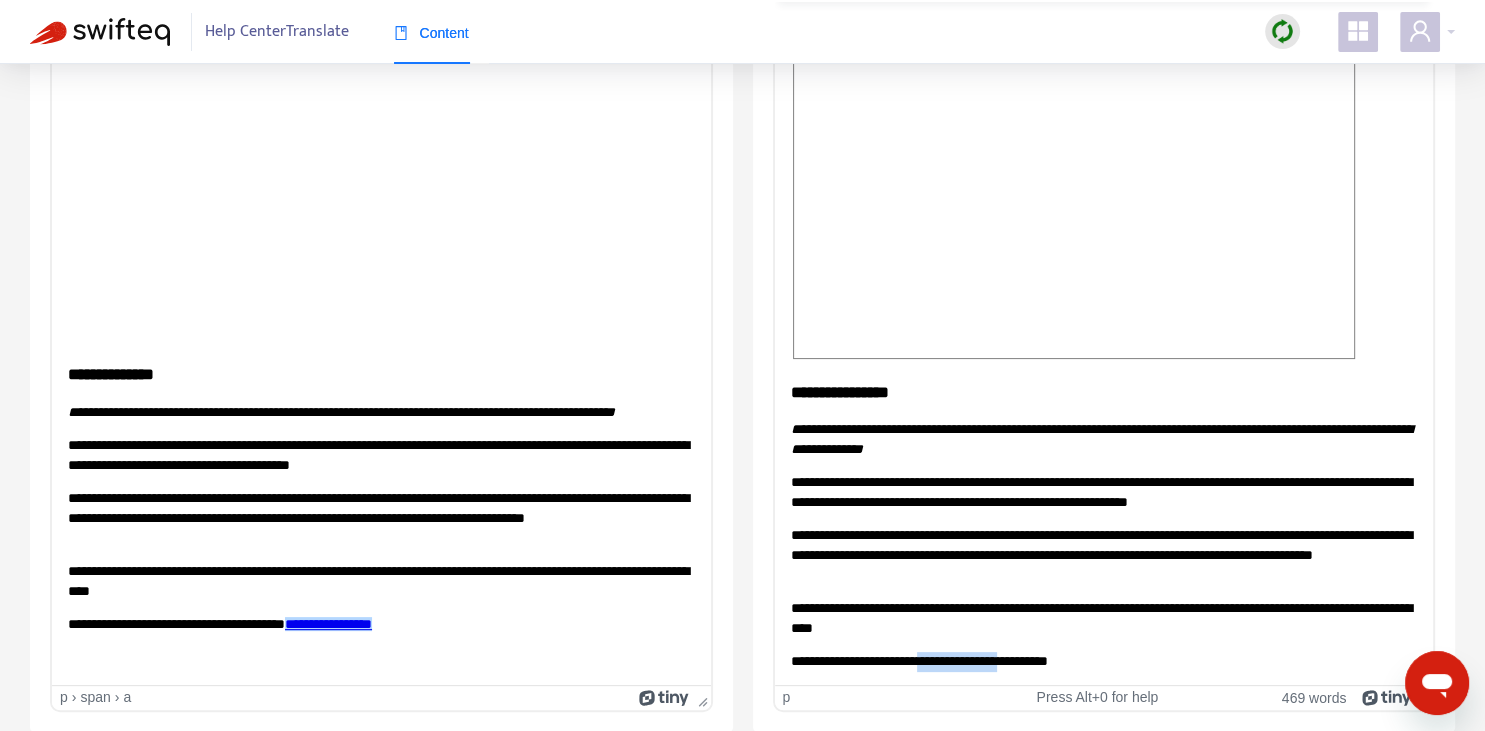 drag, startPoint x: 945, startPoint y: 655, endPoint x: 1026, endPoint y: 658, distance: 81.055534 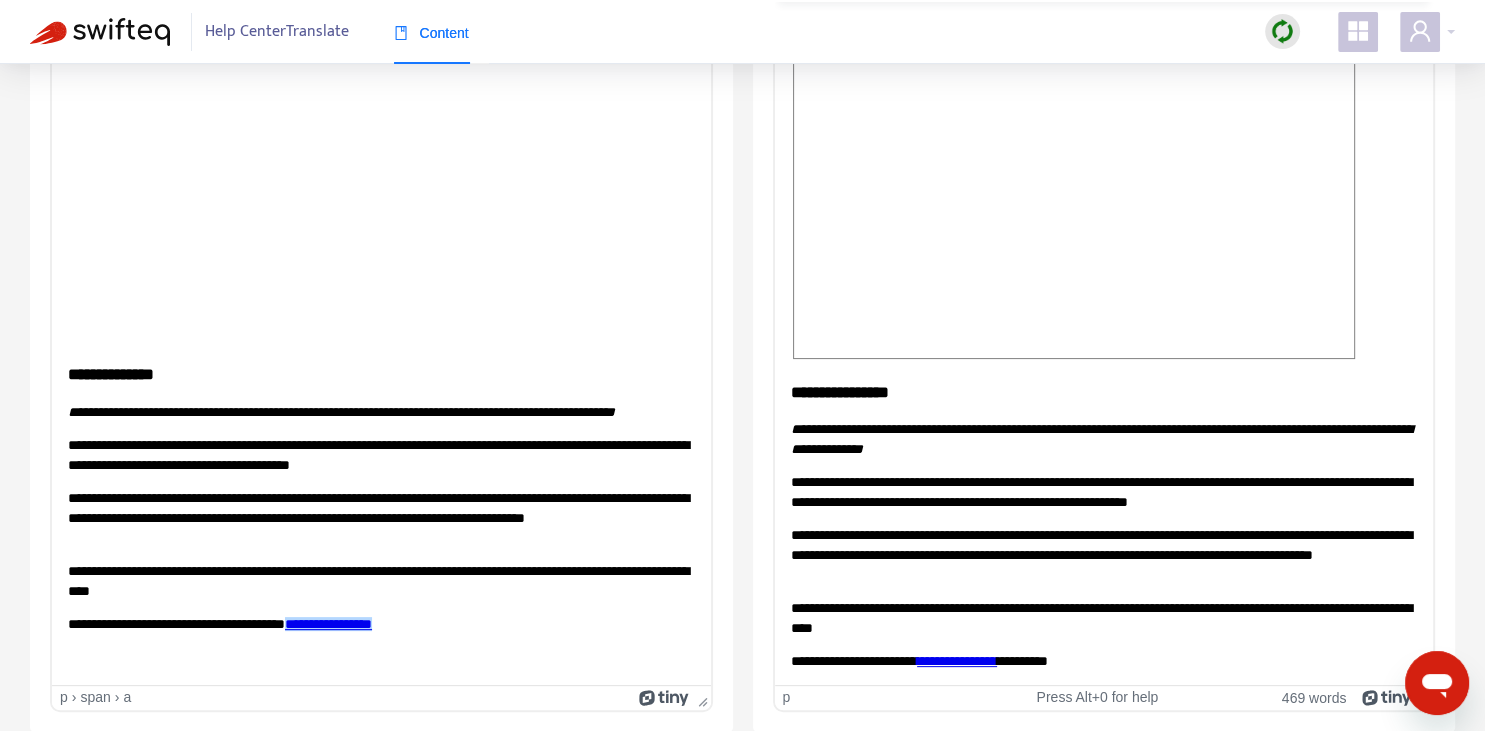 click on "**********" at bounding box center [1103, 554] 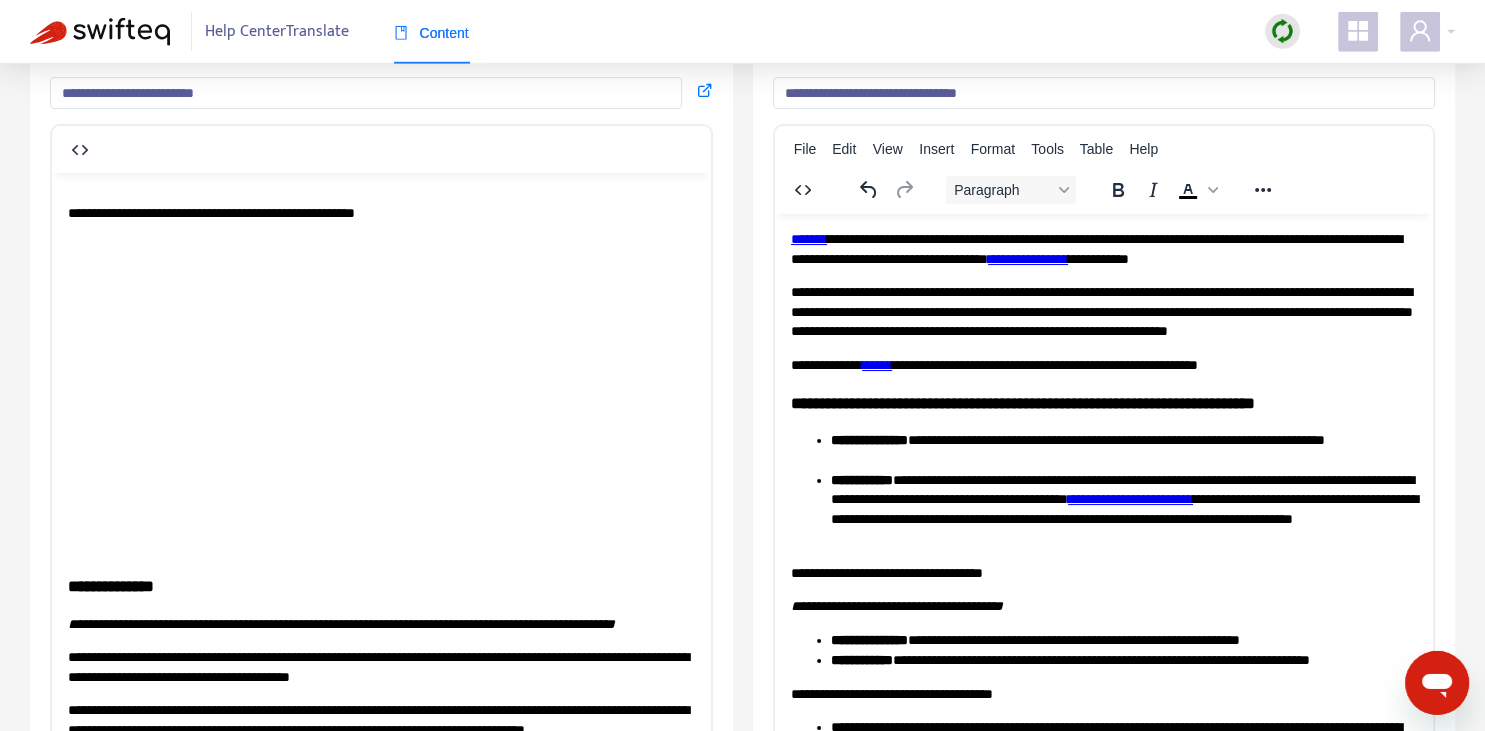 scroll, scrollTop: 0, scrollLeft: 0, axis: both 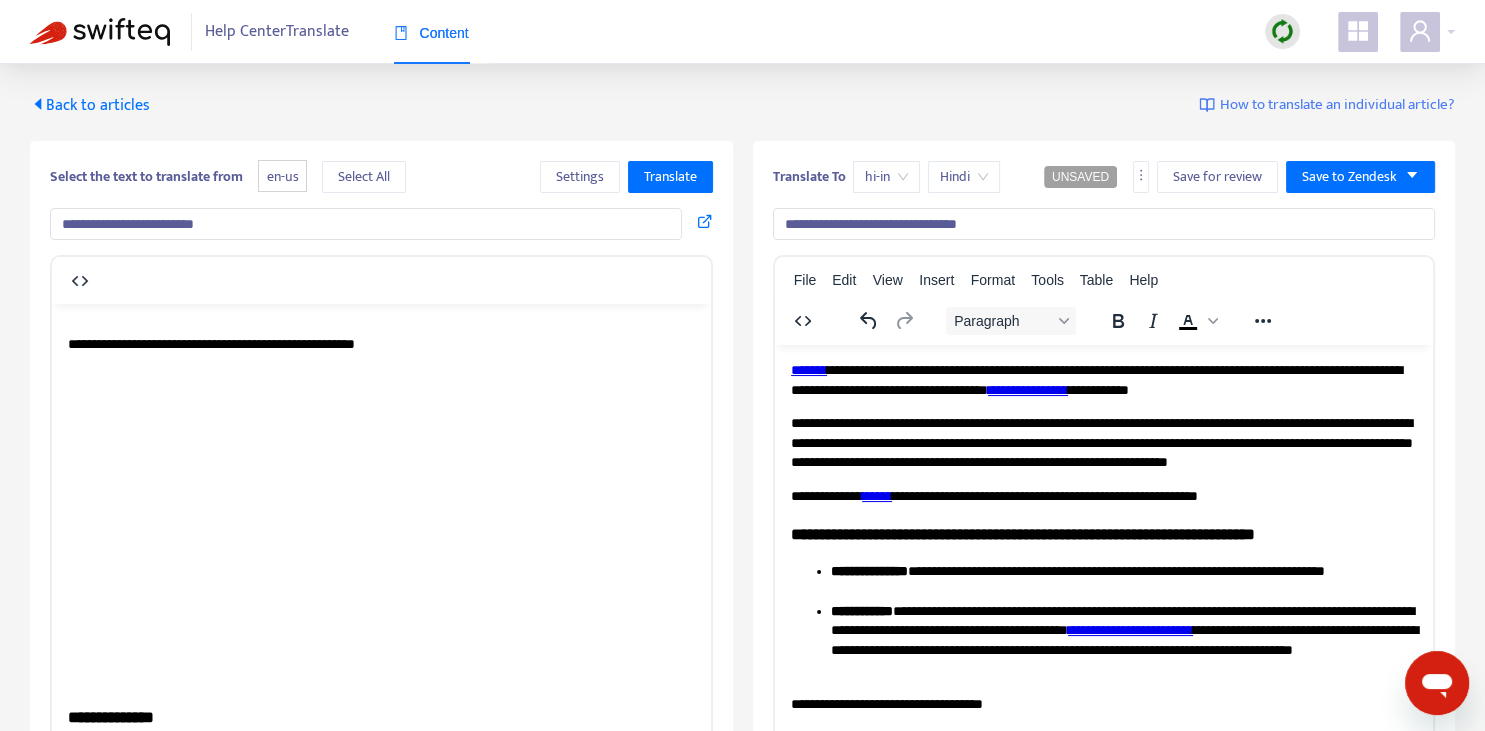 click on "**********" at bounding box center [1103, 989] 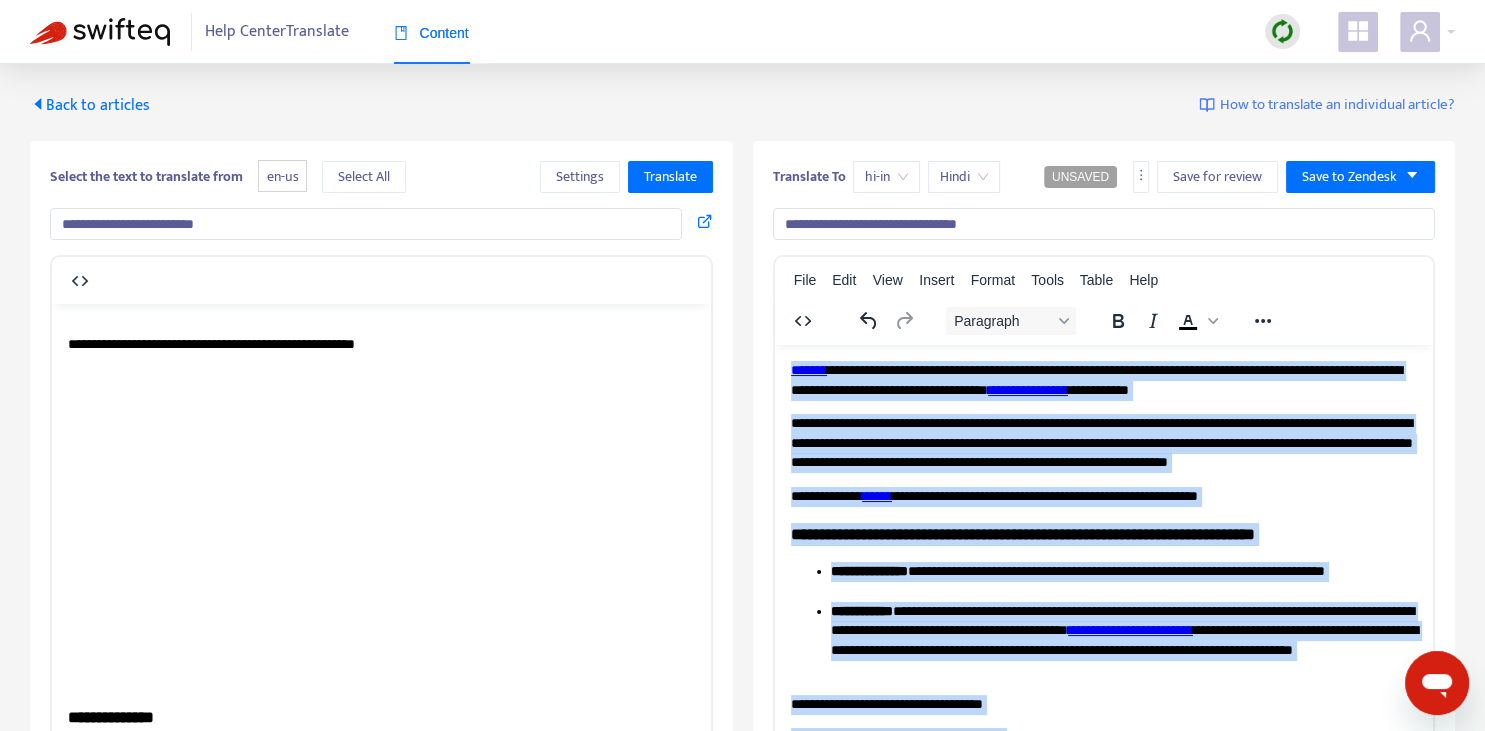 copy on "**********" 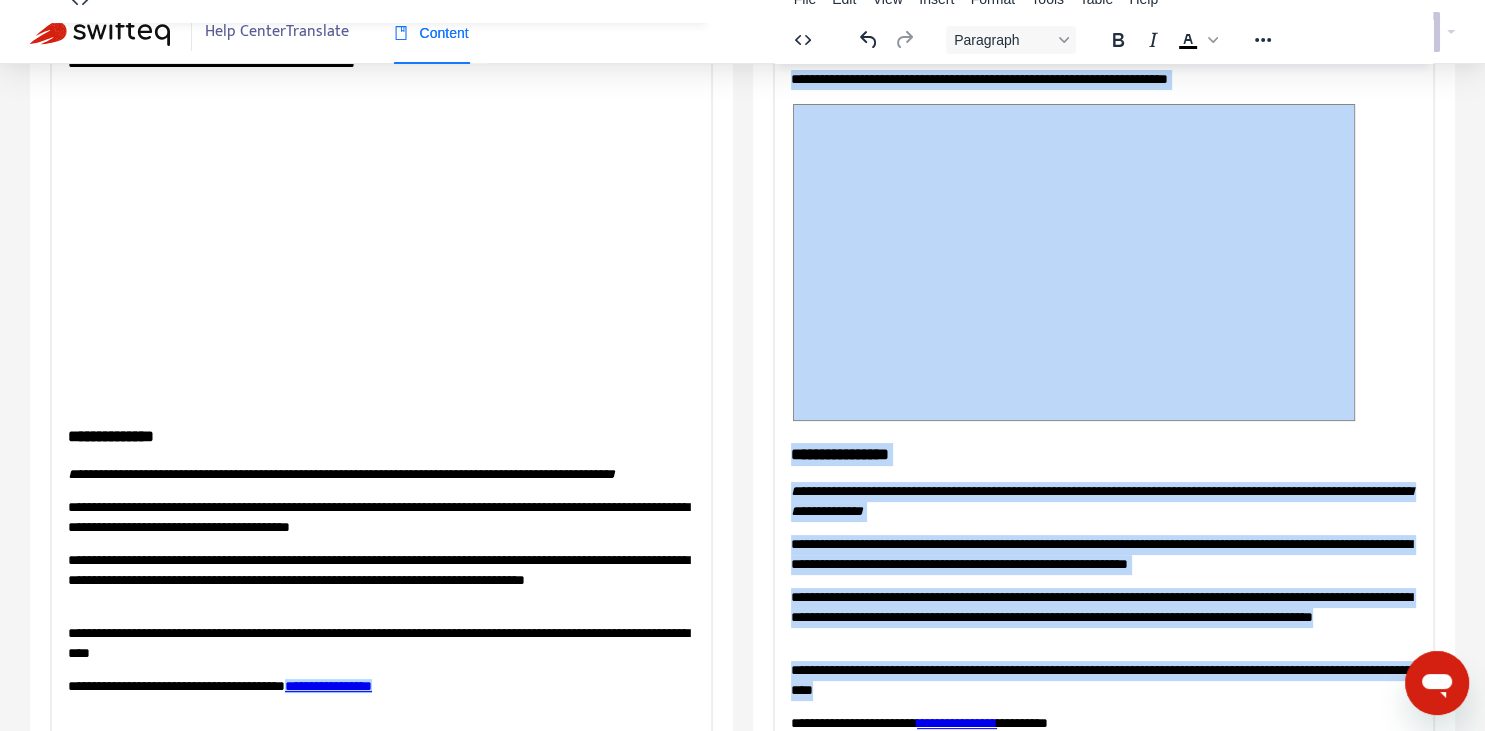 scroll, scrollTop: 343, scrollLeft: 0, axis: vertical 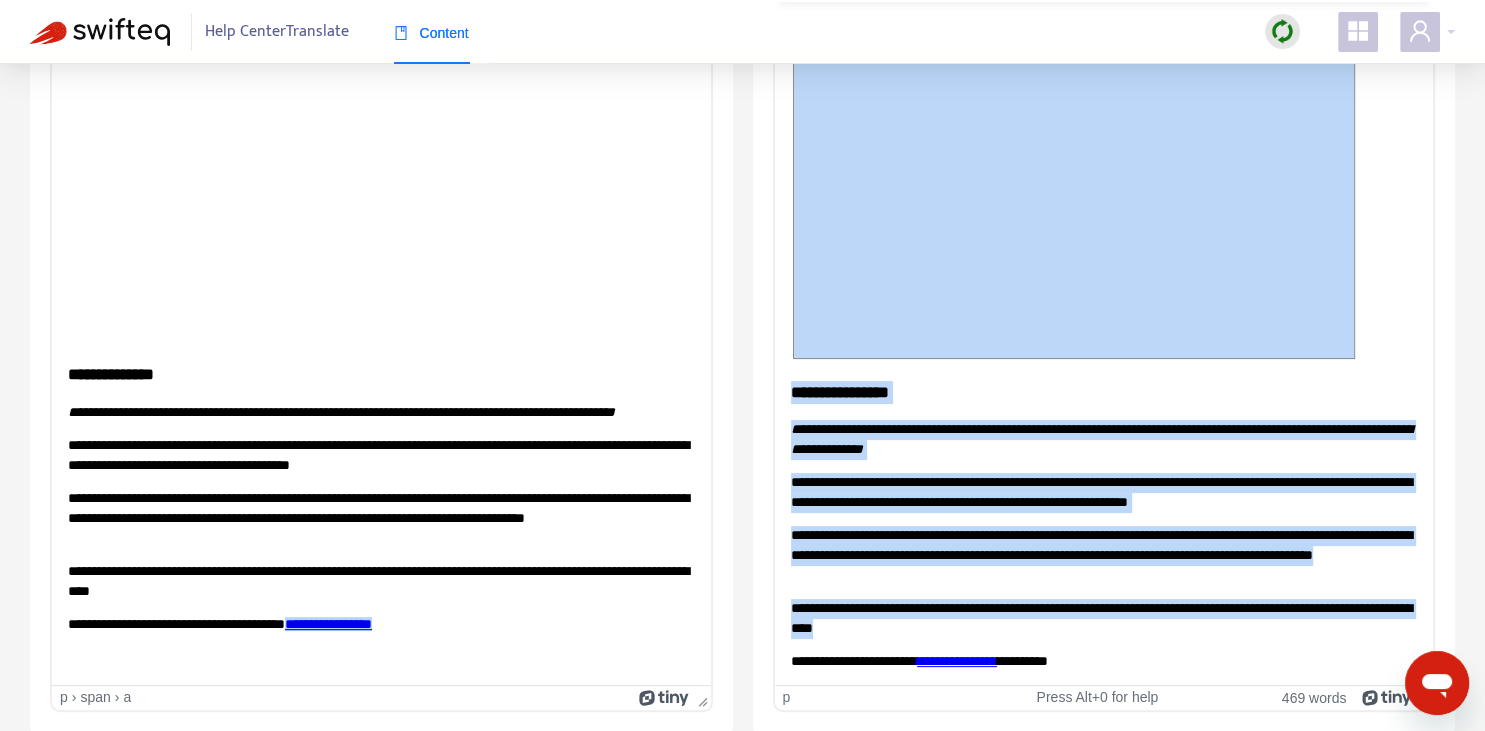 click on "**********" at bounding box center [1103, 491] 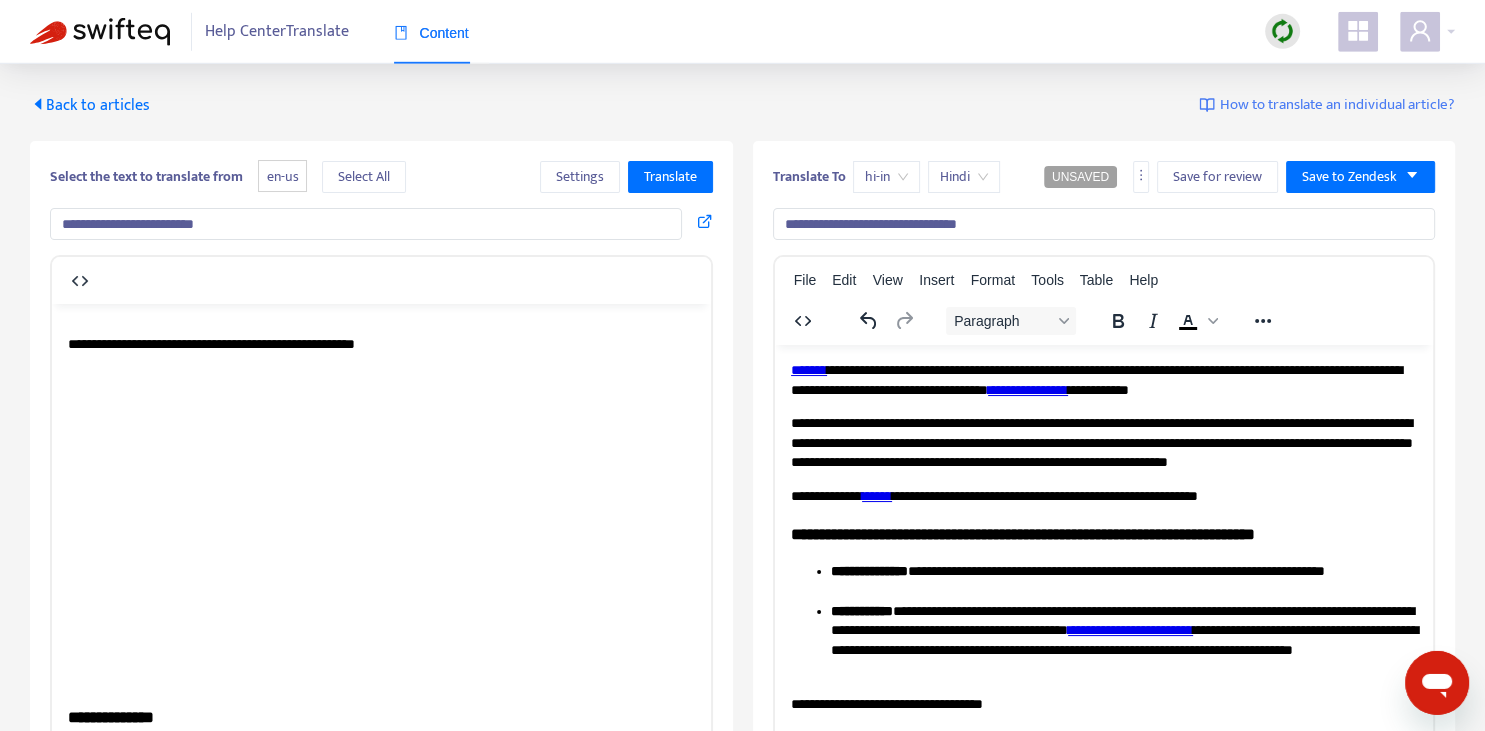 scroll, scrollTop: 0, scrollLeft: 0, axis: both 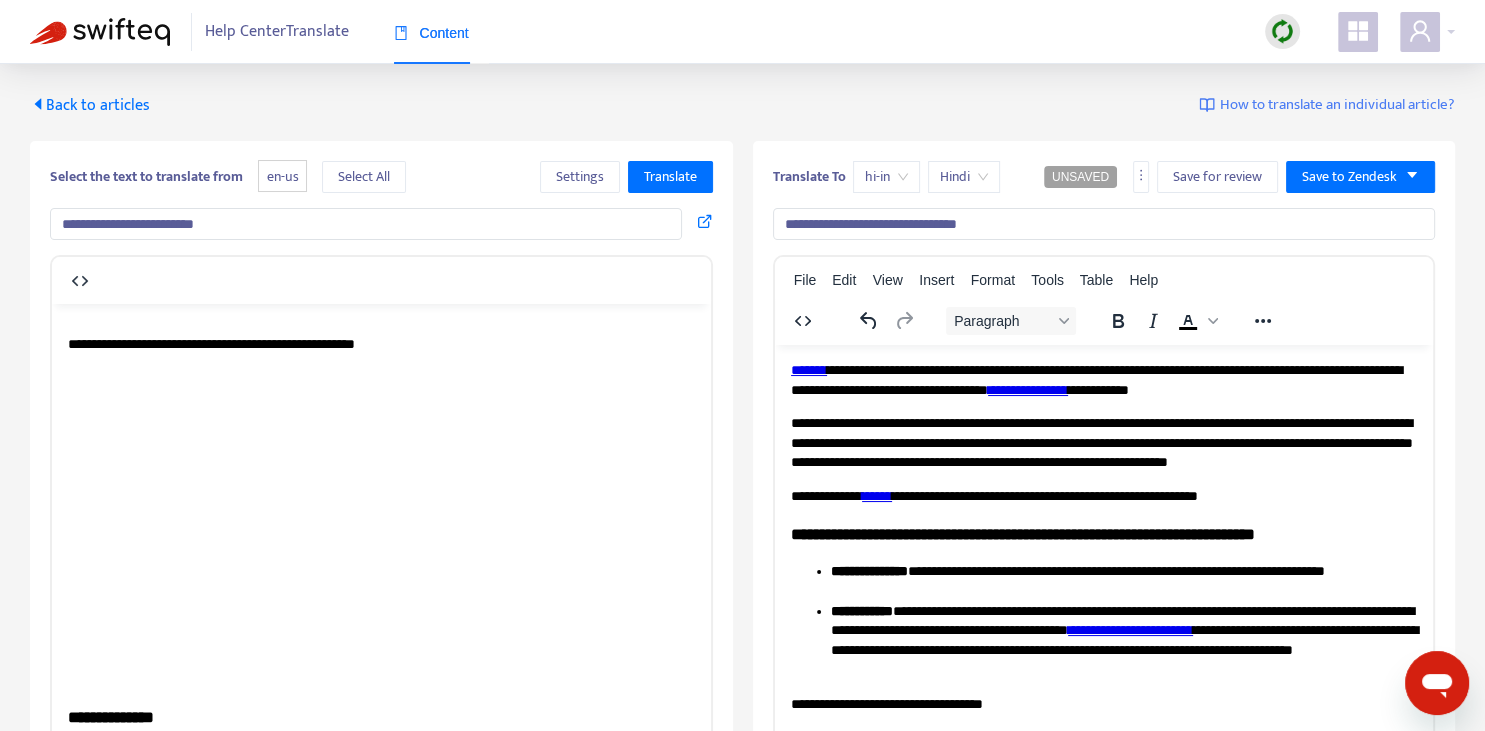 click on "**********" at bounding box center [1103, 442] 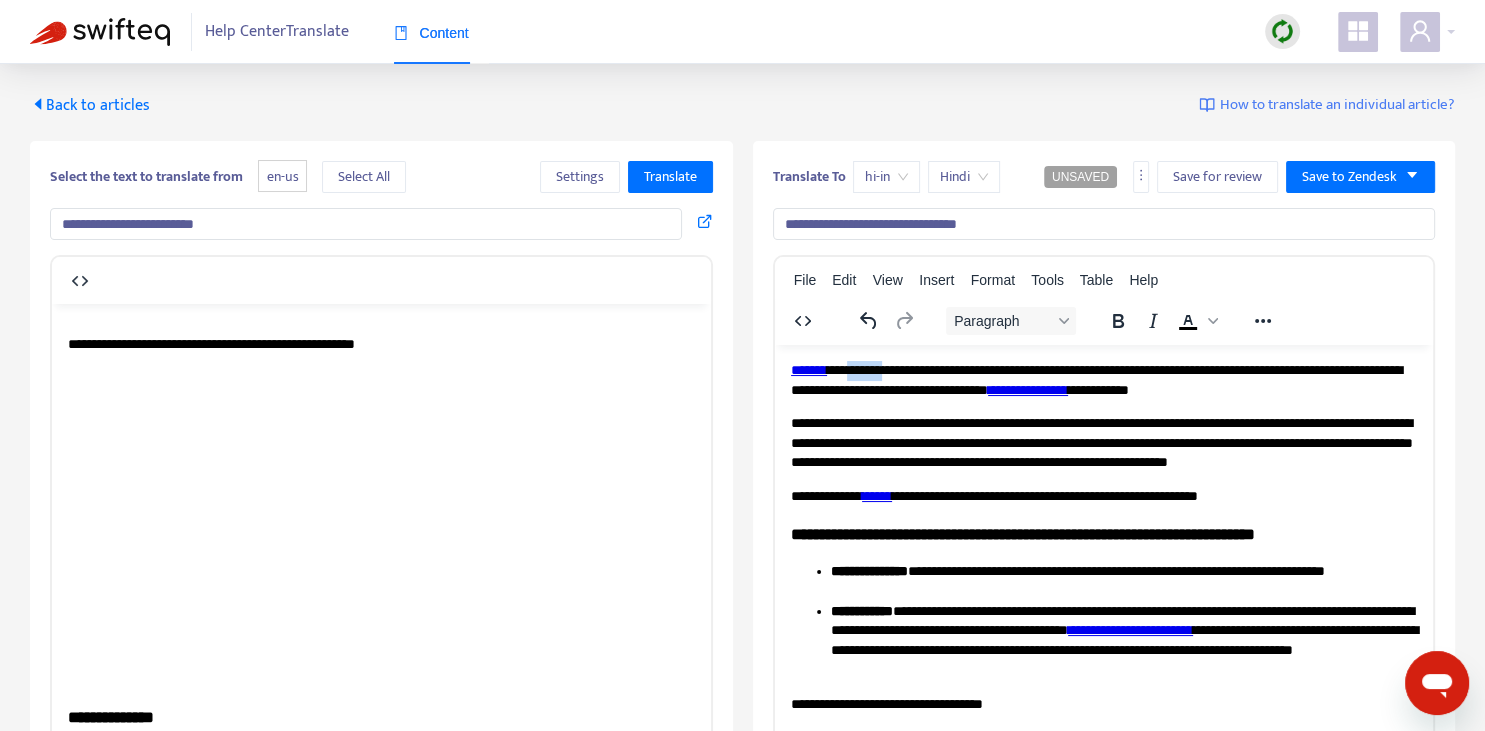 click on "**********" at bounding box center (1103, 379) 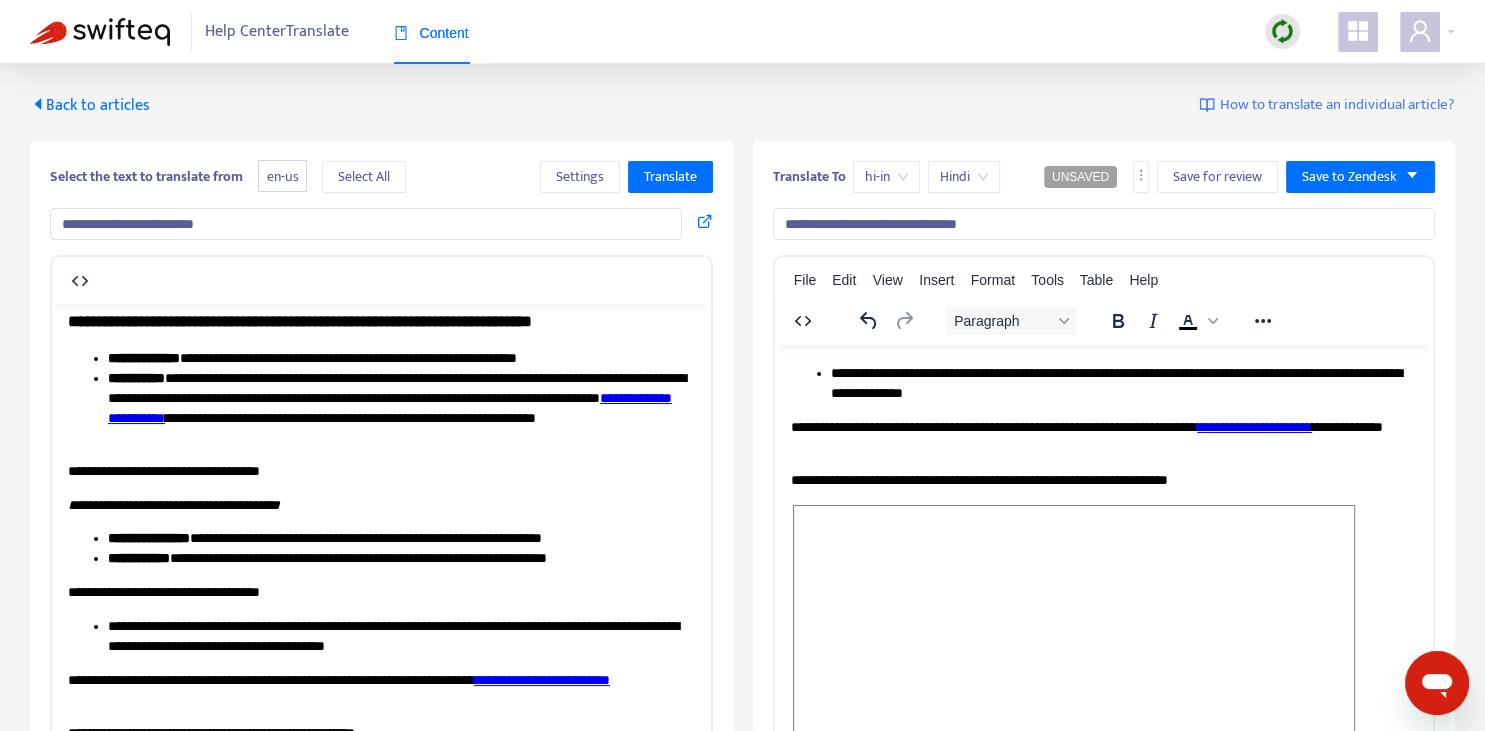 scroll, scrollTop: 492, scrollLeft: 0, axis: vertical 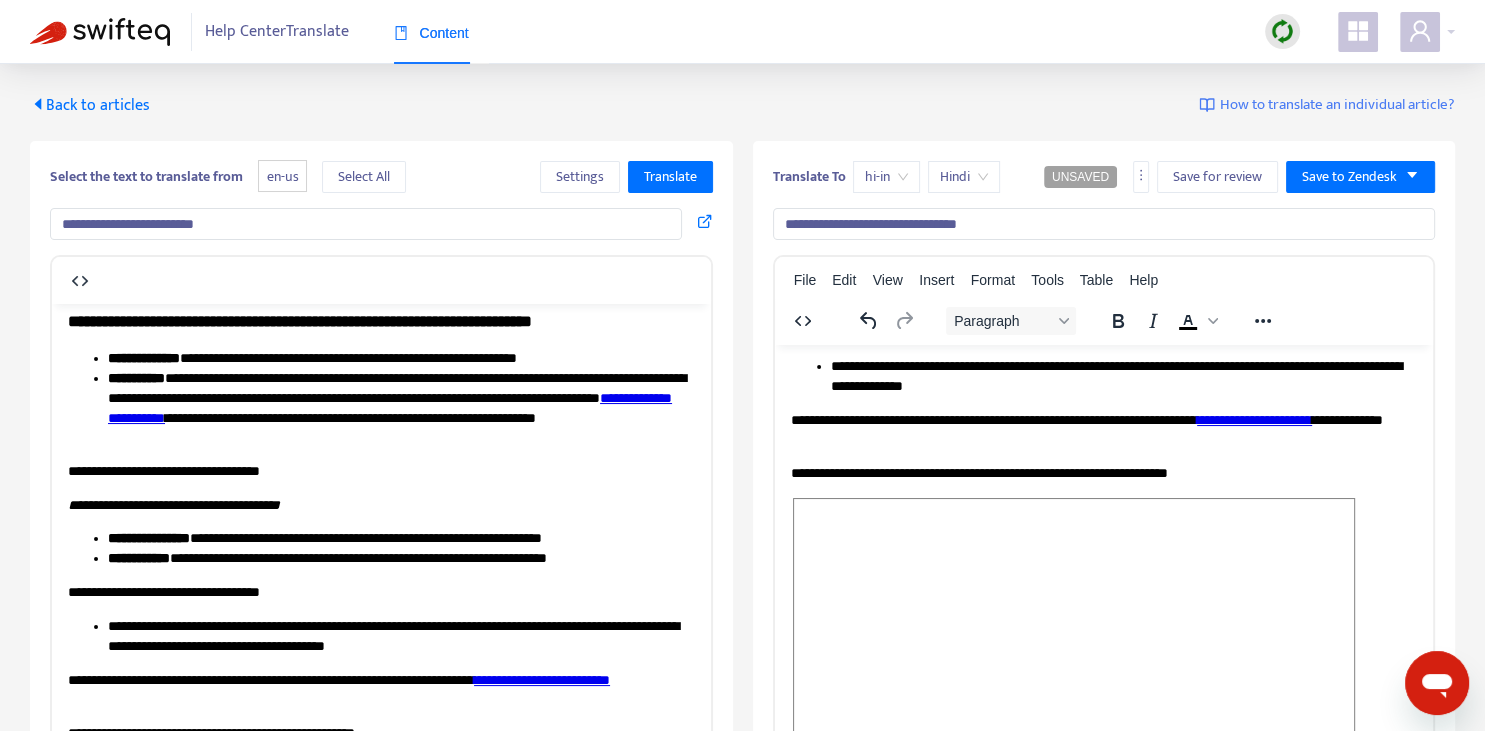 click on "**********" at bounding box center (1253, 419) 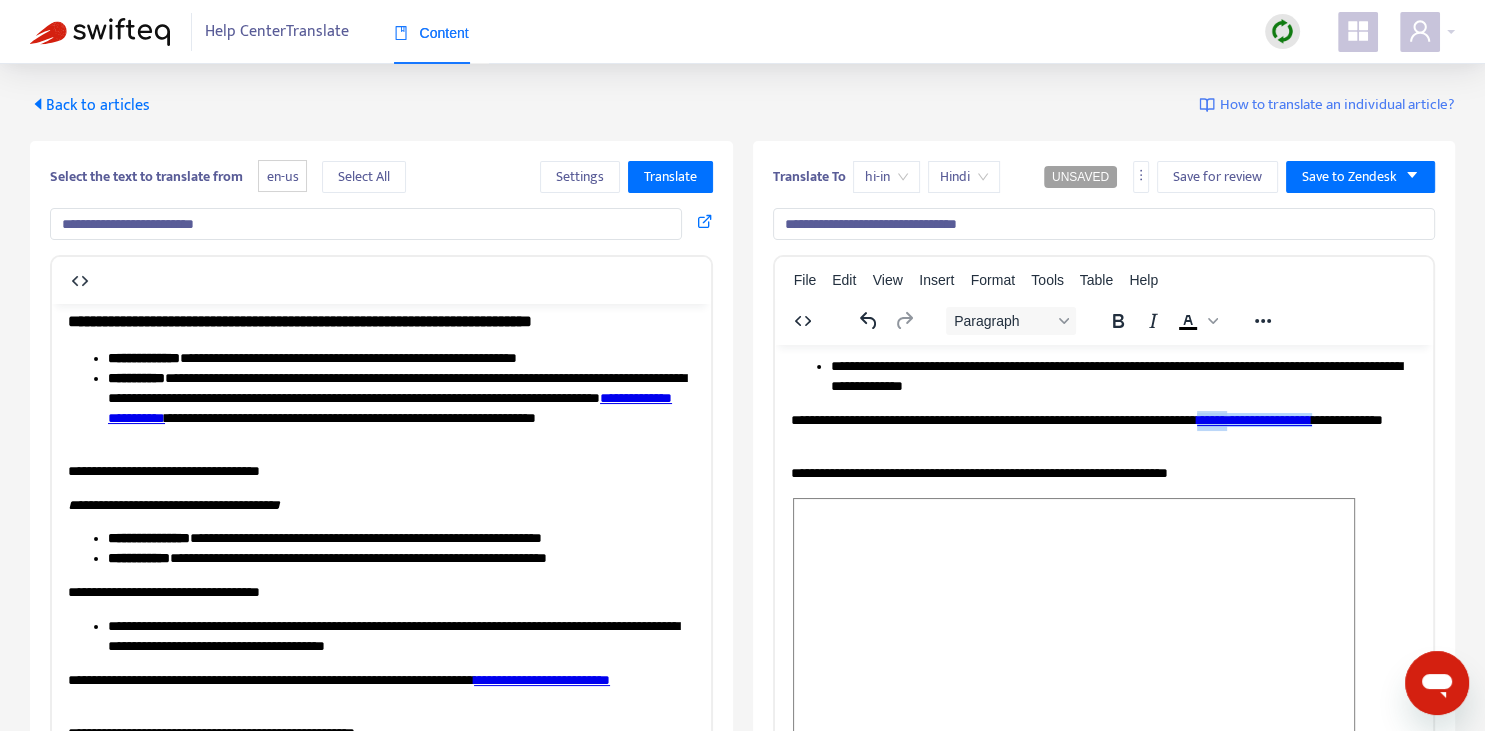click on "**********" at bounding box center (1253, 419) 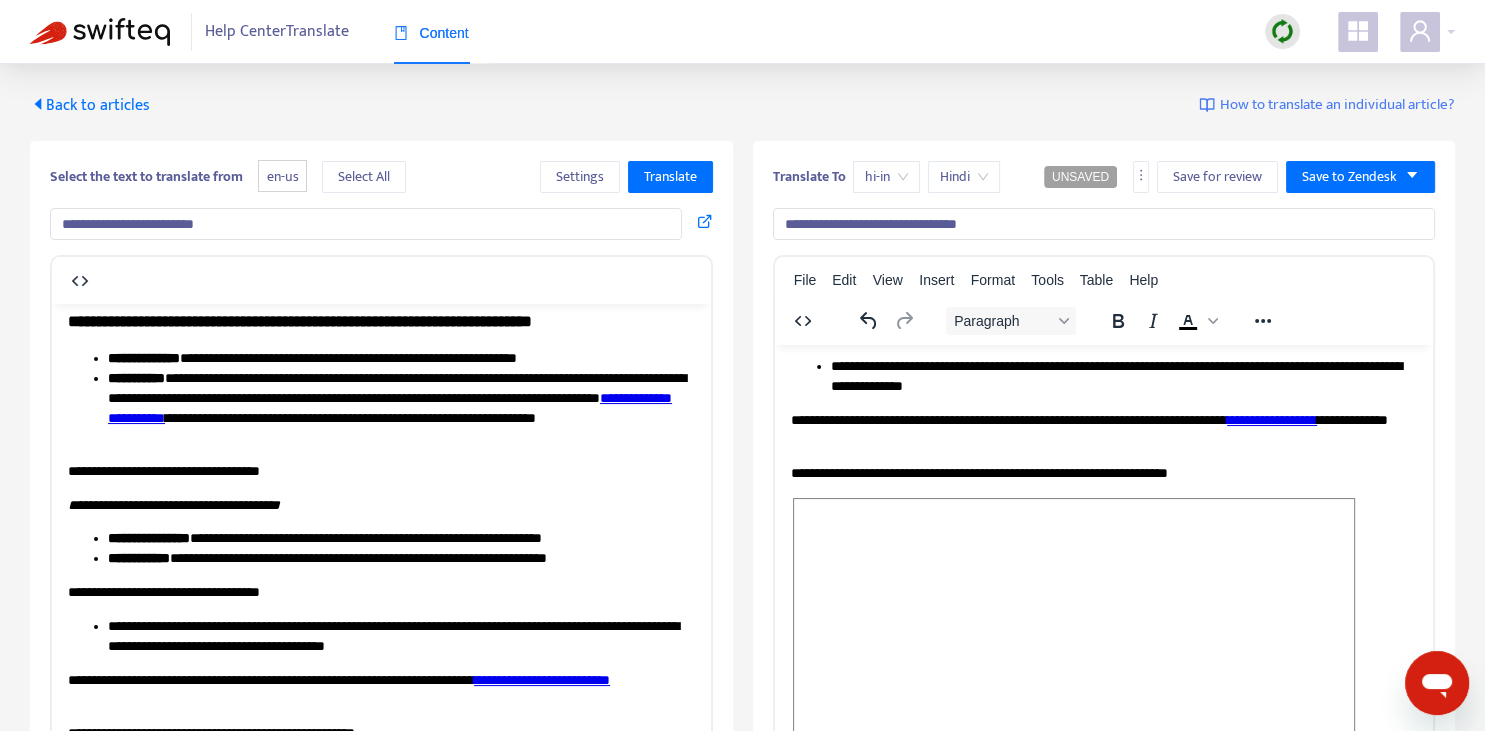 click on "**********" at bounding box center (542, 679) 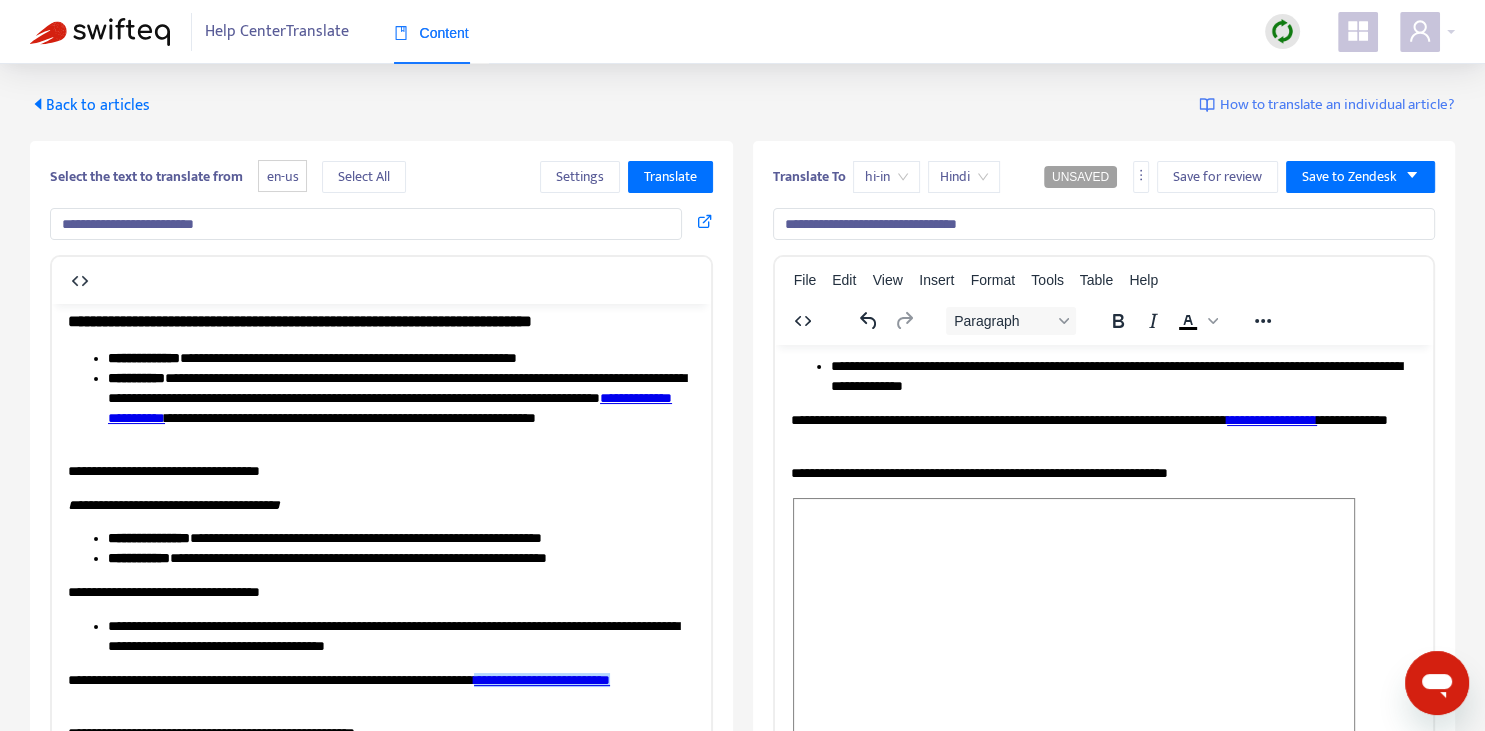 click on "**********" at bounding box center [1271, 419] 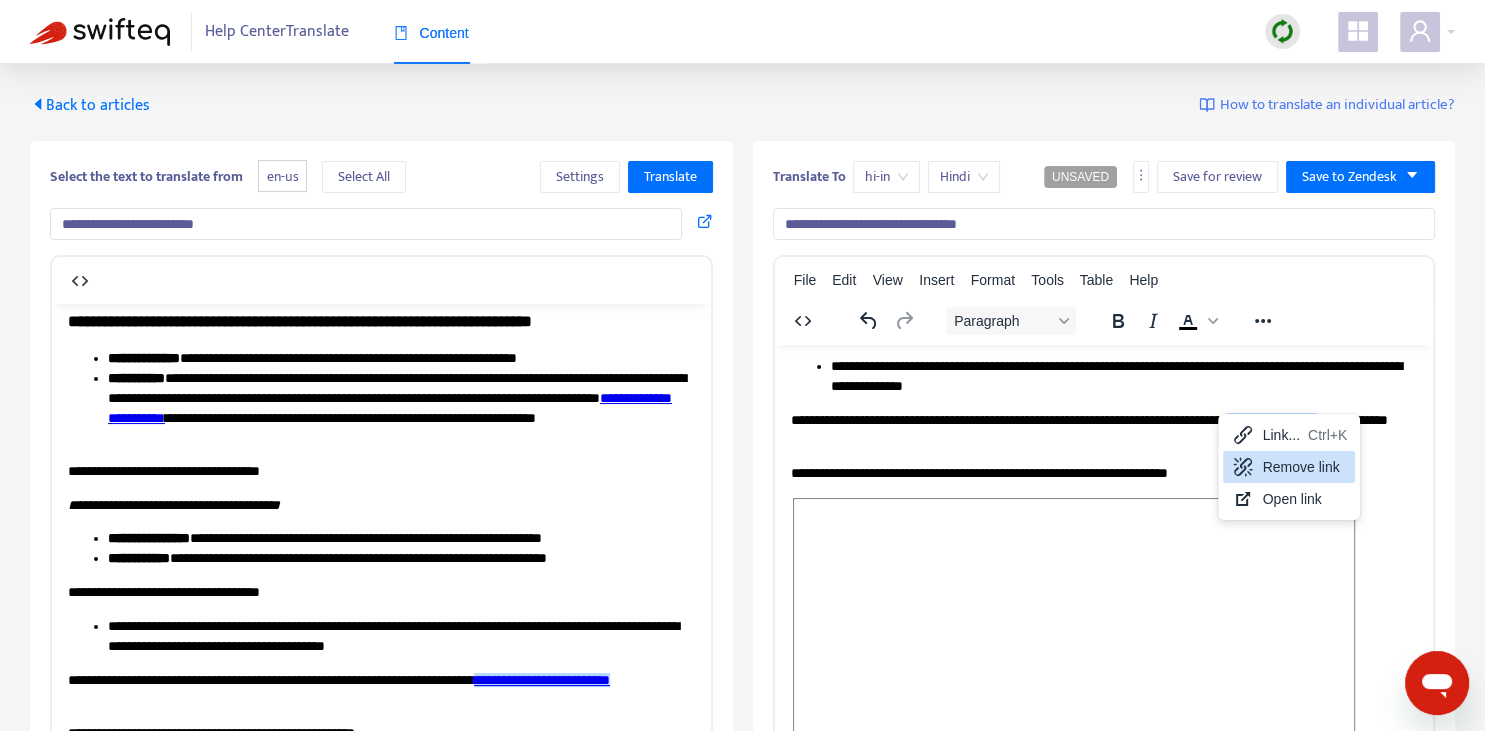 click on "Remove link" at bounding box center (1305, 467) 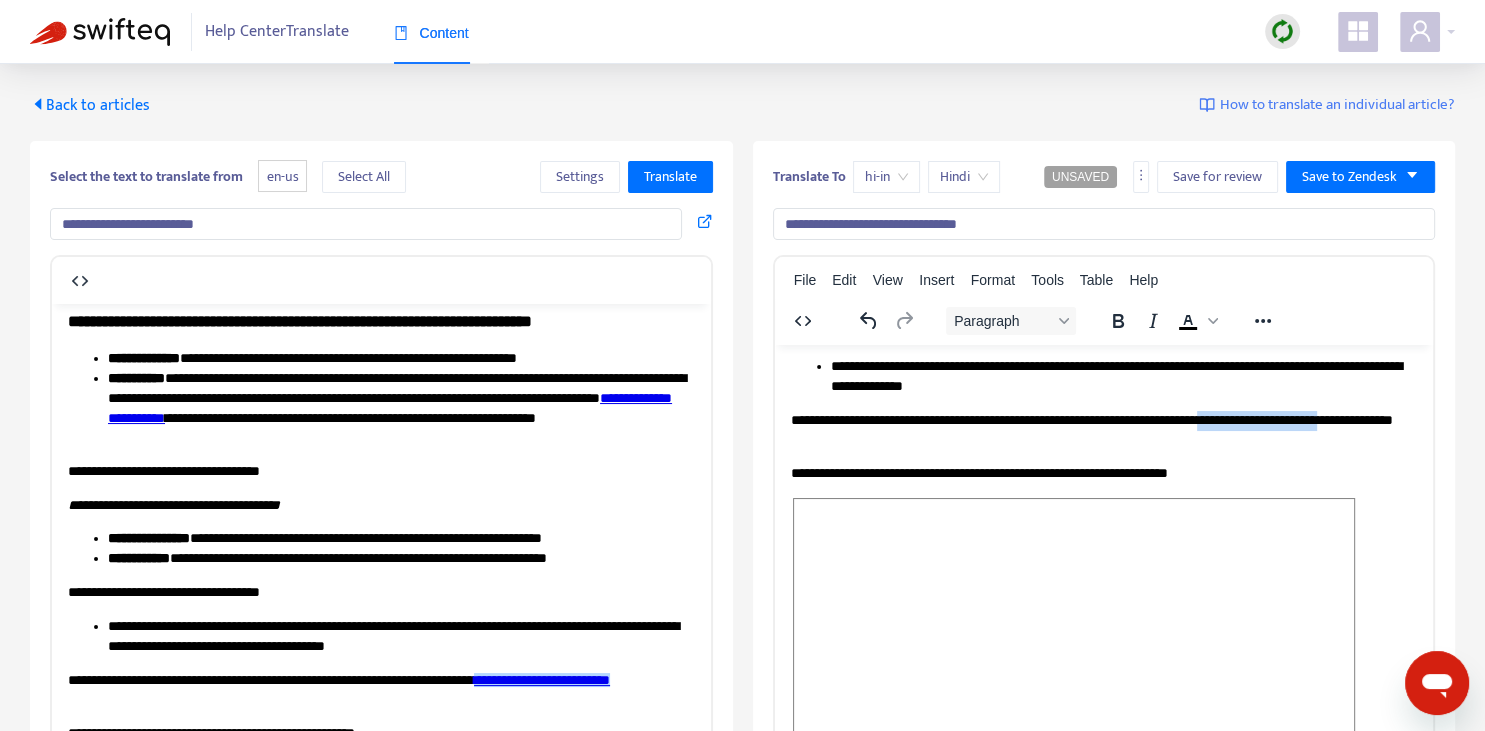 drag, startPoint x: 1262, startPoint y: 415, endPoint x: 1410, endPoint y: 417, distance: 148.01352 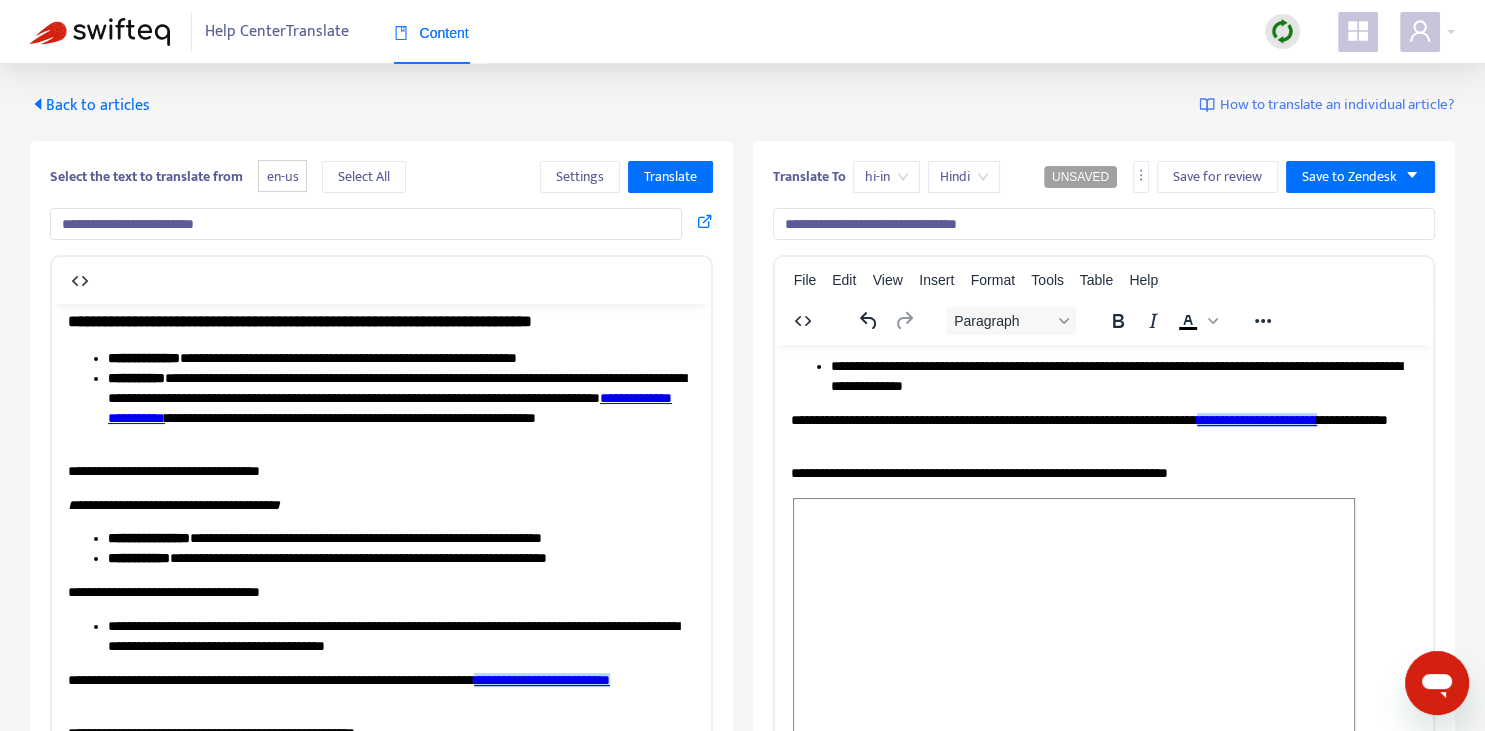 click on "**********" at bounding box center (1103, 429) 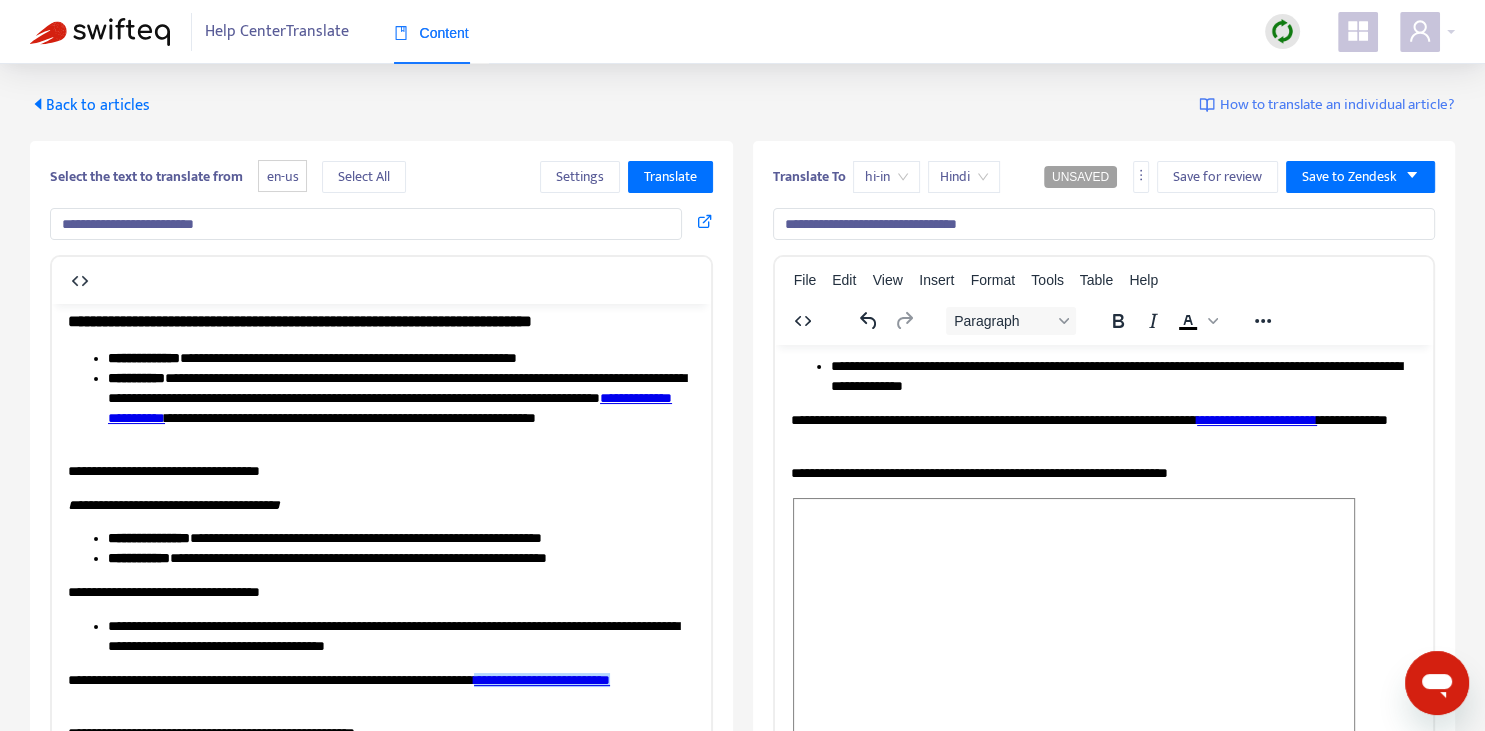 click on "**********" at bounding box center (1103, 429) 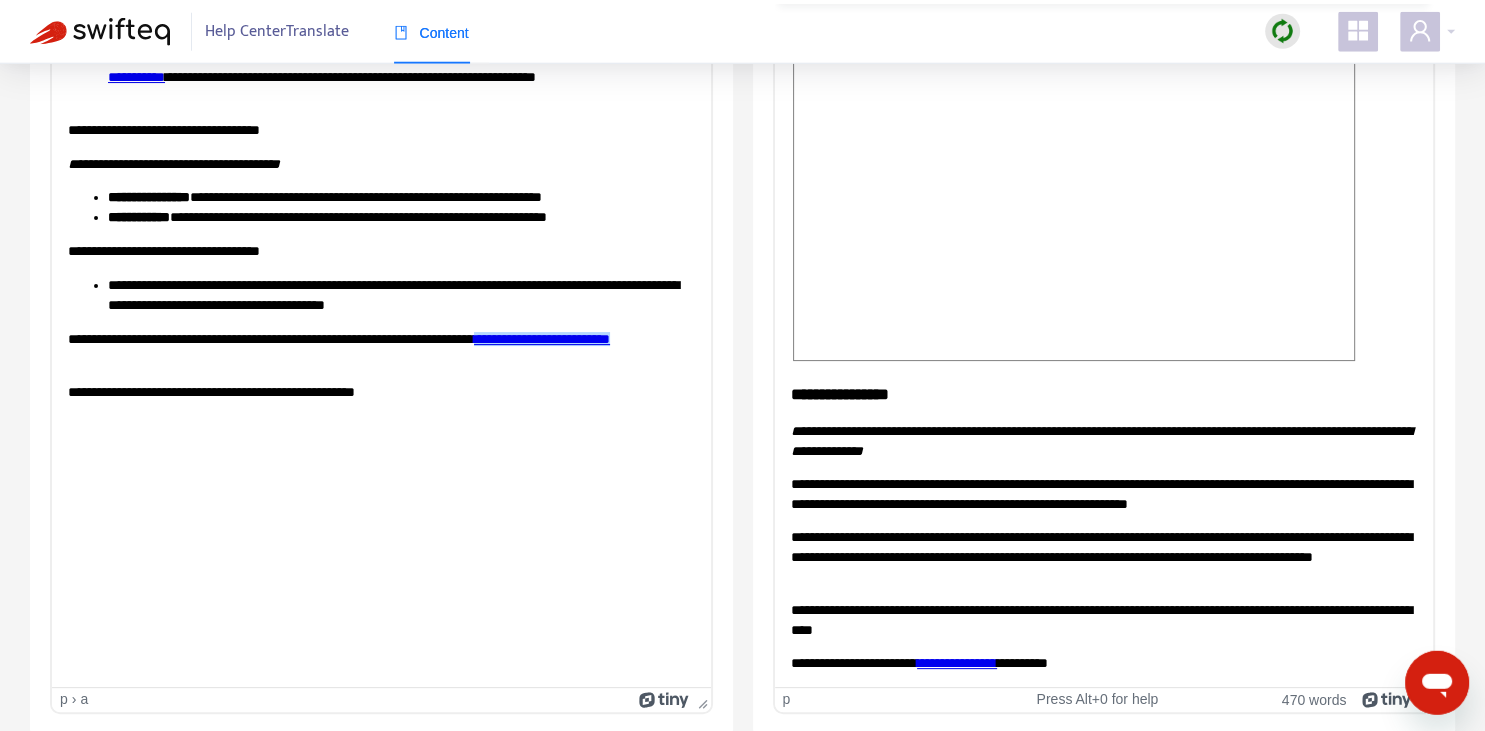 scroll, scrollTop: 343, scrollLeft: 0, axis: vertical 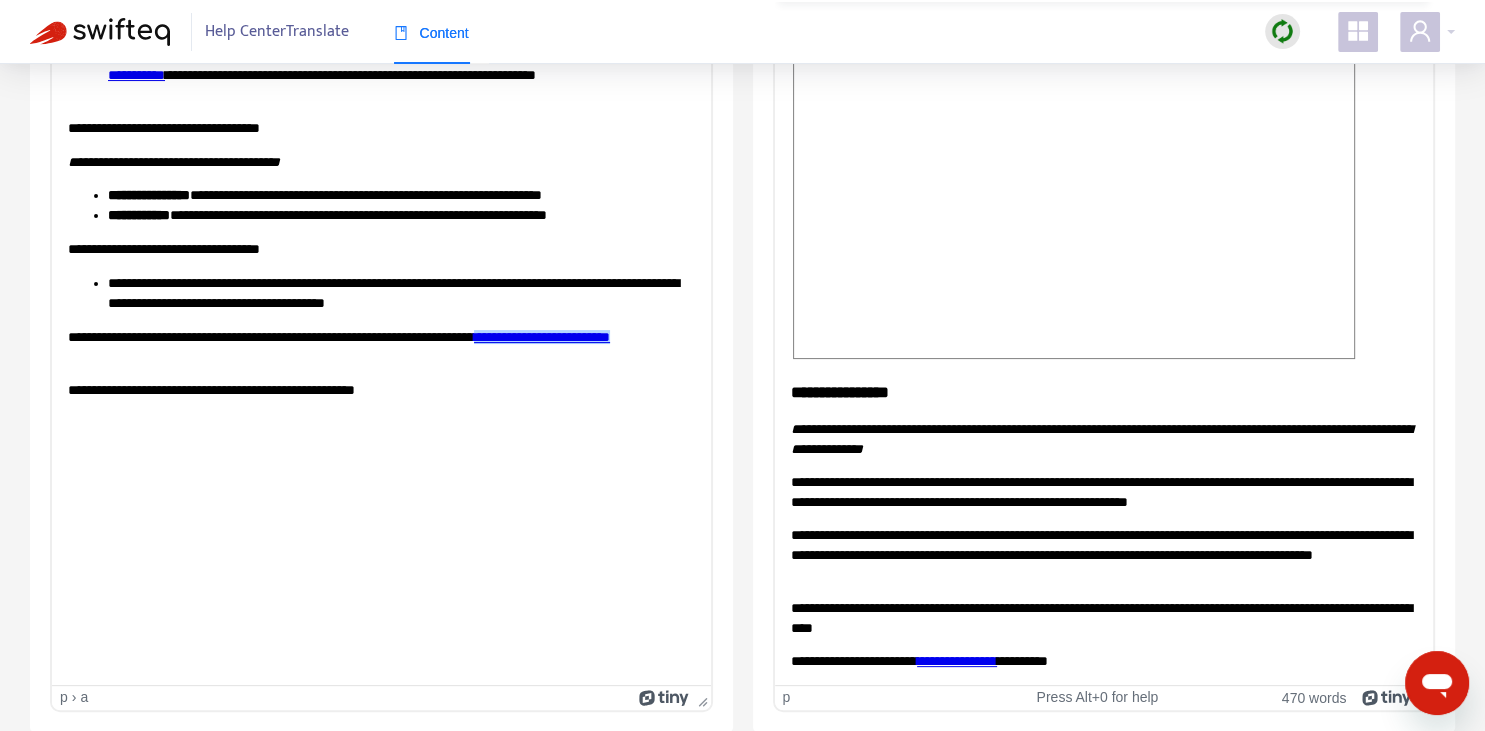click on "**********" at bounding box center (1103, 617) 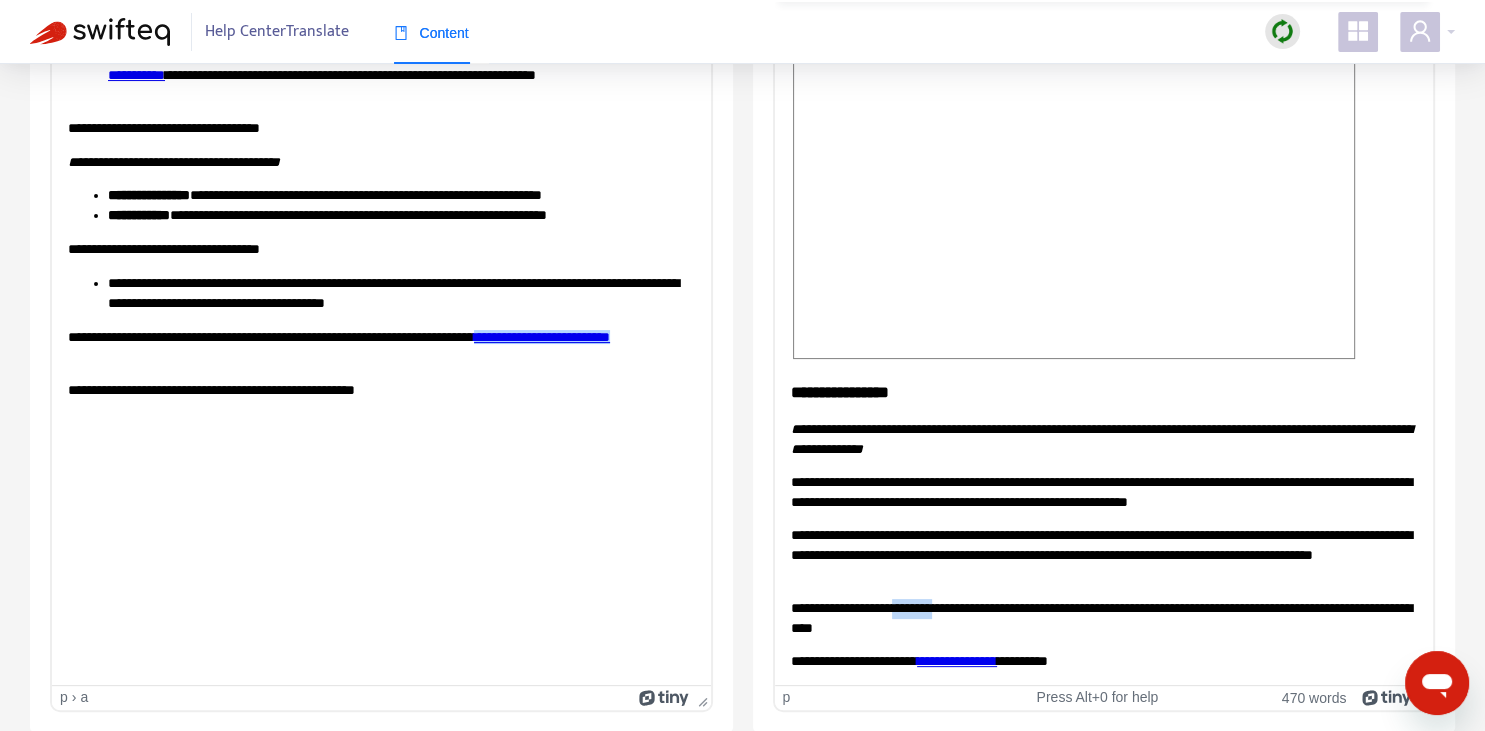 click on "**********" at bounding box center [1103, 617] 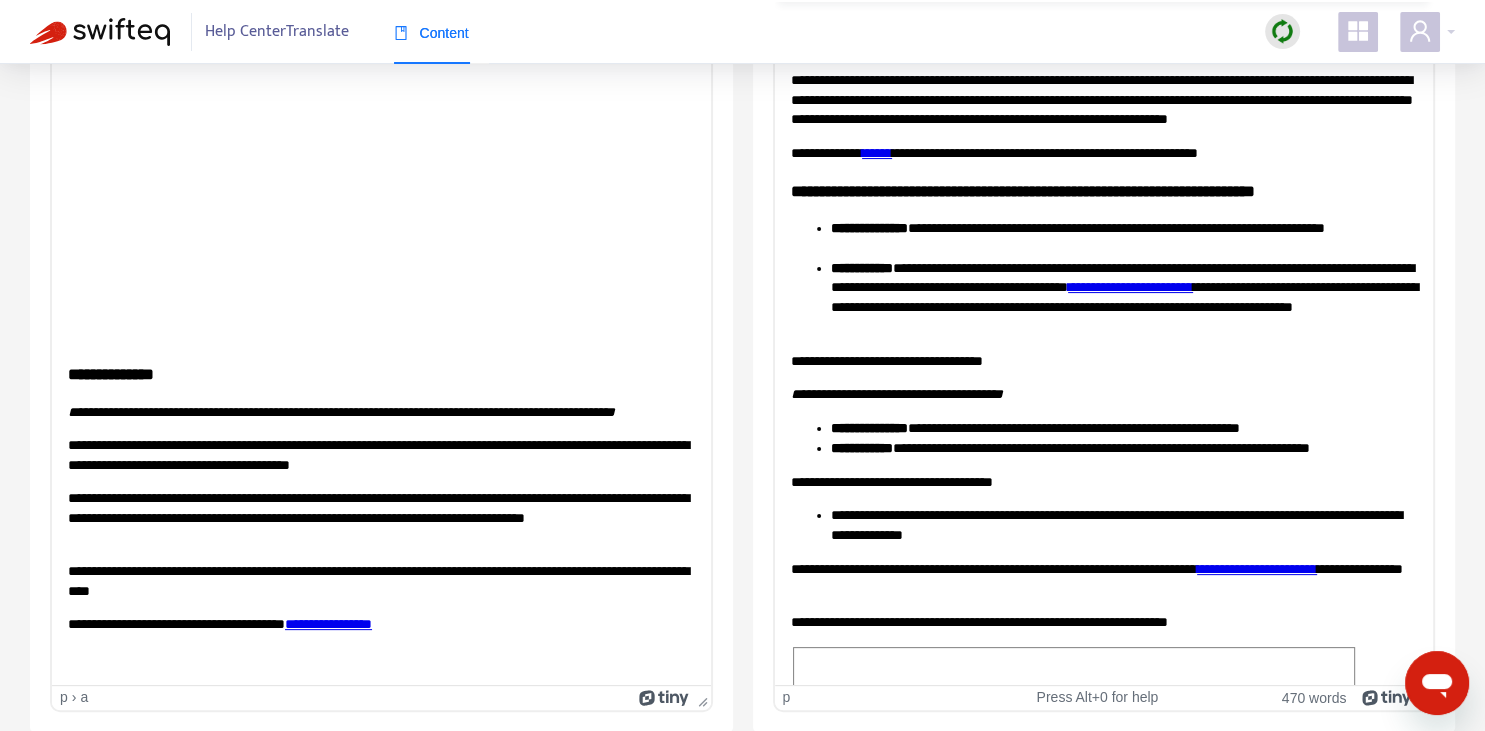 scroll, scrollTop: 0, scrollLeft: 0, axis: both 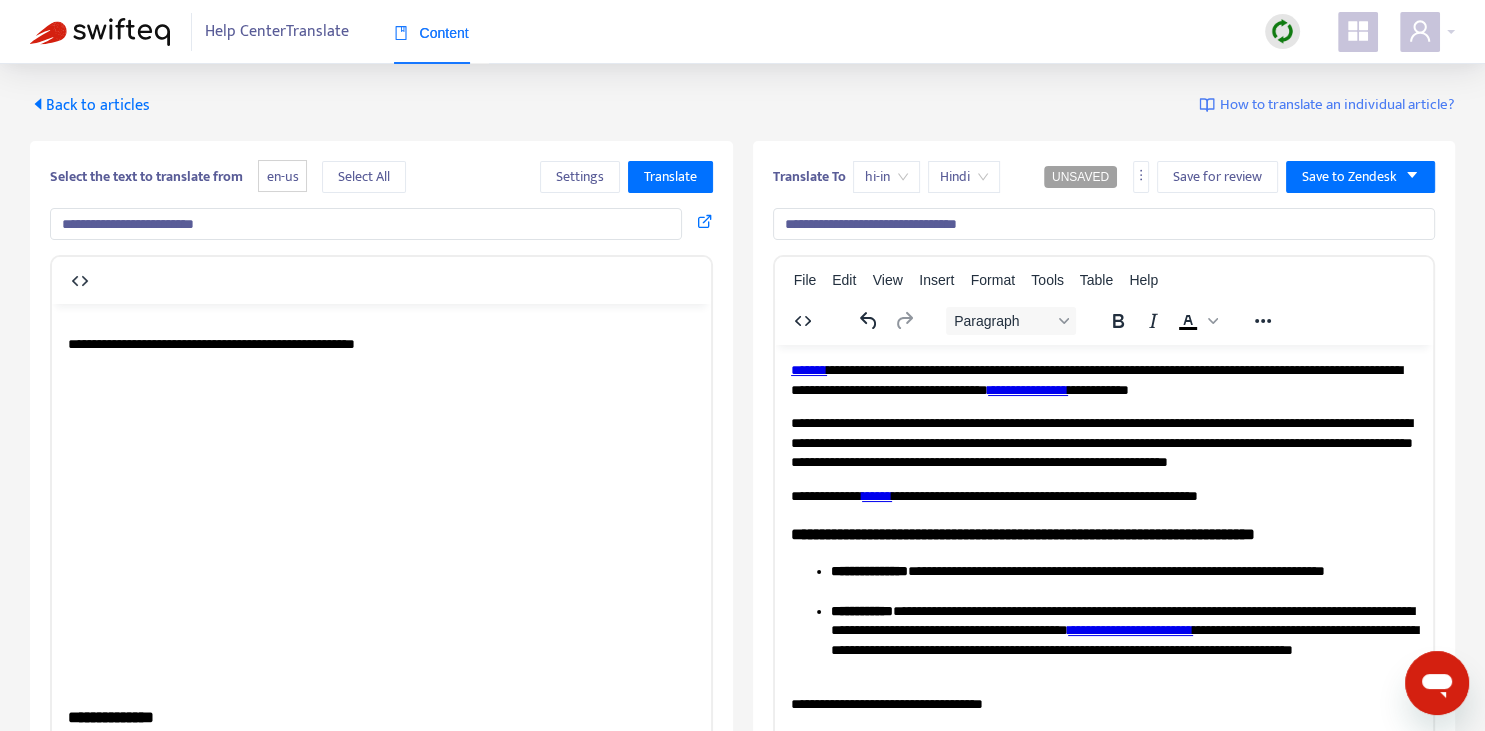 click on "**********" at bounding box center [1103, 989] 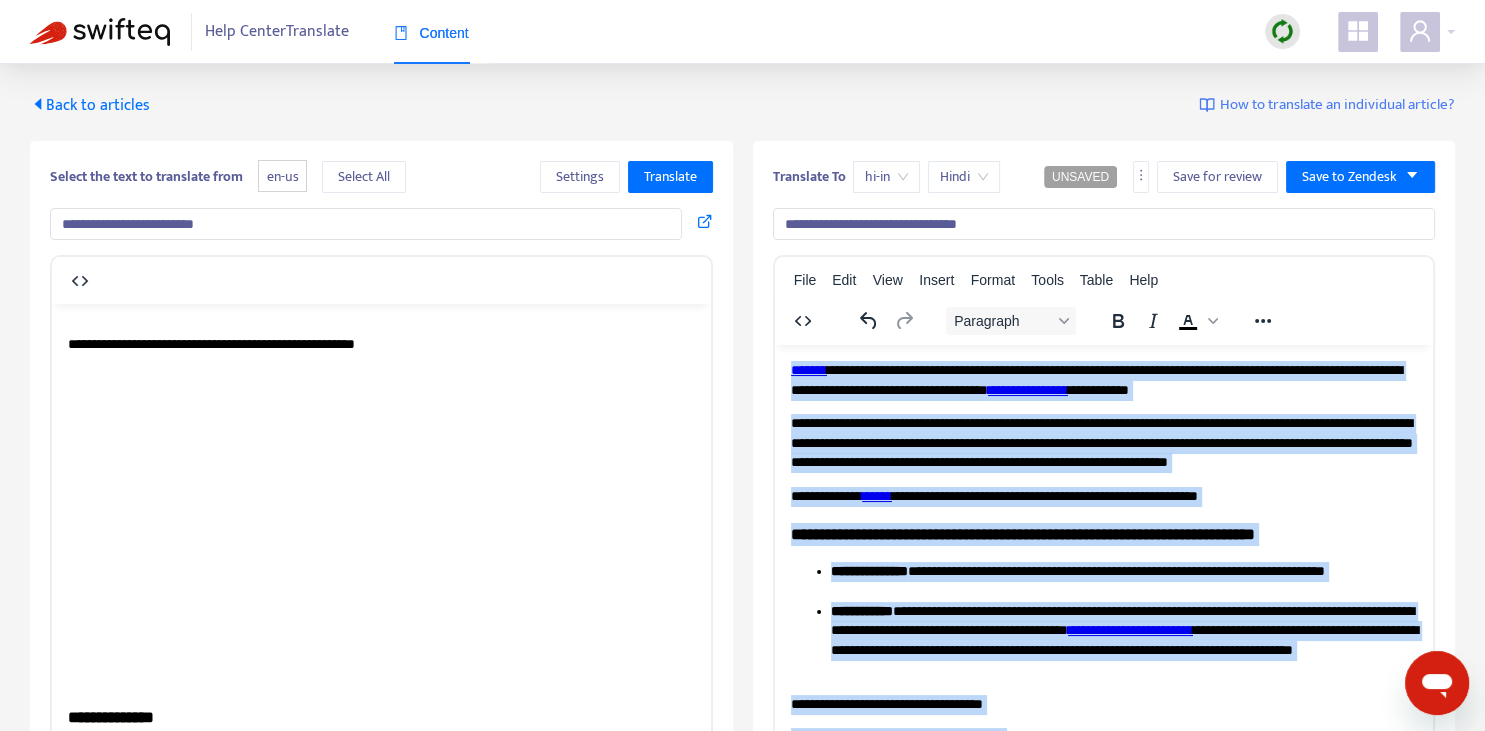 copy on "**********" 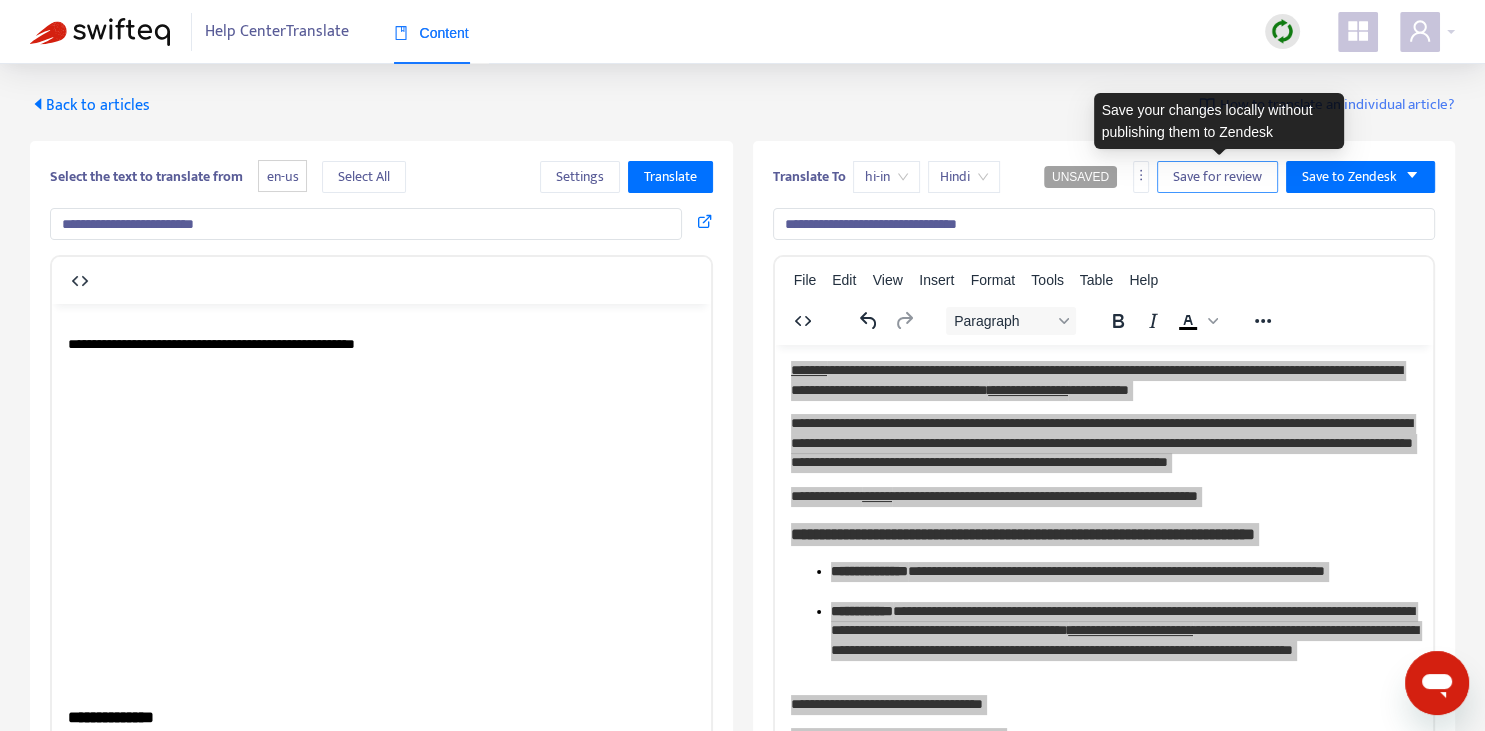 click on "Save for review" at bounding box center [1217, 177] 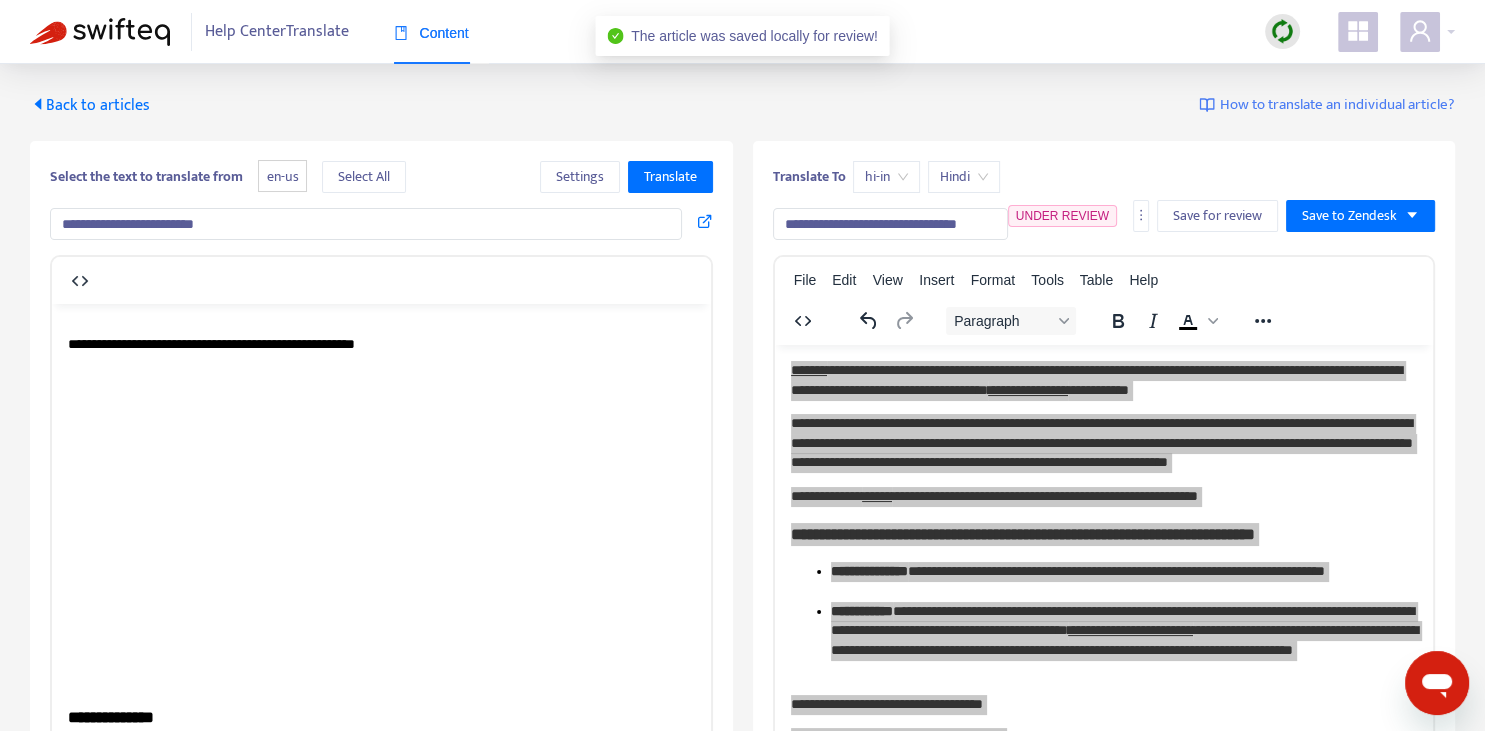 click on "Back to articles" at bounding box center [90, 105] 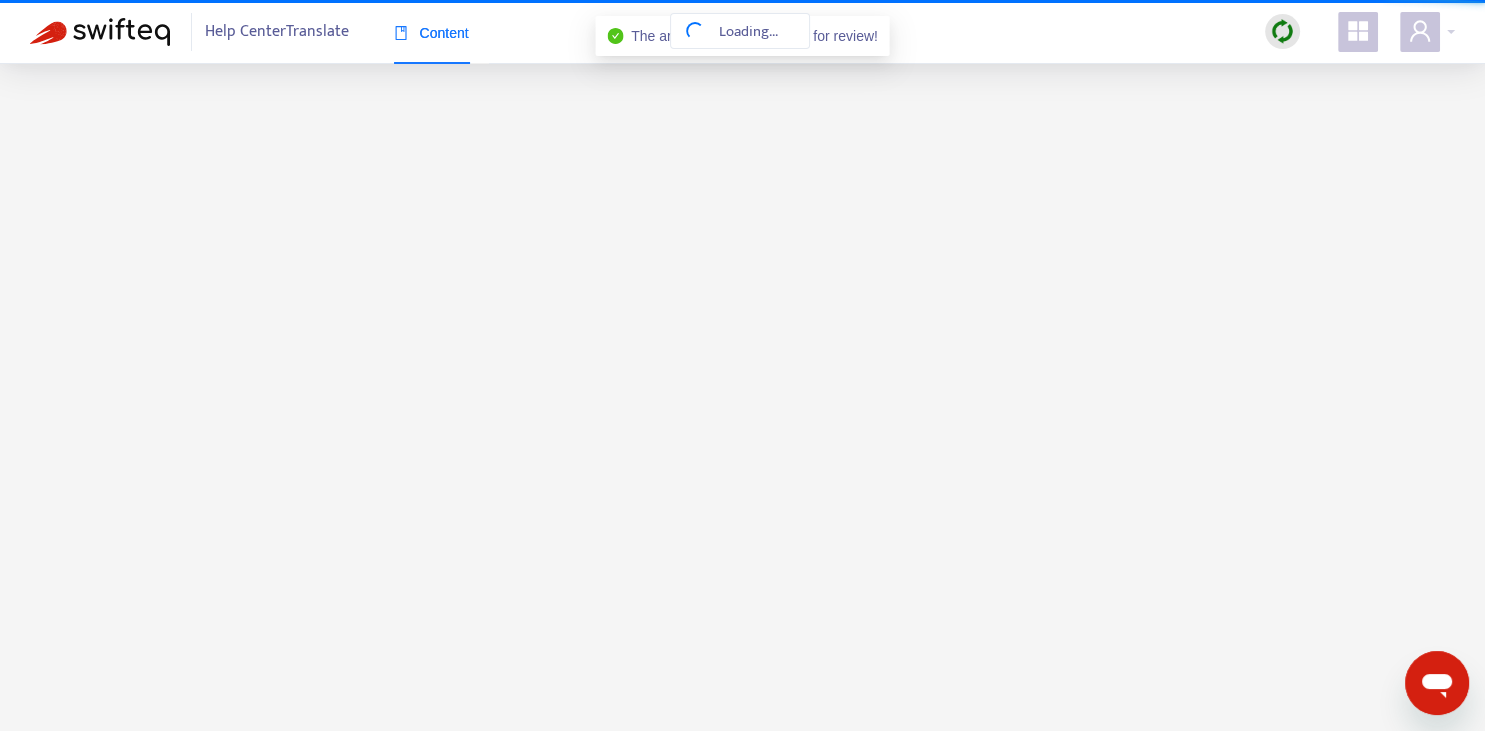 scroll, scrollTop: 616, scrollLeft: 0, axis: vertical 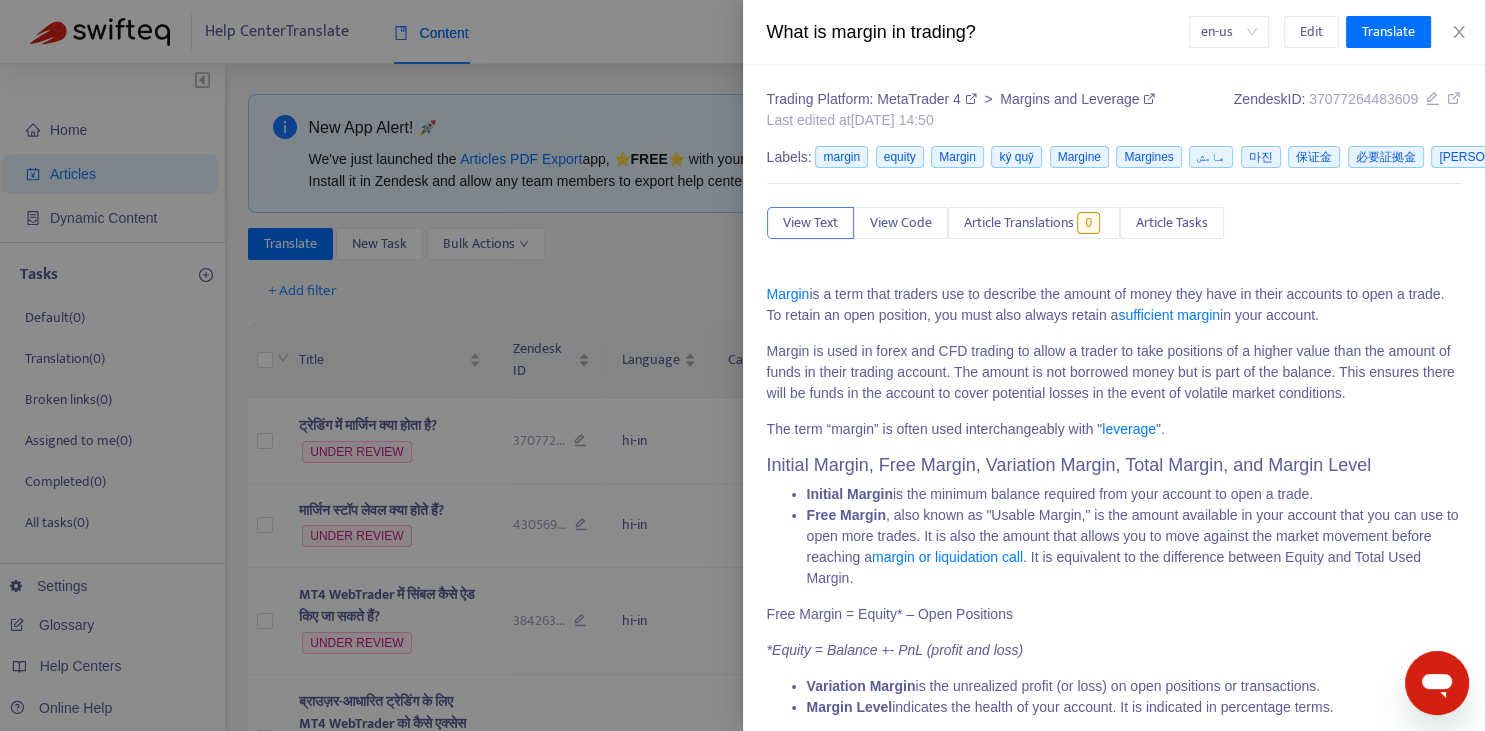 click at bounding box center [742, 365] 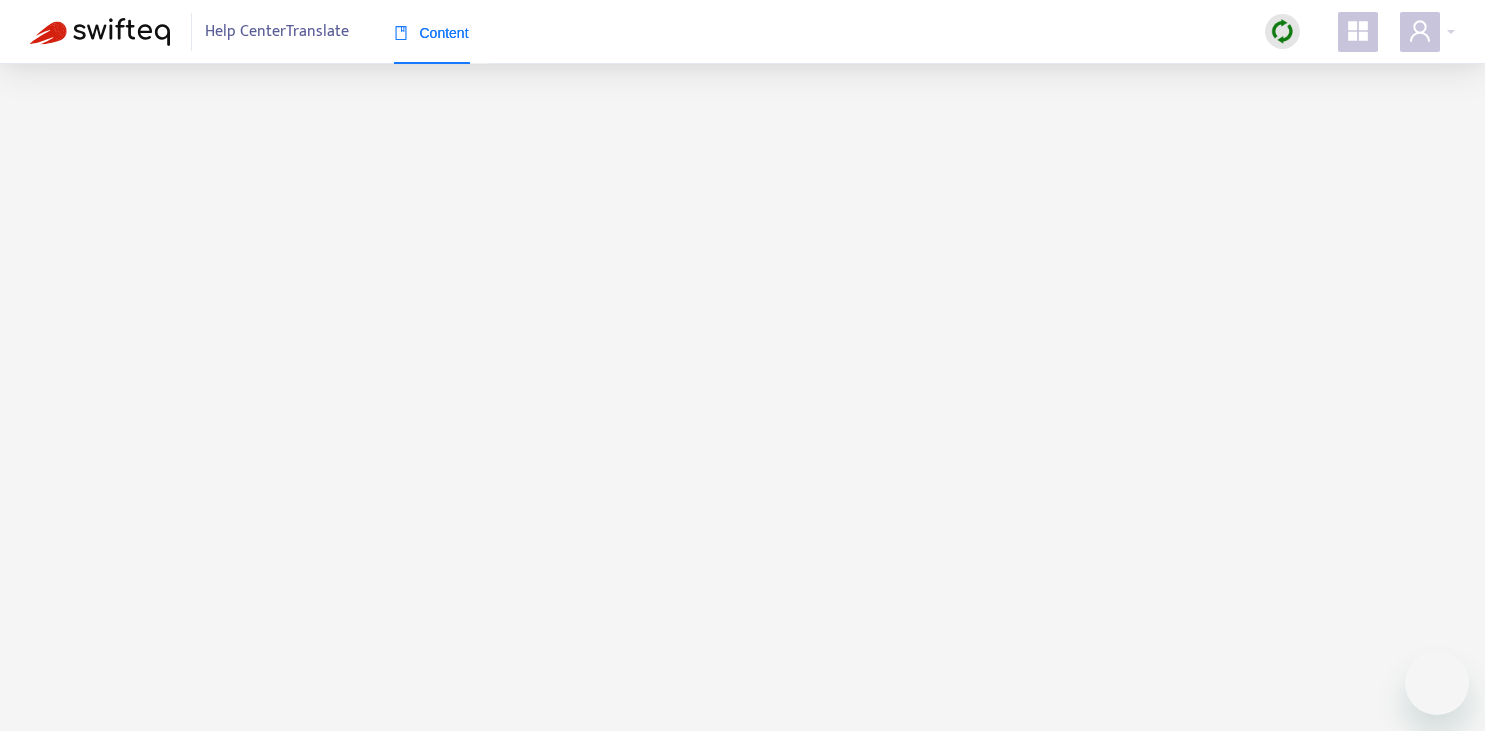 scroll, scrollTop: 0, scrollLeft: 0, axis: both 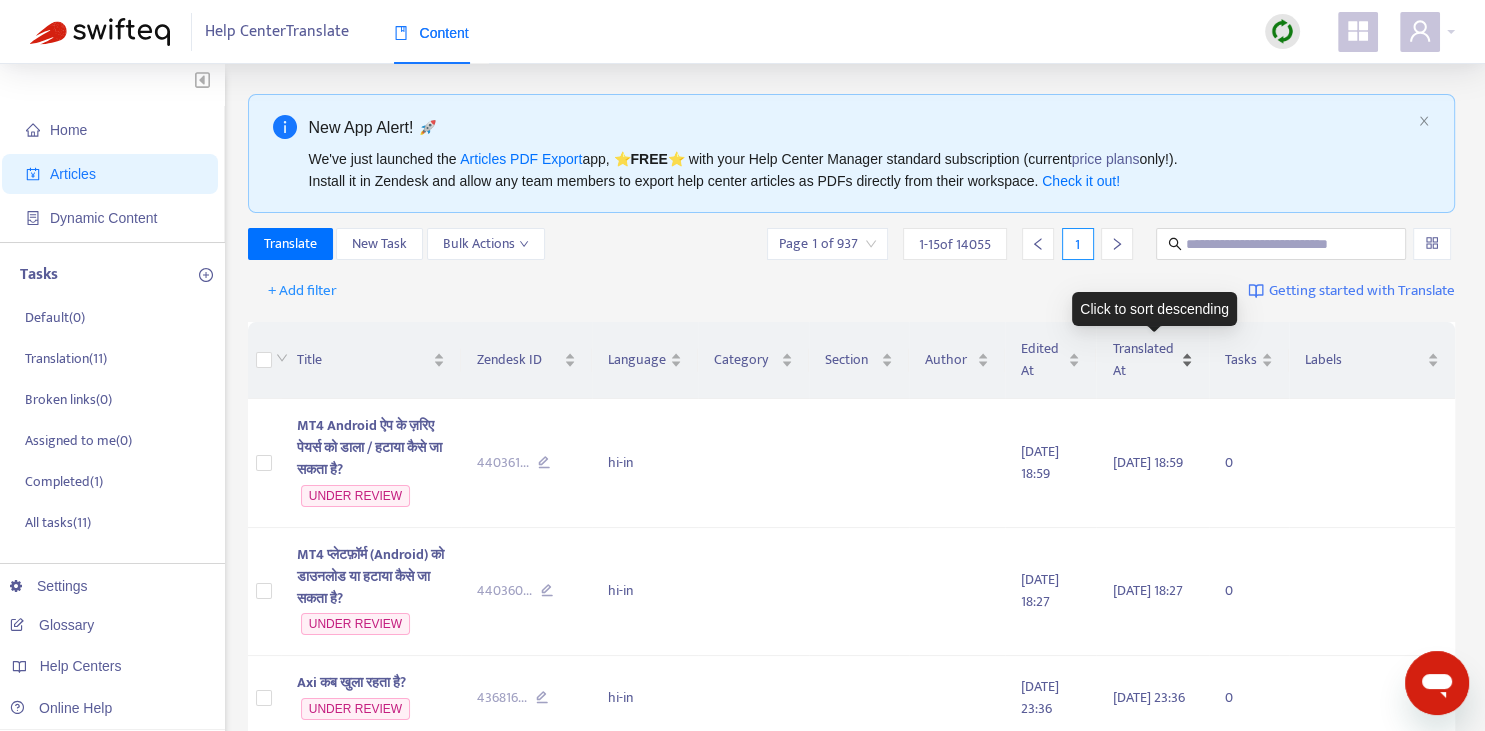 click on "Translated At" at bounding box center (1152, 360) 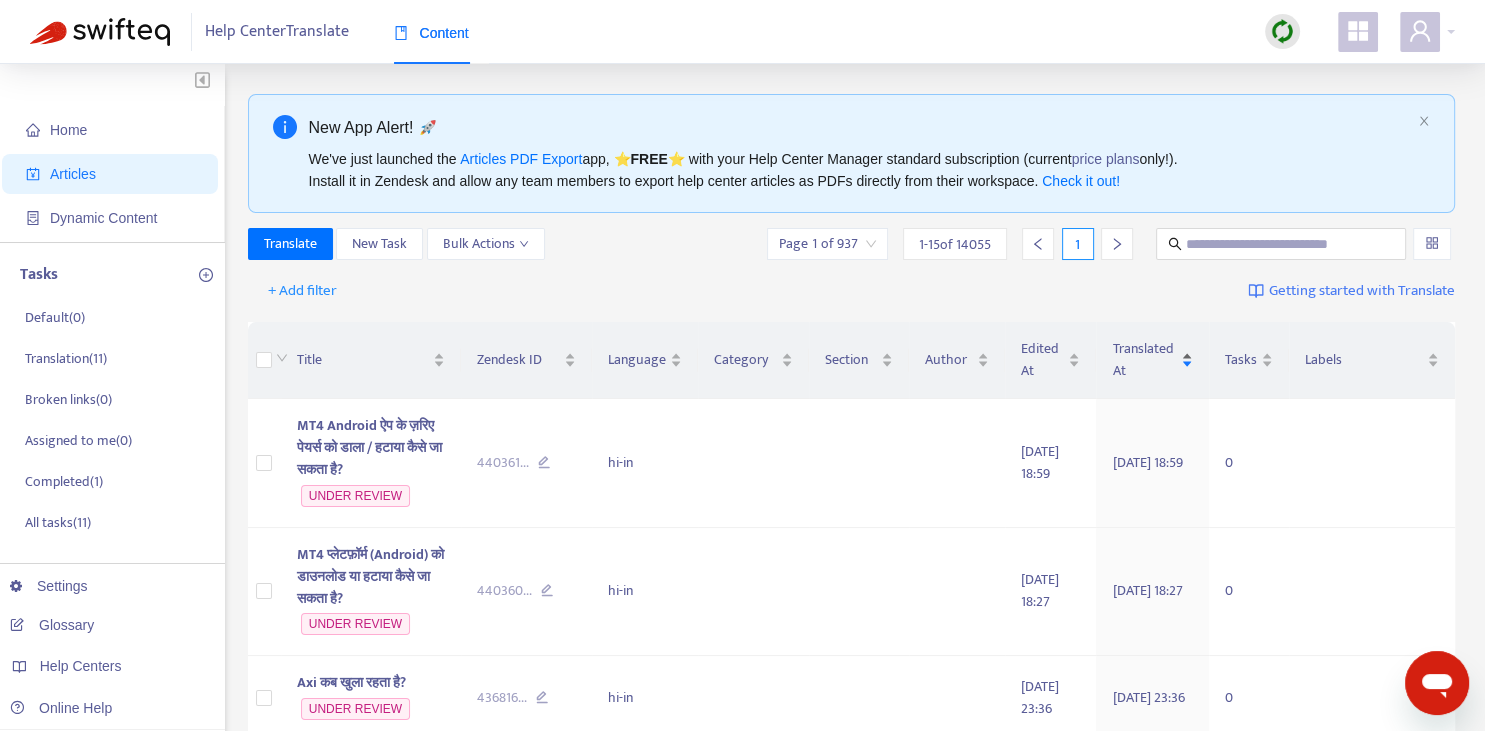 click on "Translated At" at bounding box center (1152, 360) 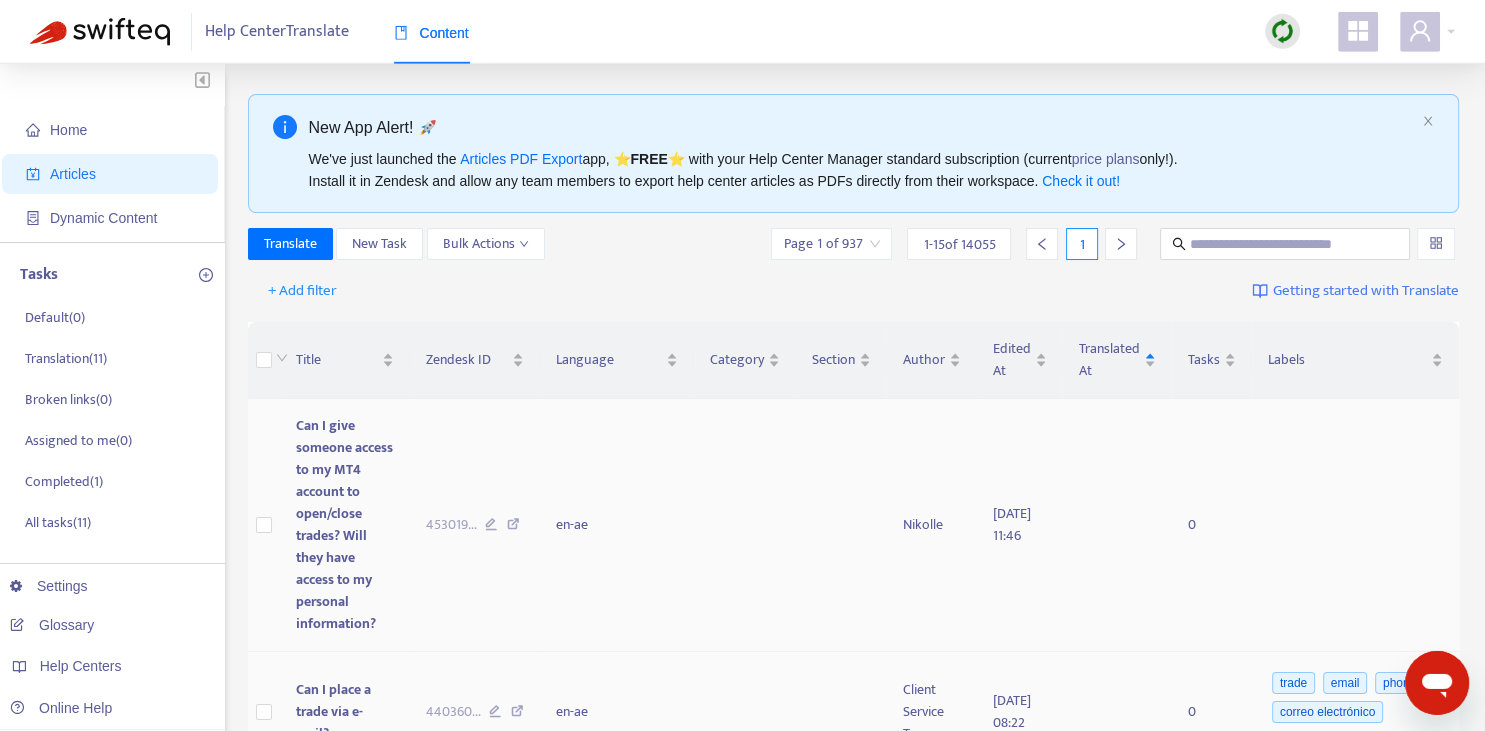 scroll, scrollTop: 0, scrollLeft: 0, axis: both 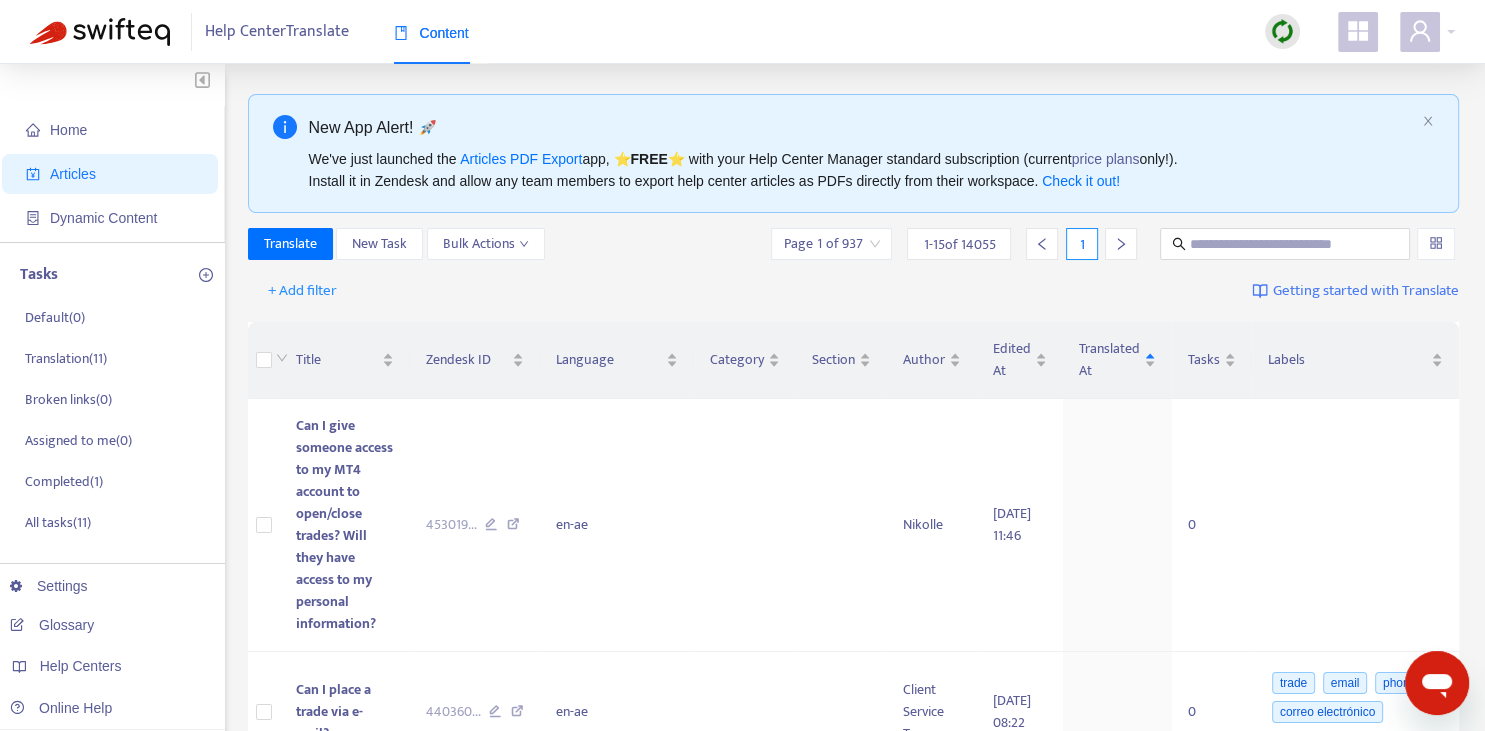 click on "Articles" at bounding box center [73, 174] 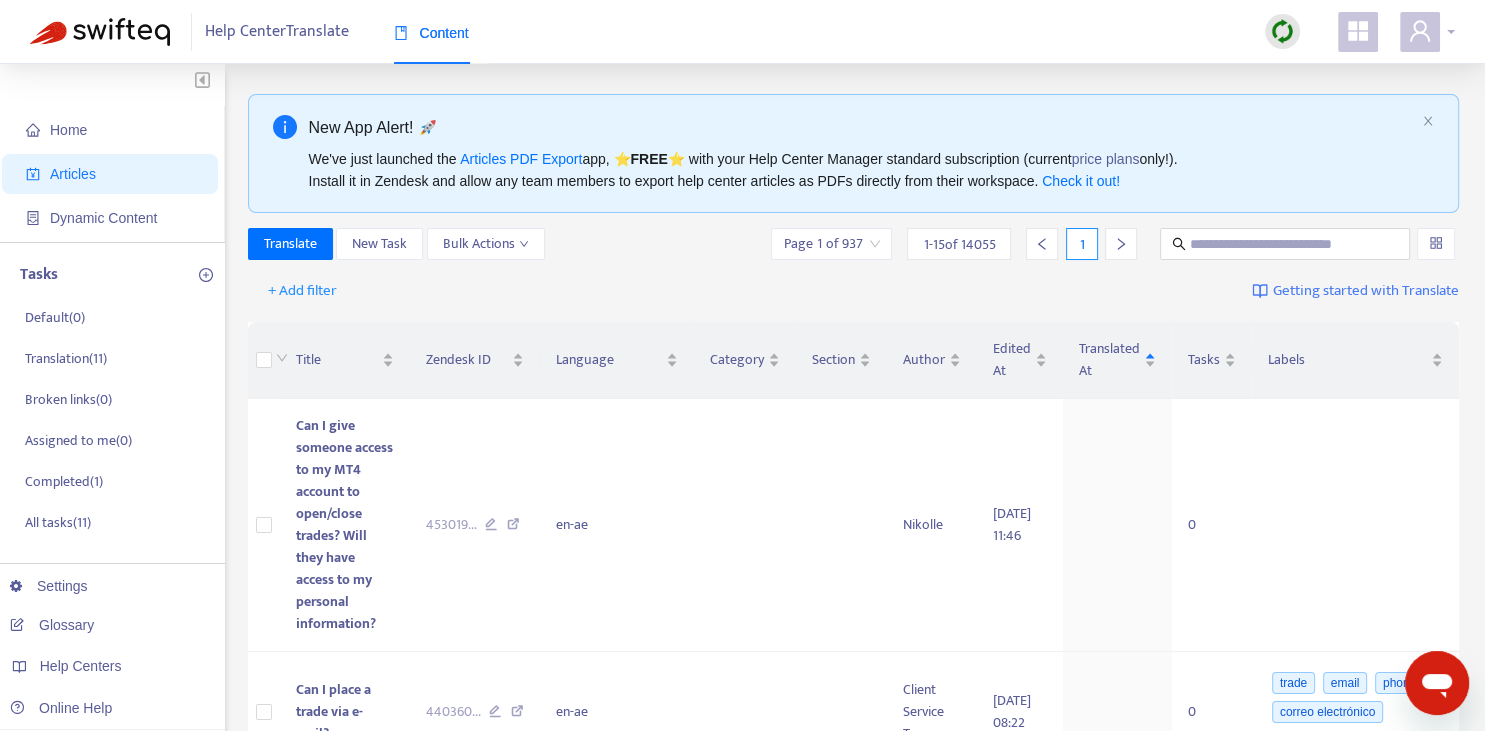 click 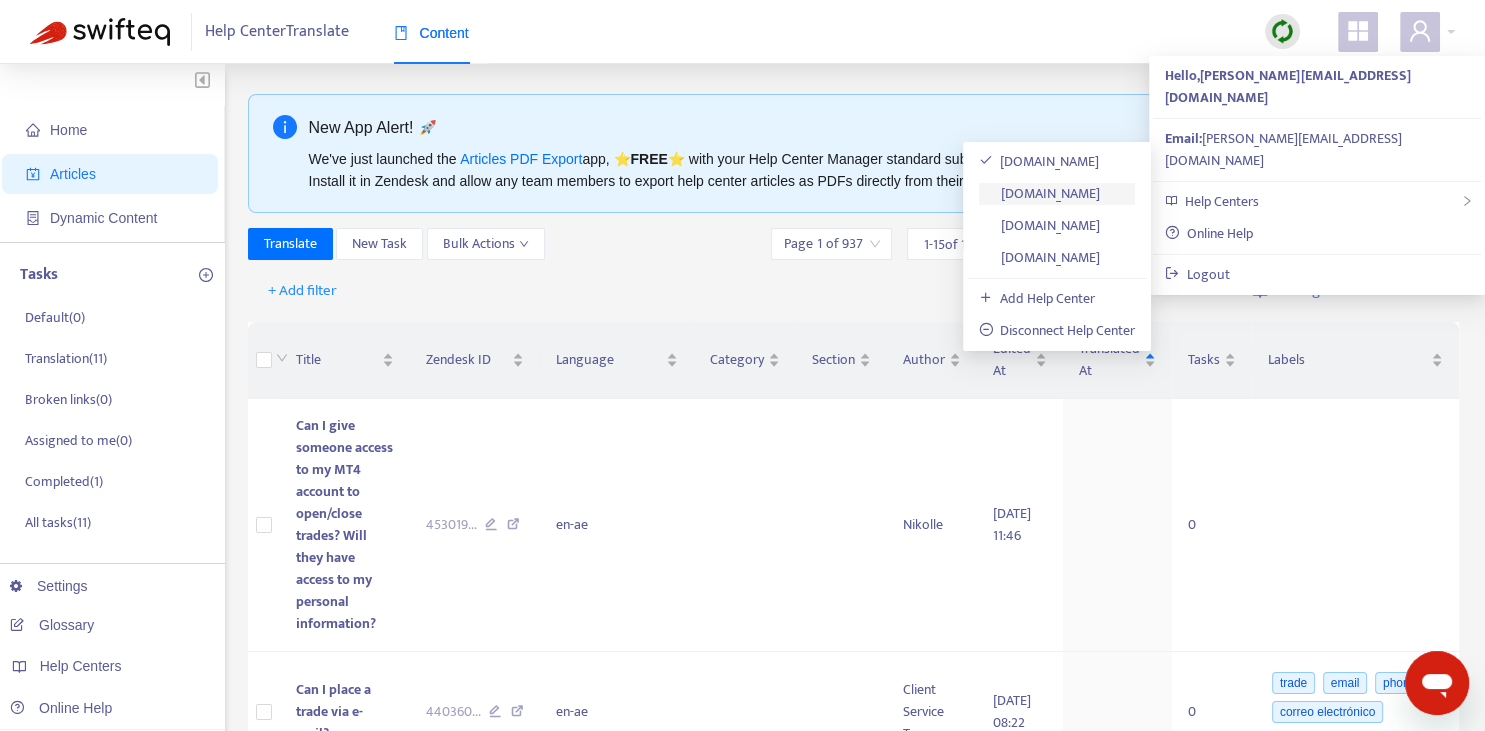 click on "[DOMAIN_NAME]" at bounding box center [1040, 193] 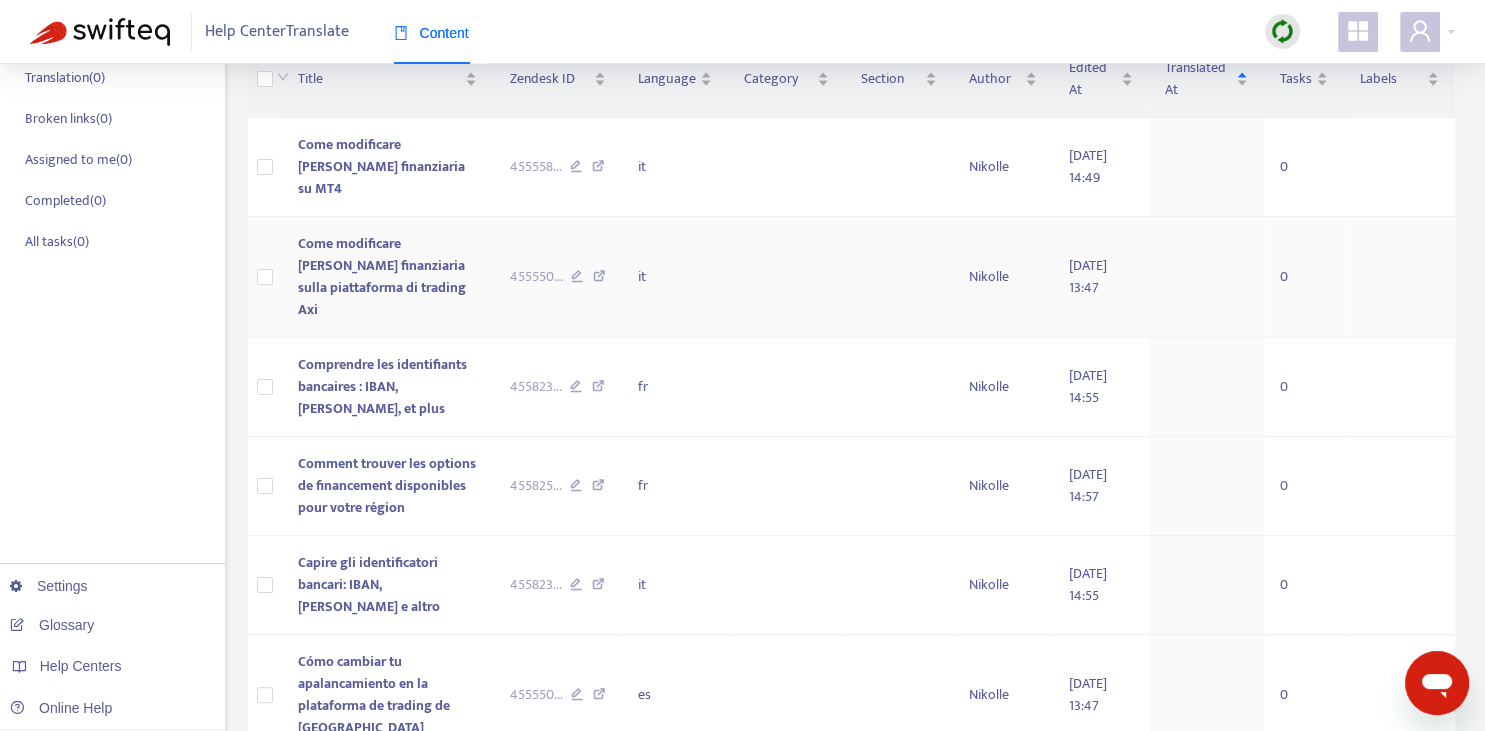 scroll, scrollTop: 0, scrollLeft: 0, axis: both 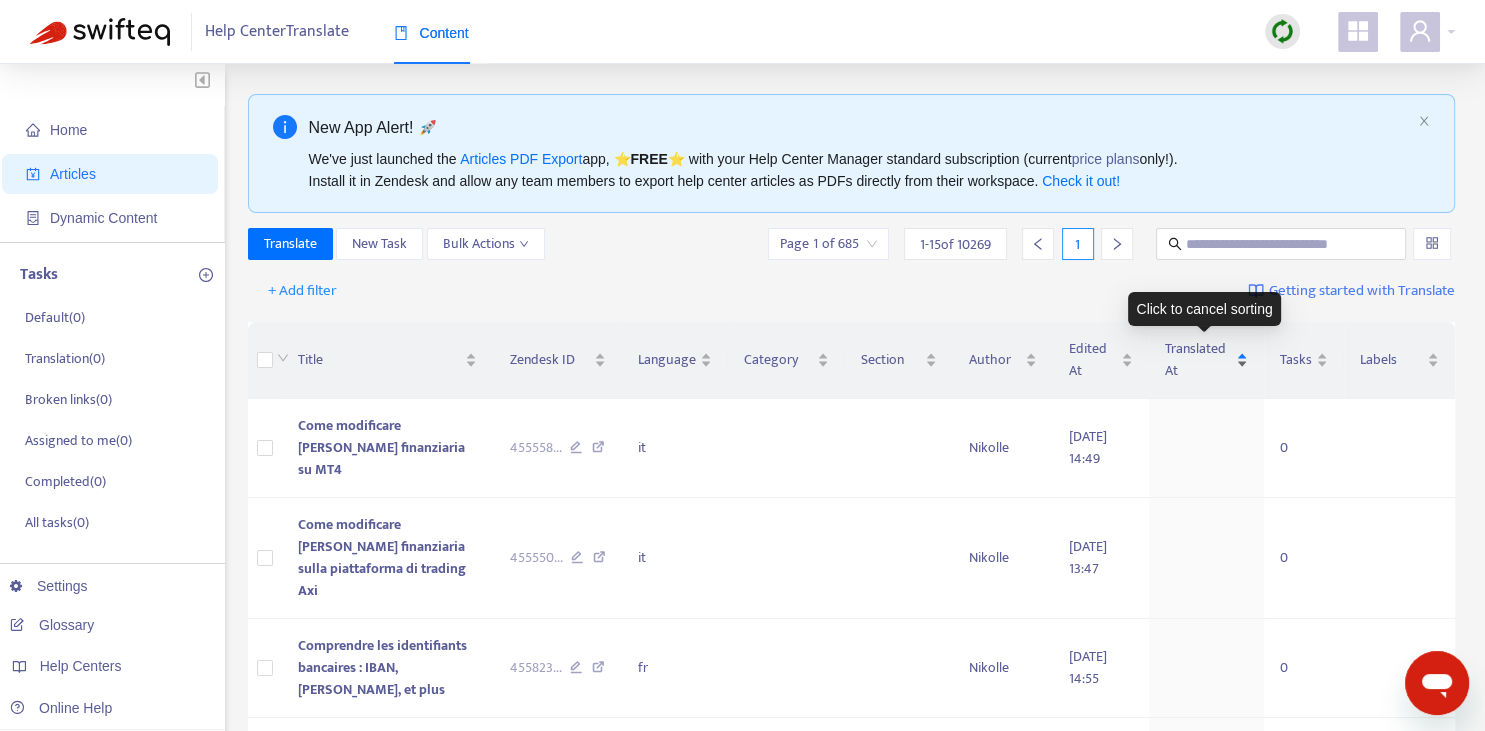 click on "Translated At" at bounding box center (1206, 360) 